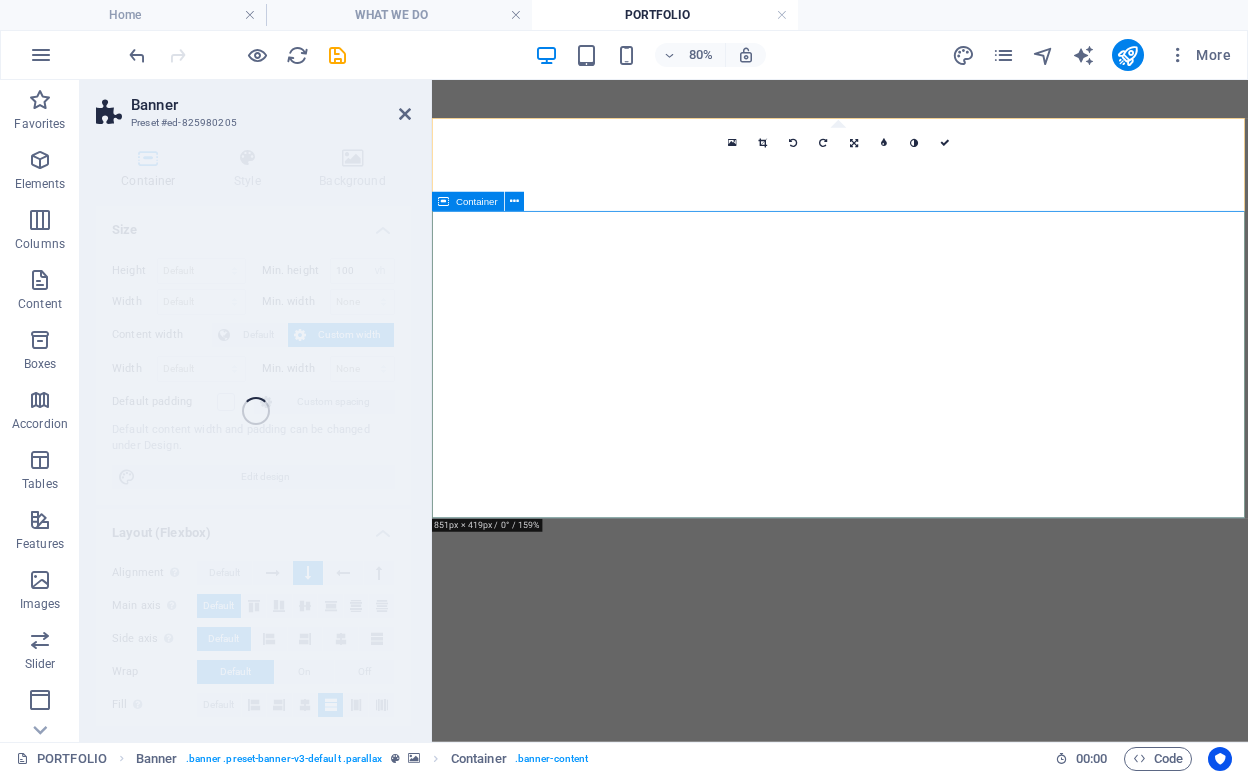 select on "vh" 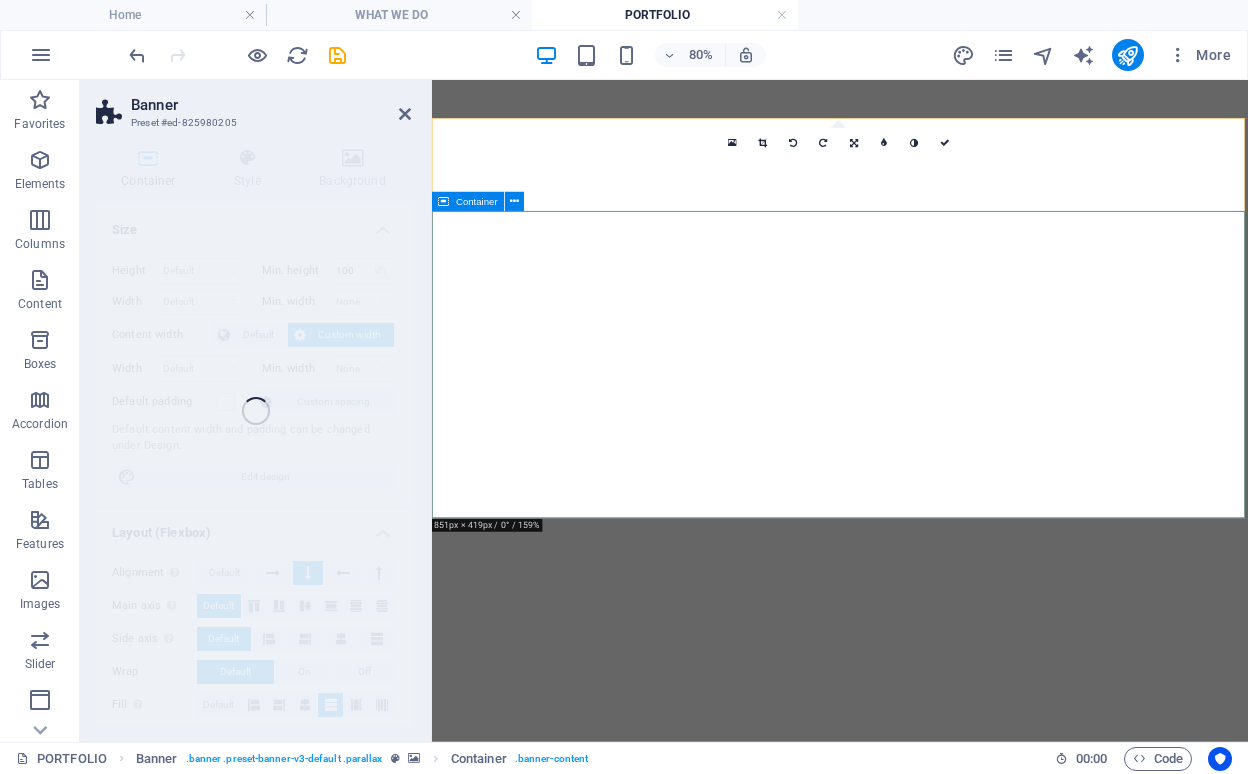 scroll, scrollTop: 2413, scrollLeft: 0, axis: vertical 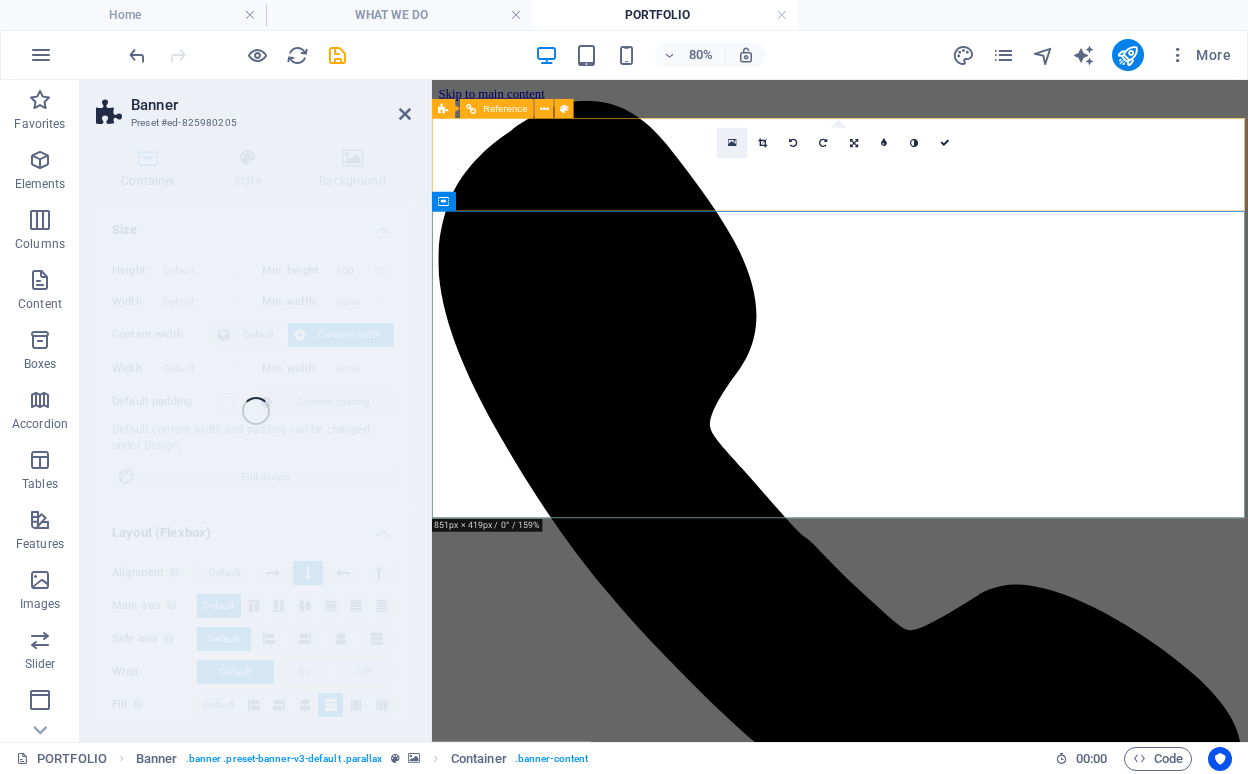 click at bounding box center [732, 143] 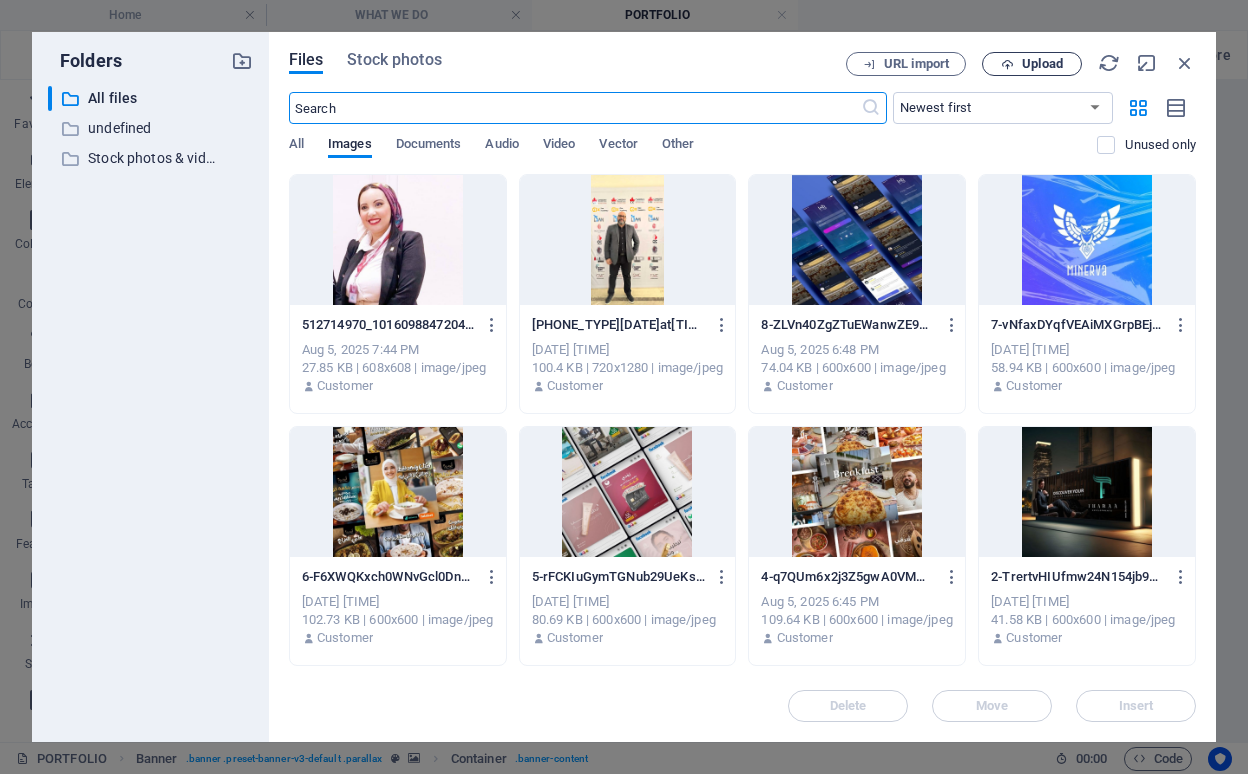 click on "Upload" at bounding box center (1042, 64) 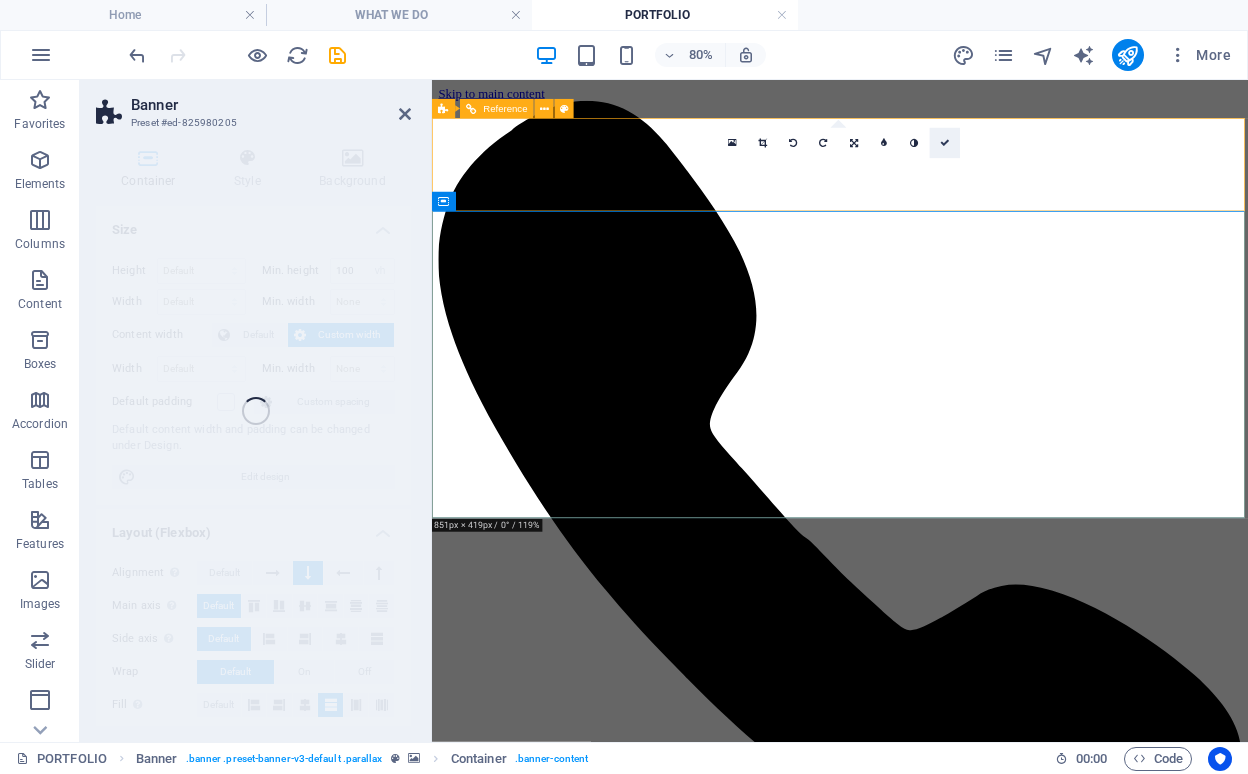 click at bounding box center [945, 143] 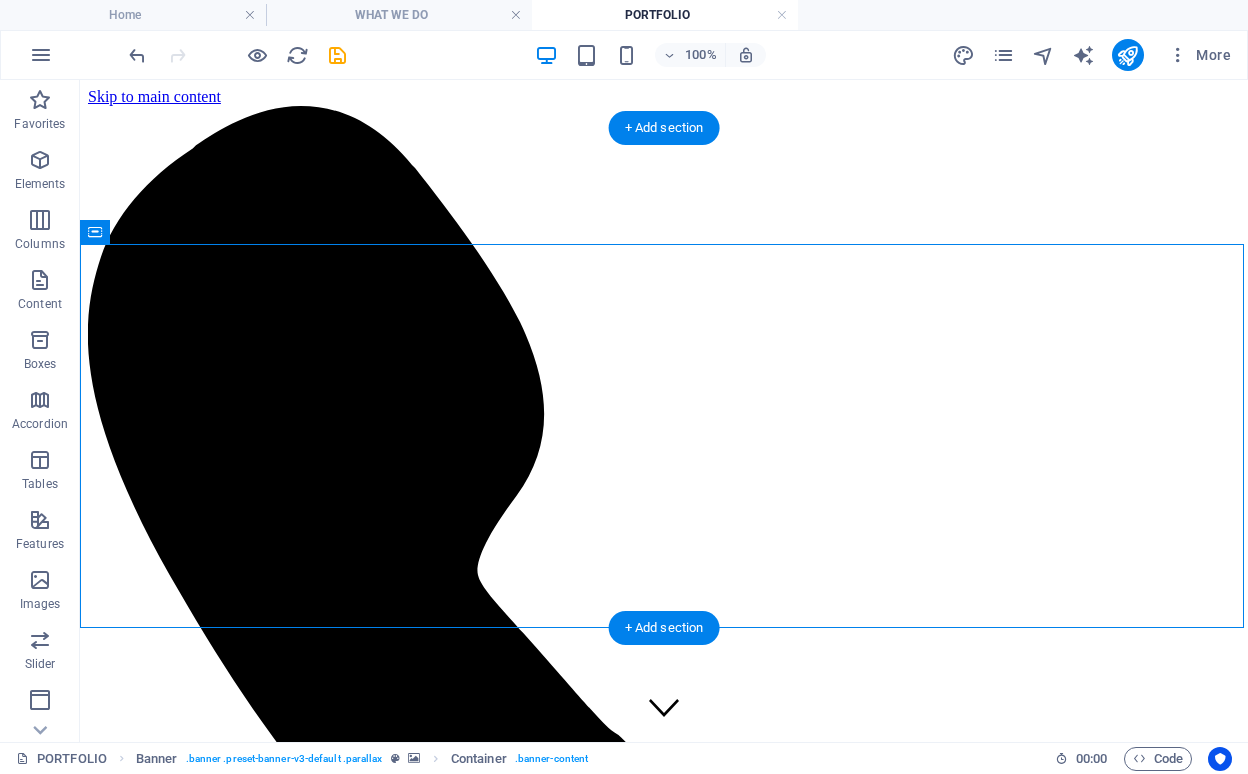 click on "Gallery Lorem ipsum dolor sit amet" at bounding box center (664, 11639) 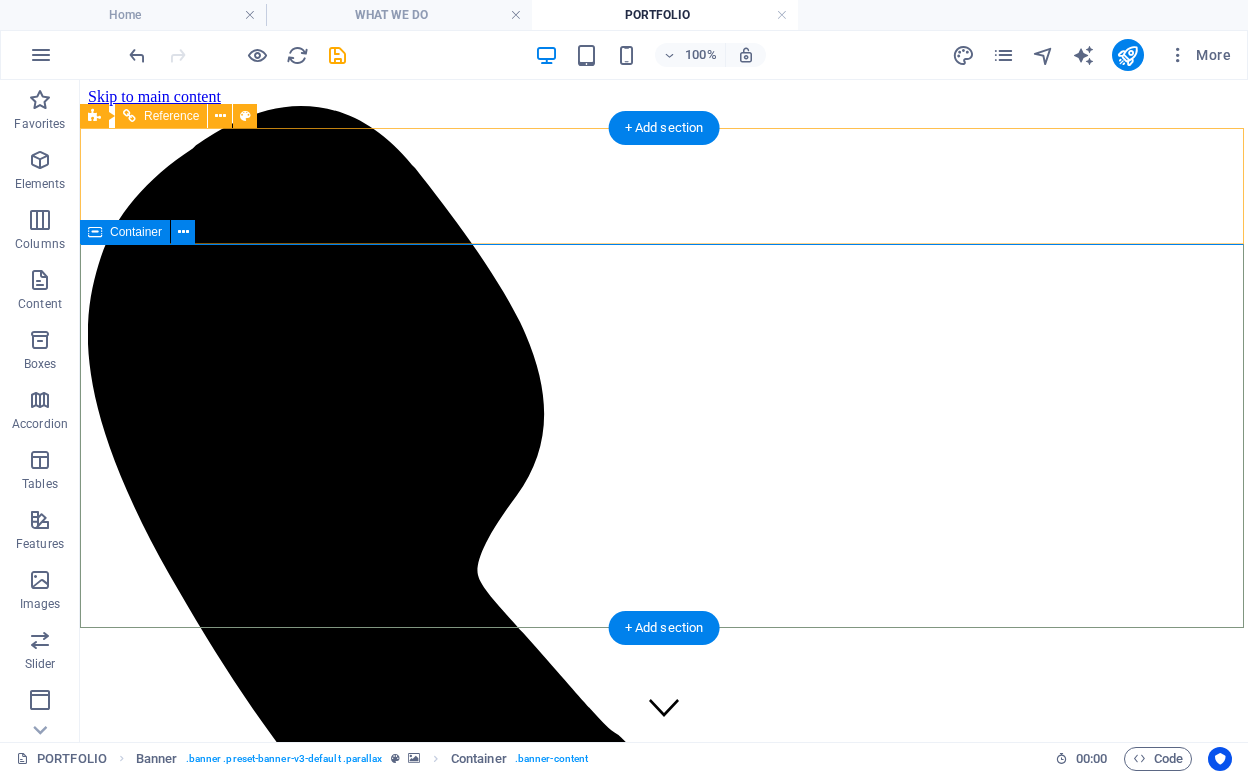 click at bounding box center (95, 232) 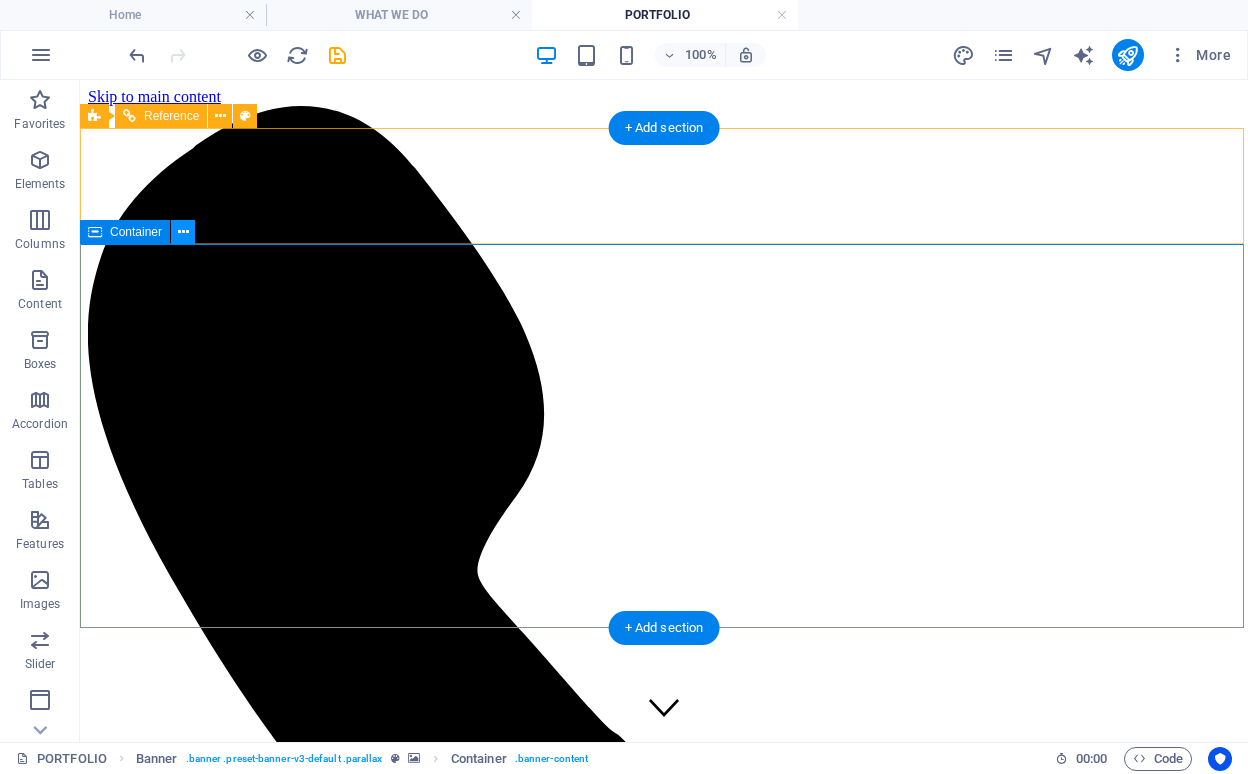 click at bounding box center (183, 232) 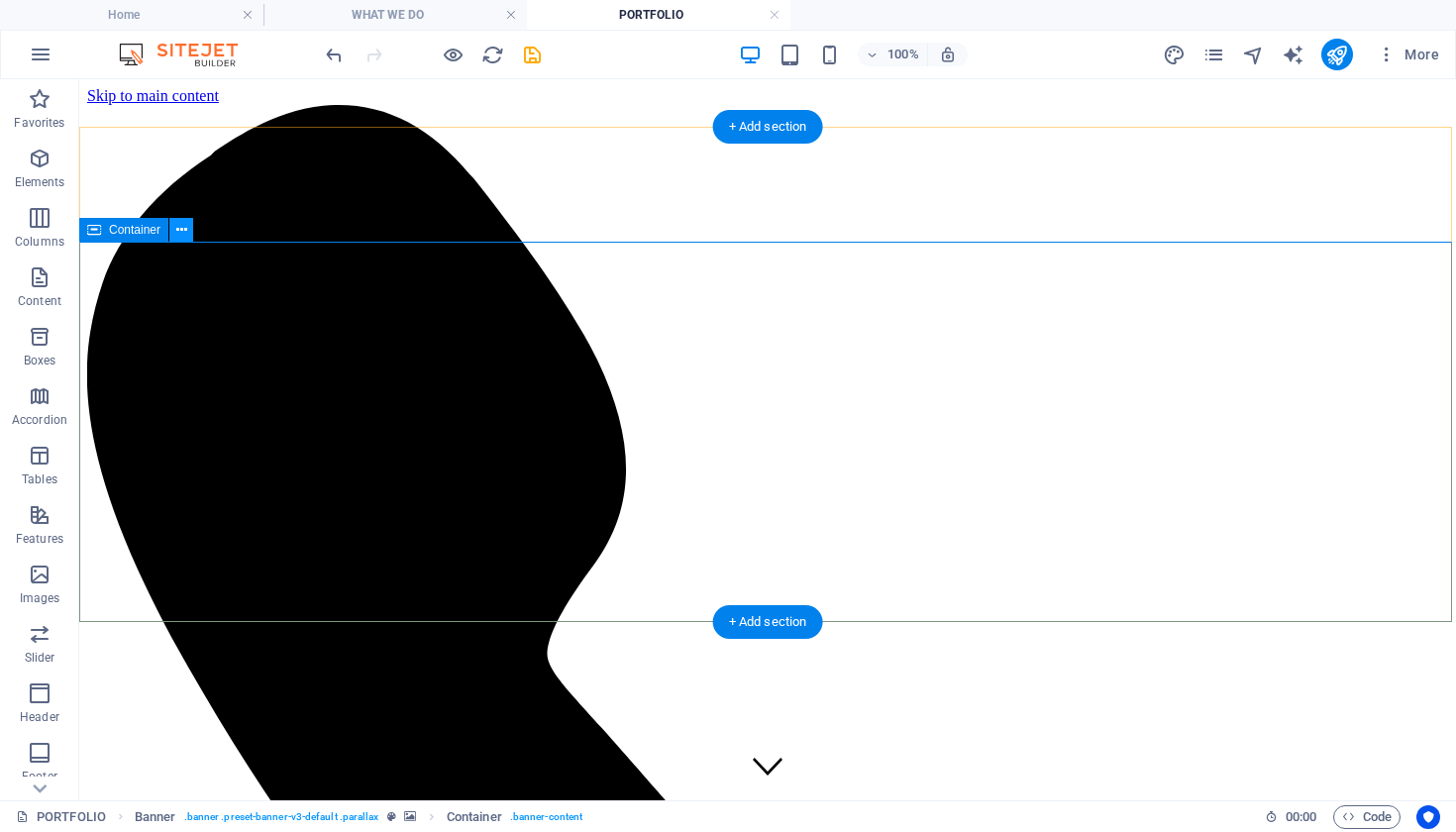 click at bounding box center [181, 230] 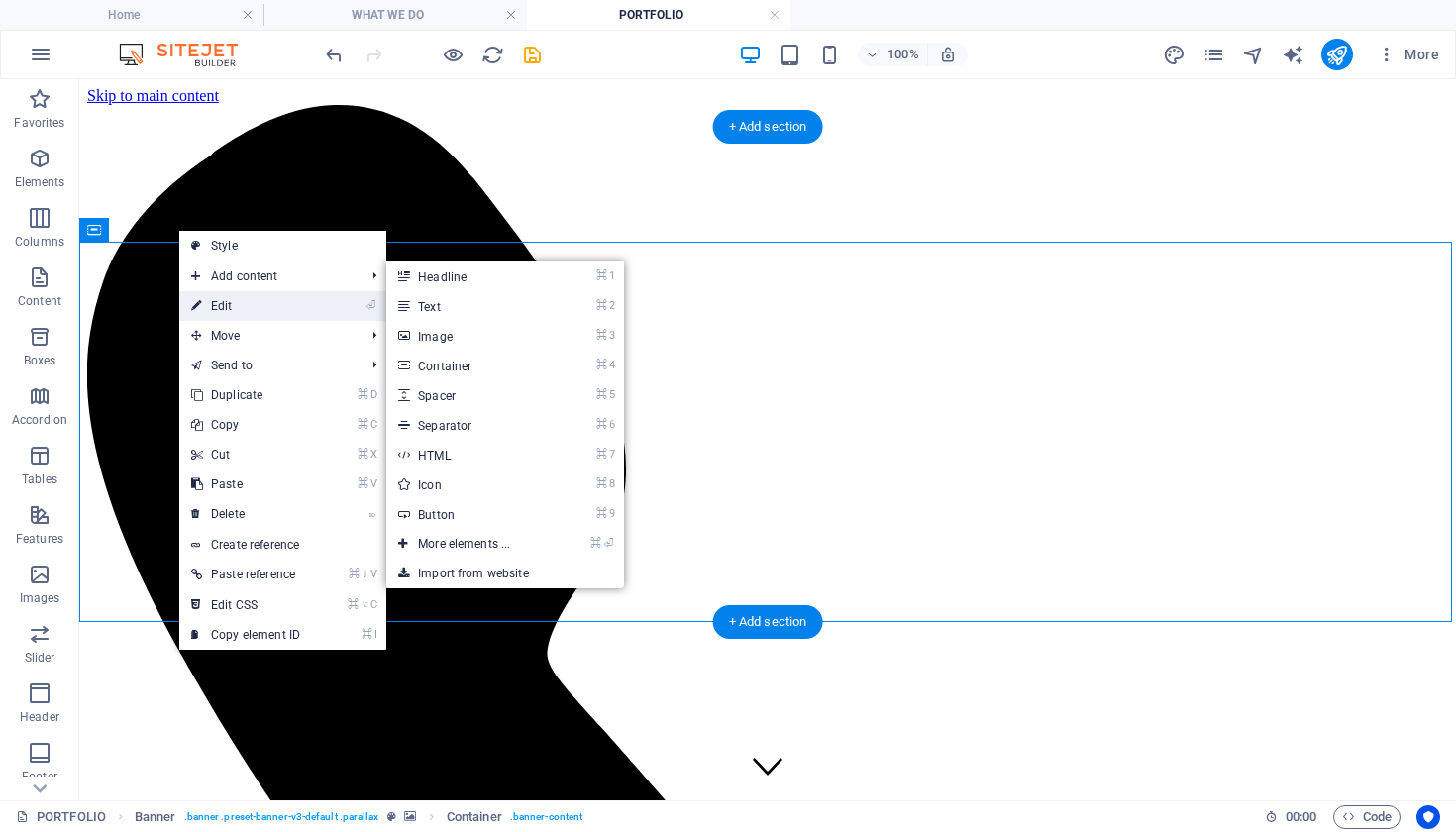 click on "⏎  Edit" at bounding box center (282, 306) 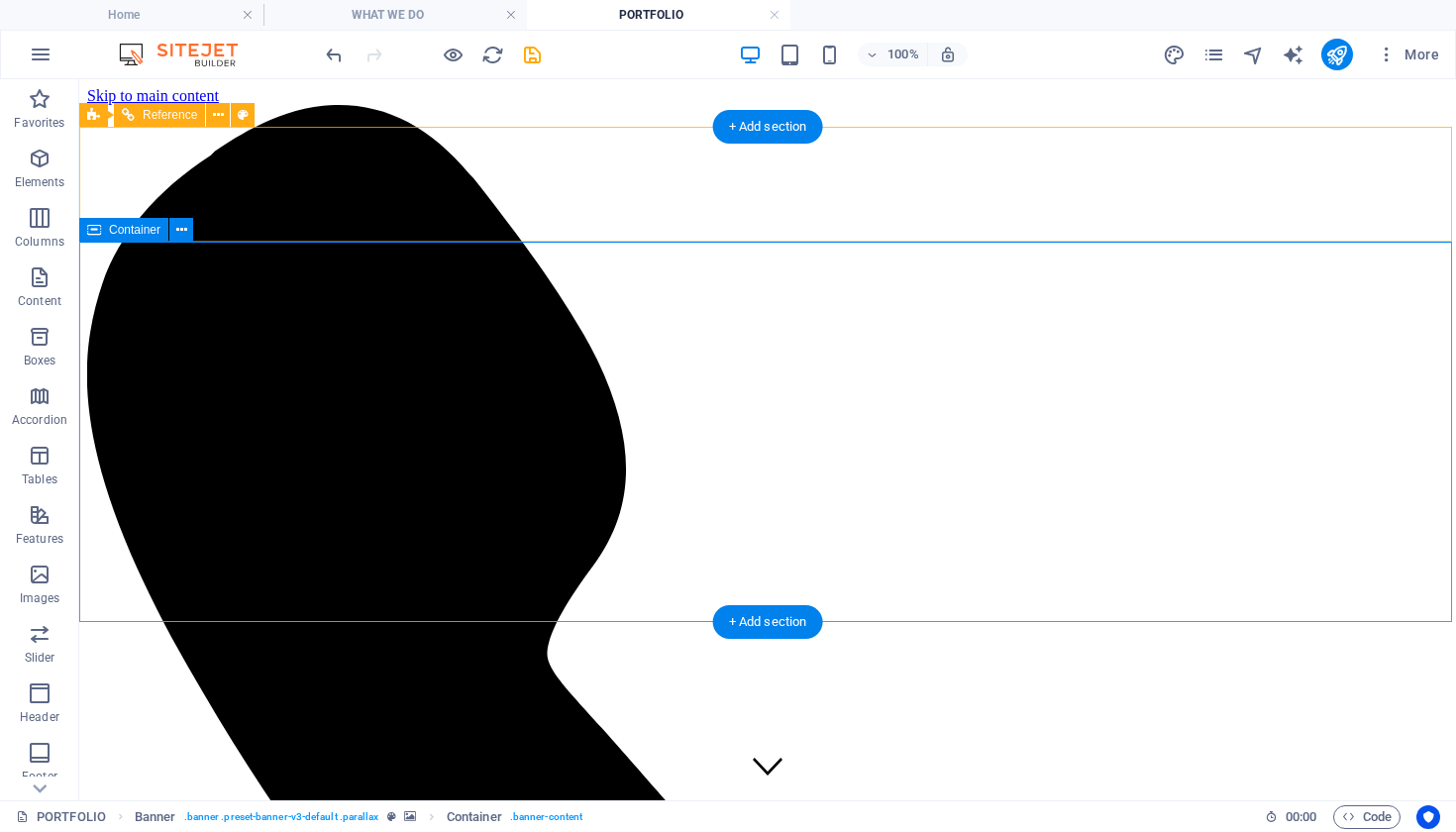 click at bounding box center (94, 230) 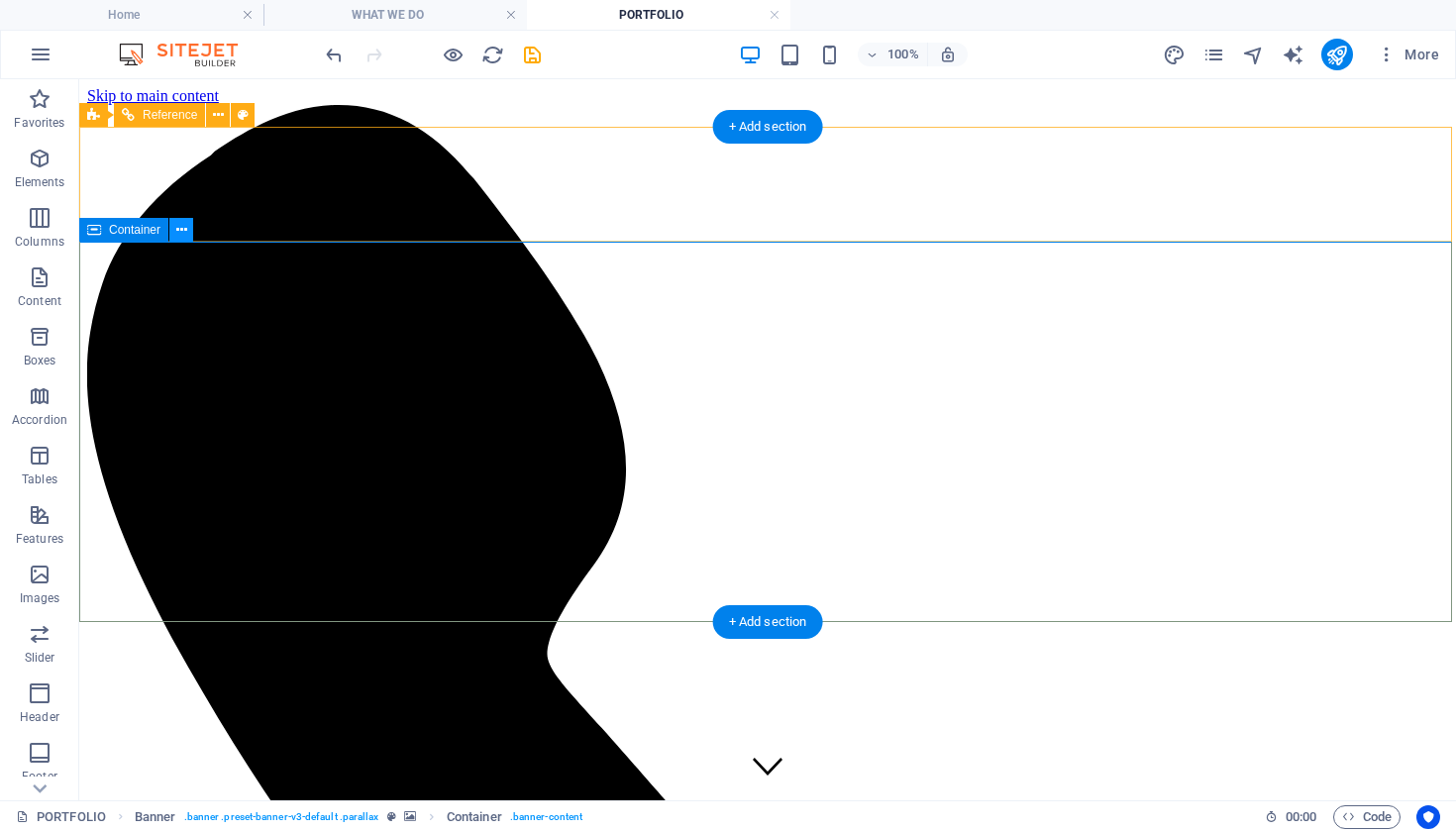 click at bounding box center [181, 230] 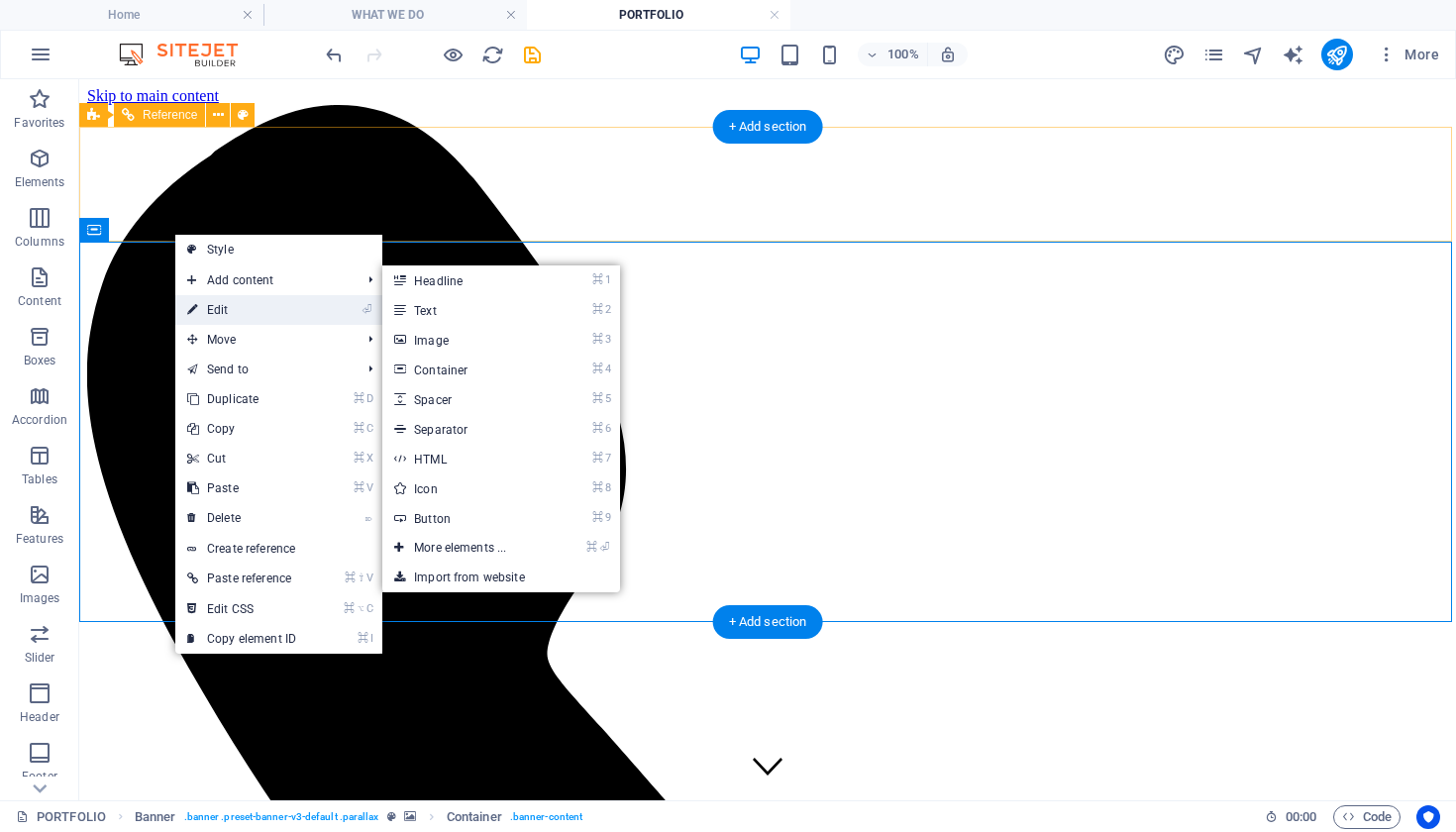 click on "⏎  Edit" at bounding box center [242, 310] 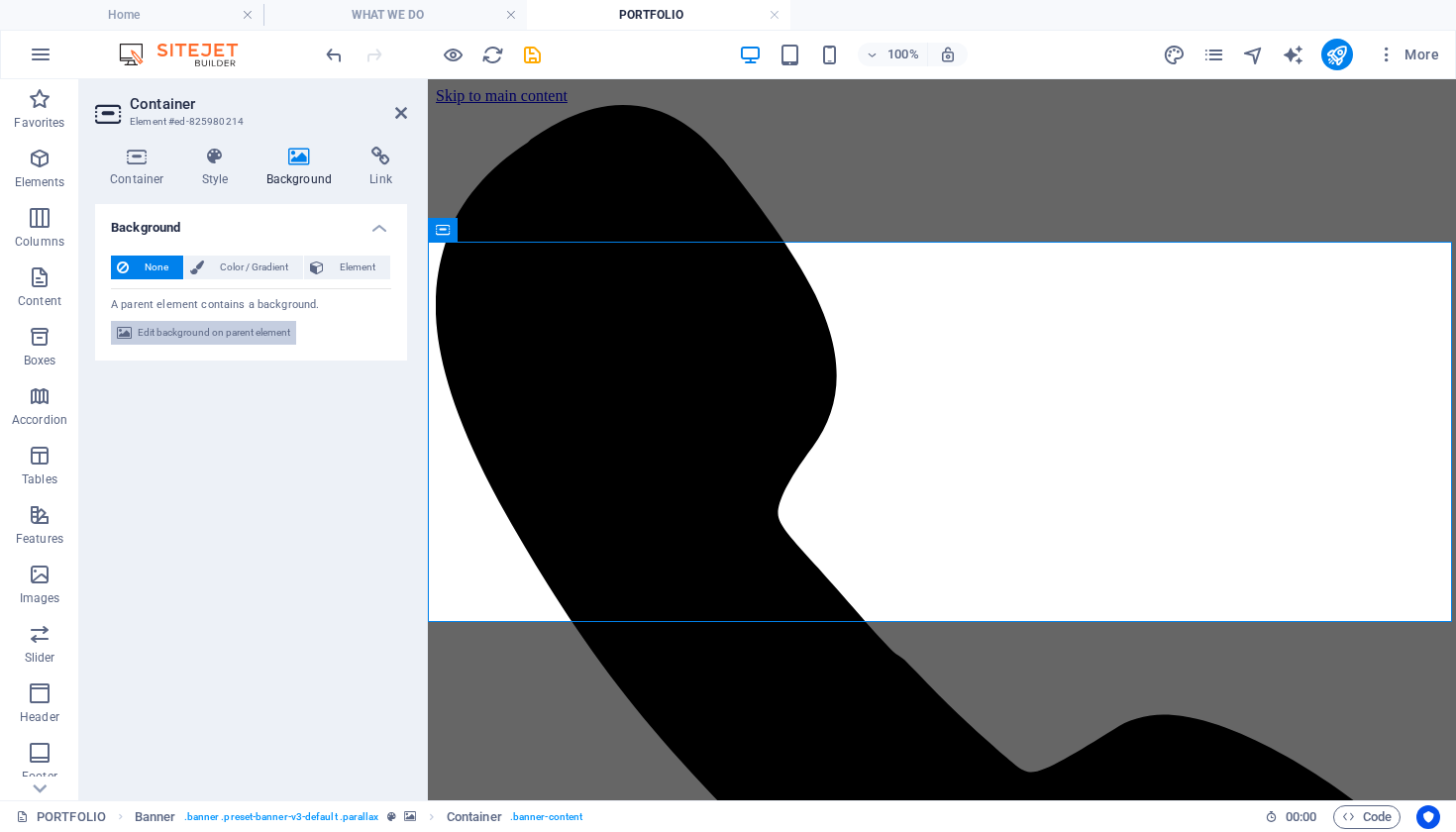 click on "Edit background on parent element" at bounding box center [214, 333] 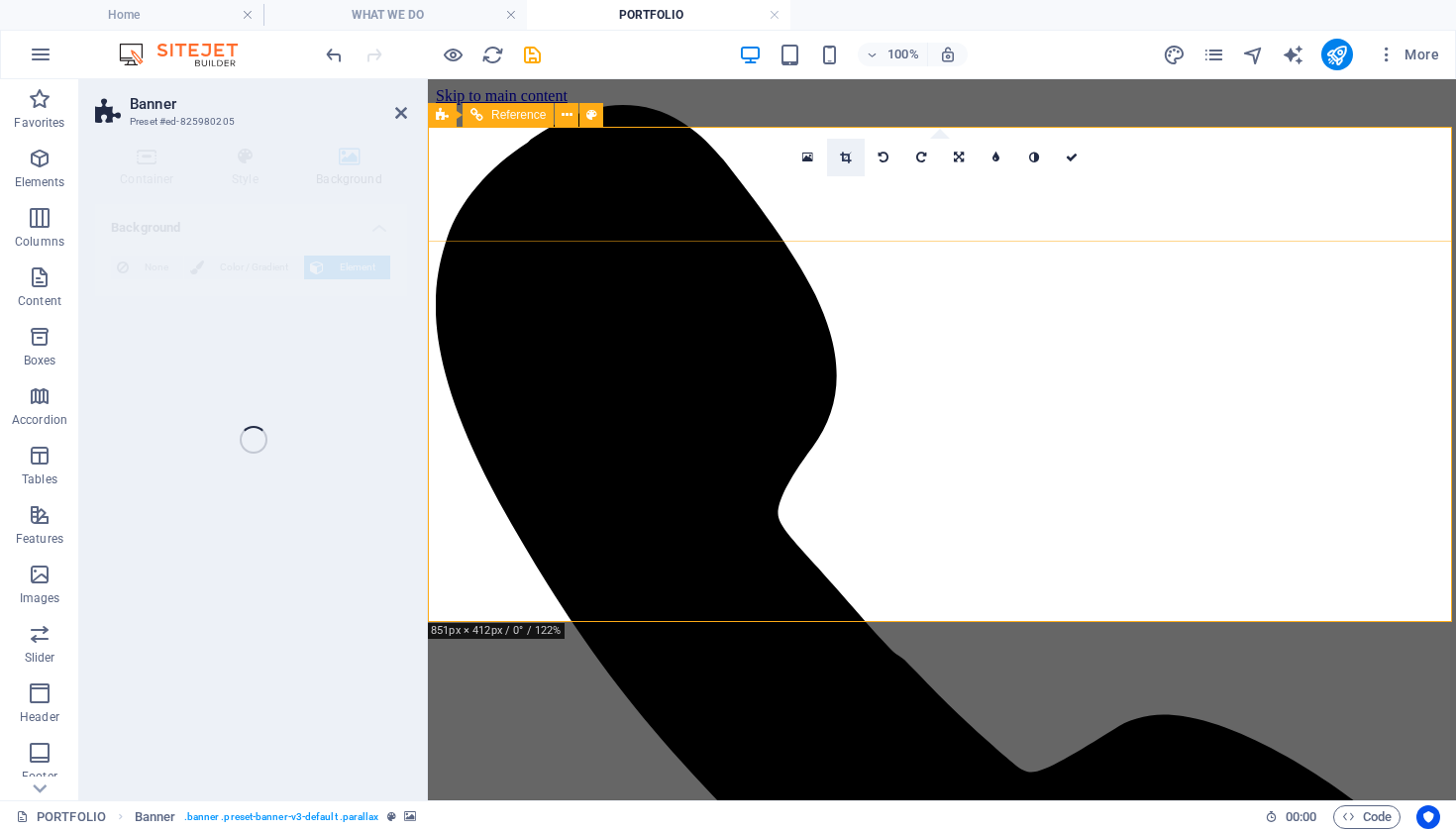 click at bounding box center [846, 157] 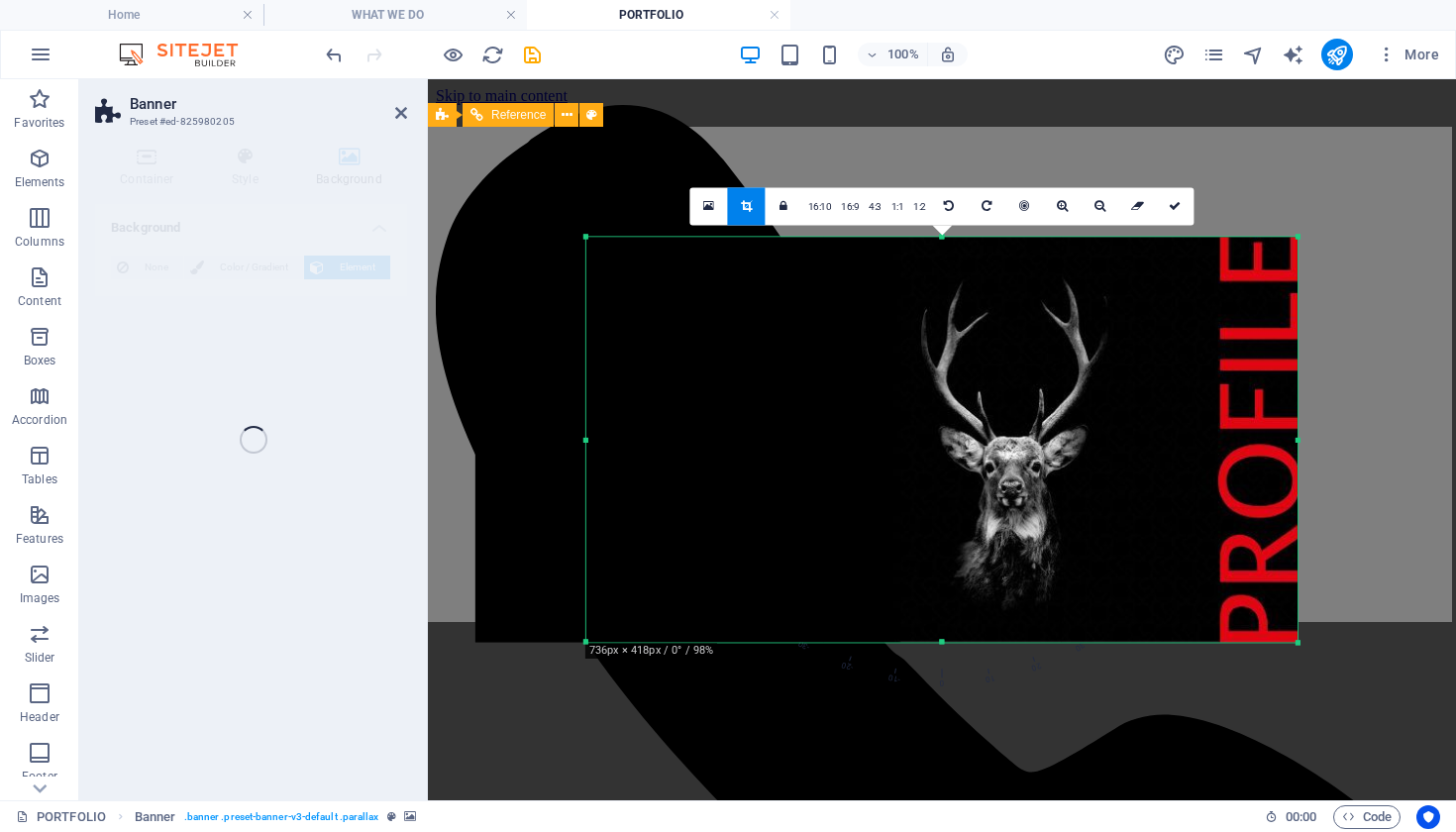 drag, startPoint x: 532, startPoint y: 446, endPoint x: 641, endPoint y: 440, distance: 109.16501 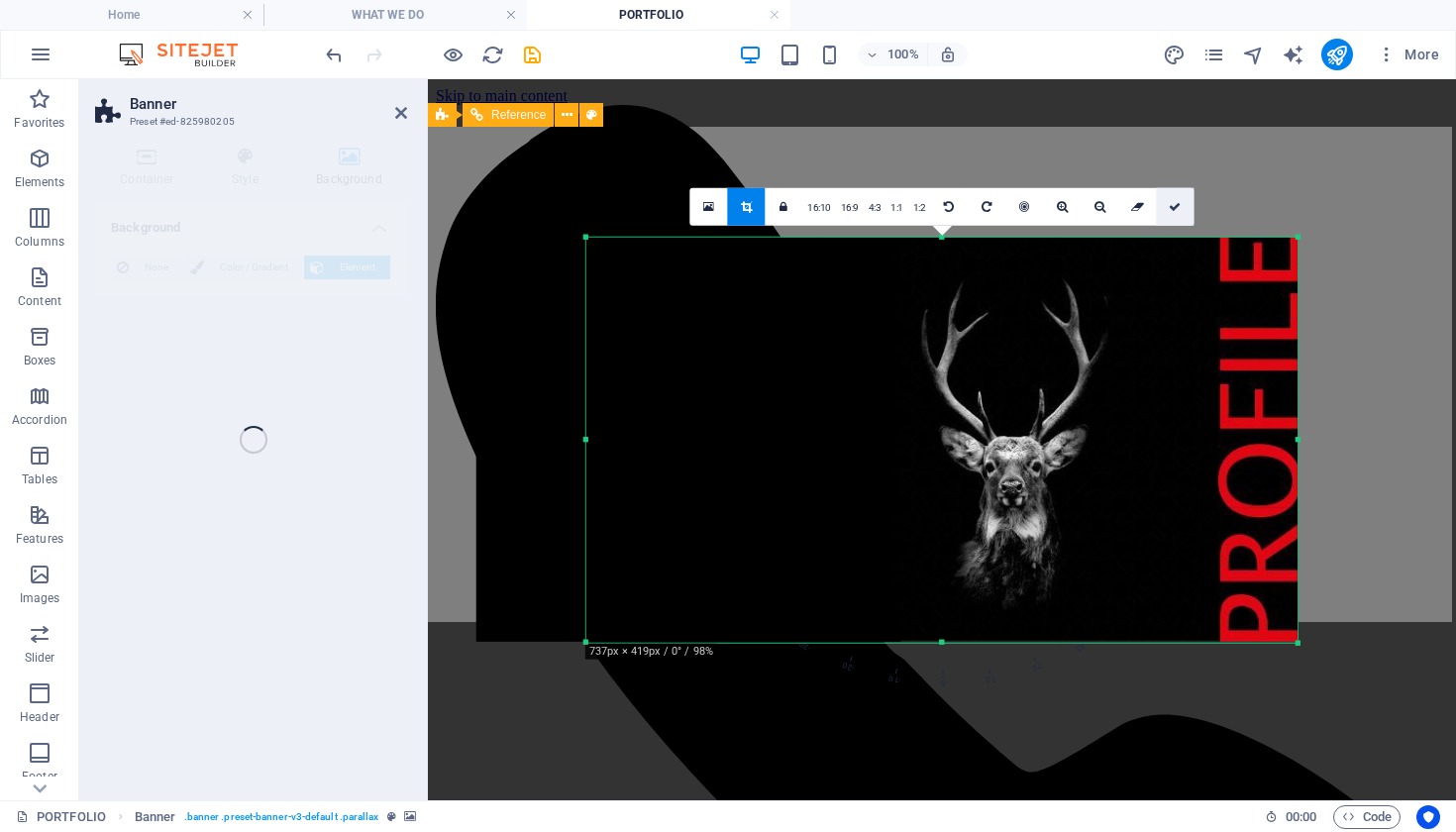 click at bounding box center [1175, 207] 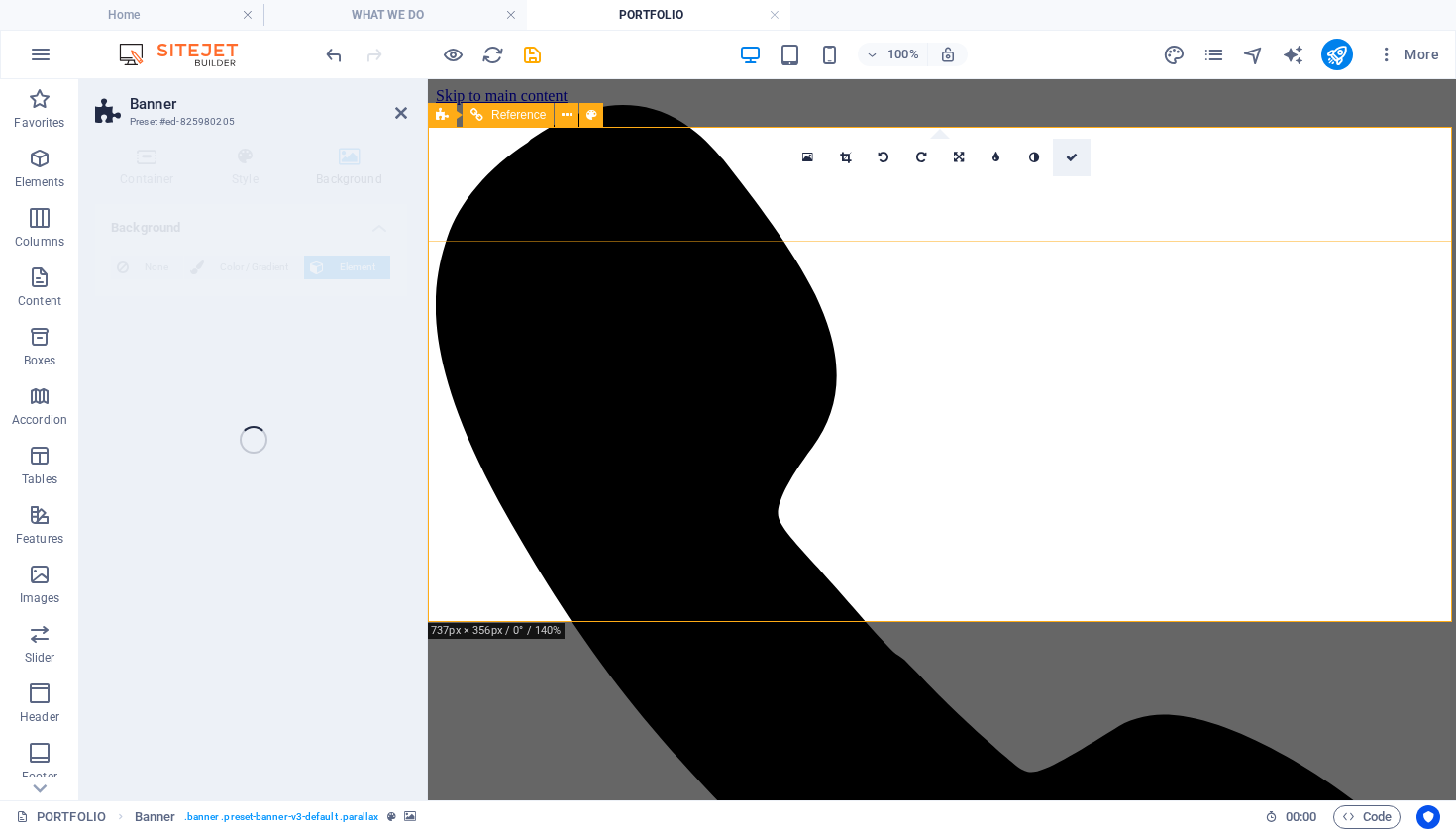 click at bounding box center [1072, 157] 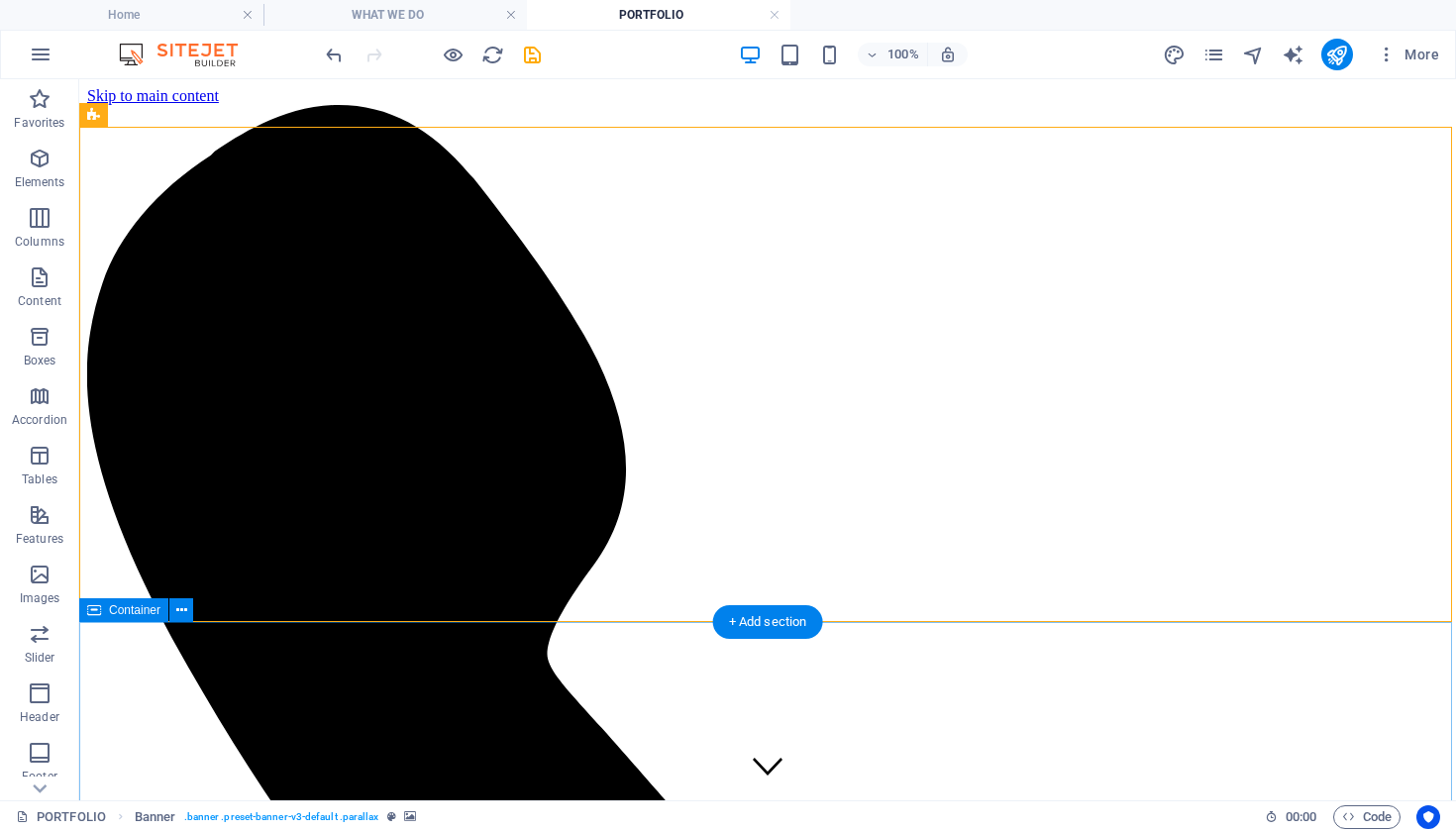 scroll, scrollTop: 0, scrollLeft: 0, axis: both 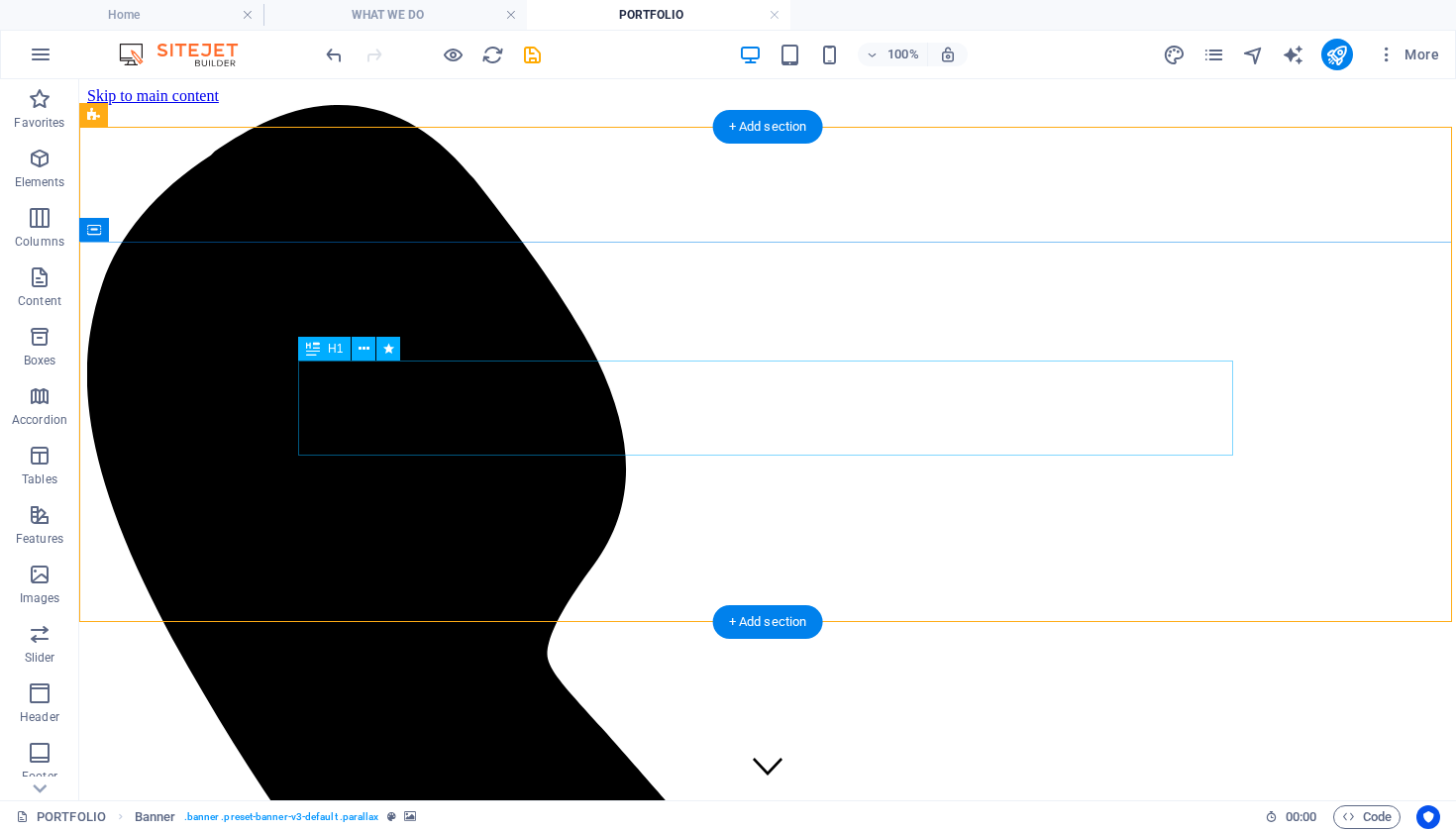 click on "Gallery" at bounding box center [768, 13444] 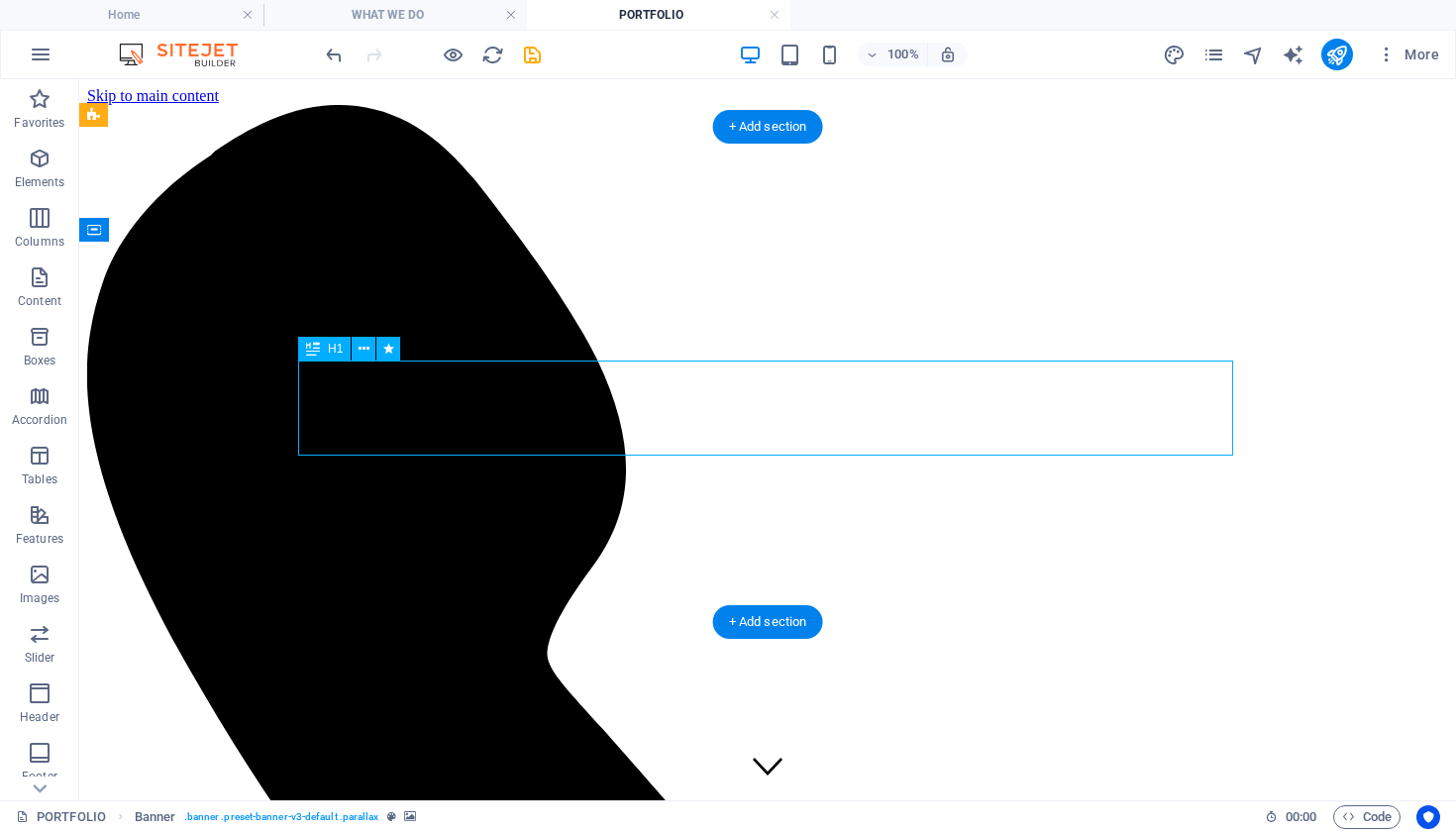 click on "Gallery" at bounding box center (768, 13444) 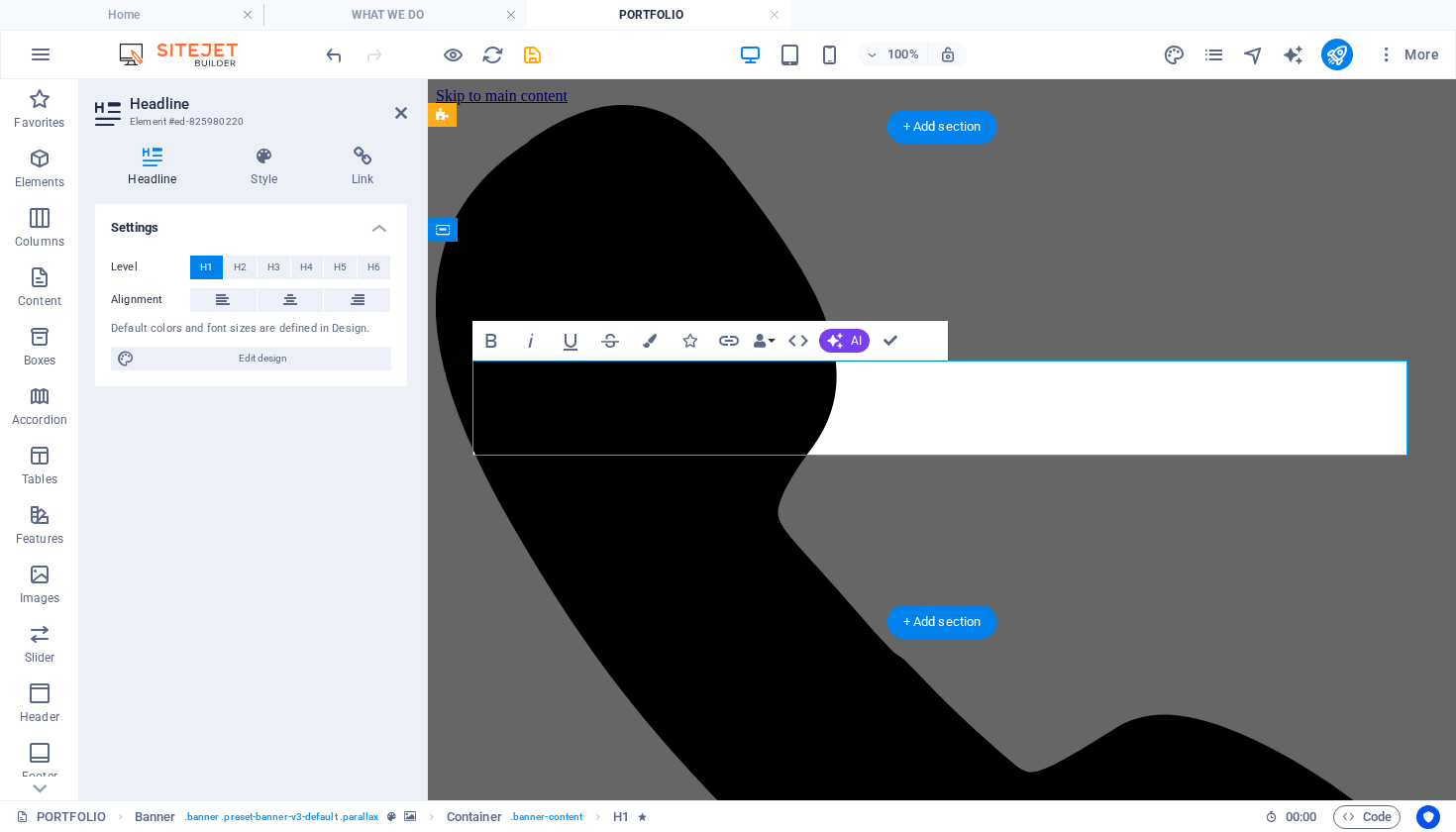 type 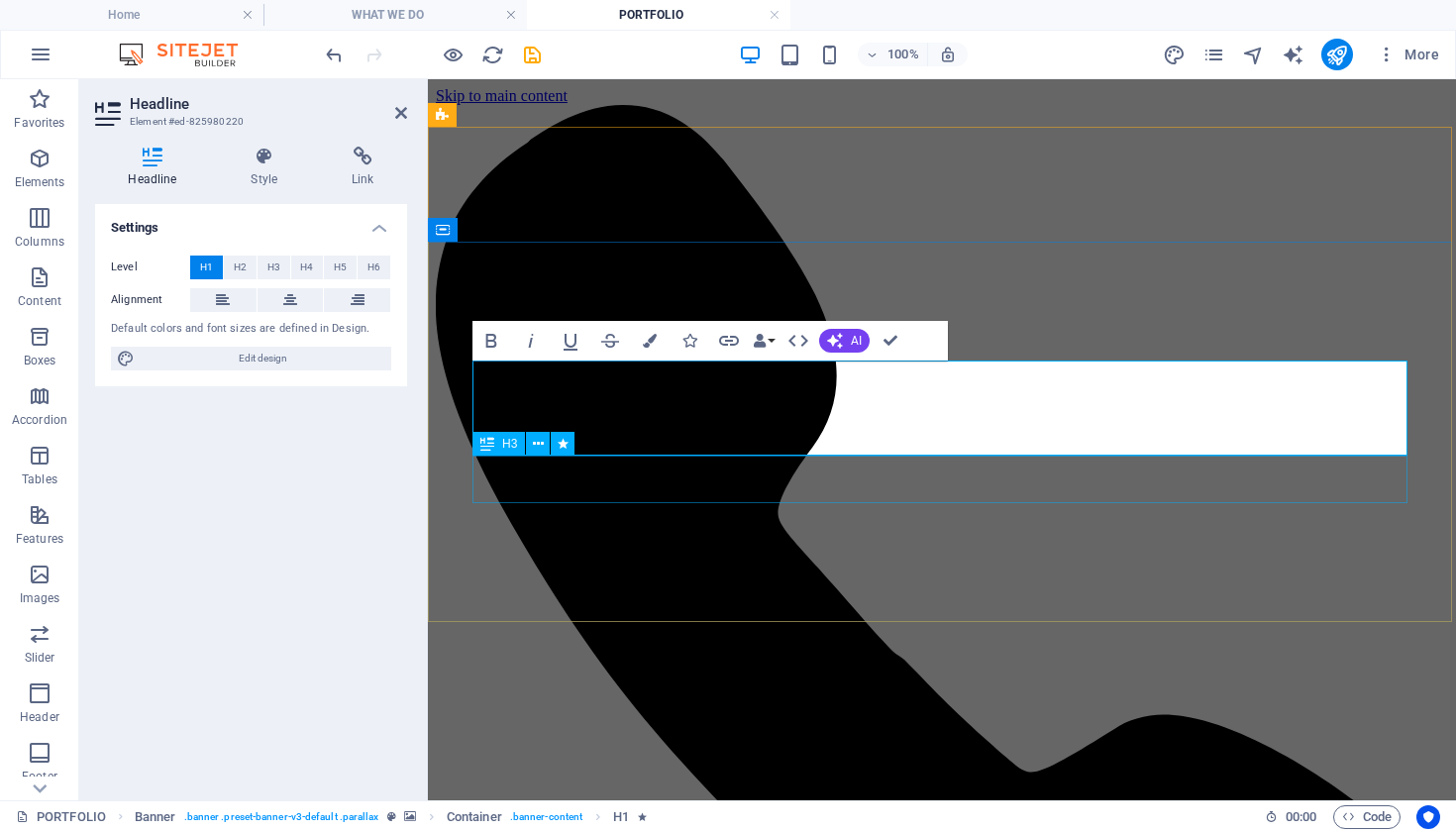 click on "Lorem ipsum dolor sit amet" at bounding box center [942, 10347] 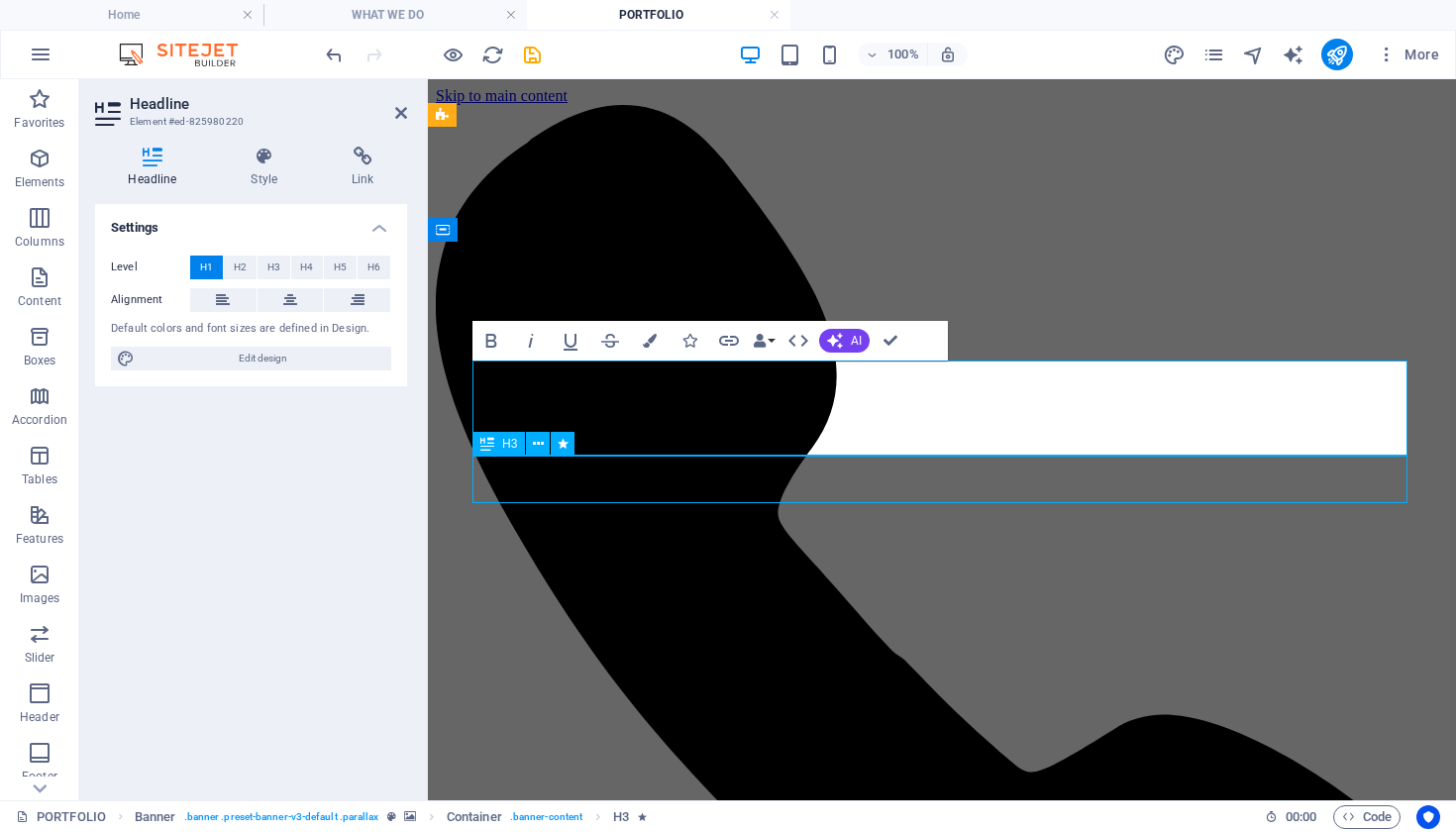 click on "Lorem ipsum dolor sit amet" at bounding box center [942, 10347] 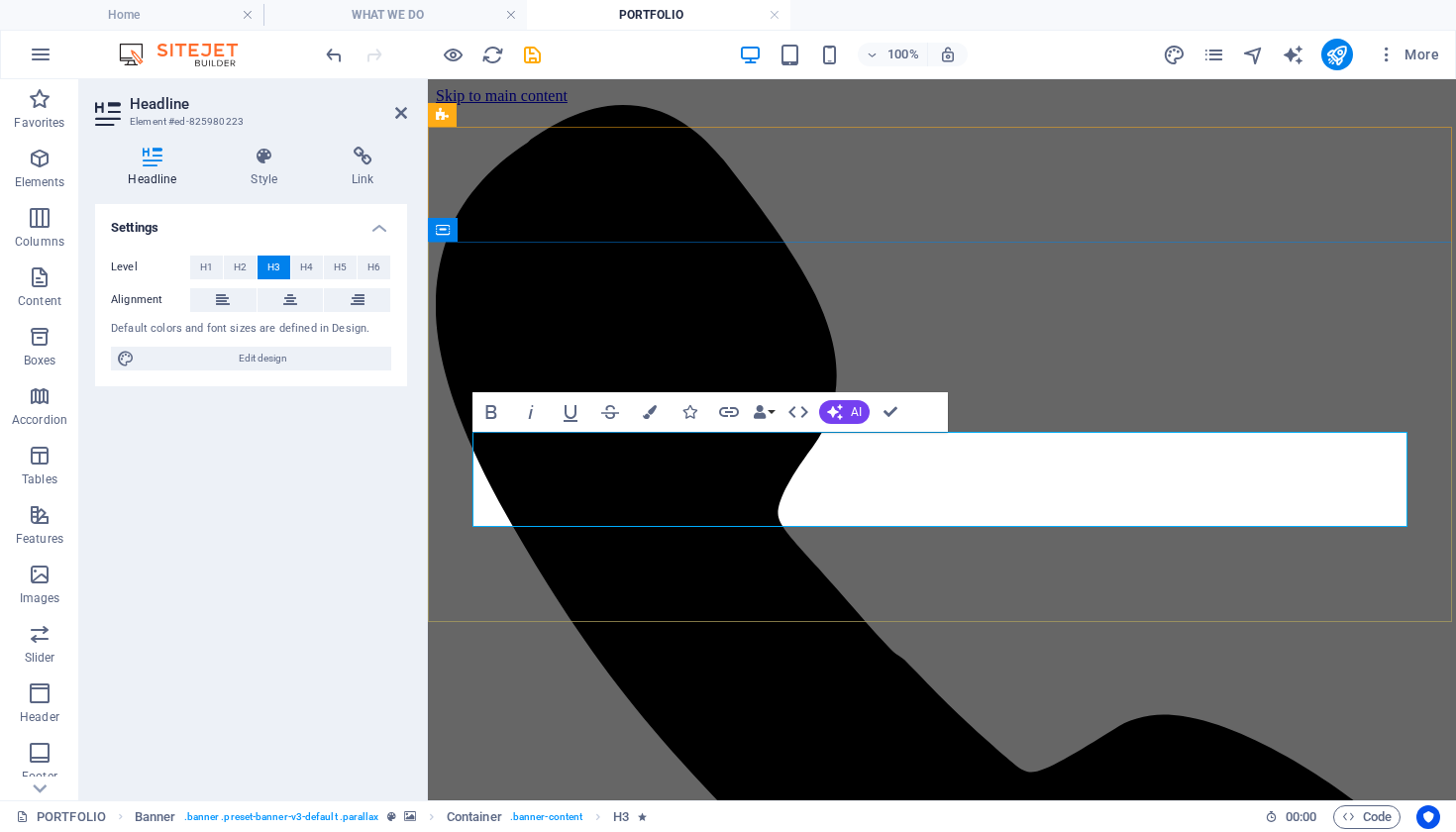 click on "With our comprehensive suite of services, we can help you take your business to the next level." at bounding box center [806, 10346] 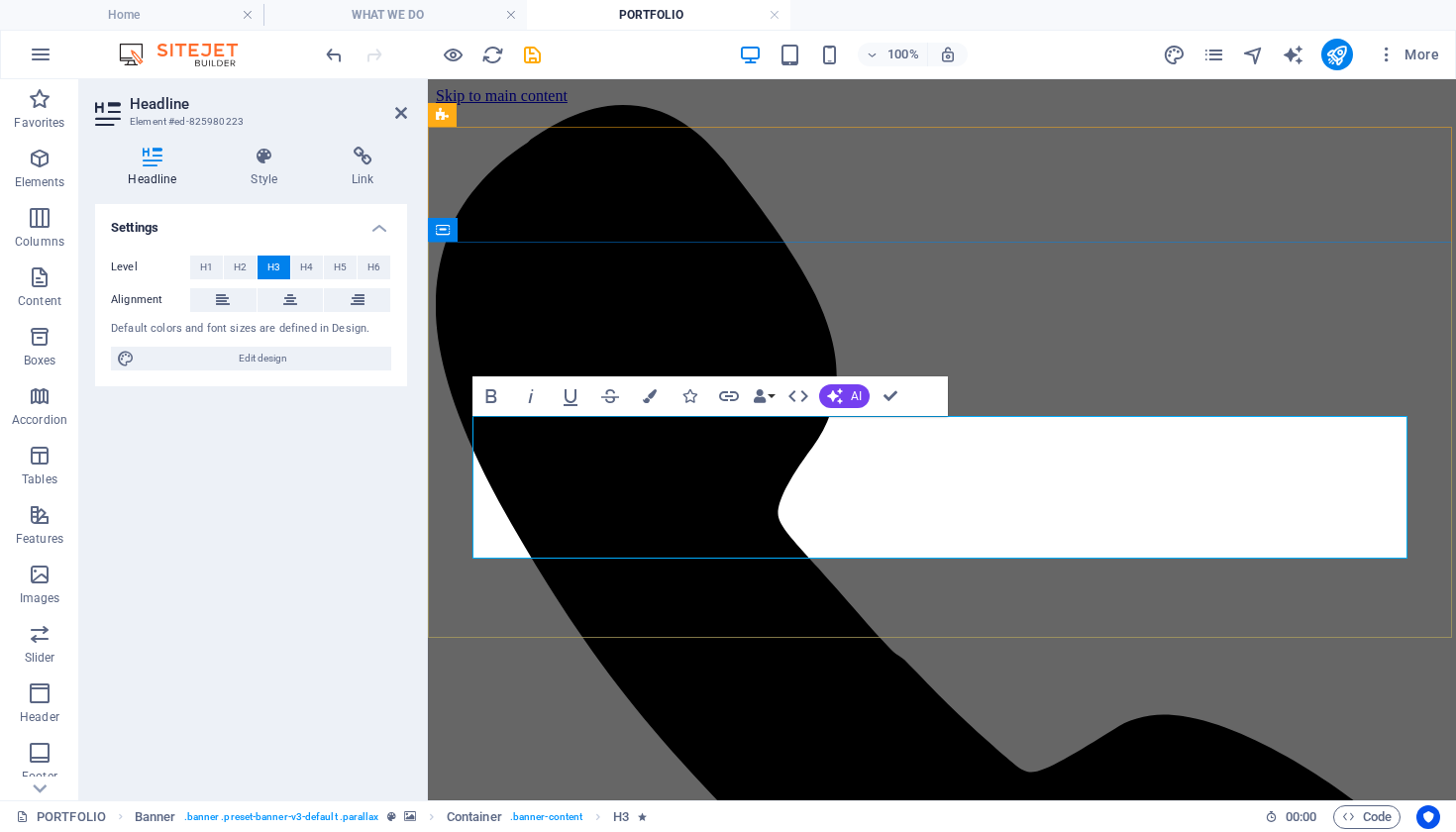 click on "With our comprehensive suite of services,  ‌we can help you take your business to the next level." at bounding box center [641, 10364] 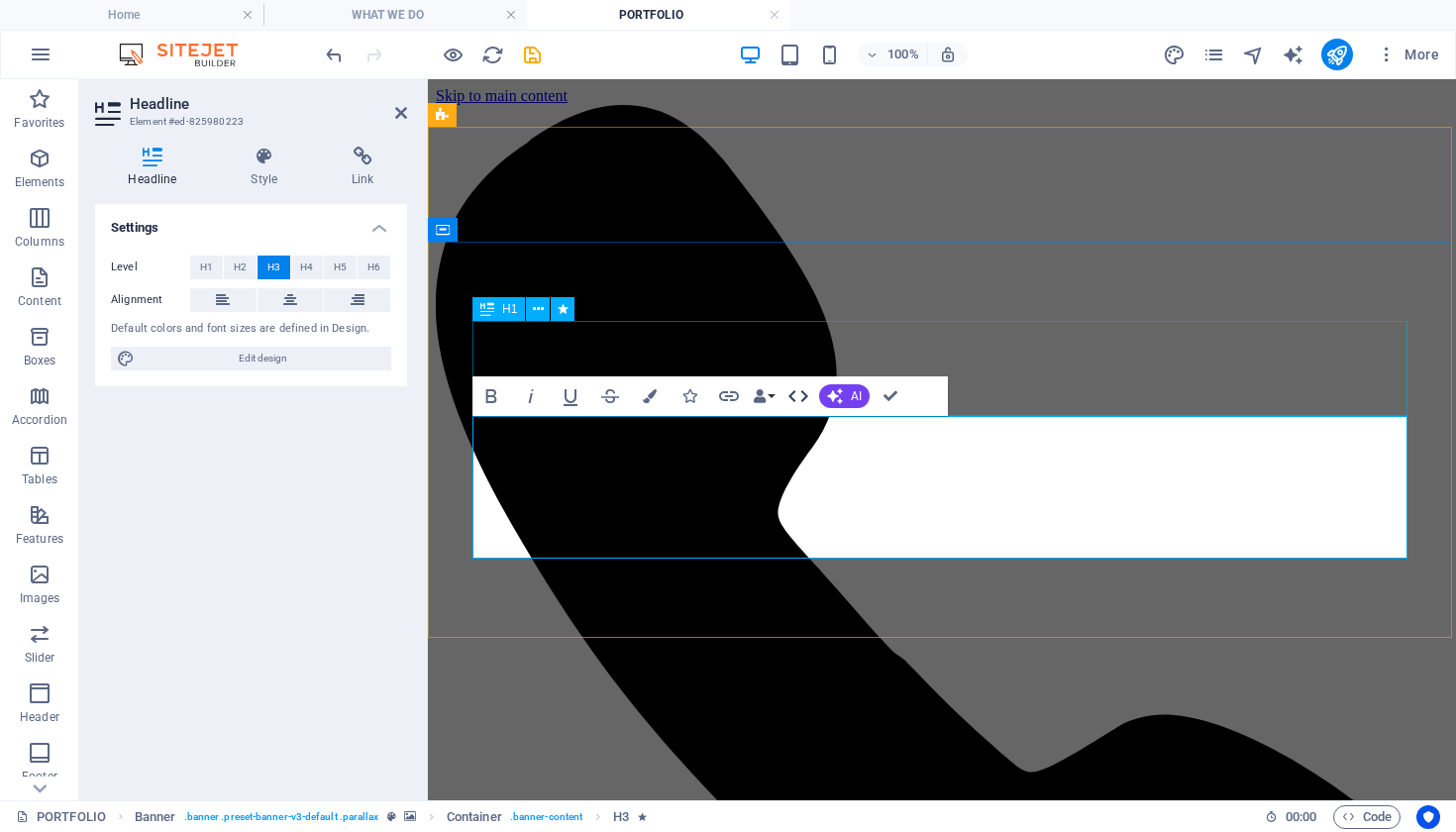 click 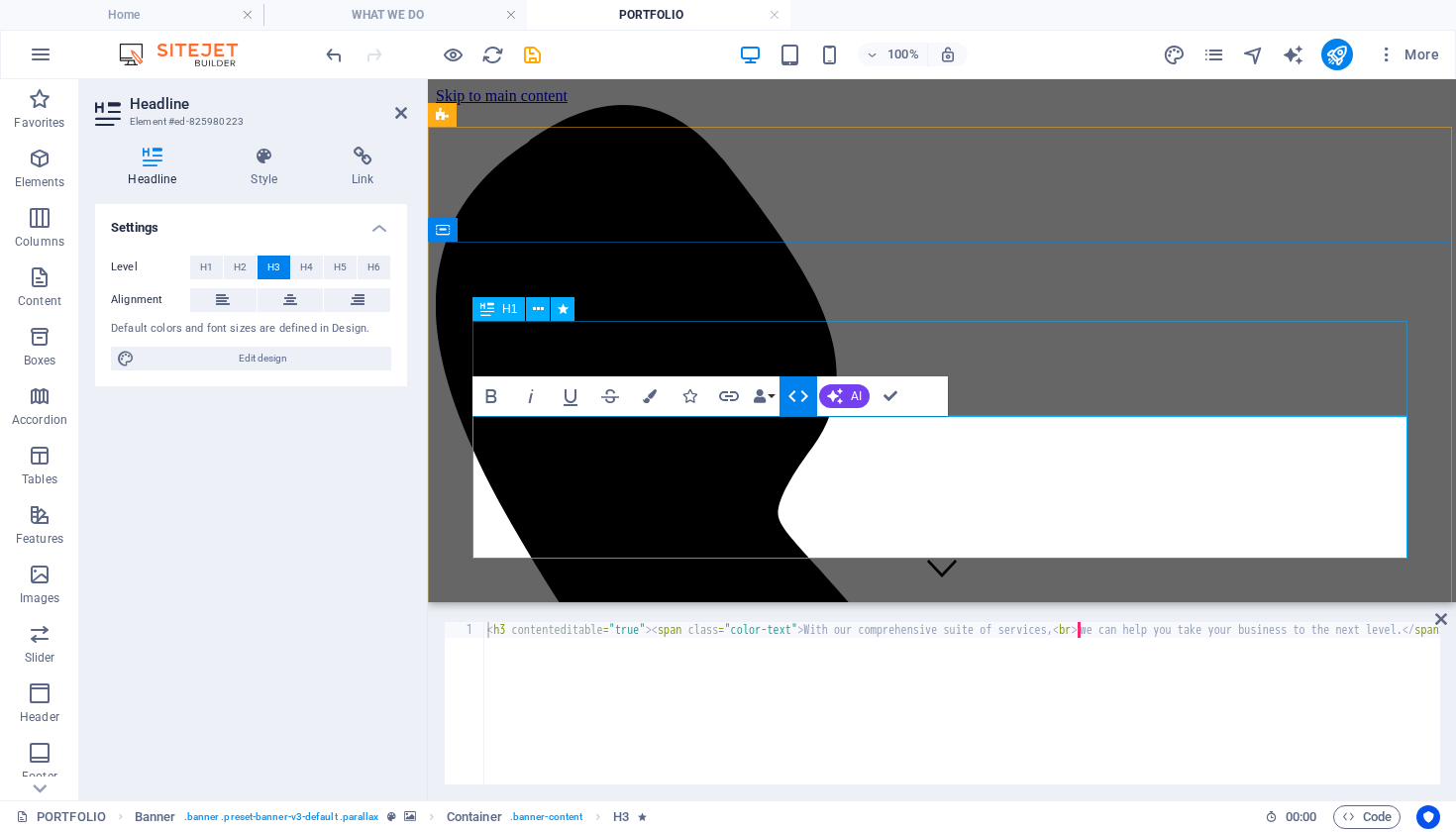 click on "HTML" at bounding box center (798, 396) 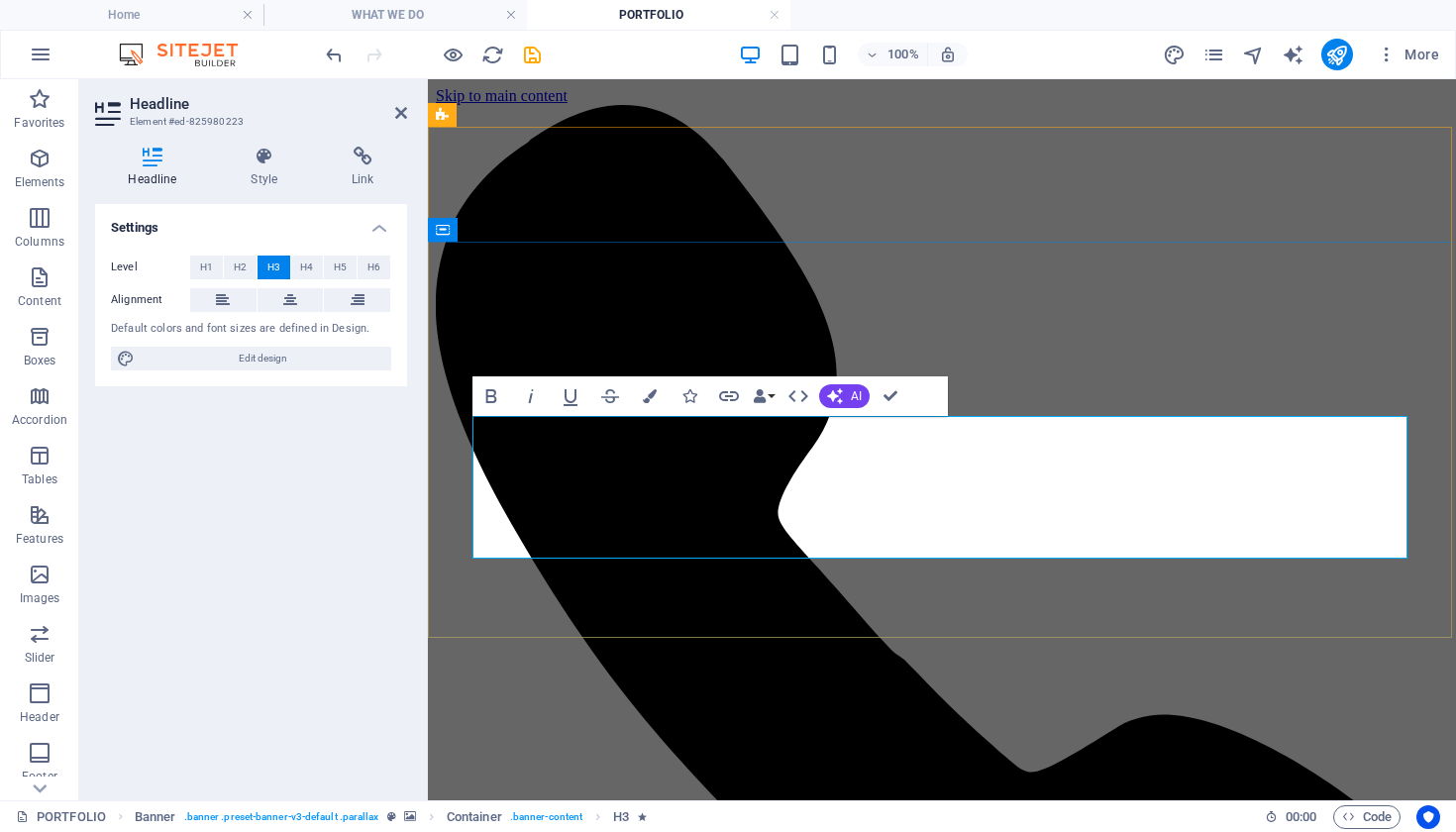 click on "With our comprehensive suite of services,  ‌we can help you take your business to the next level." at bounding box center (942, 10365) 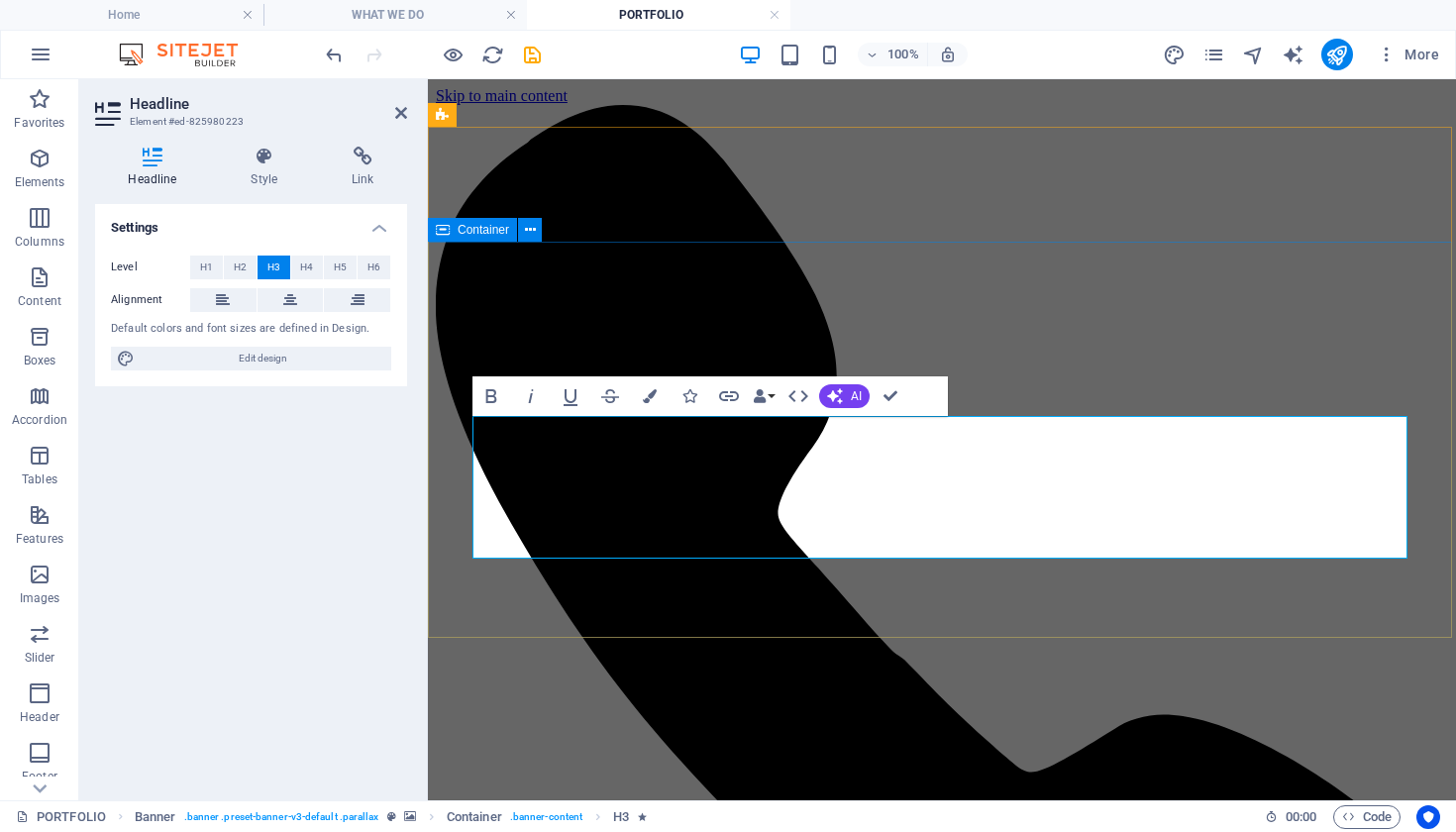 click on "PORTFOLIO With our comprehensive suite of services,  ‌we can help you take your business to the next level." at bounding box center [942, 10335] 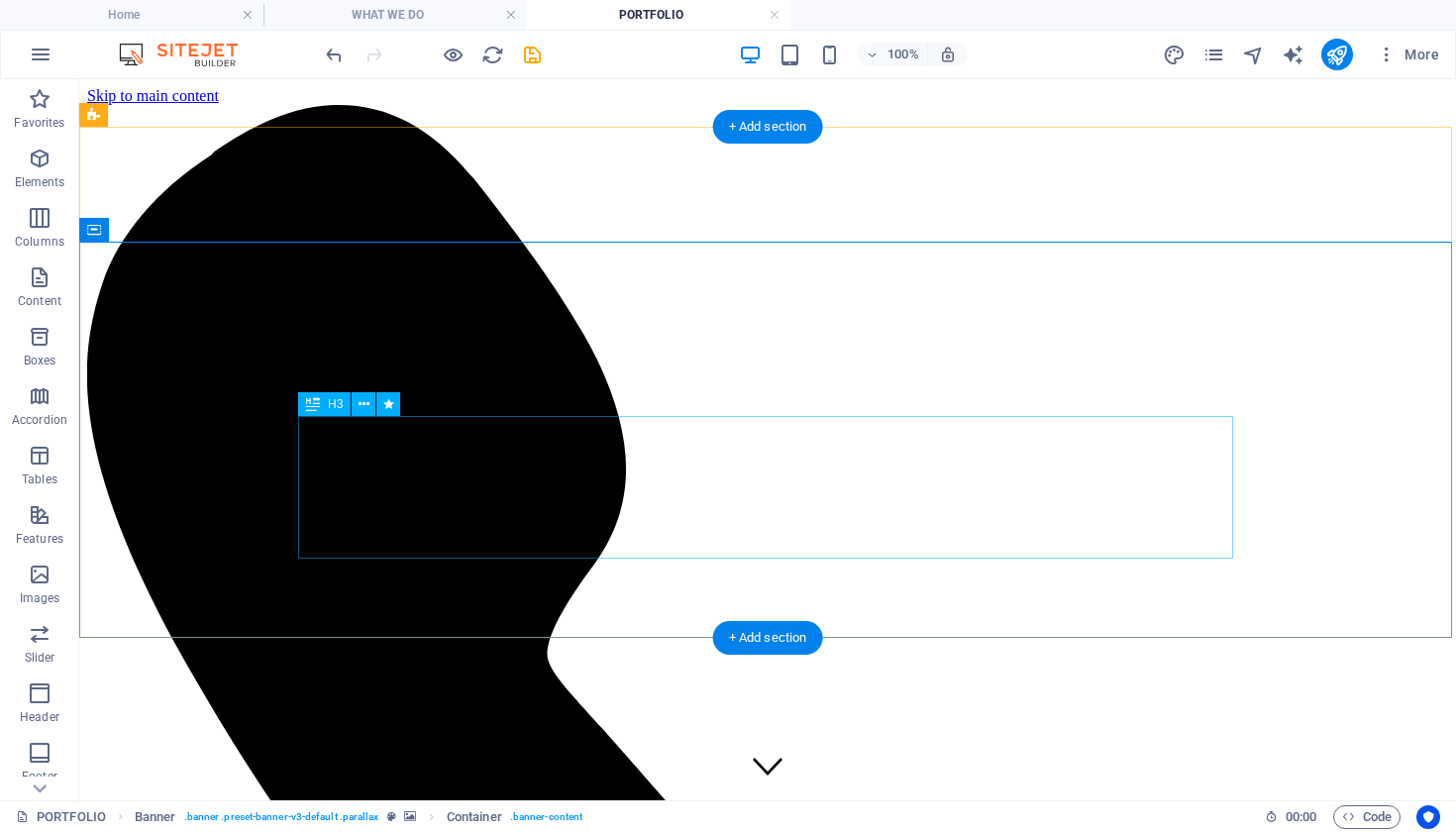 click on "With our comprehensive suite of services,  we can help you take your business to the next level." at bounding box center [768, 13513] 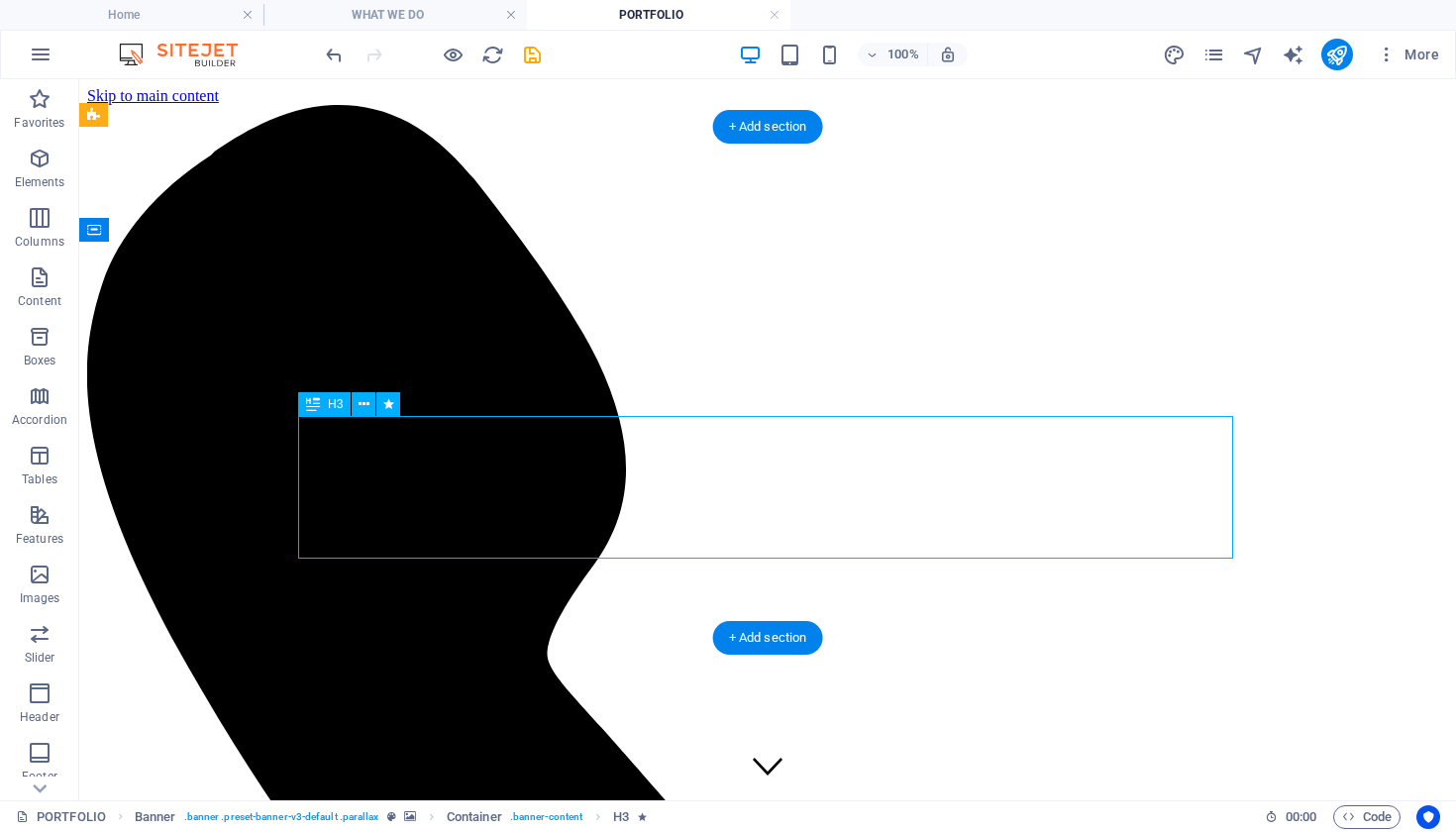 click on "With our comprehensive suite of services,  we can help you take your business to the next level." at bounding box center (768, 13513) 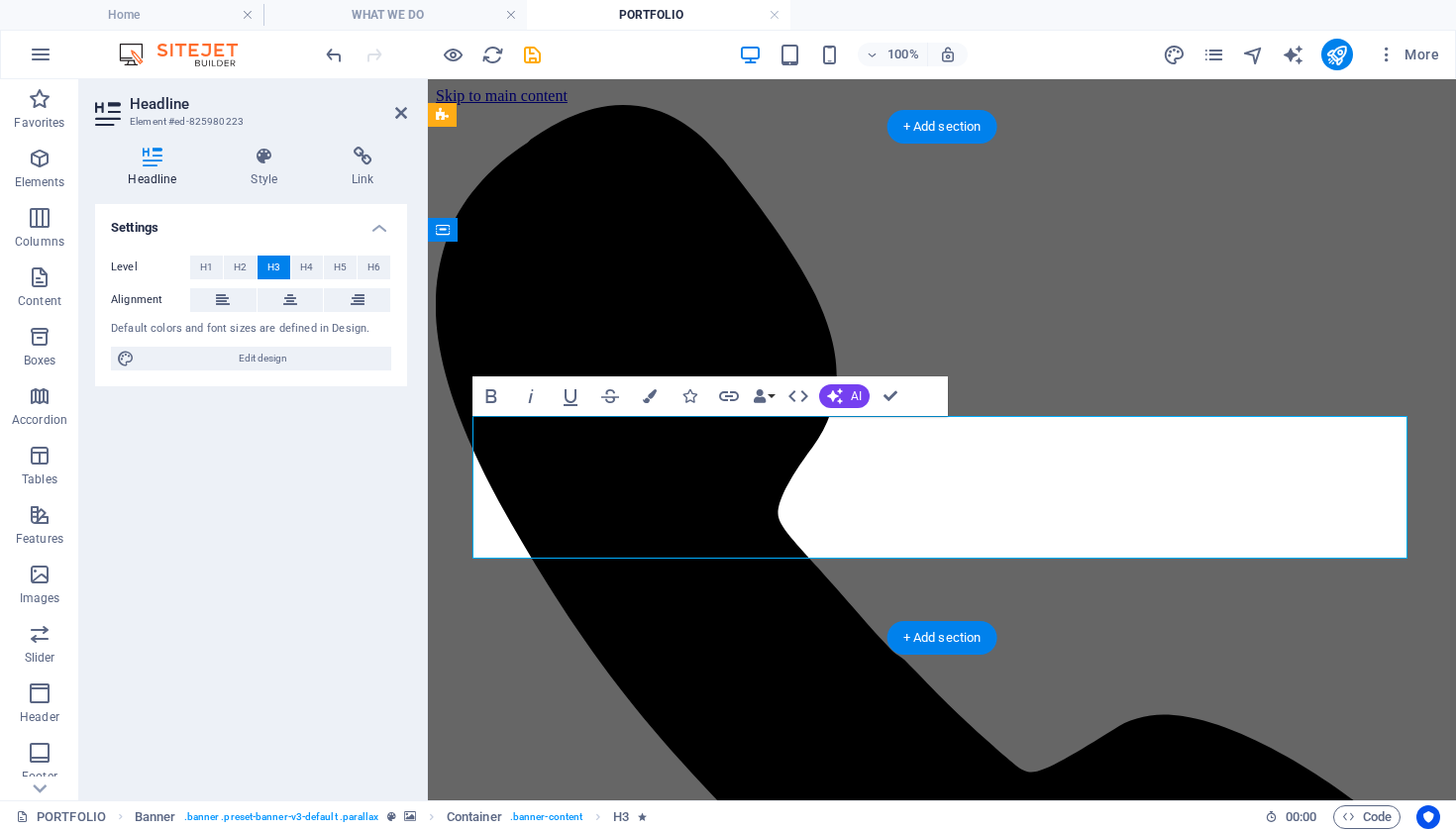 click on "With our comprehensive suite of services,  we can help you take your business to the next level." at bounding box center [641, 10364] 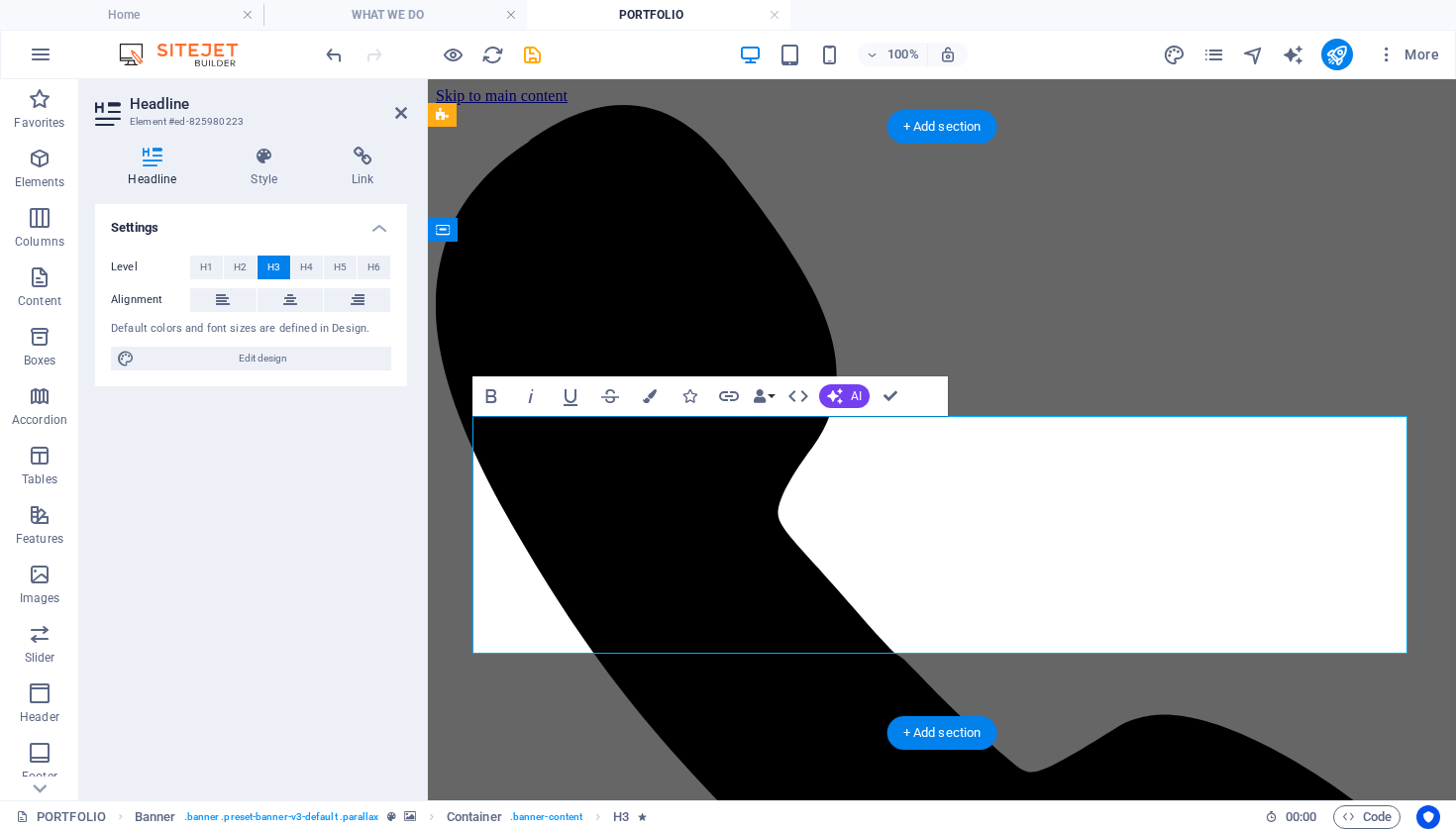 click on "With our comprehensive suite of services,  ‌ we can help you take your business to the next level." at bounding box center [942, 10435] 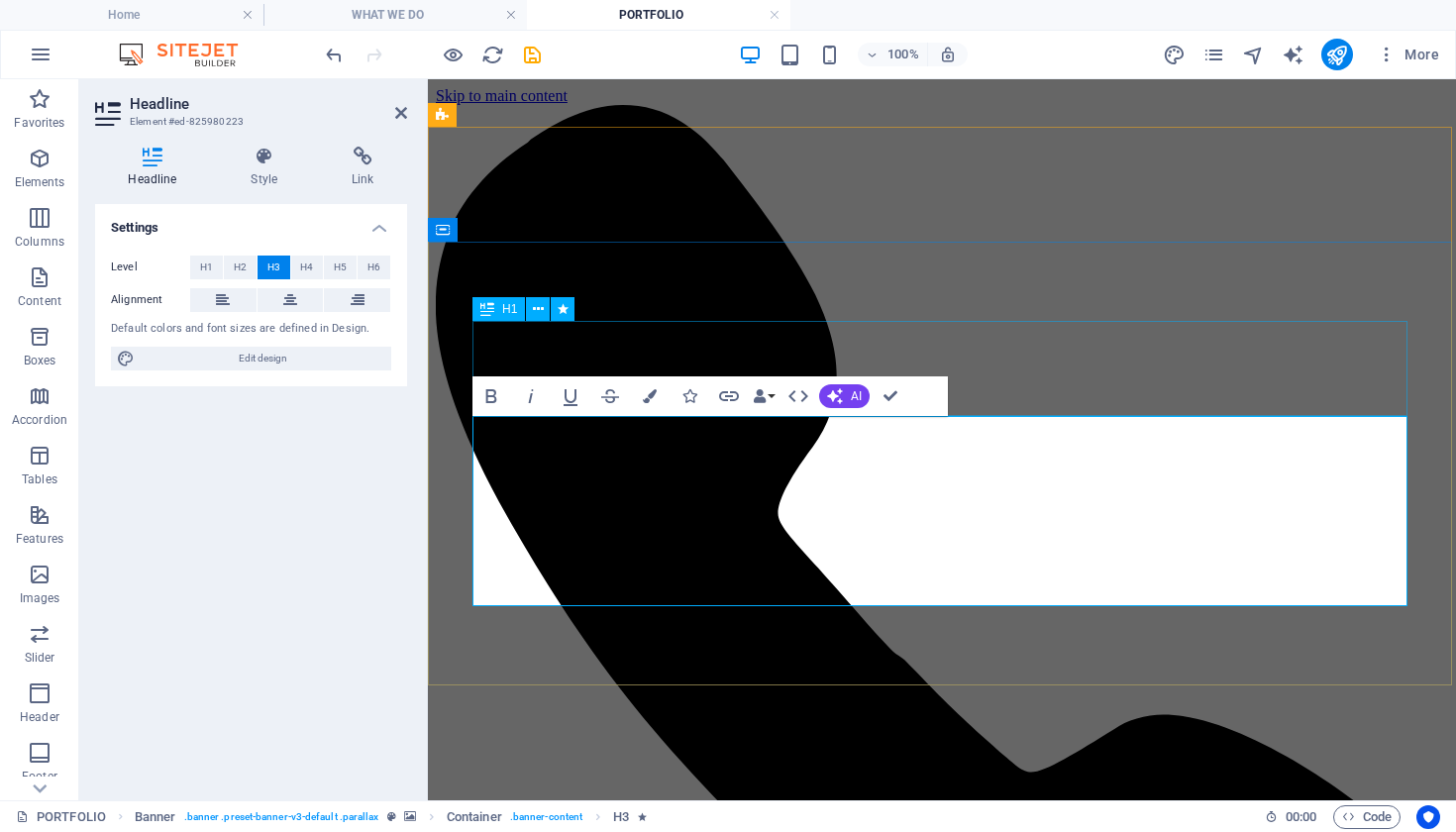 click on "PORTFOLIO" at bounding box center (942, 10327) 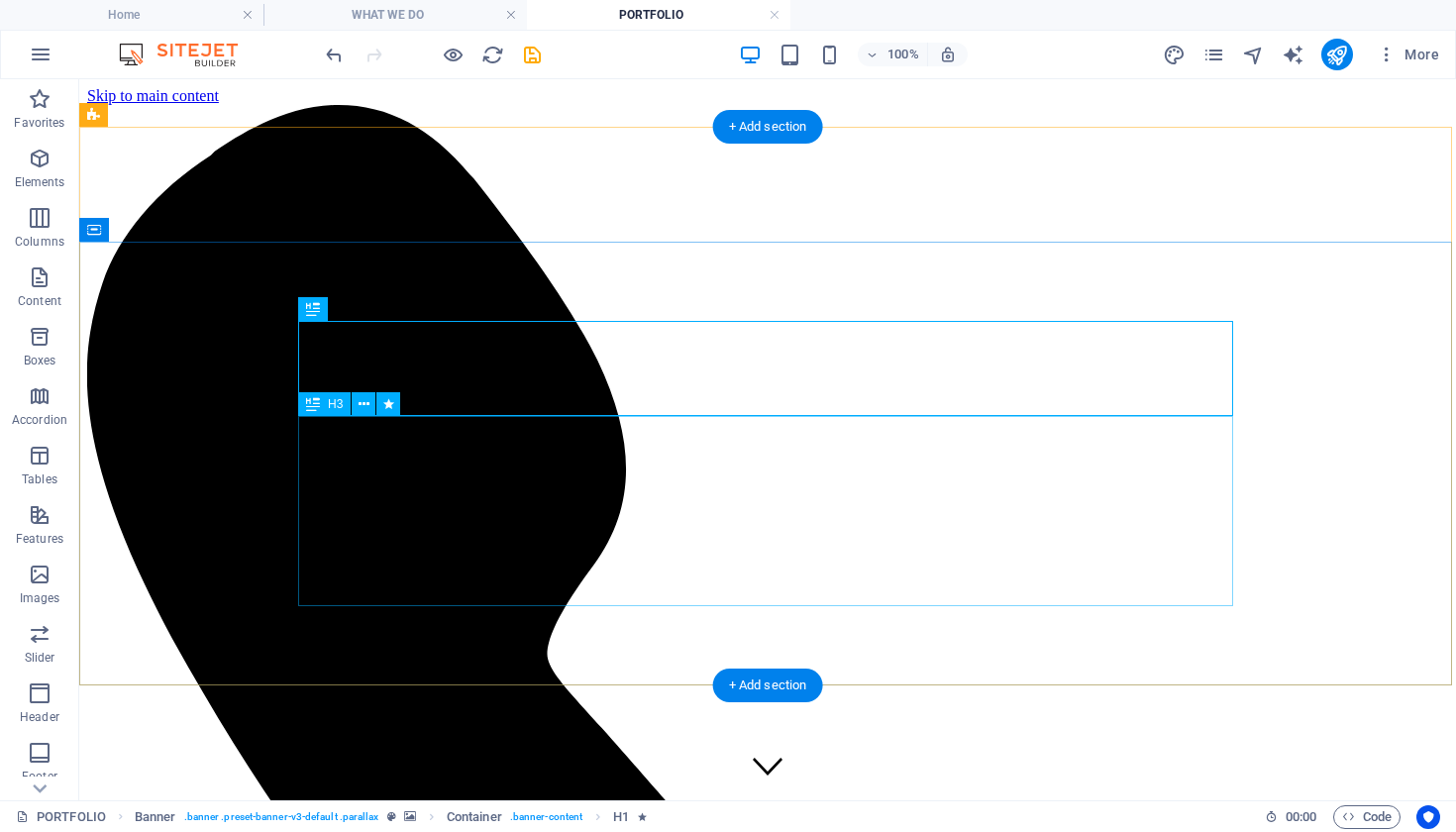 click on "With our comprehensive suite of services,  we can help you take your business to the next level." at bounding box center [768, 13548] 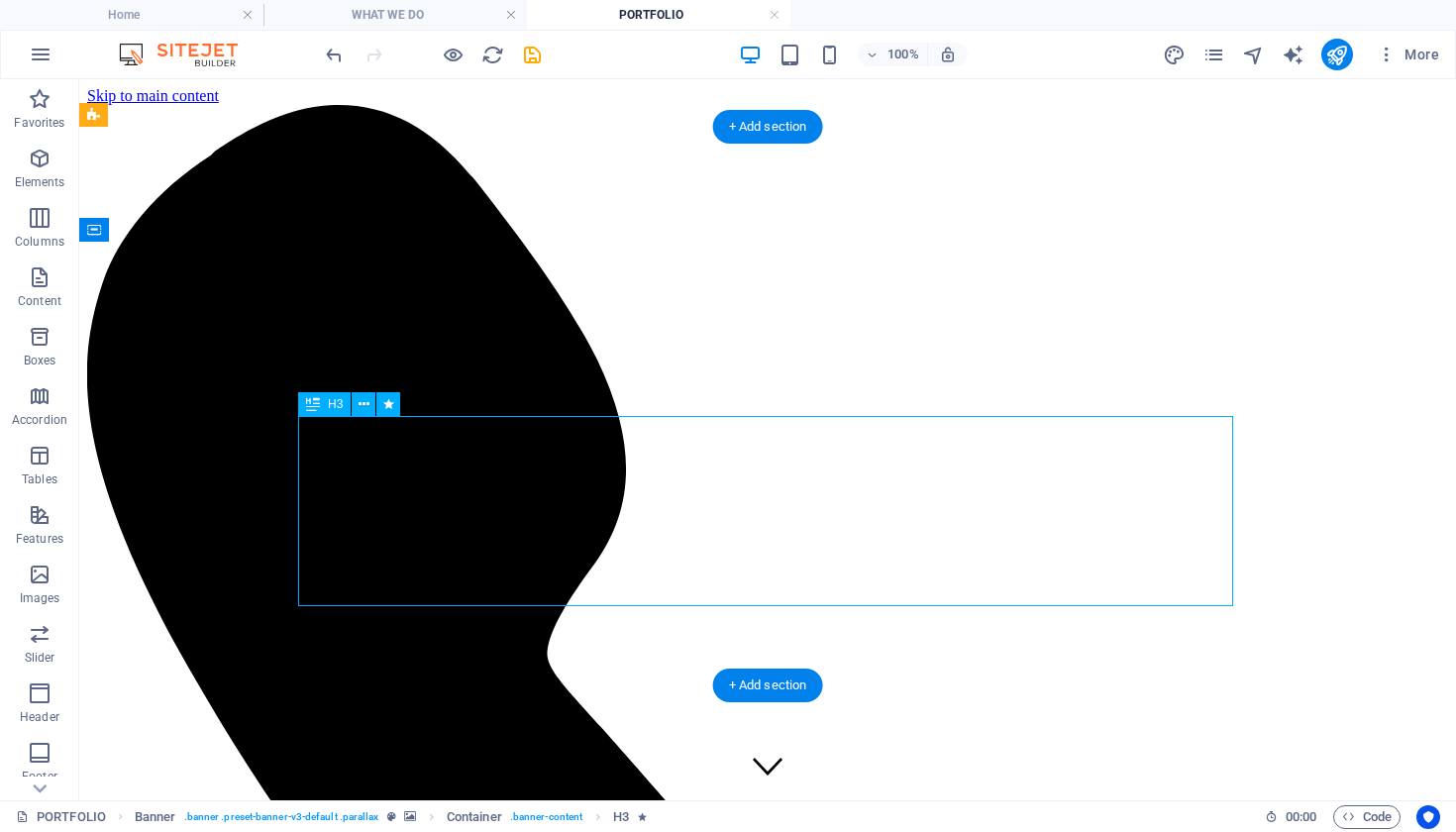 click on "With our comprehensive suite of services,  we can help you take your business to the next level." at bounding box center [768, 13548] 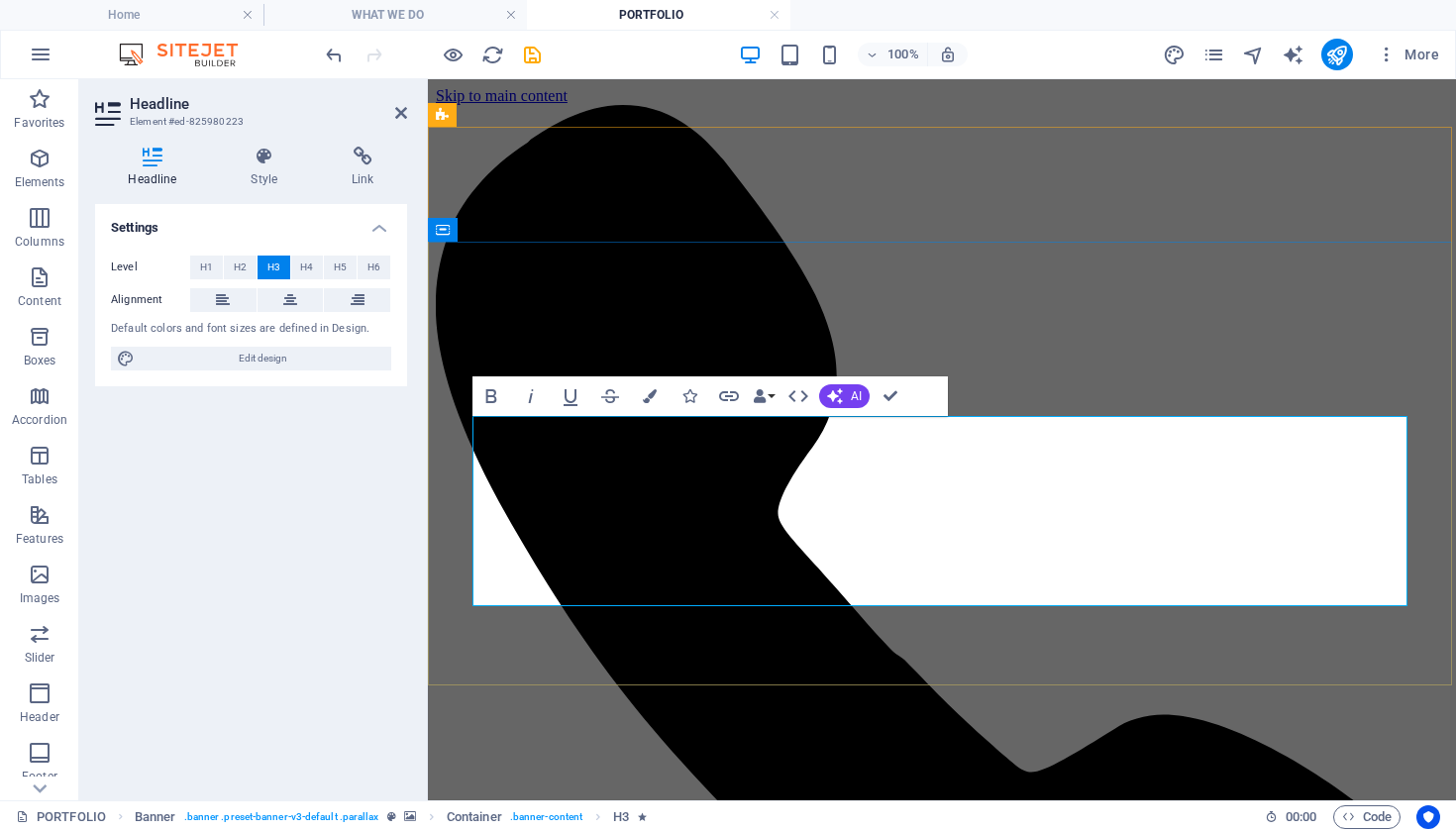 click on "With our comprehensive suite of services,  we can help you take your business to the next level." at bounding box center (641, 10399) 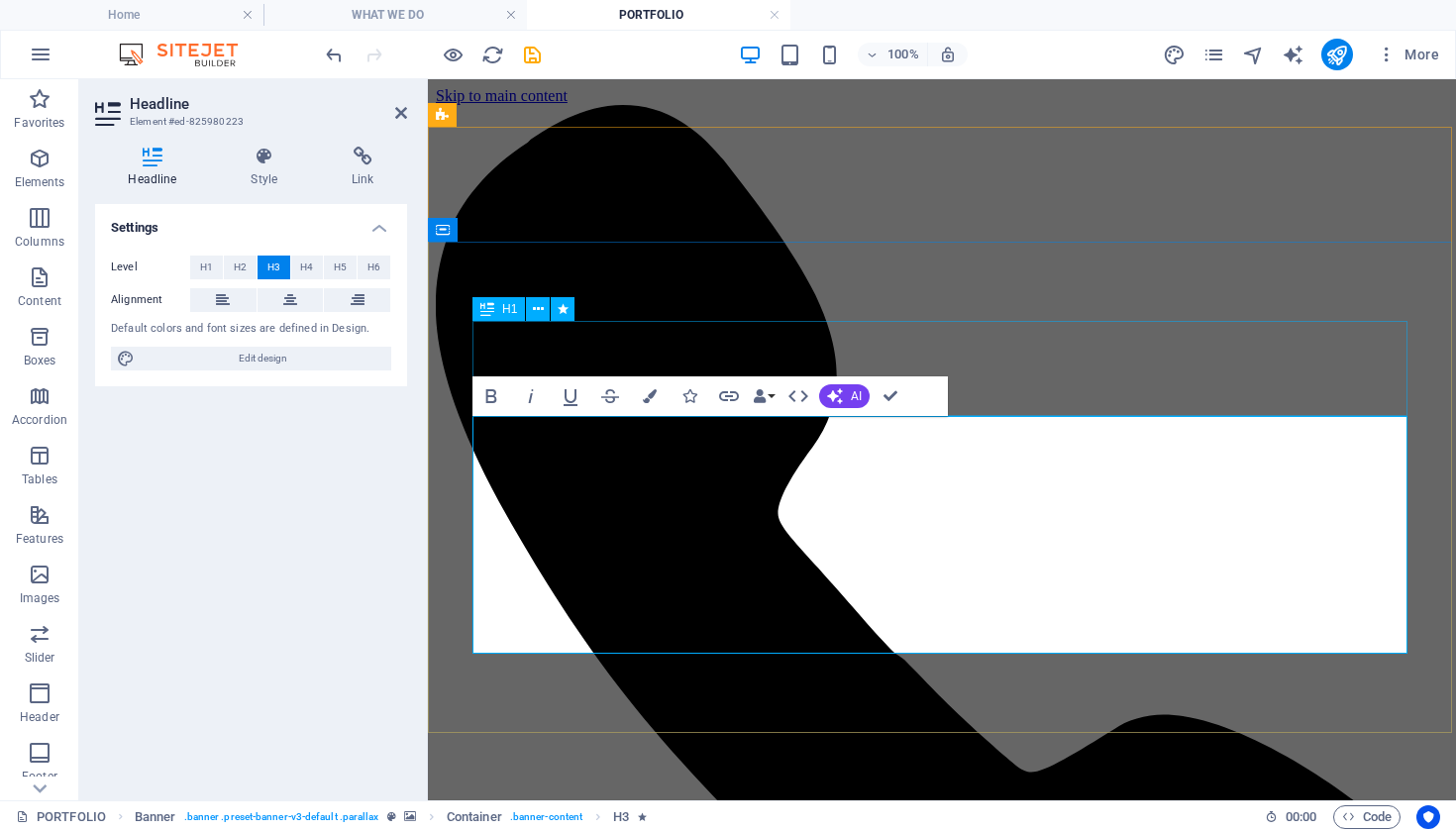 click on "PORTFOLIO" at bounding box center (942, 10350) 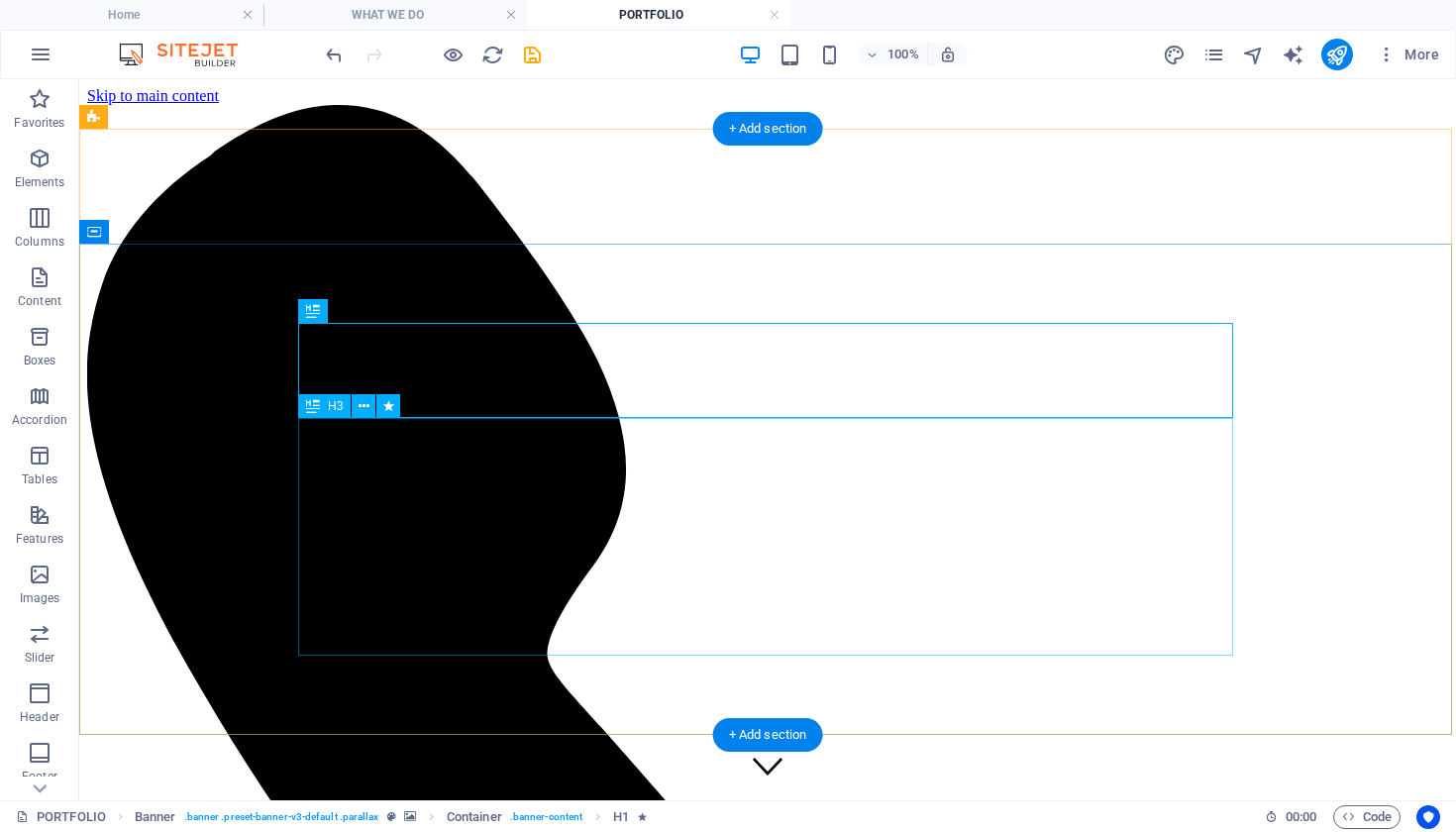 scroll, scrollTop: 0, scrollLeft: 0, axis: both 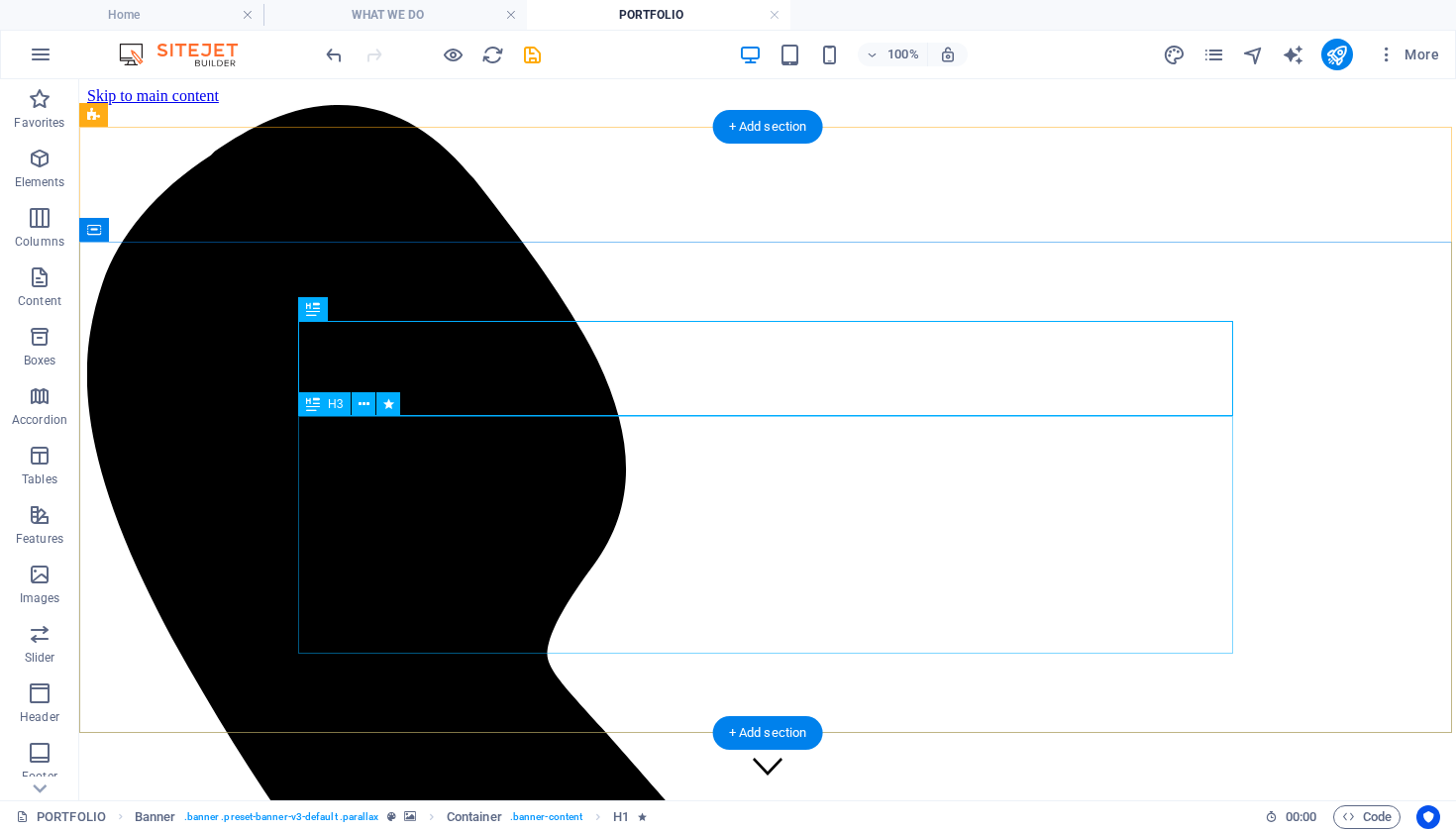 click on "With our comprehensive suite of services,  we can help you take your business to the next level." at bounding box center [768, 13582] 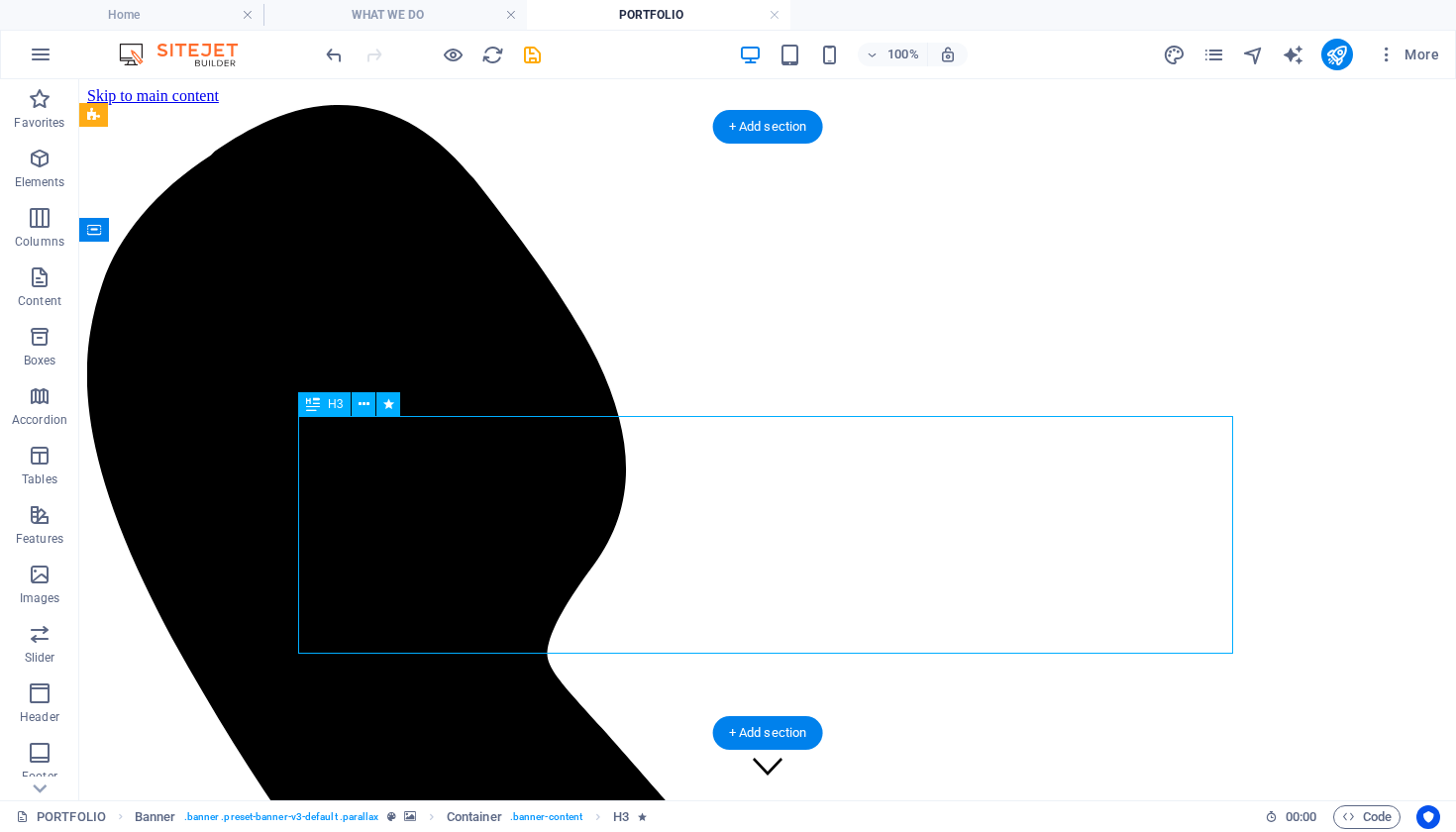 click on "With our comprehensive suite of services,  we can help you take your business to the next level." at bounding box center (768, 13582) 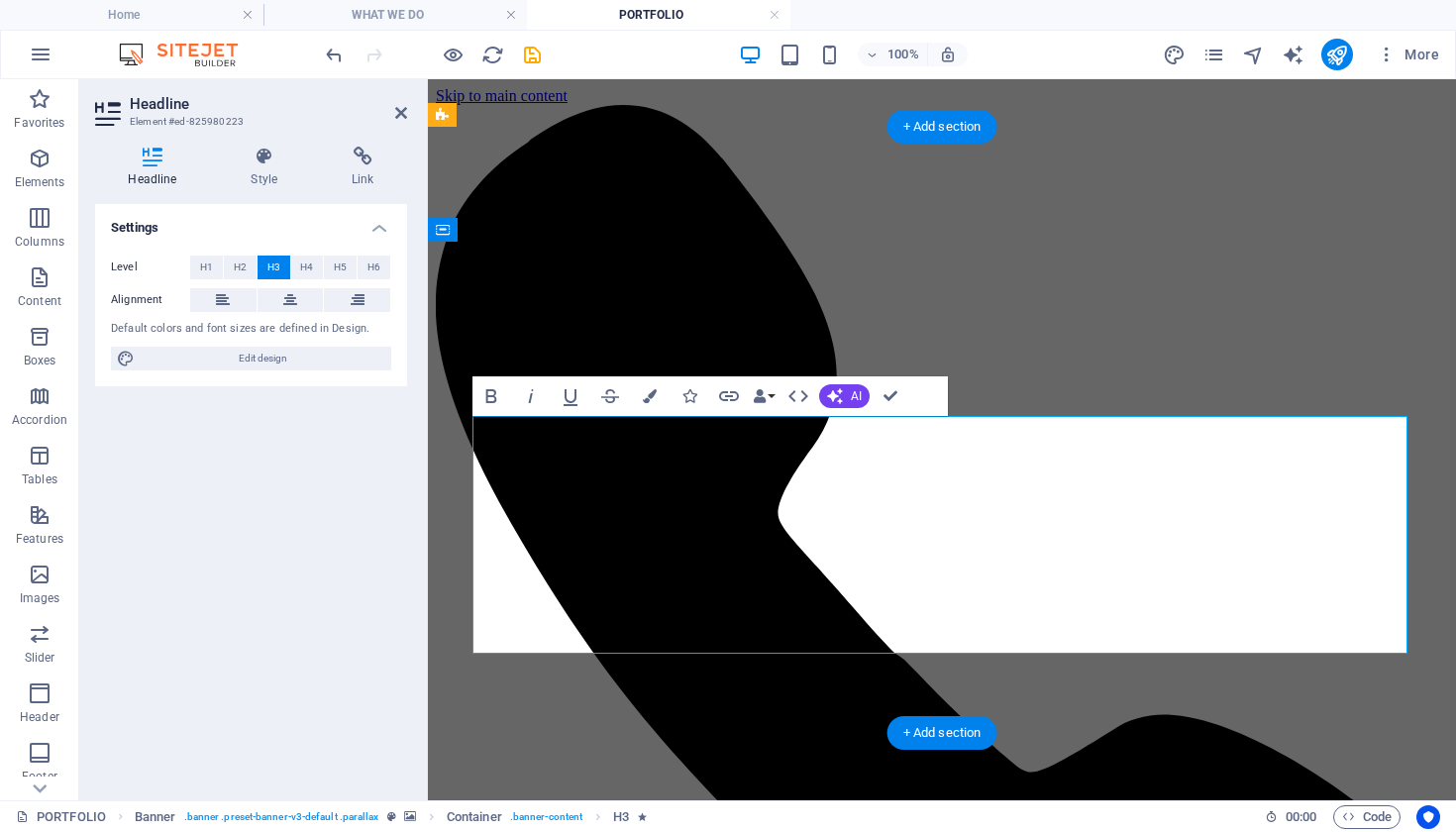 click on "With our comprehensive suite of services,  we can help you take your business to the next level." at bounding box center (942, 10435) 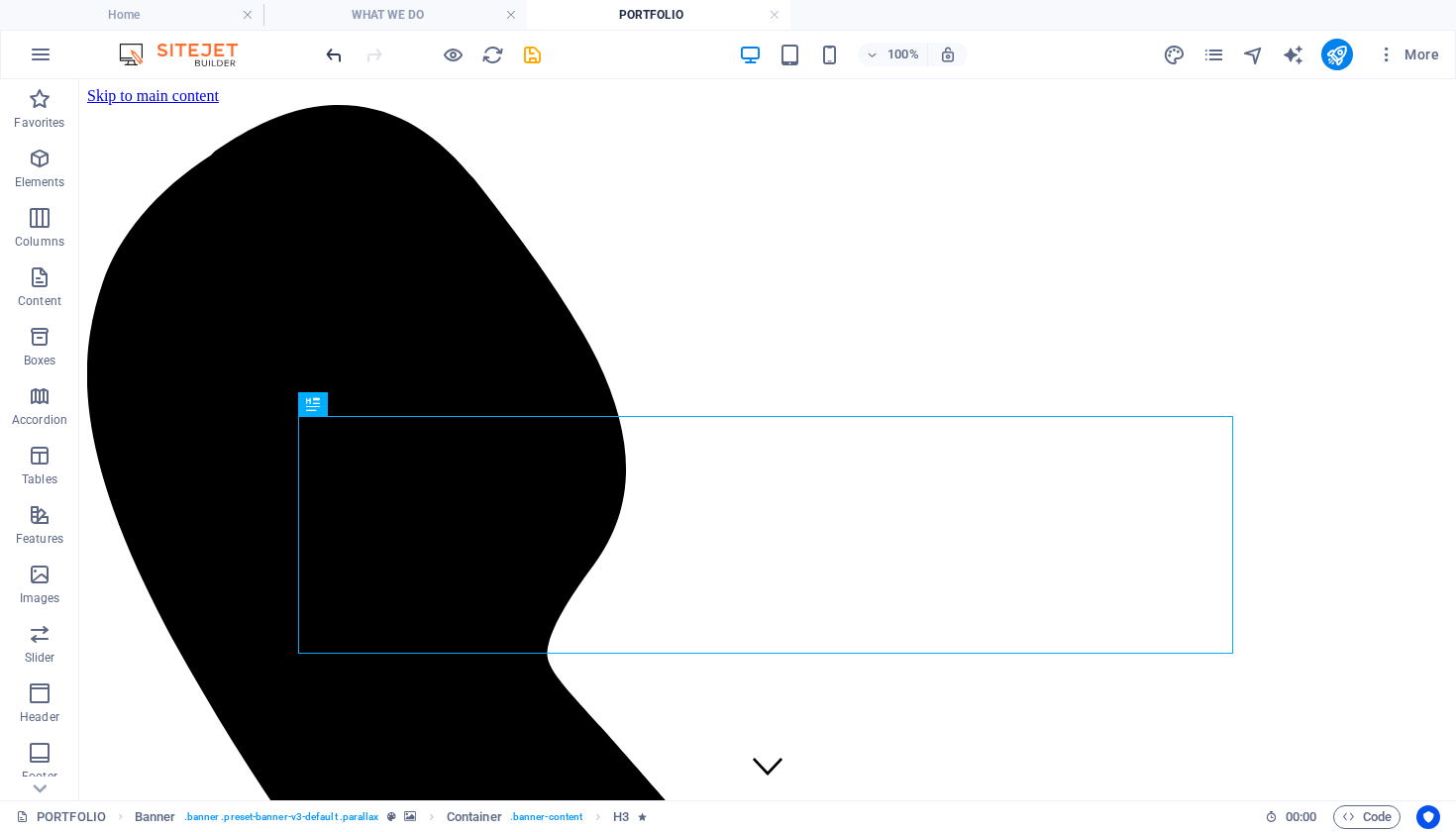 scroll, scrollTop: 0, scrollLeft: 0, axis: both 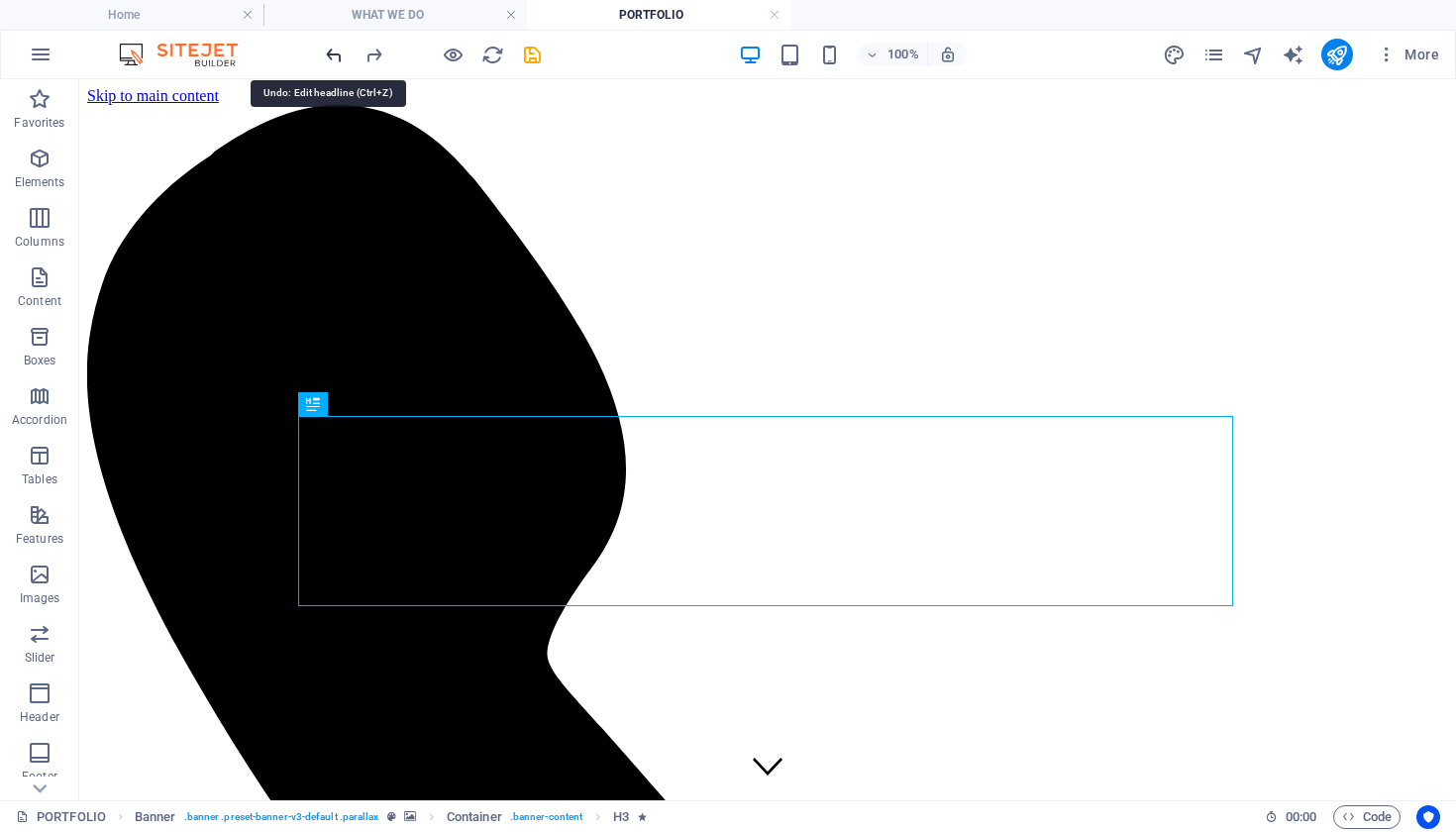 click at bounding box center (334, 54) 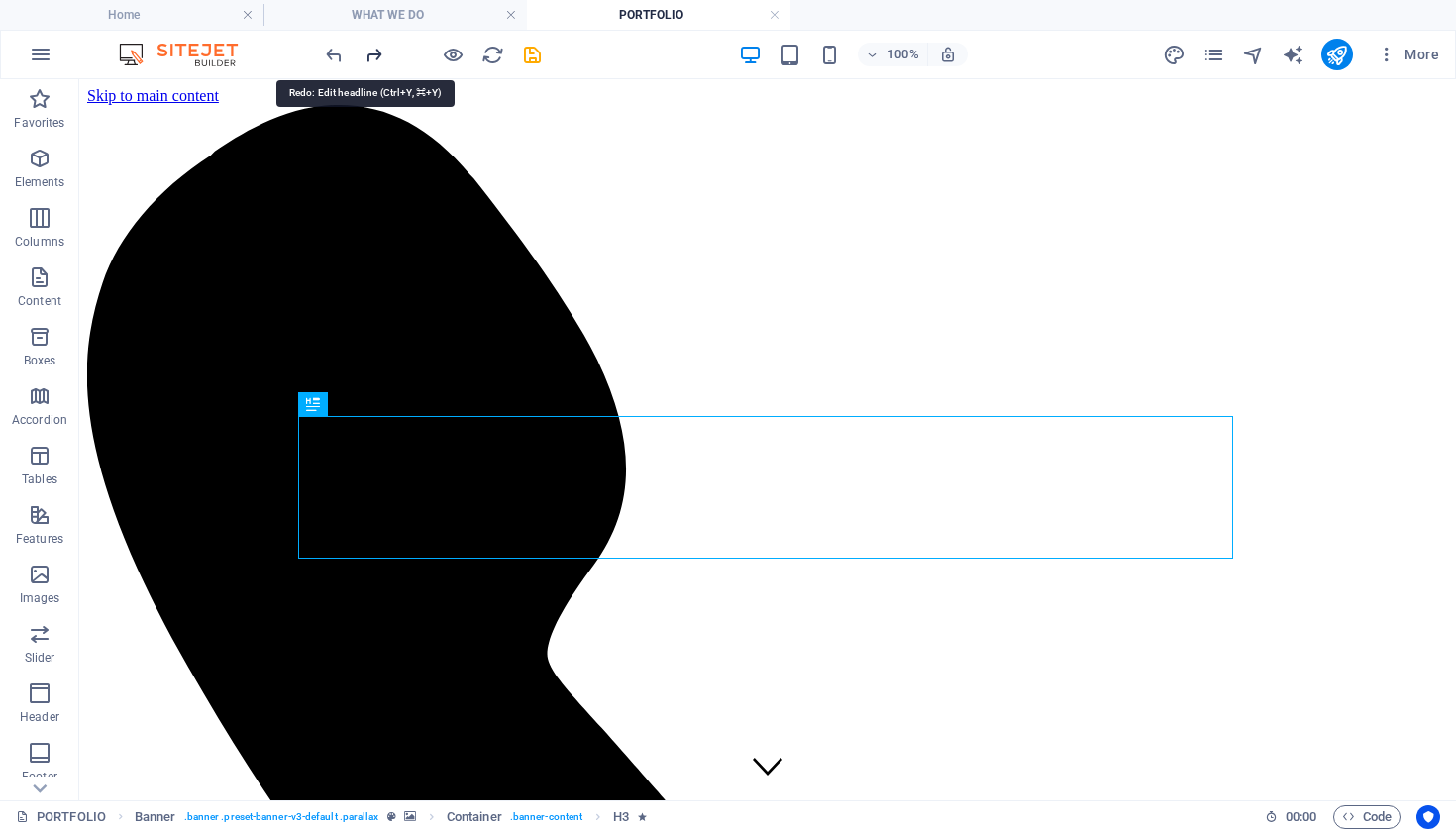 click at bounding box center [373, 54] 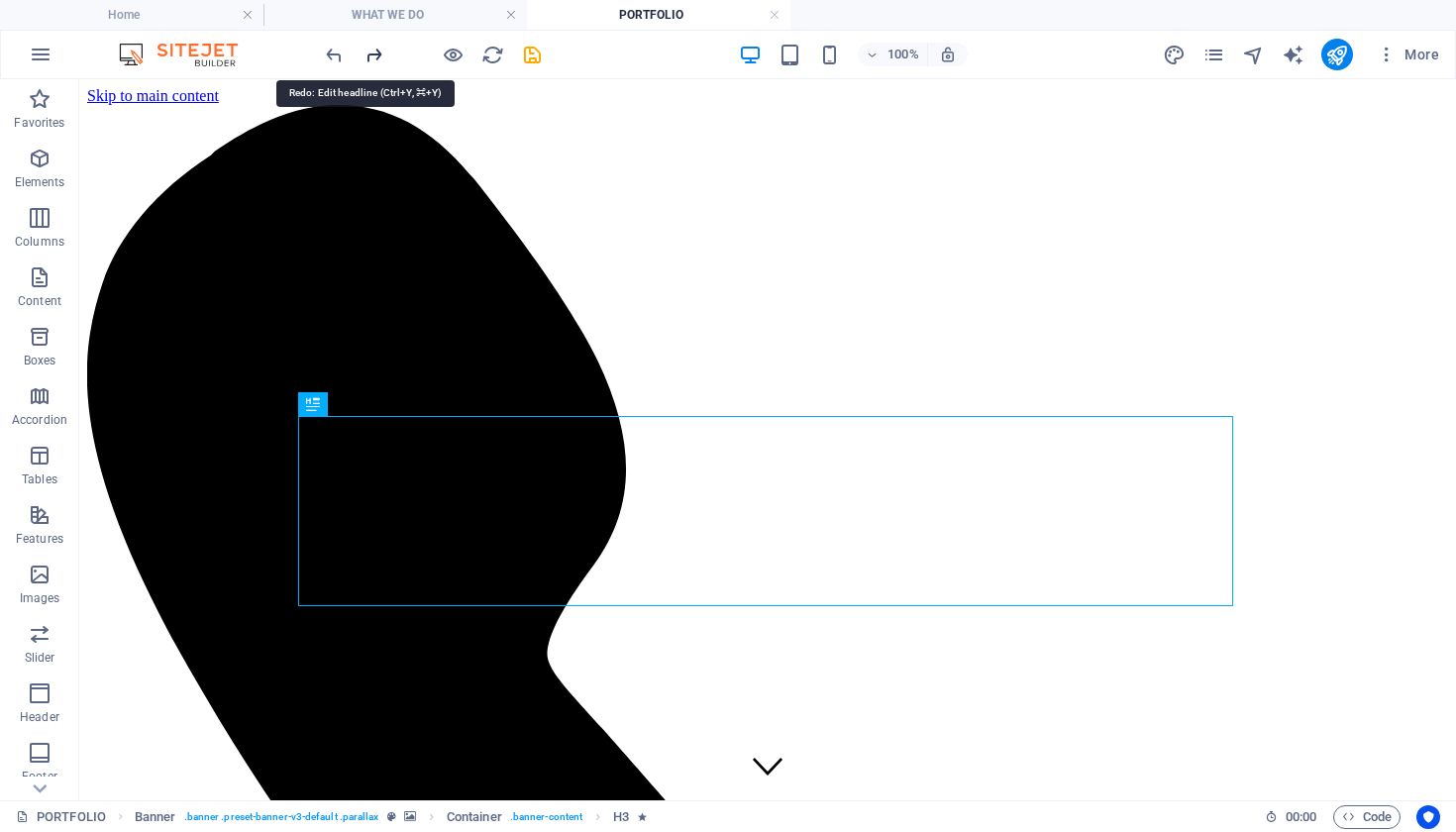 click at bounding box center (373, 54) 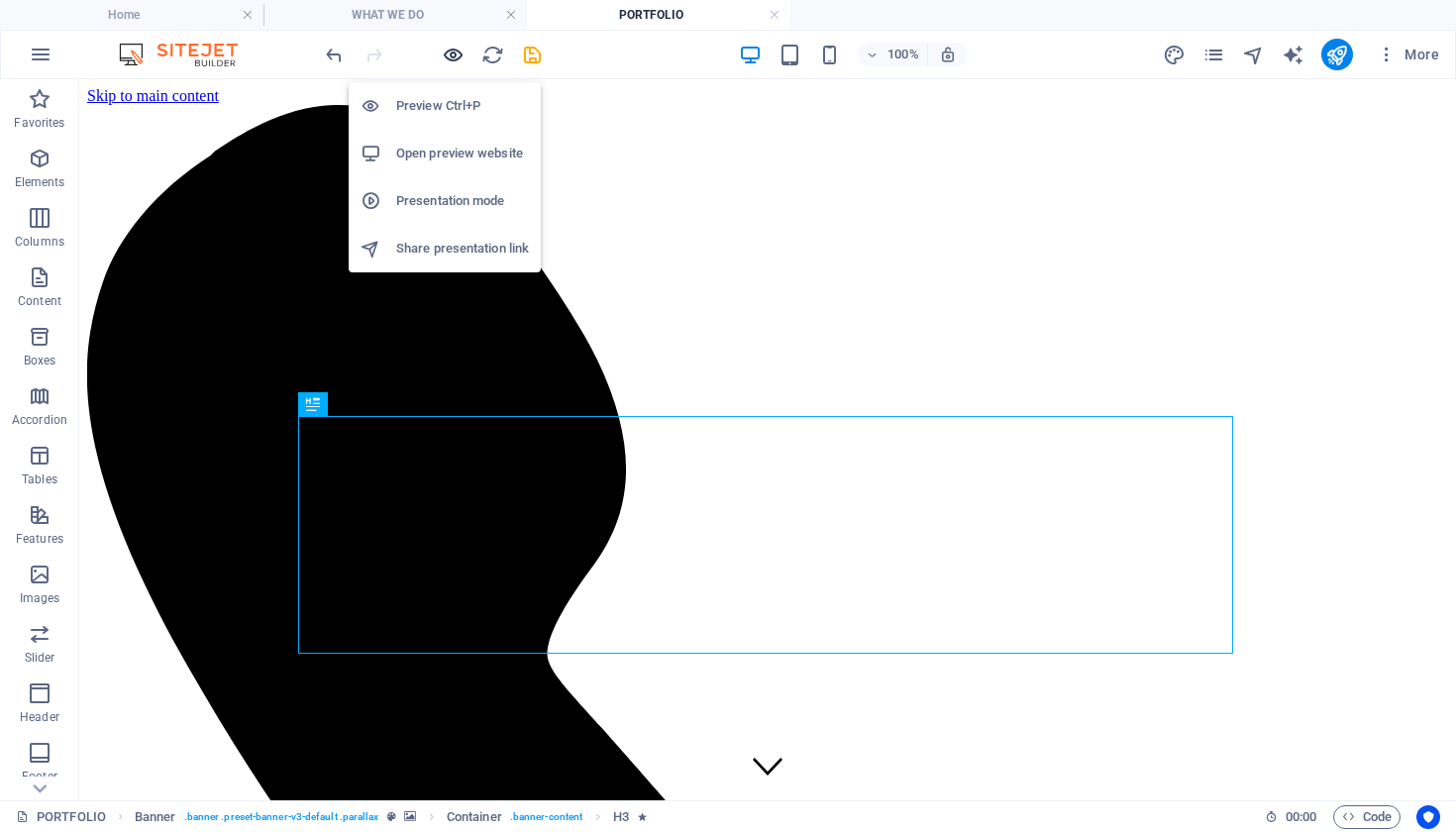 click at bounding box center [453, 54] 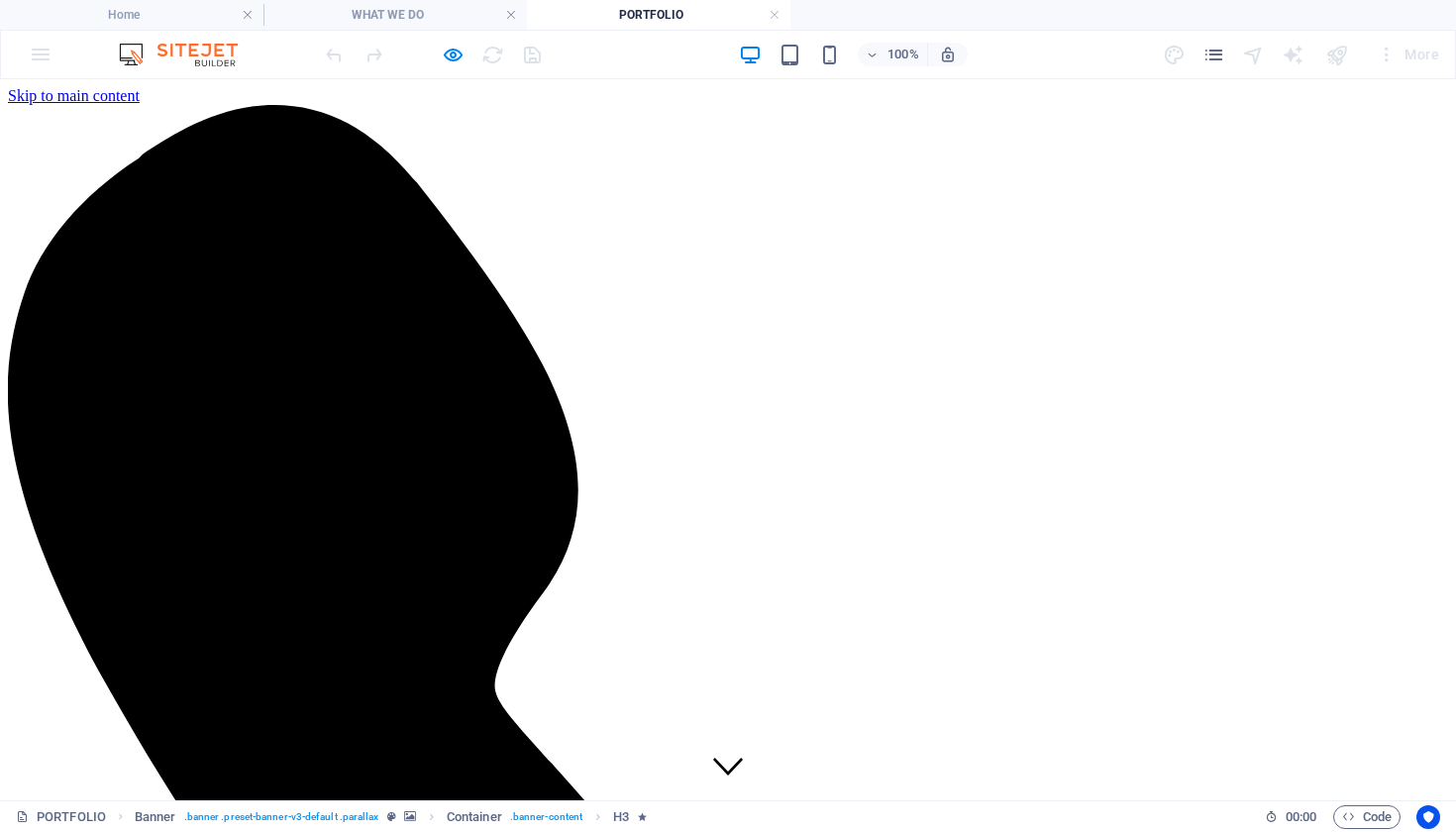 scroll, scrollTop: 0, scrollLeft: 0, axis: both 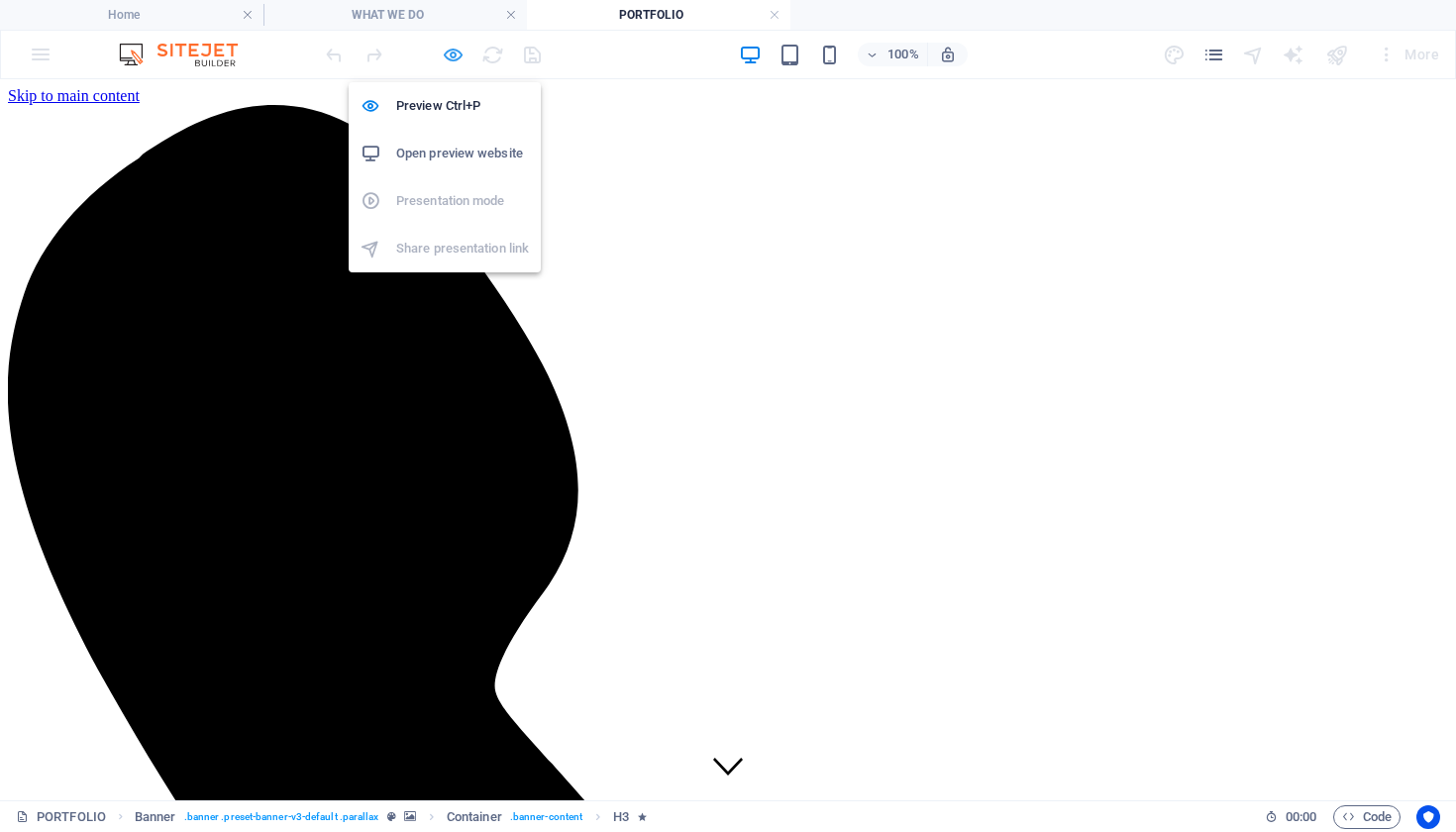 click at bounding box center [453, 54] 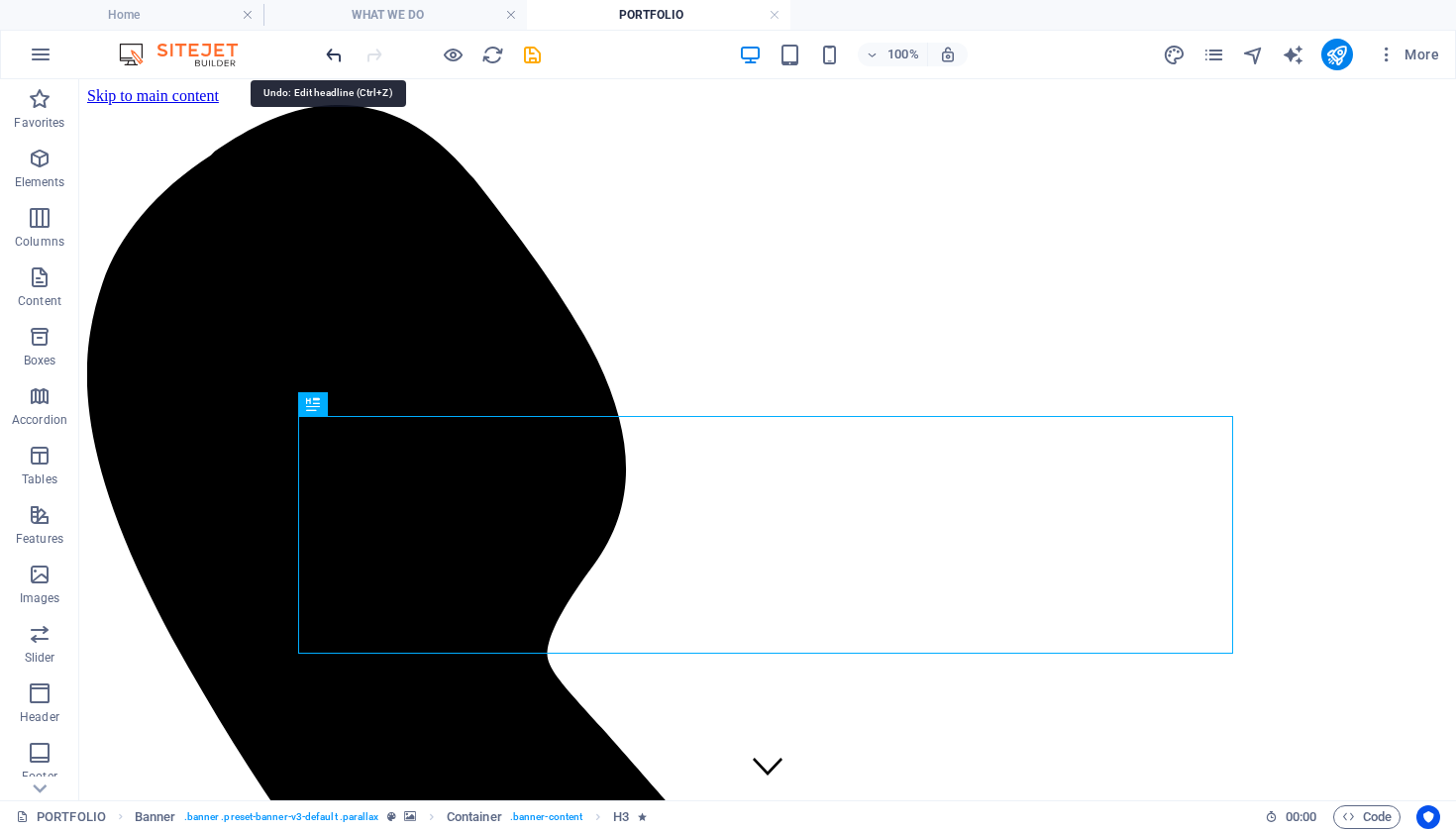 click at bounding box center [334, 54] 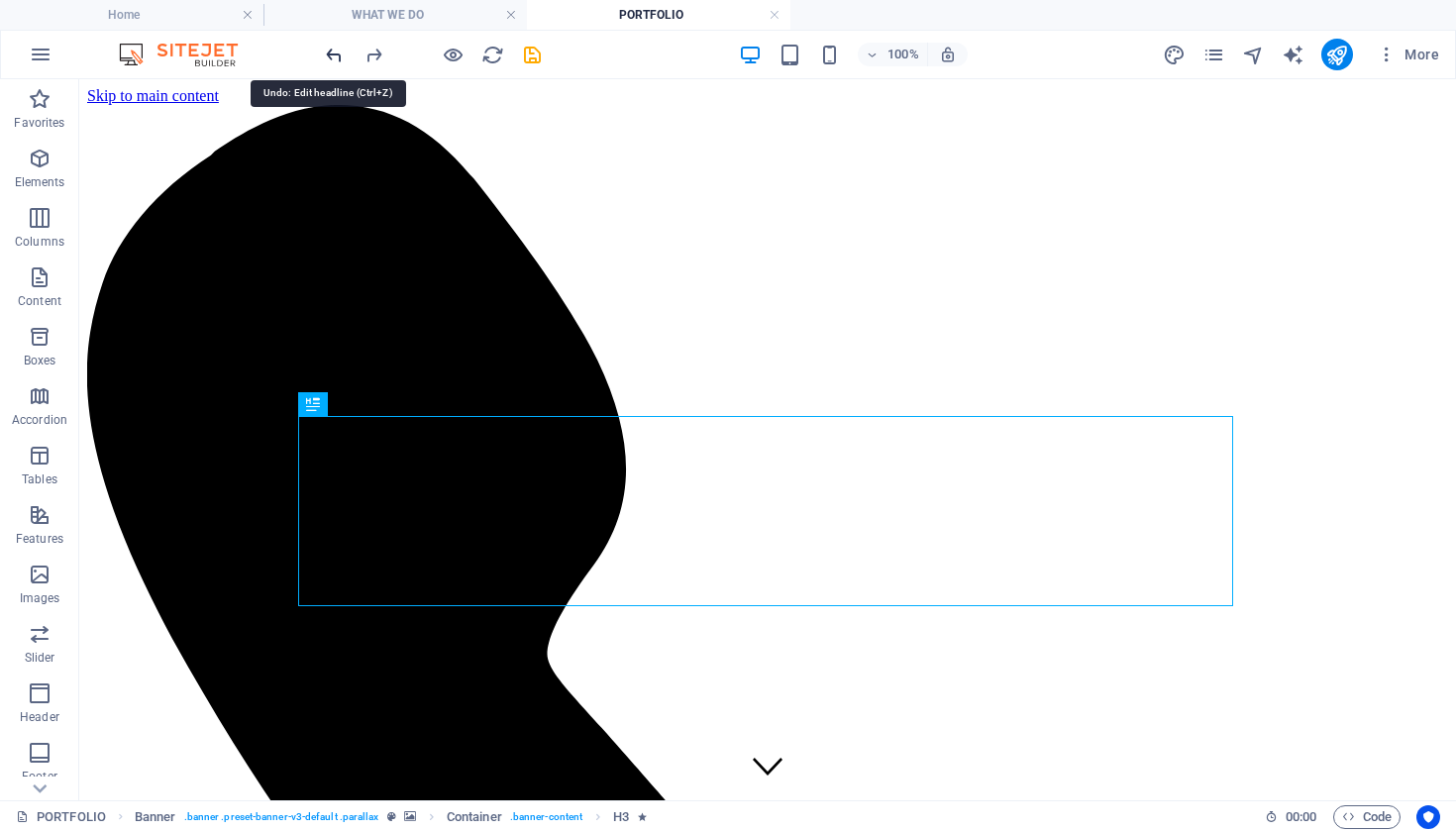 click at bounding box center (334, 54) 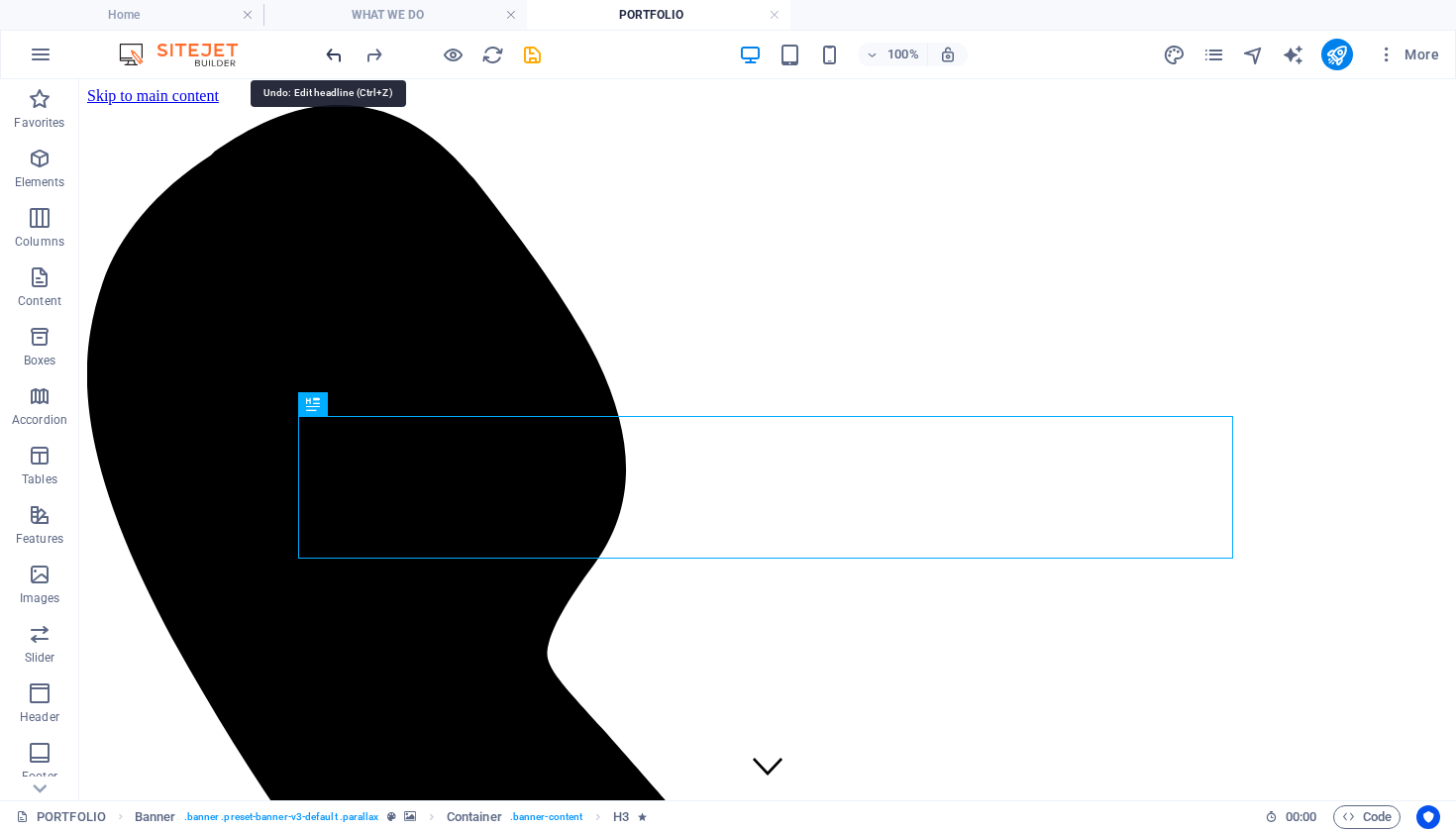 click at bounding box center [334, 54] 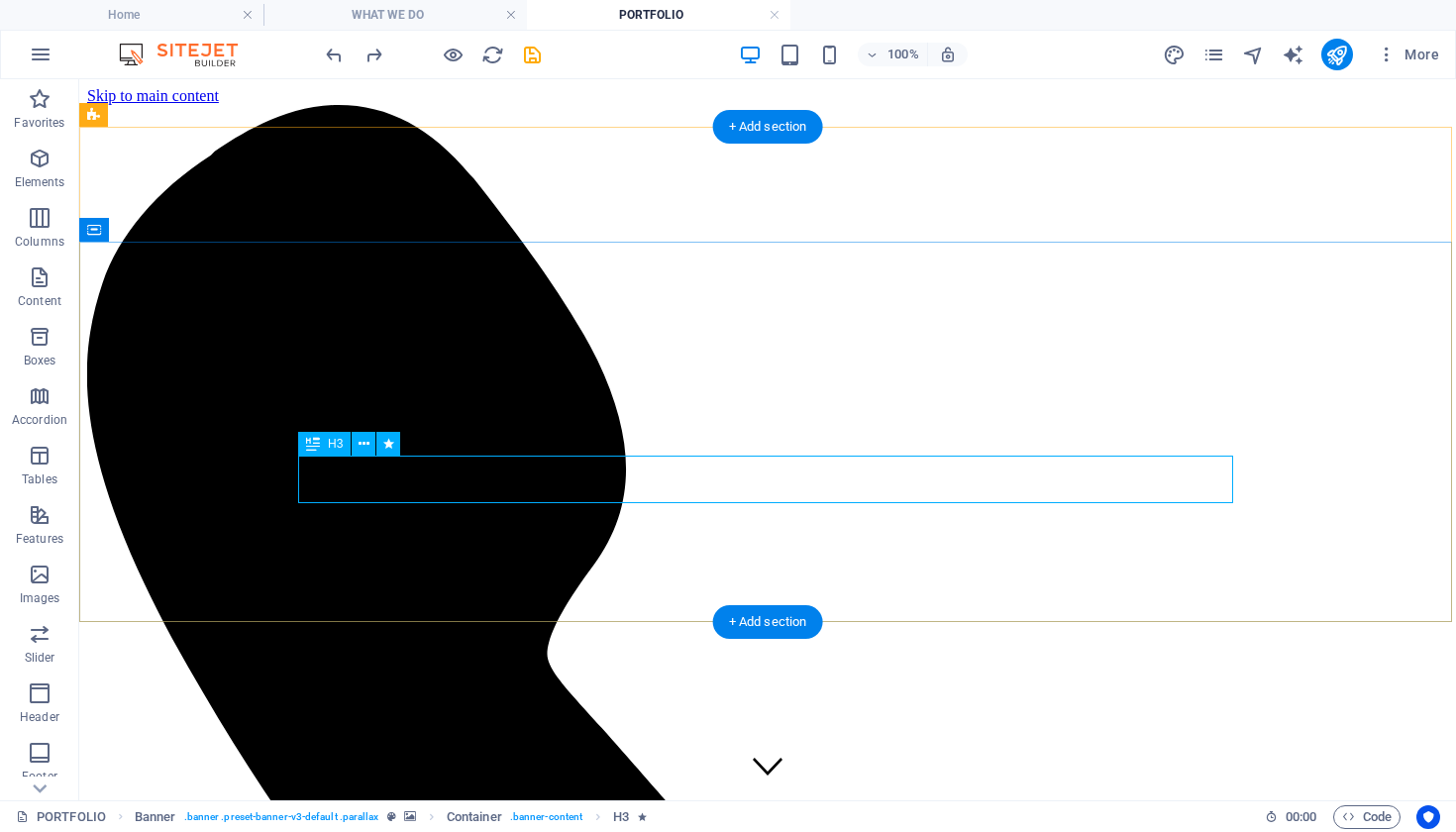 click on "Lorem ipsum dolor sit amet" at bounding box center (768, 13494) 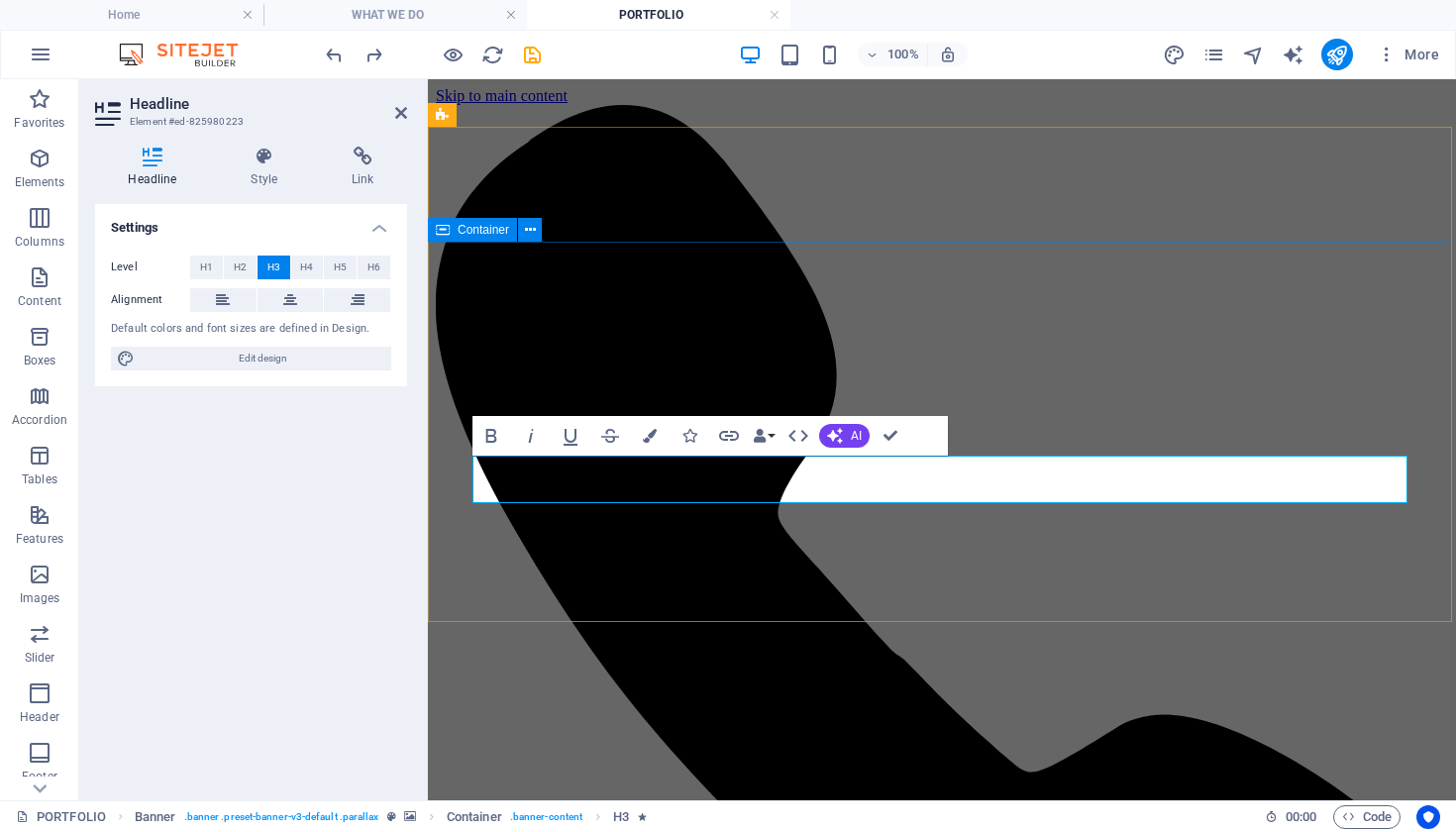 click on "PORTFOLIO Our Recently Completed Projects" at bounding box center [942, 10316] 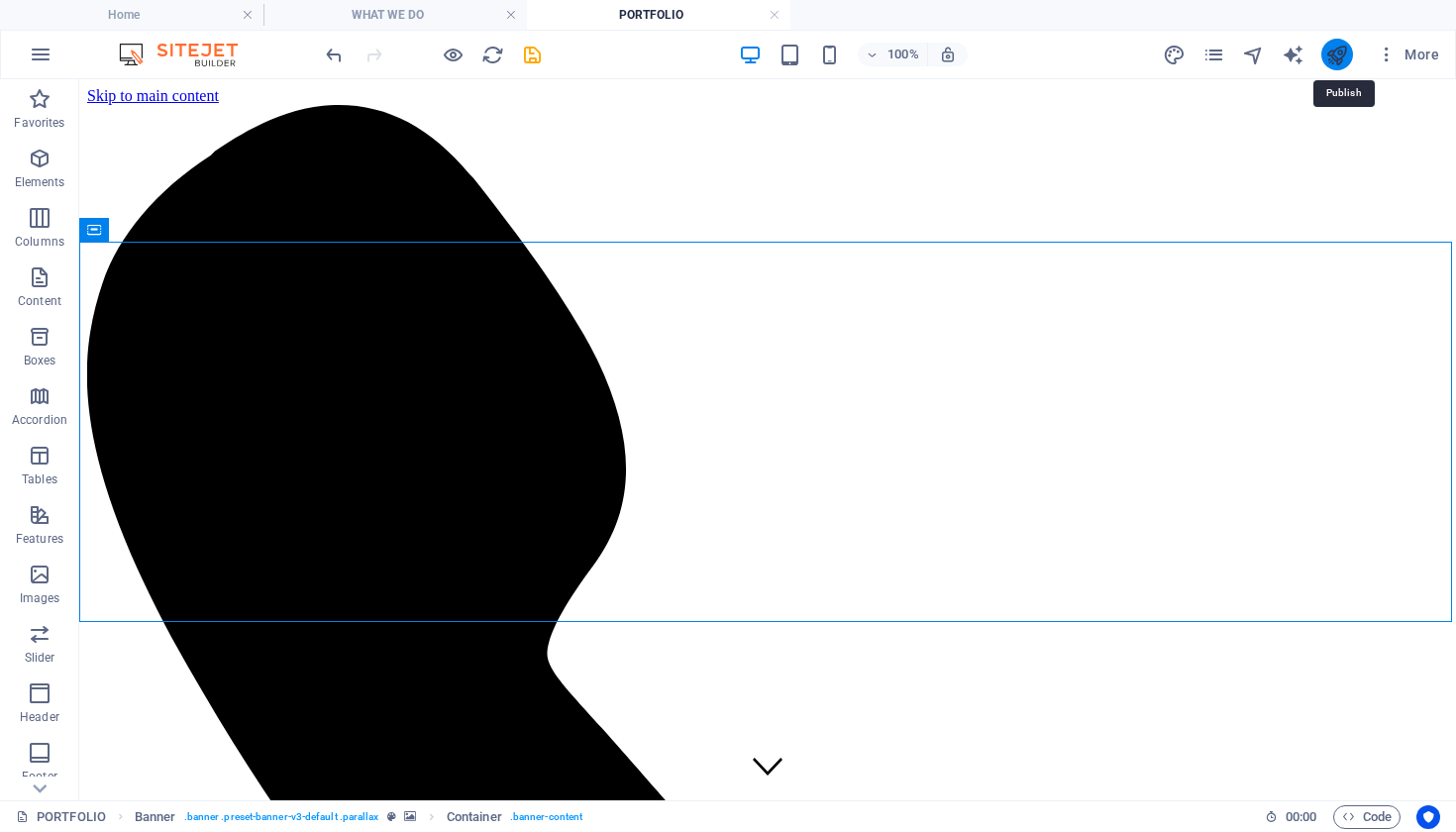 click at bounding box center [1336, 54] 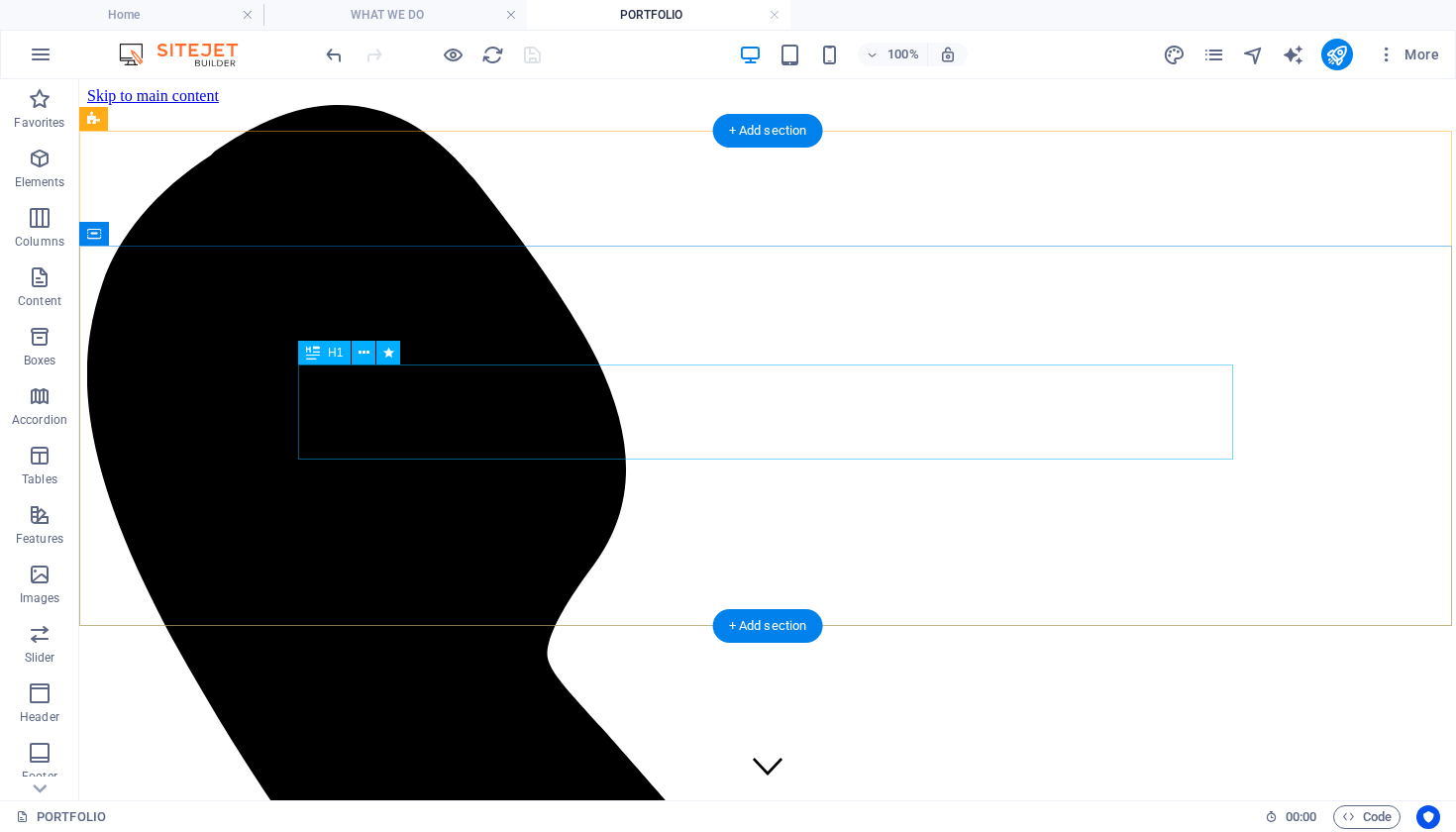scroll, scrollTop: 0, scrollLeft: 0, axis: both 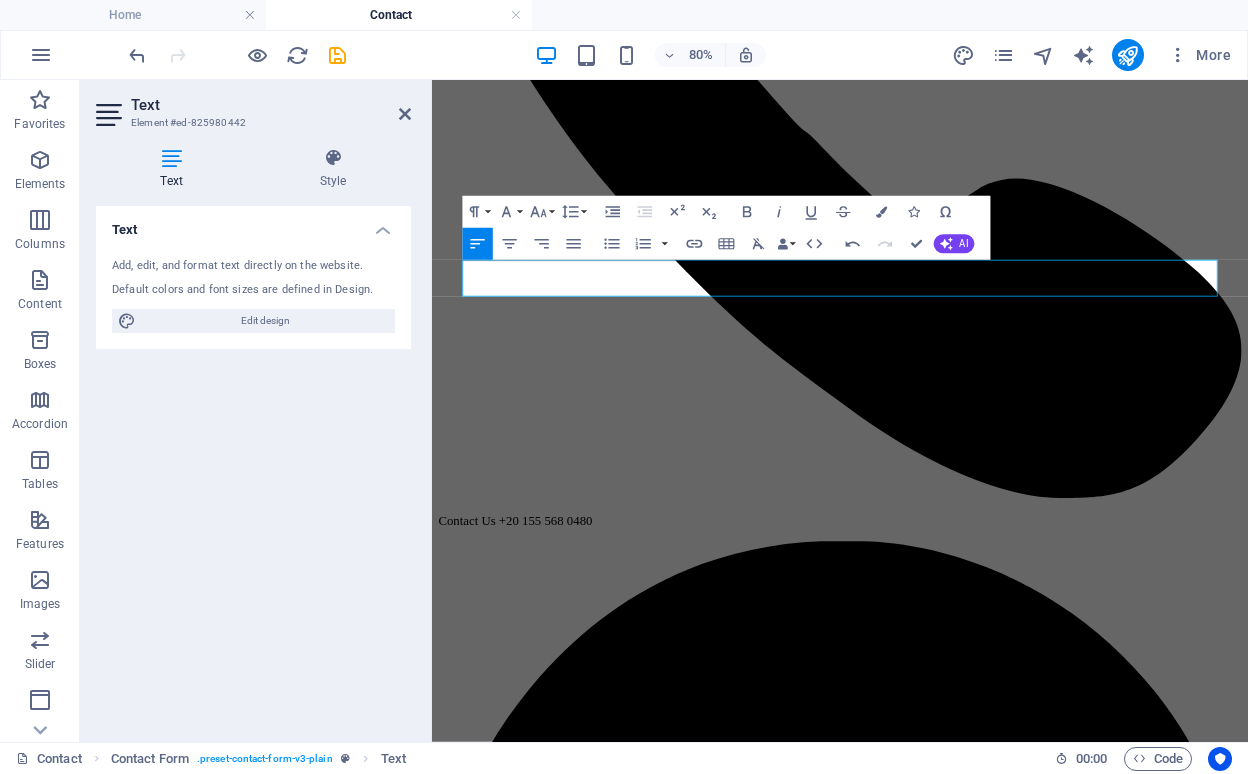 type 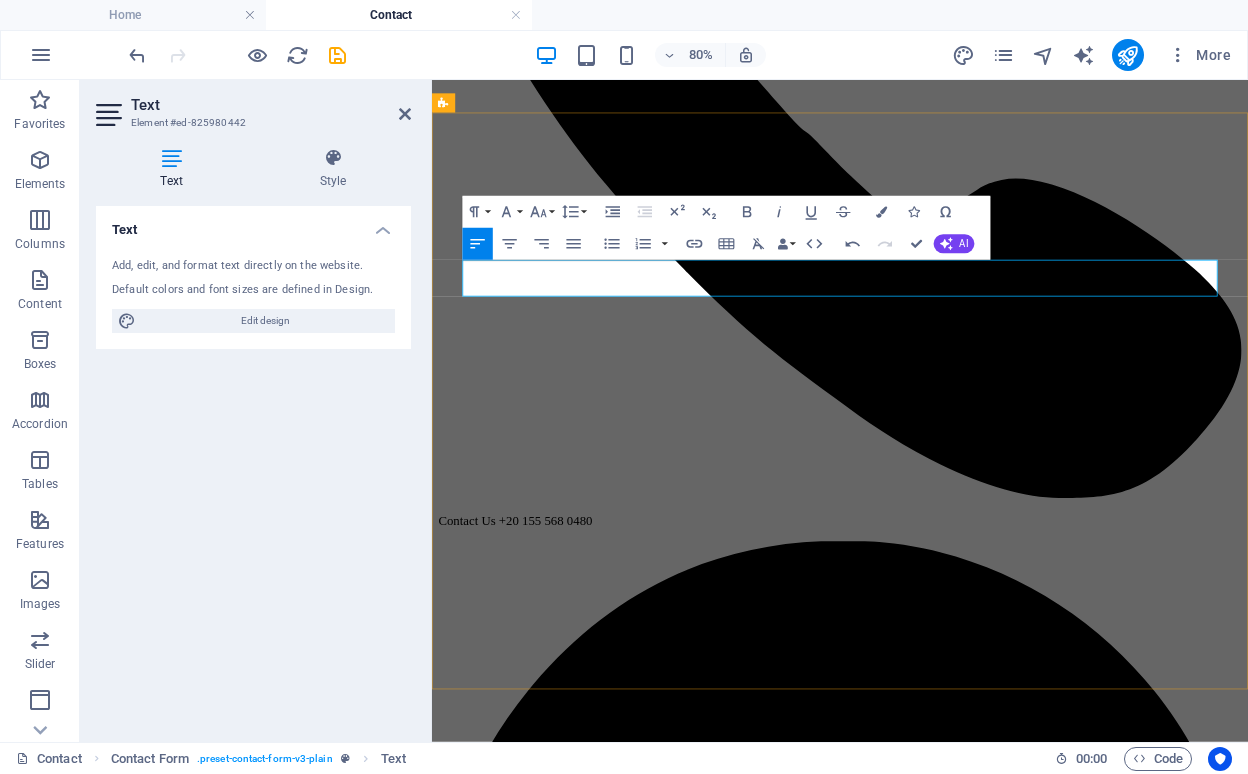 drag, startPoint x: 1192, startPoint y: 336, endPoint x: 482, endPoint y: 340, distance: 710.0113 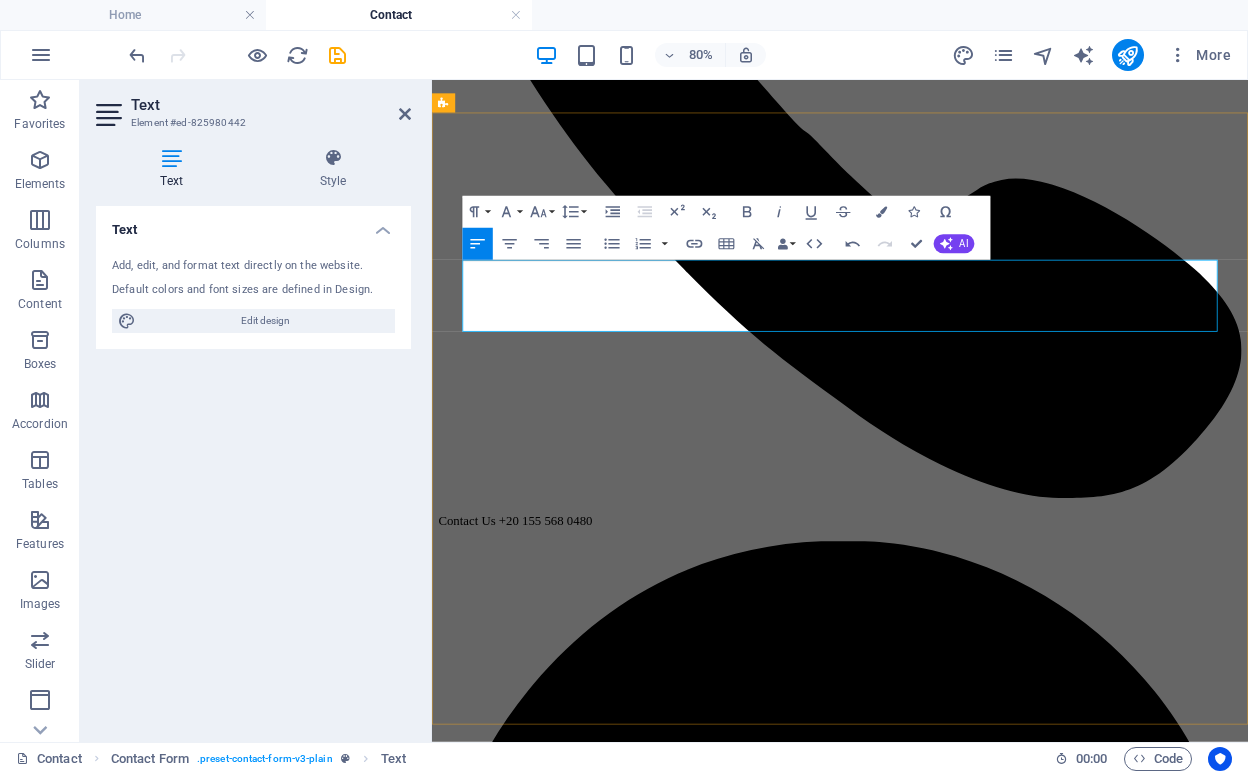 click on "Wirth our comprehensive suite of services, we can help you take your business to the next level." at bounding box center [942, 9980] 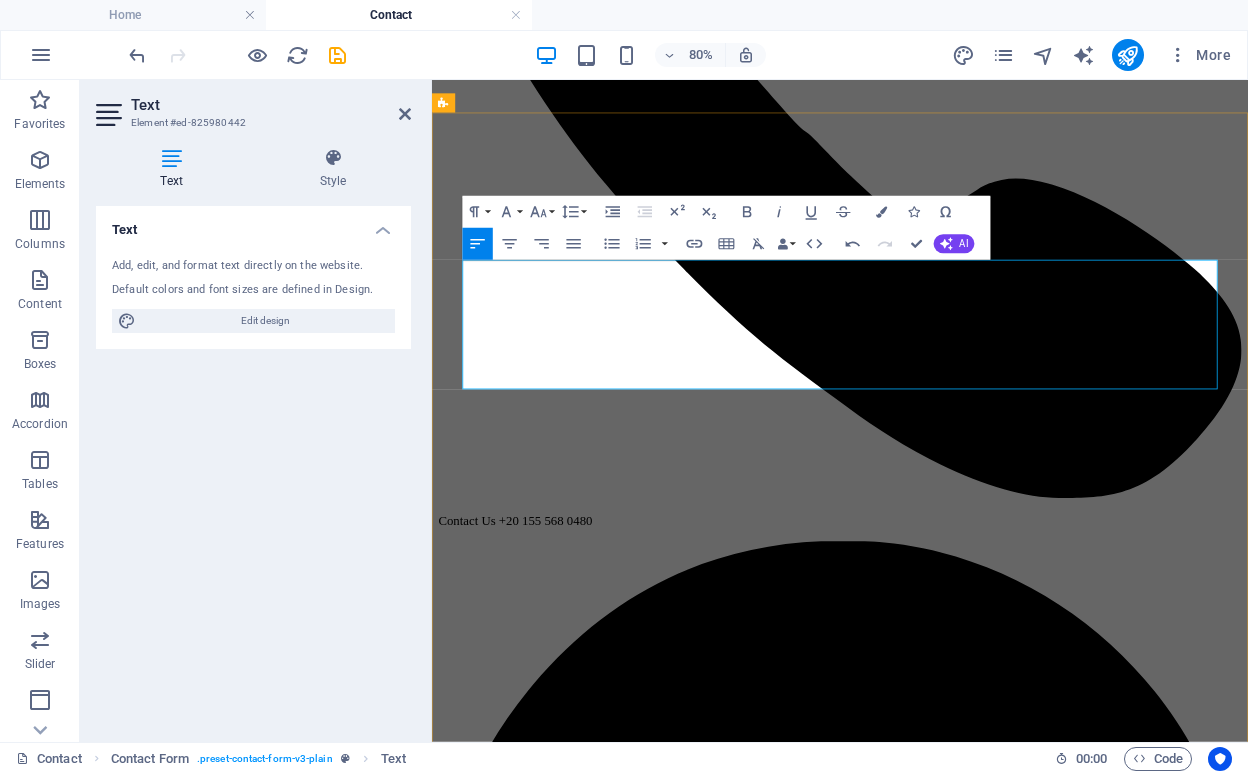 drag, startPoint x: 1182, startPoint y: 286, endPoint x: 517, endPoint y: 419, distance: 678.1696 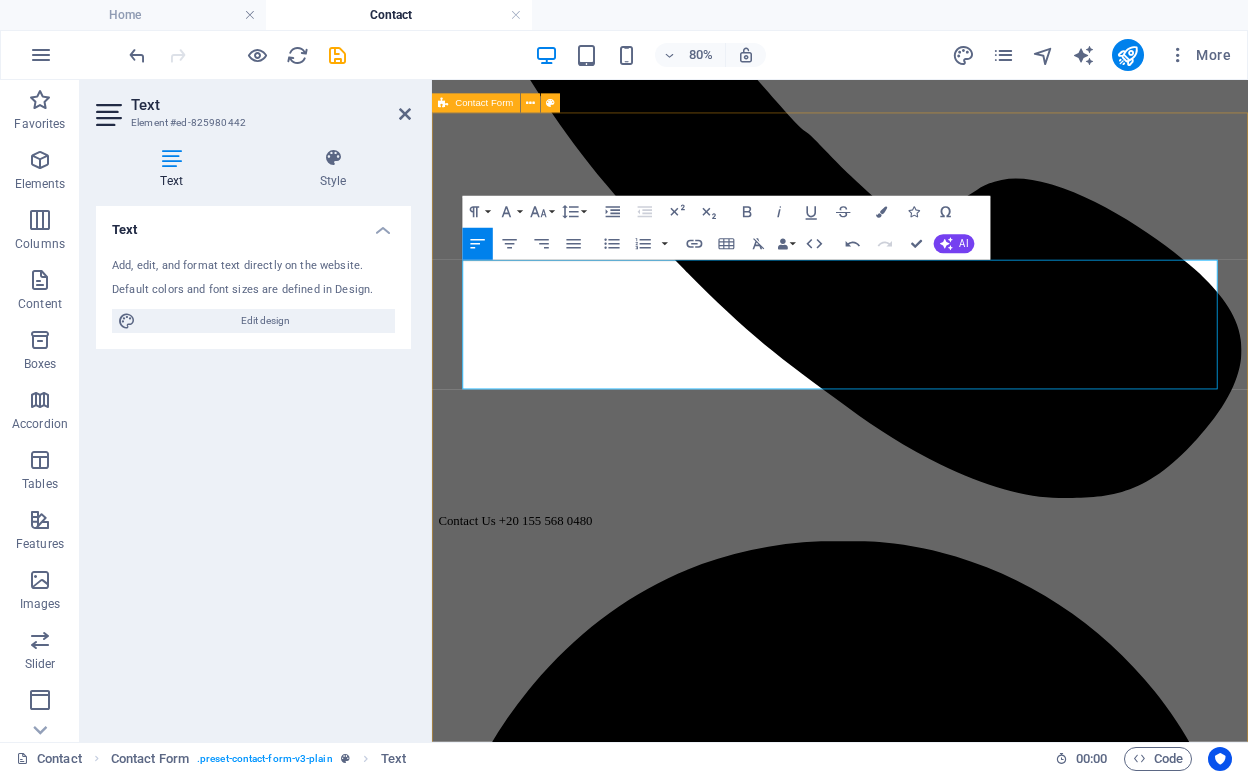 drag, startPoint x: 577, startPoint y: 458, endPoint x: 465, endPoint y: 414, distance: 120.33287 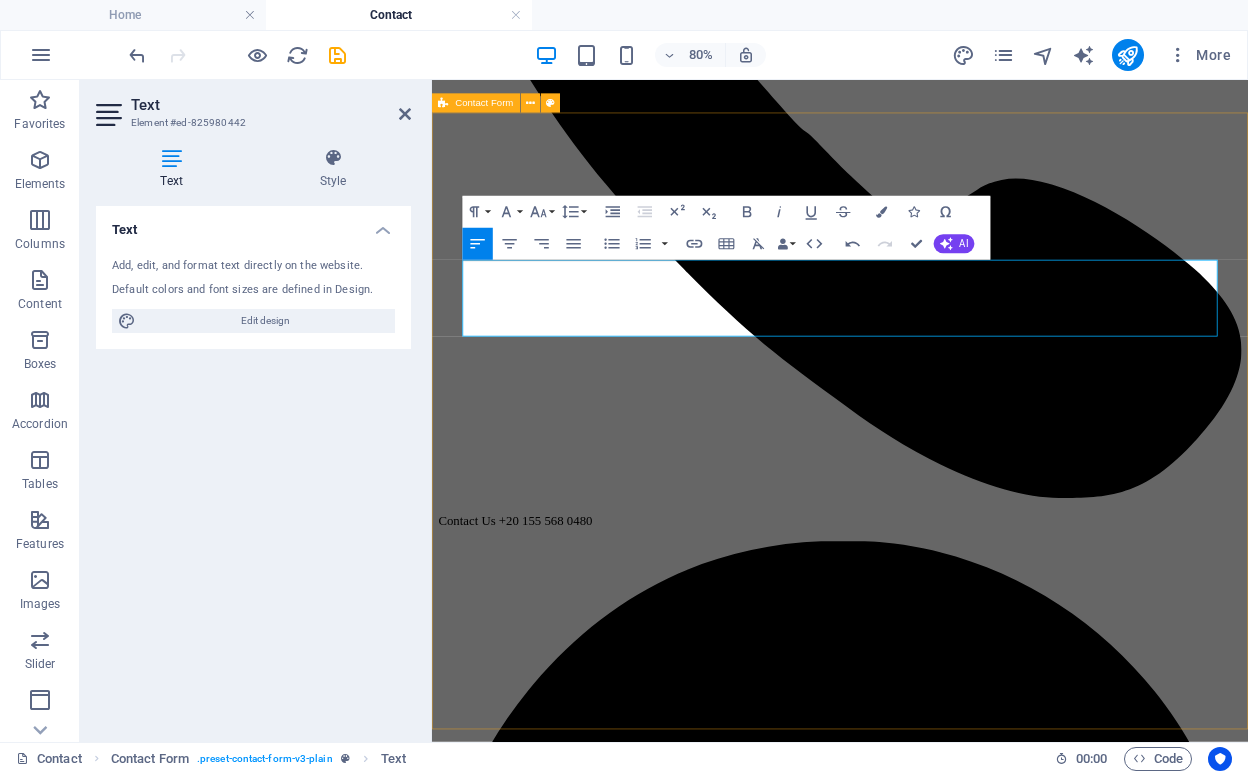drag, startPoint x: 621, startPoint y: 394, endPoint x: 441, endPoint y: 390, distance: 180.04443 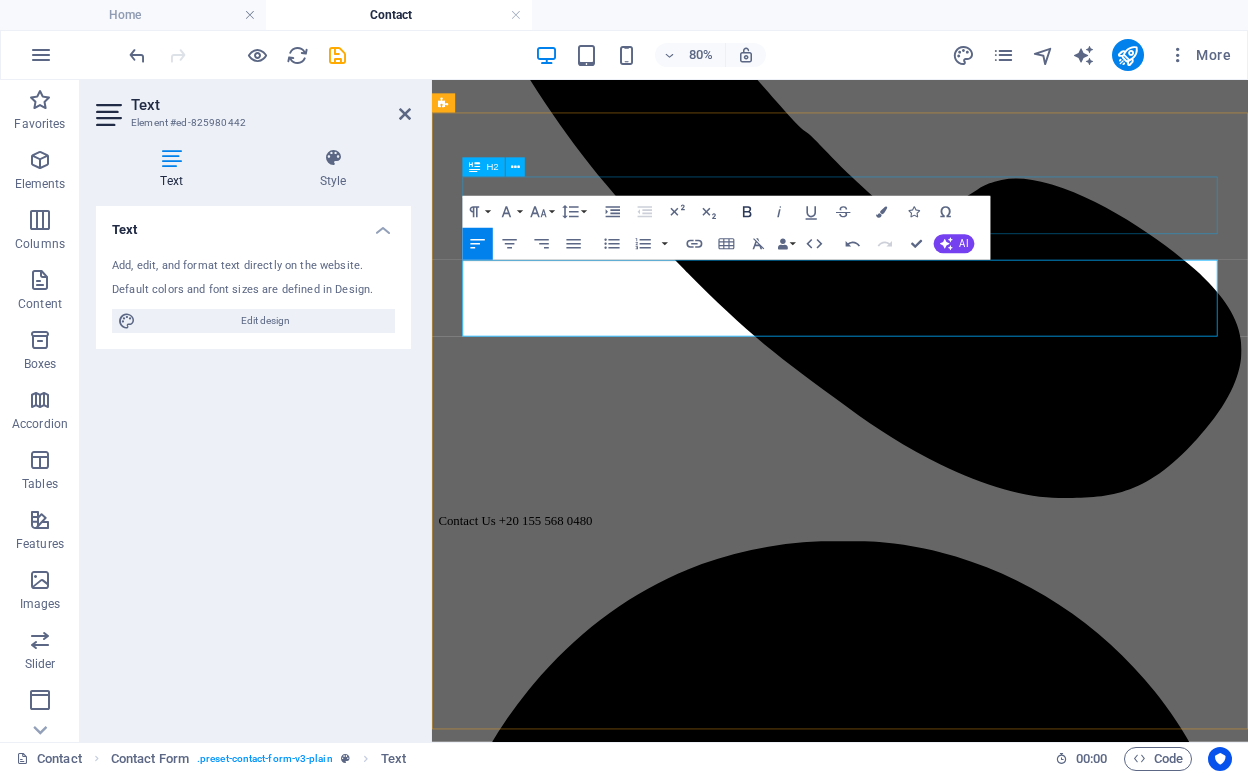 click 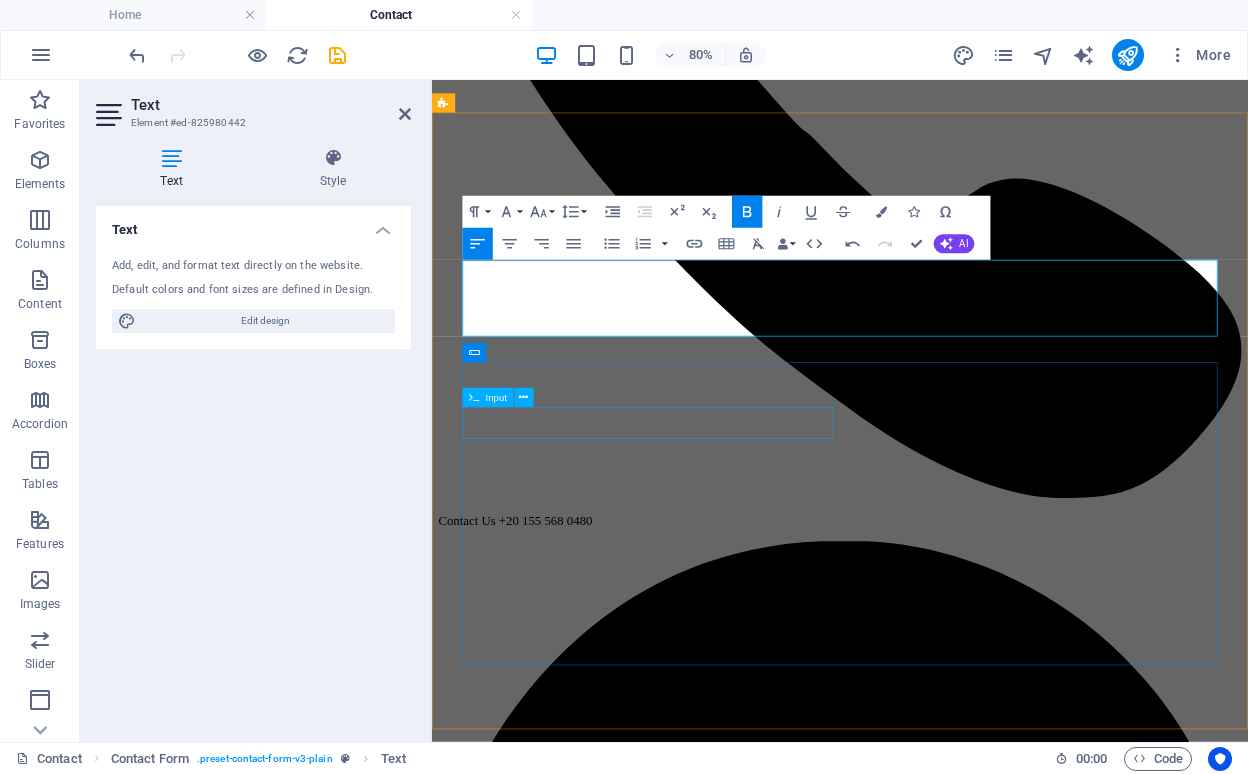 click at bounding box center [942, 10189] 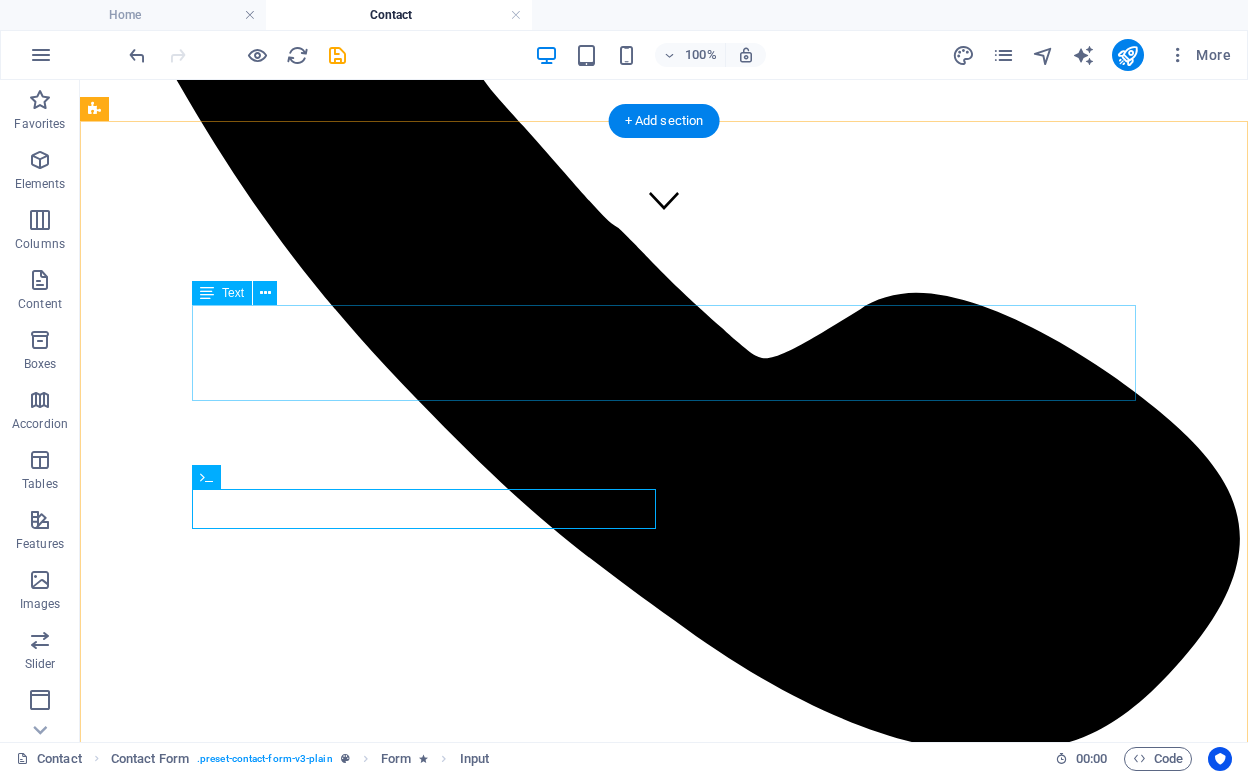 click on "Wirth our comprehensive suite of services, we can help you take your business to the next level. Let's get in touch and explore business opprtunities We are here to help GET IN TOUCH" at bounding box center (664, 11284) 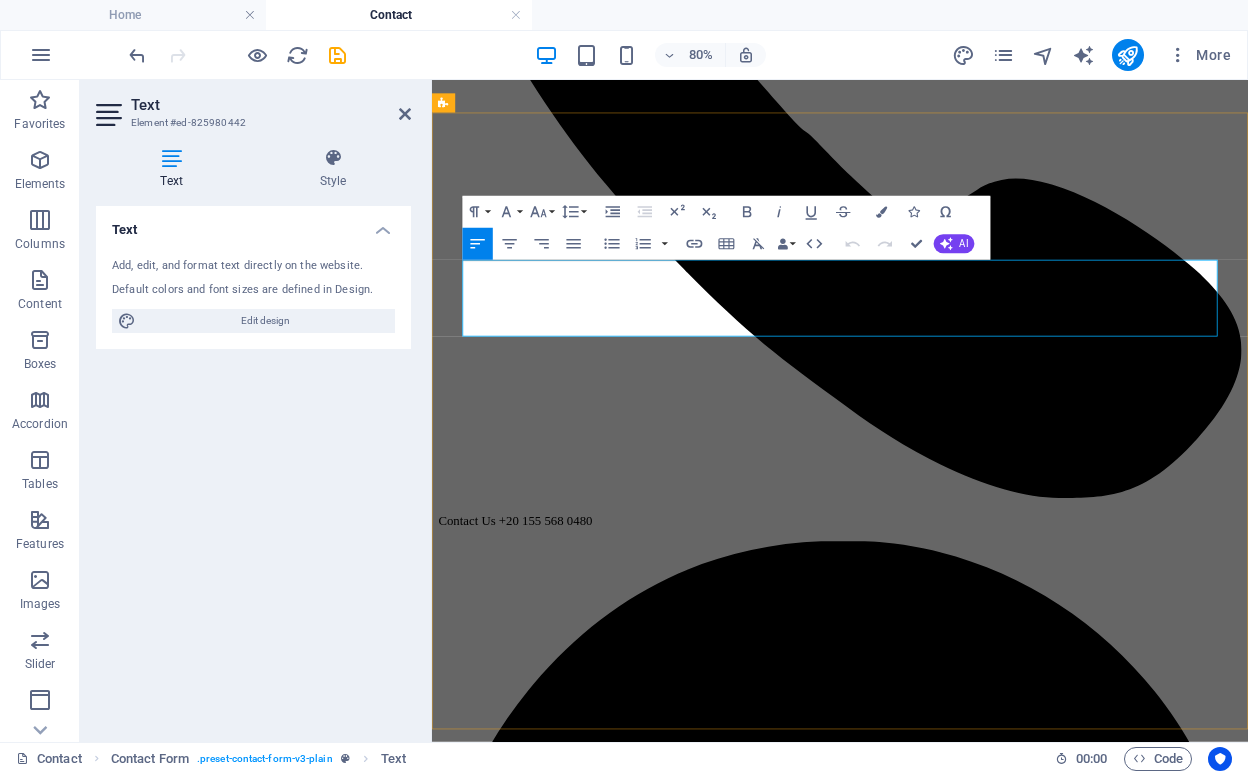 click on "We are here to help" at bounding box center (942, 9965) 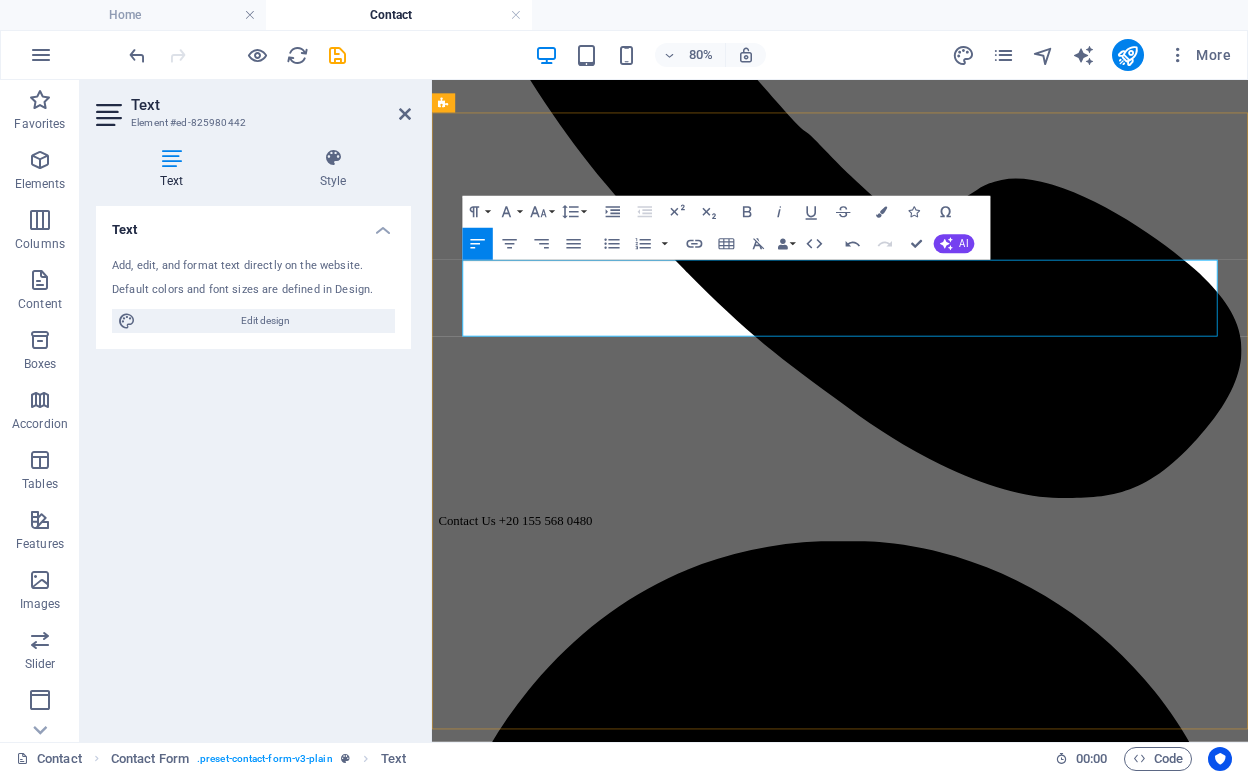 click on "Let's get in touch and explore business opprtunities." at bounding box center [942, 10014] 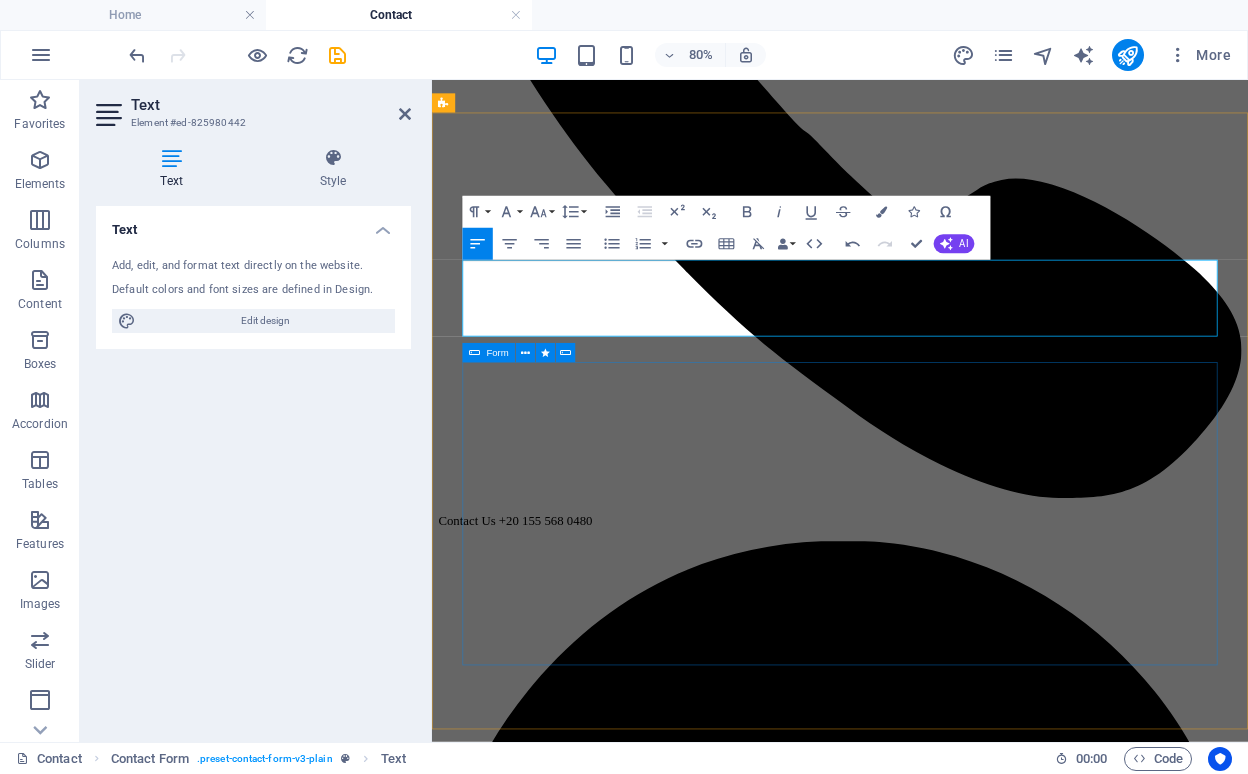 click on "Service
Haircut
Beard Trim
Styling
Shaves
Children
Specials
I have read and understand the privacy policy. Unreadable? Load new Submit" at bounding box center [942, 10326] 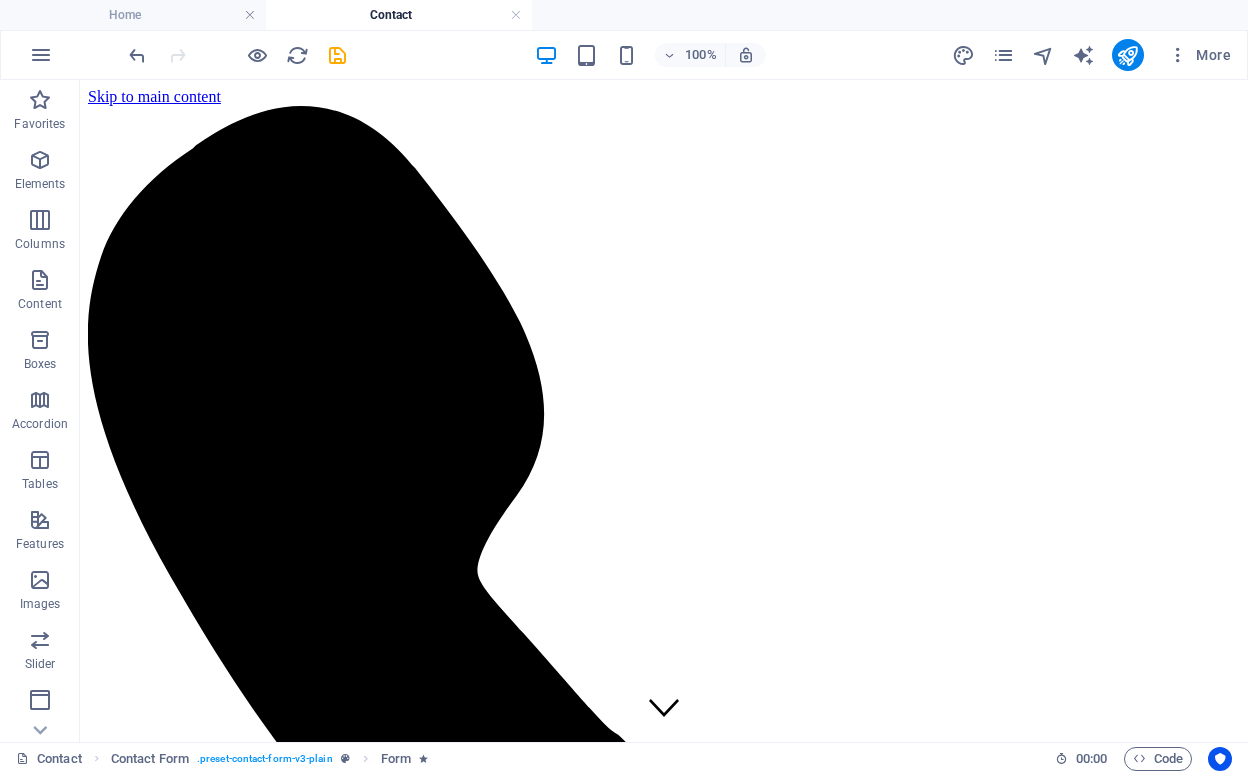 scroll, scrollTop: 0, scrollLeft: 0, axis: both 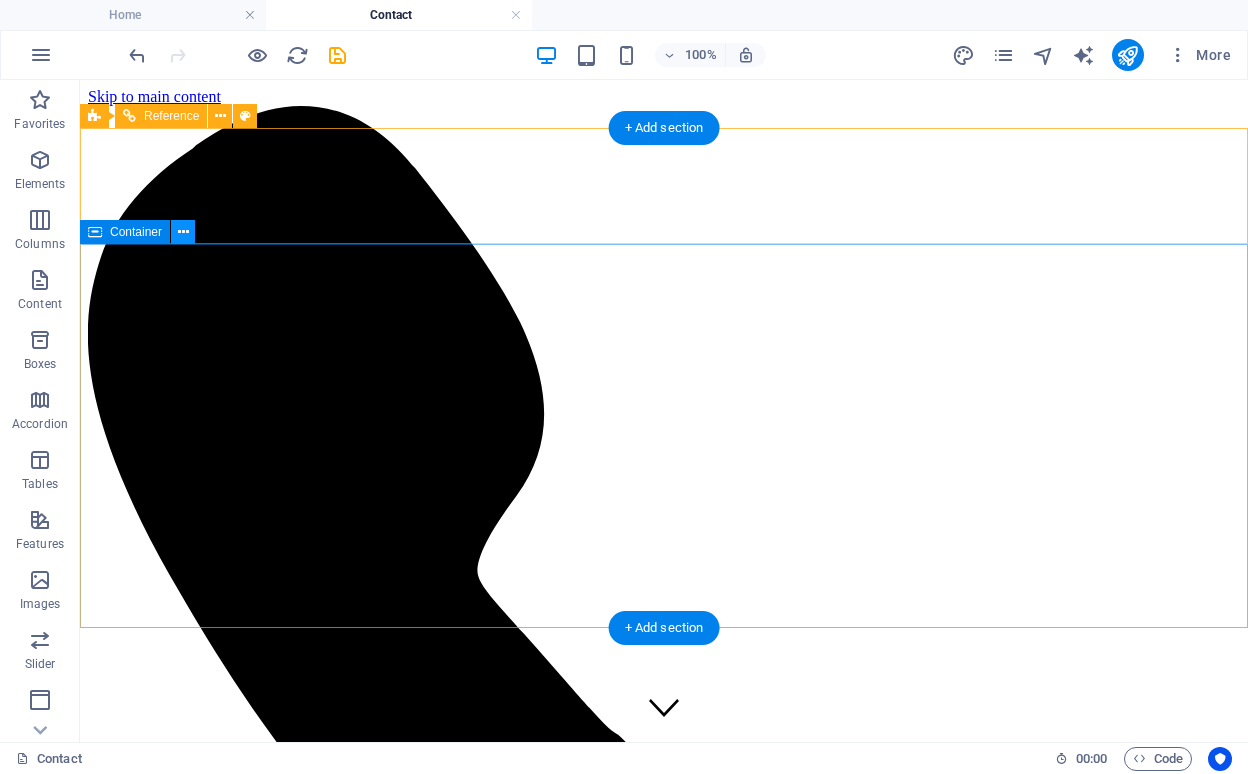 click at bounding box center (183, 232) 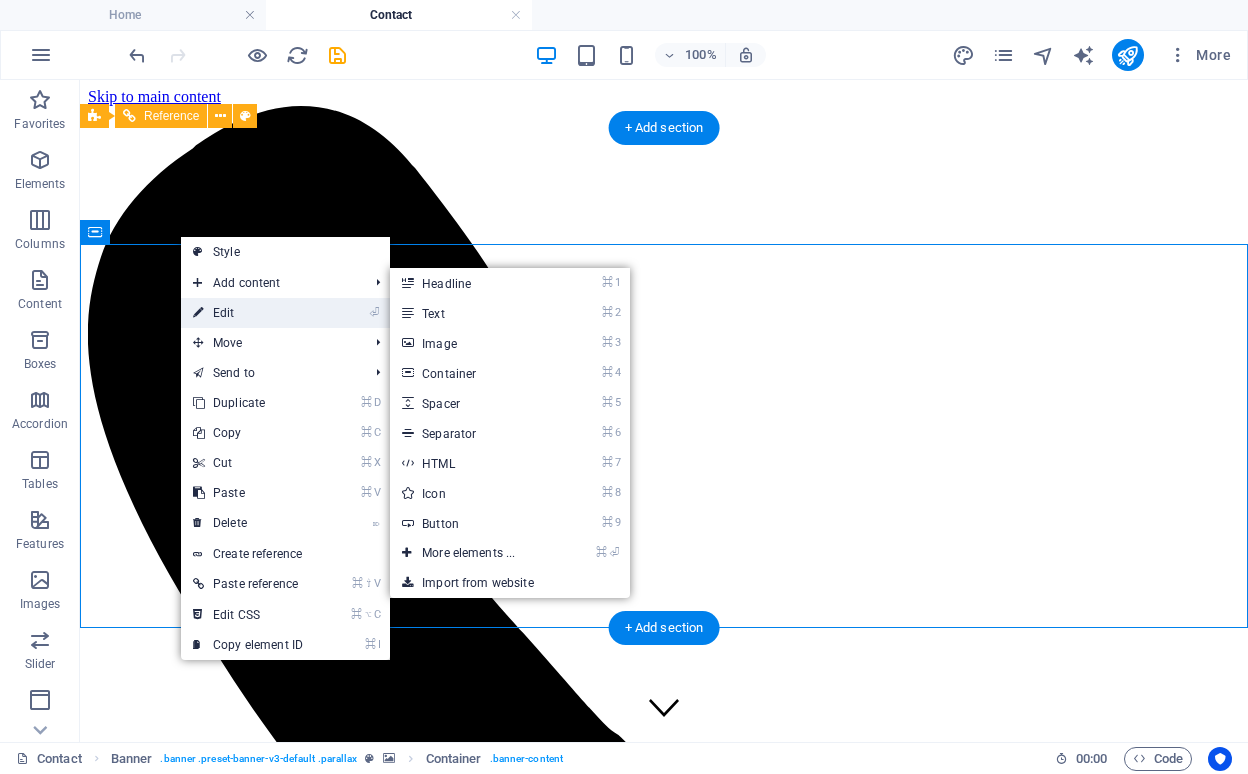 click on "⏎  Edit" at bounding box center [248, 313] 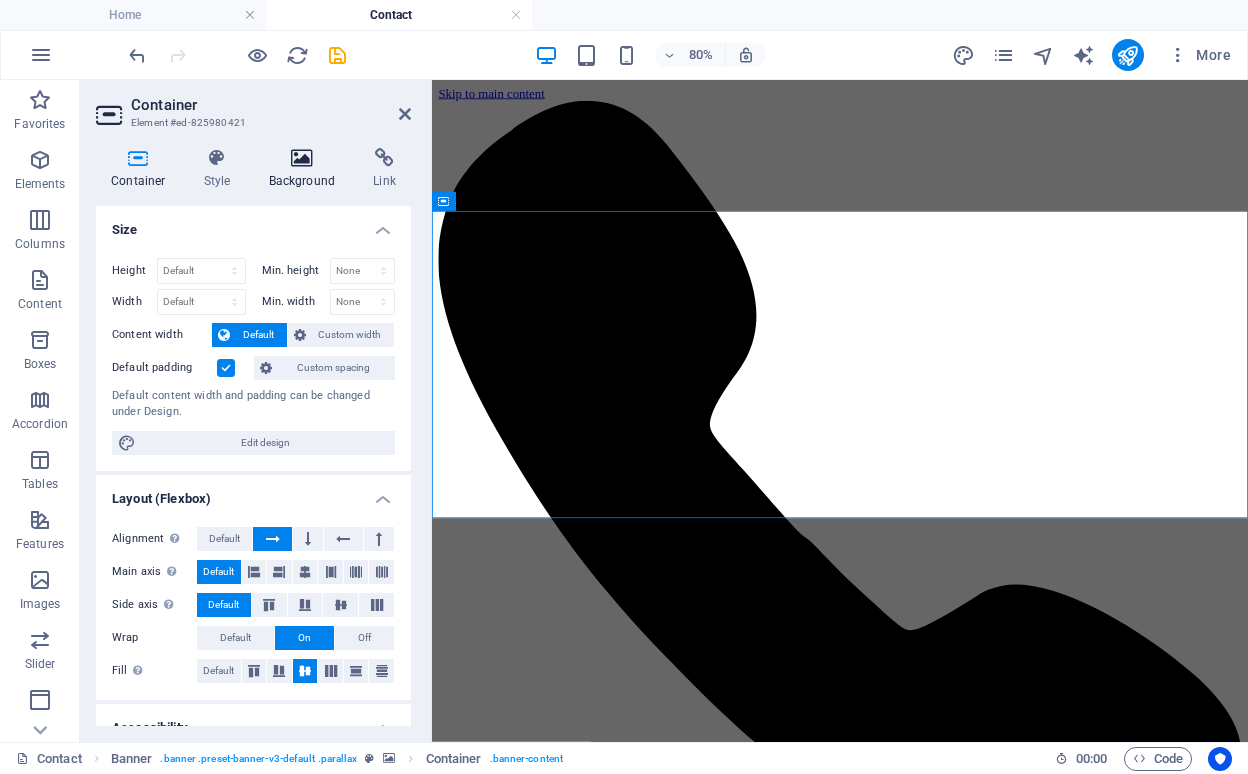 click on "Background" at bounding box center (306, 169) 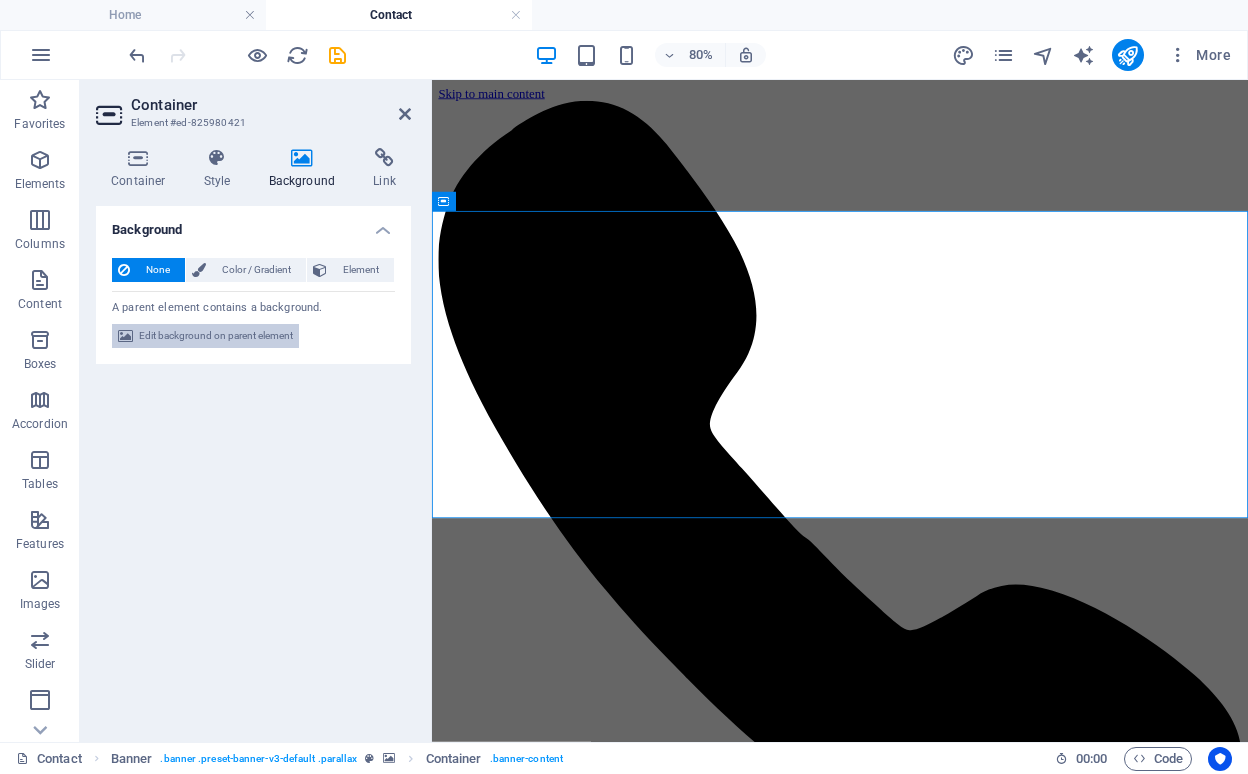 click on "Edit background on parent element" at bounding box center [216, 336] 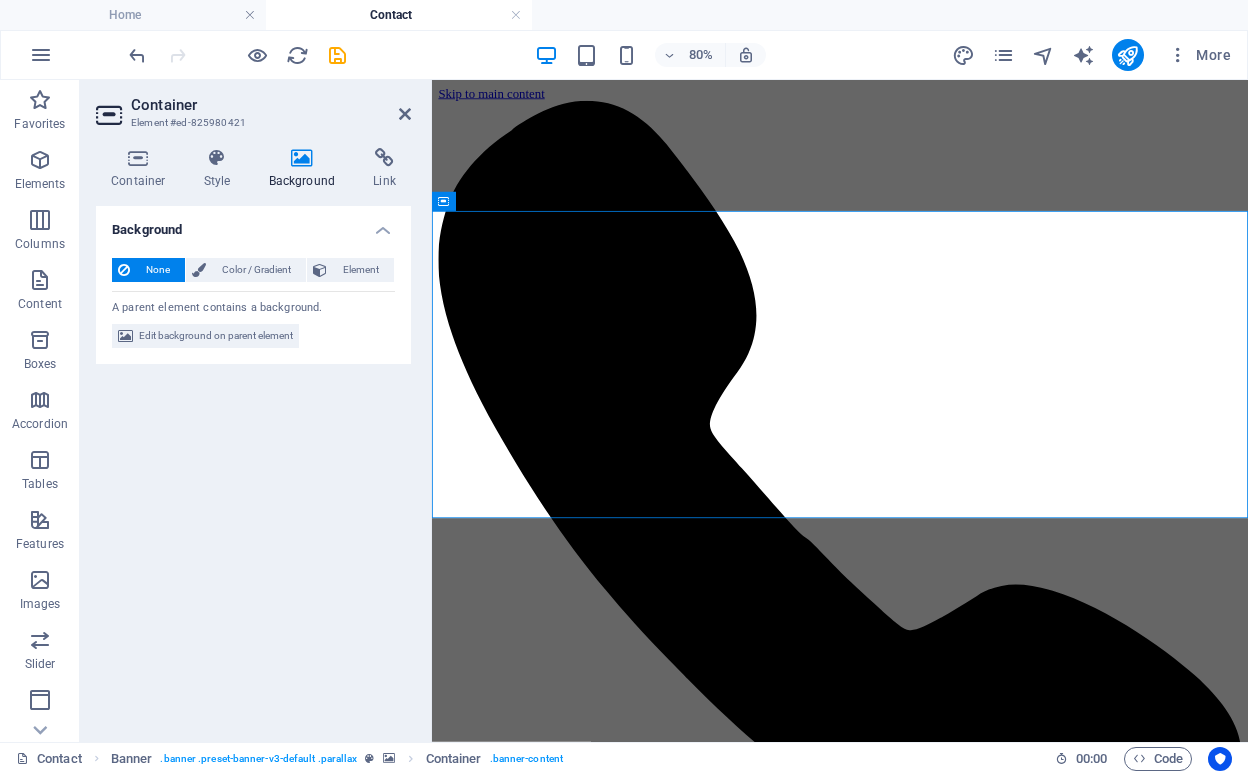 select on "vh" 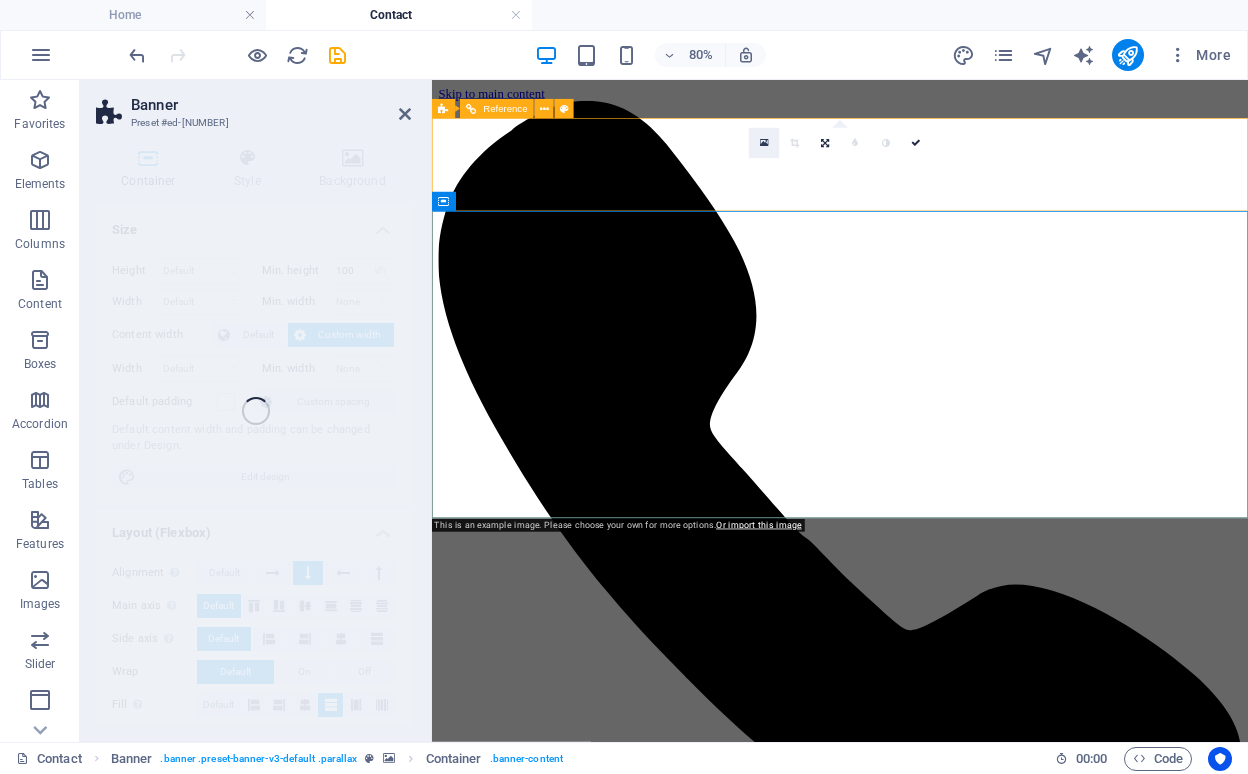 click at bounding box center (764, 143) 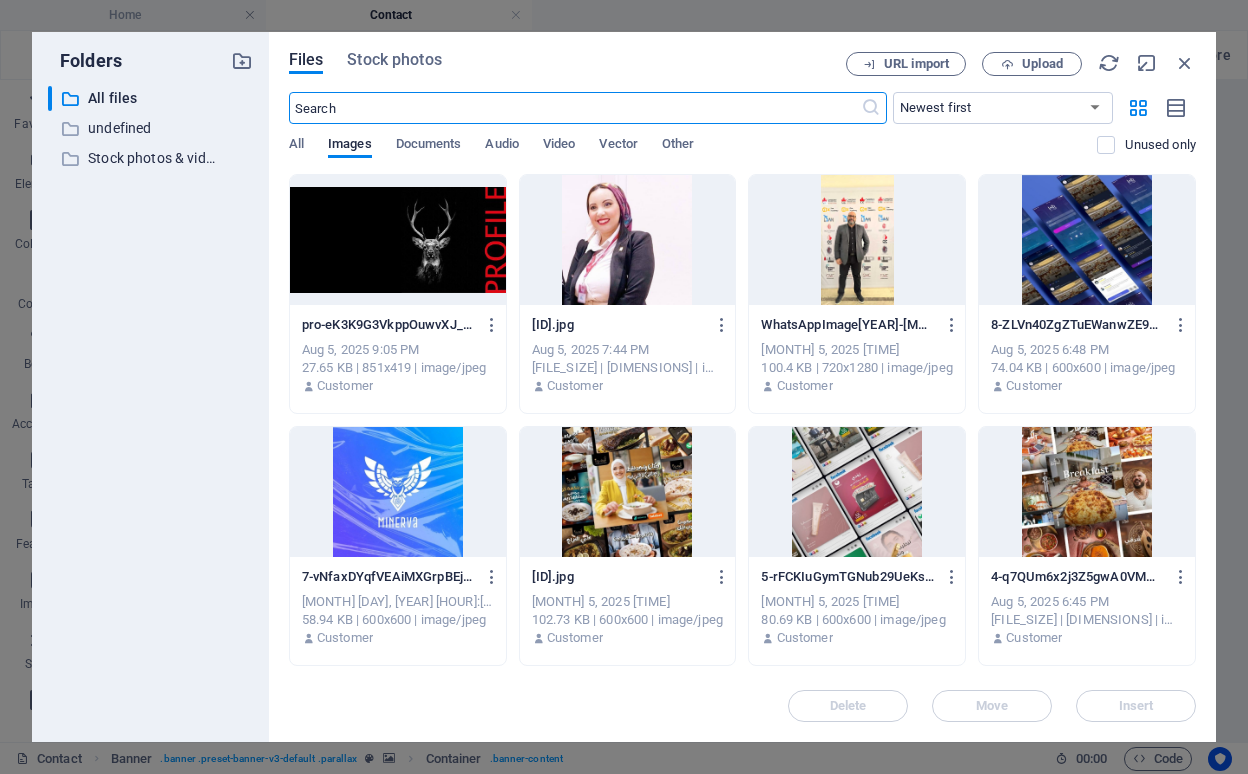click on "​ Newest first Oldest first Name (A-Z) Name (Z-A) Size (0-9) Size (9-0) Resolution (0-9) Resolution (9-0) All Images Documents Audio Video Vector Other Unused only" at bounding box center [742, 133] 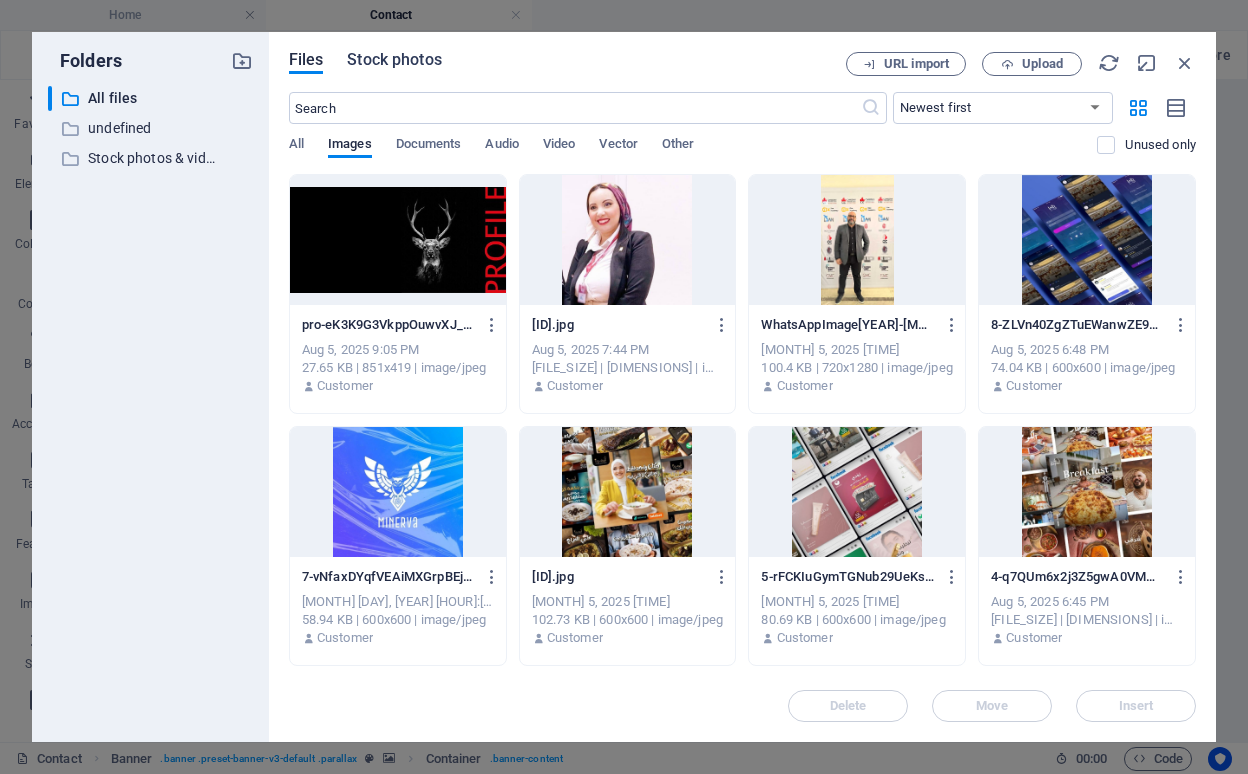click on "Stock photos" at bounding box center [394, 60] 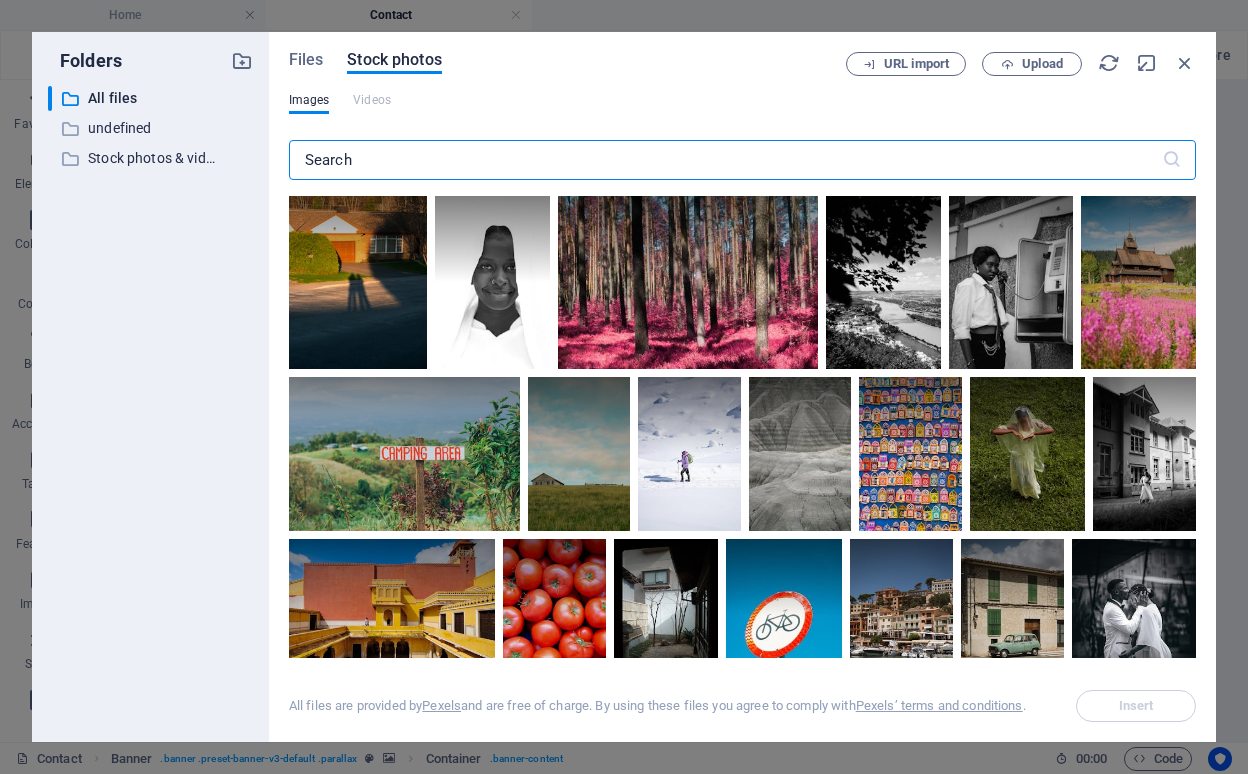 type on "n" 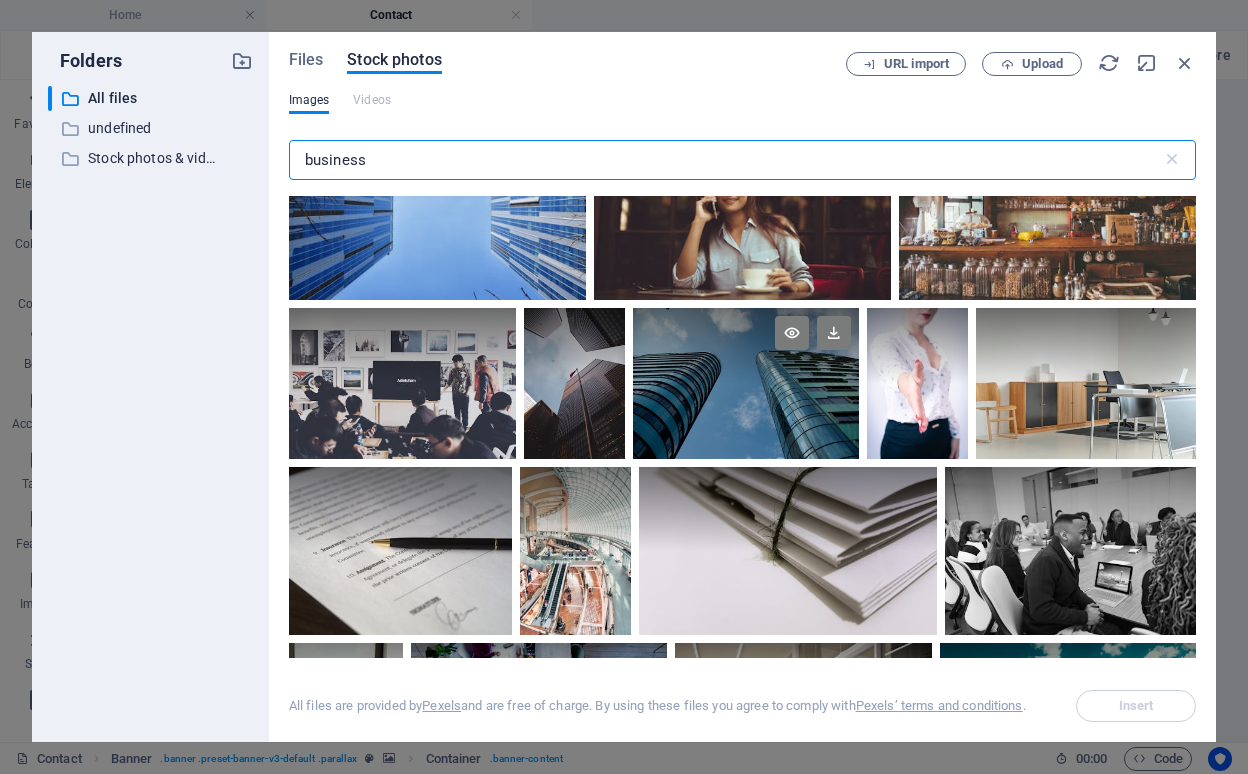 scroll, scrollTop: 4569, scrollLeft: 0, axis: vertical 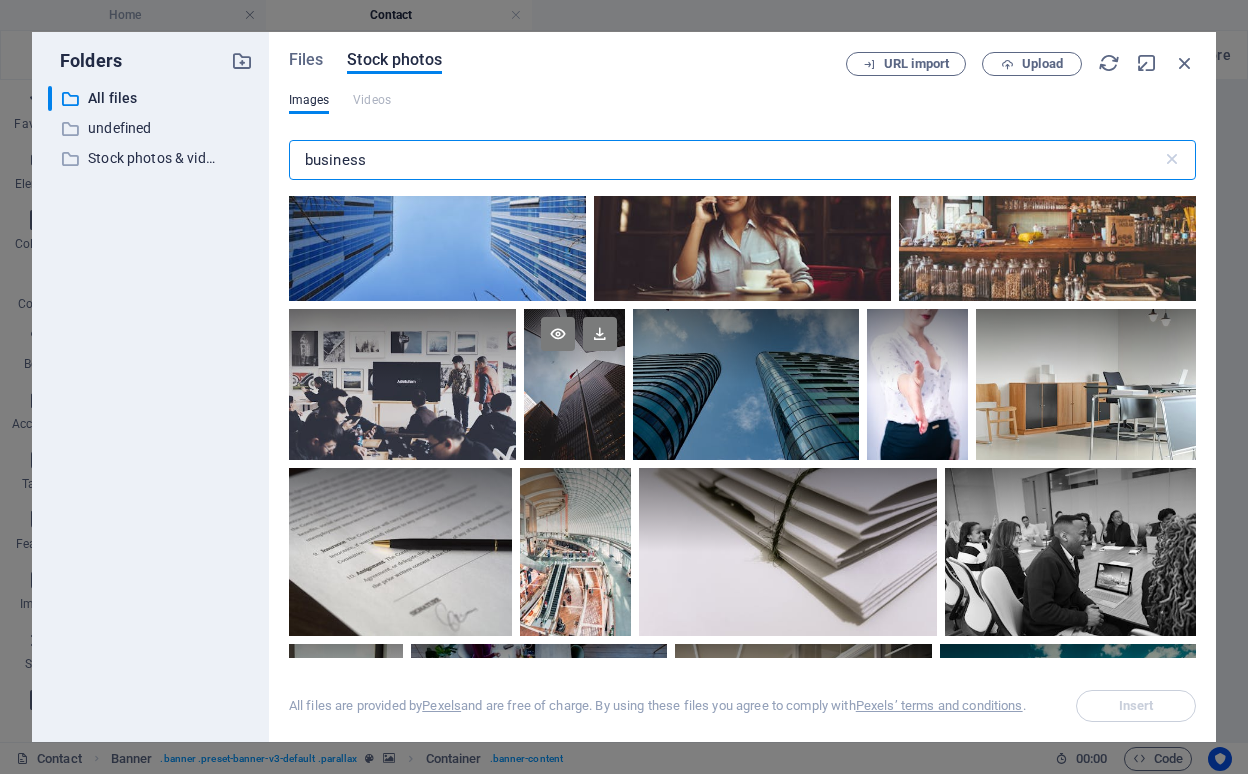type on "business" 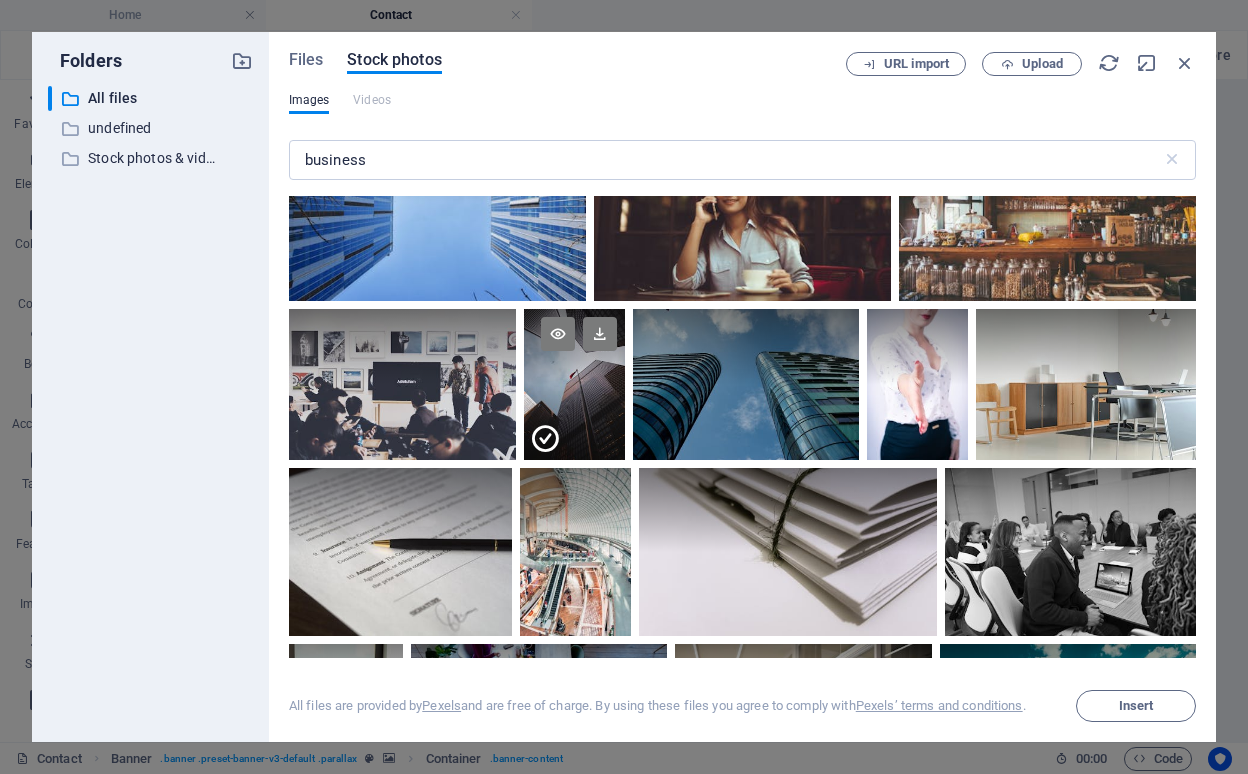 click at bounding box center (574, 423) 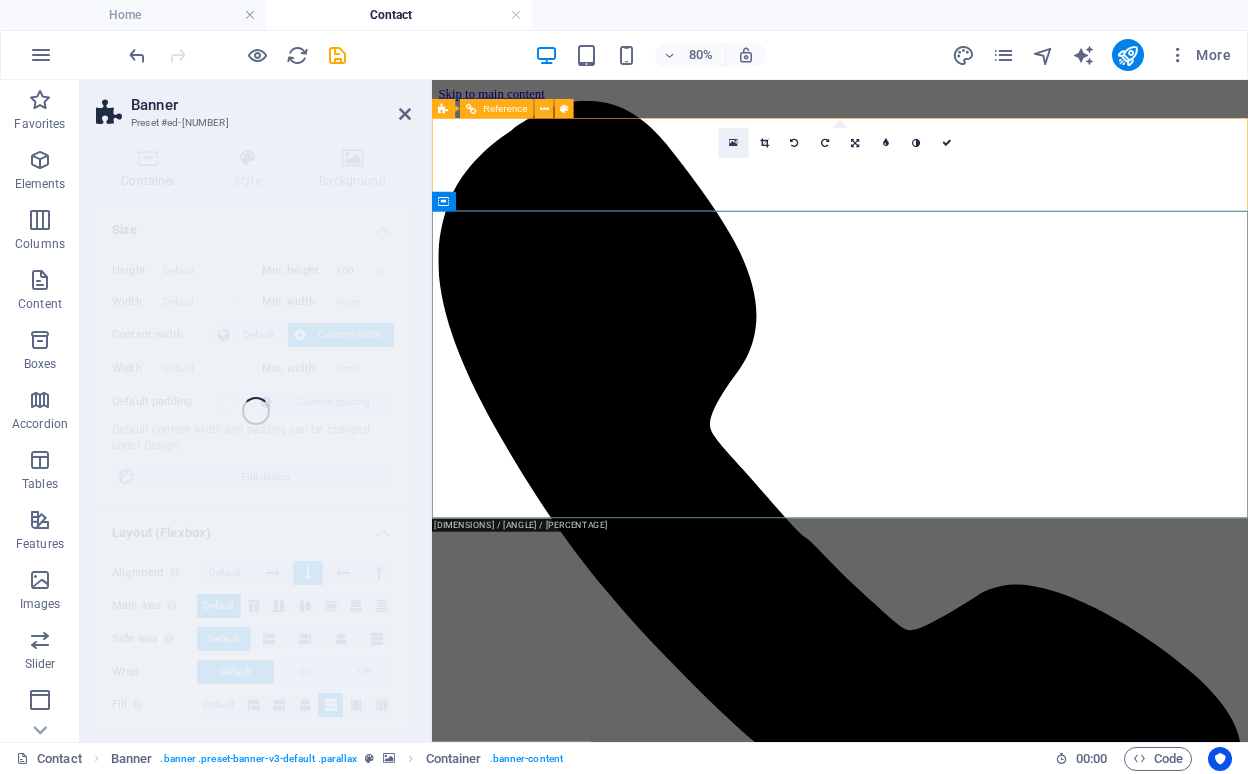 click at bounding box center [733, 143] 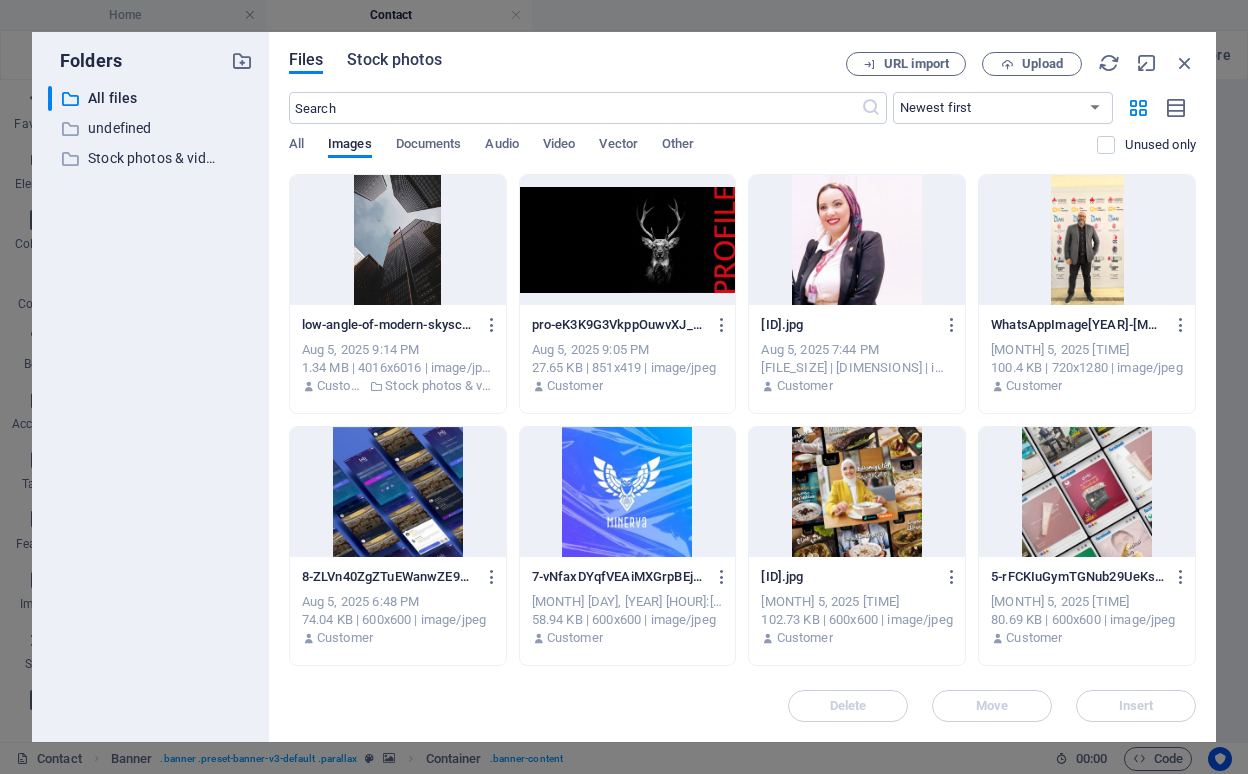click on "Stock photos" at bounding box center [394, 60] 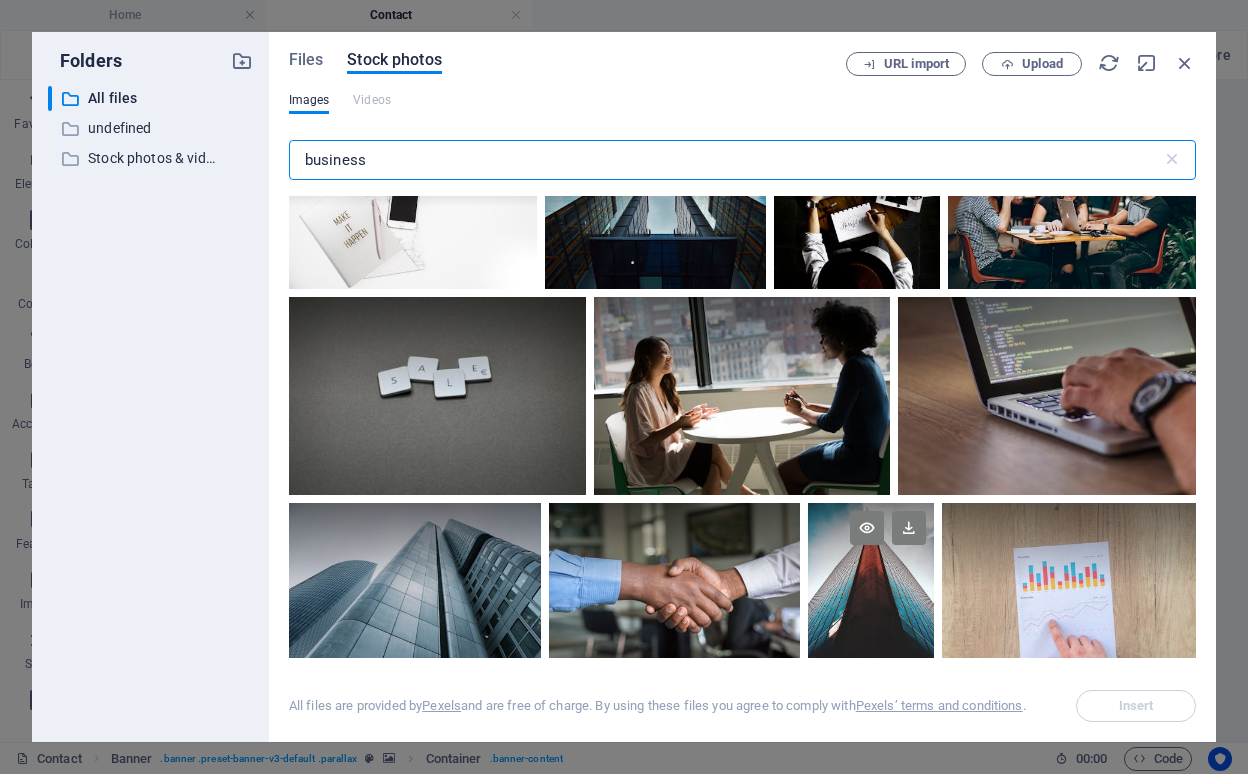 scroll, scrollTop: 2825, scrollLeft: 0, axis: vertical 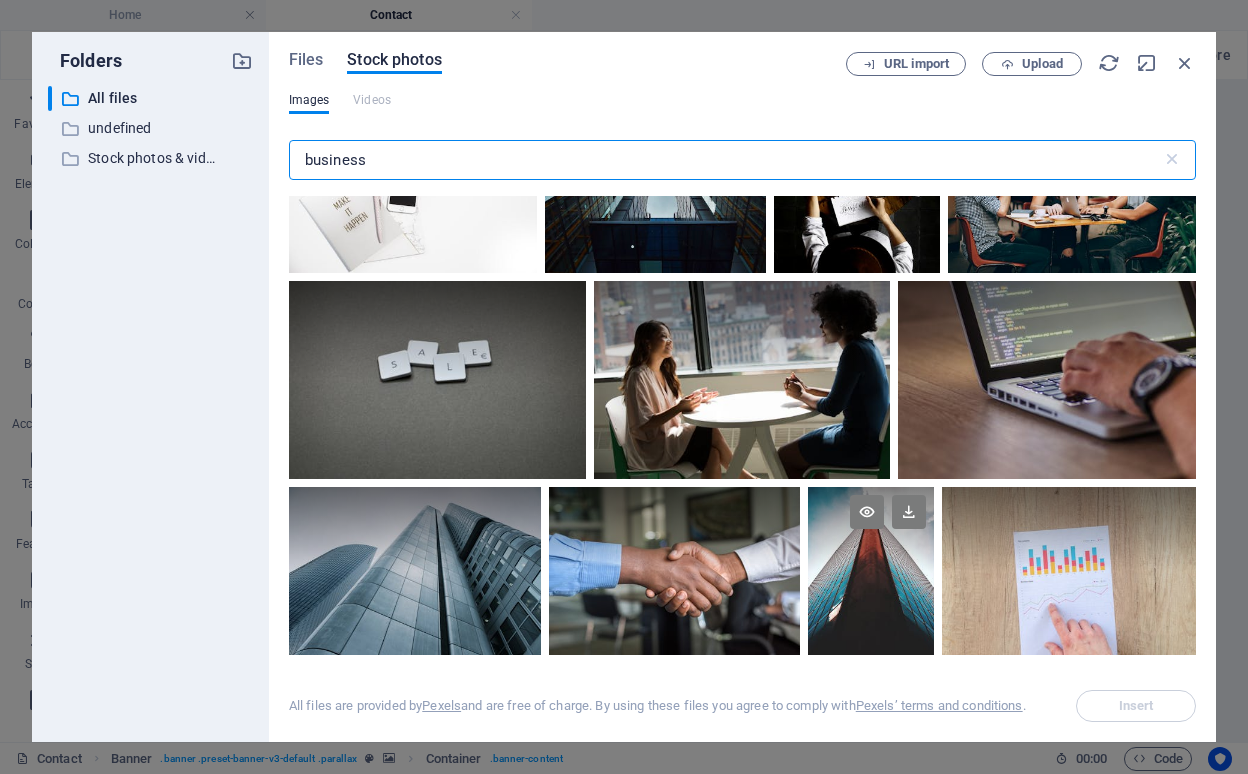 click at bounding box center [871, 571] 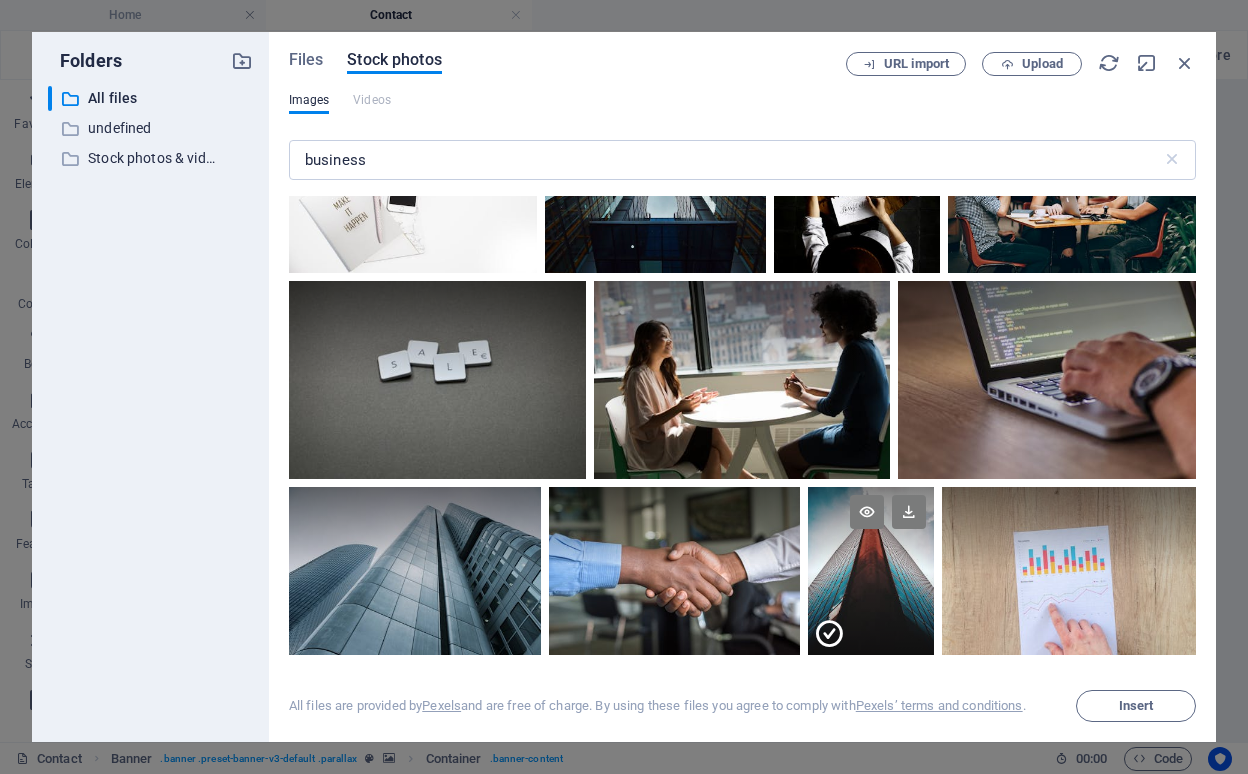 click at bounding box center (871, 613) 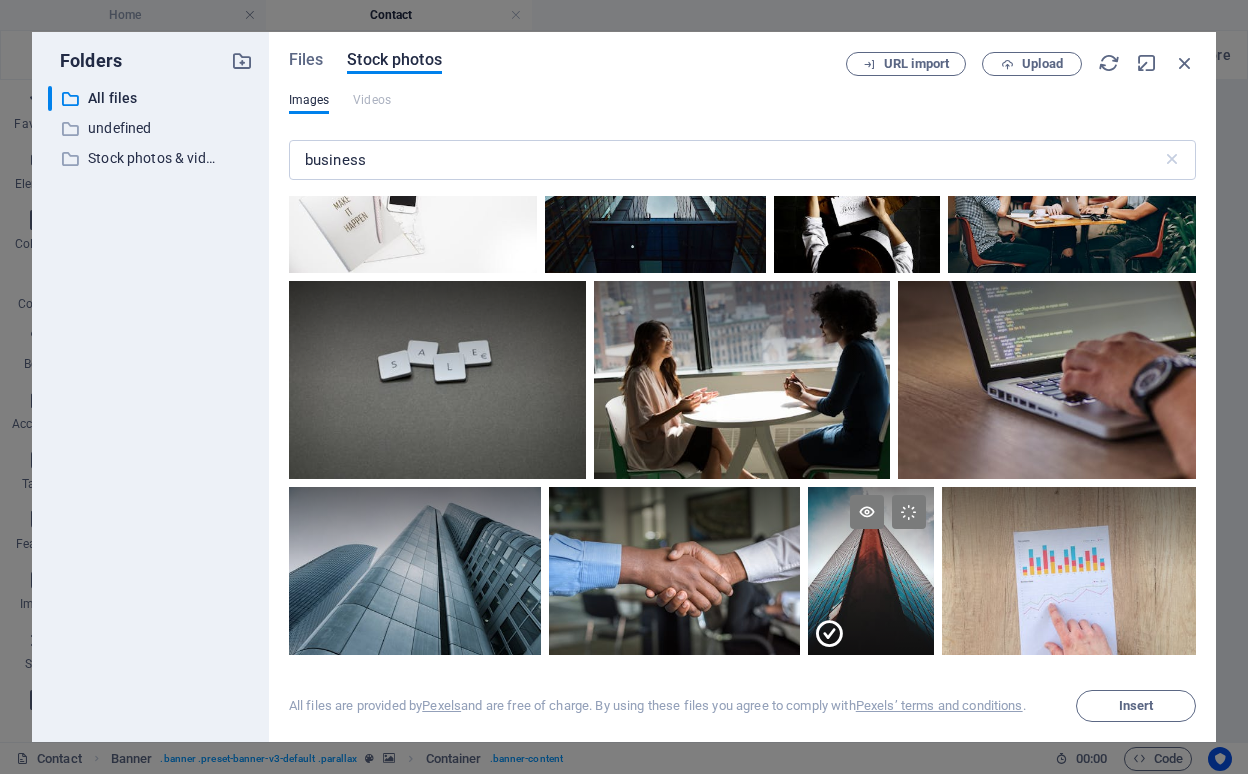 click at bounding box center (871, 613) 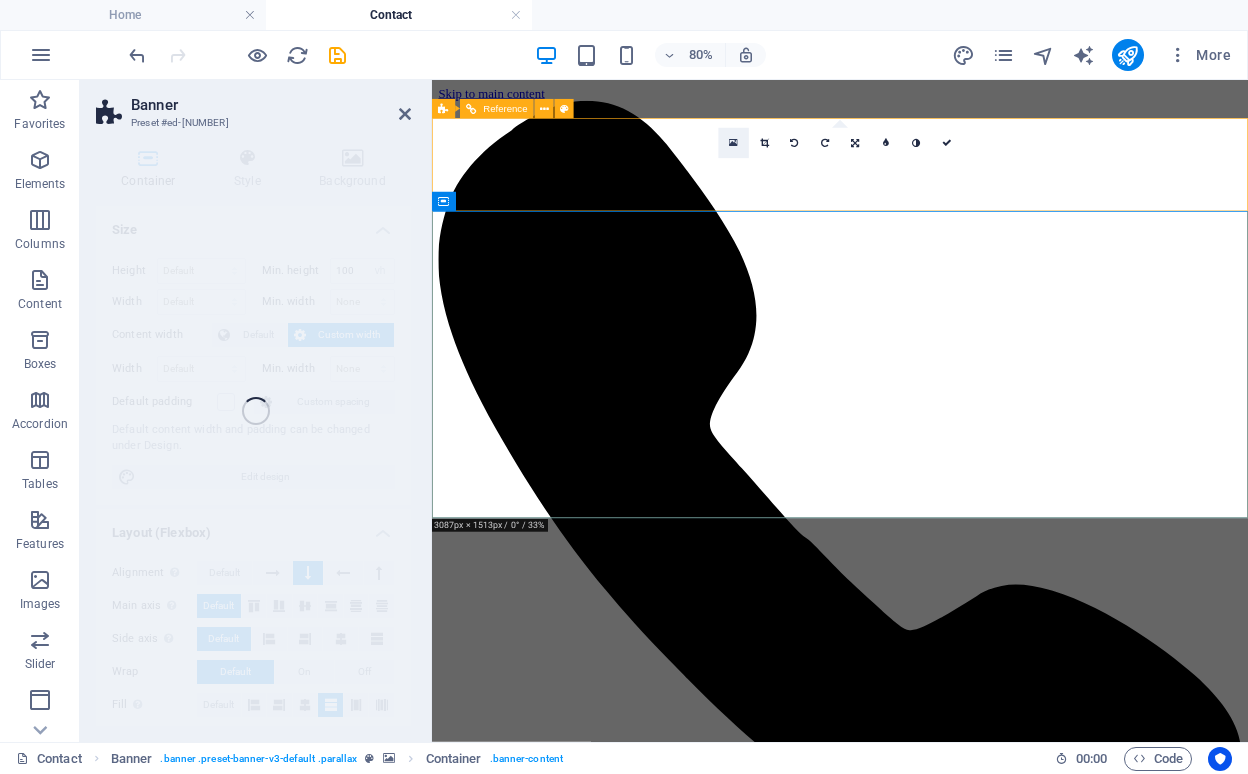 click at bounding box center [733, 143] 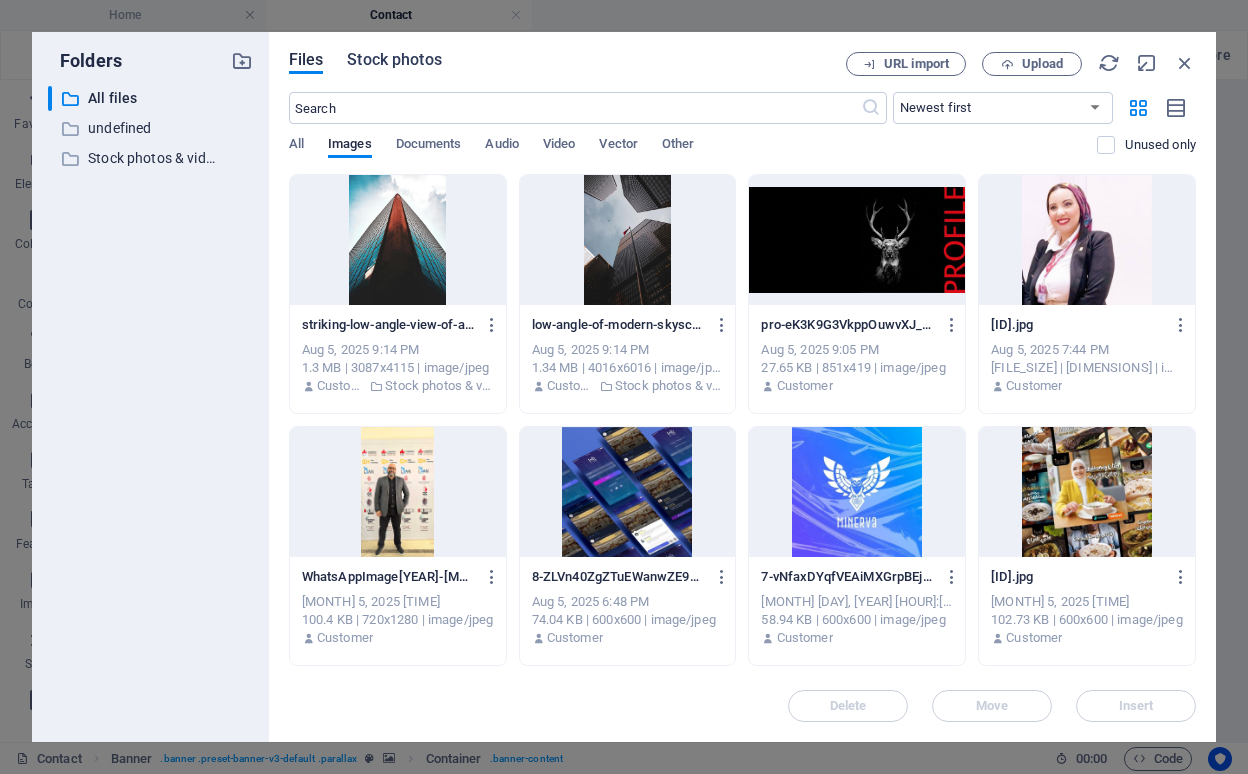 click on "Stock photos" at bounding box center (394, 63) 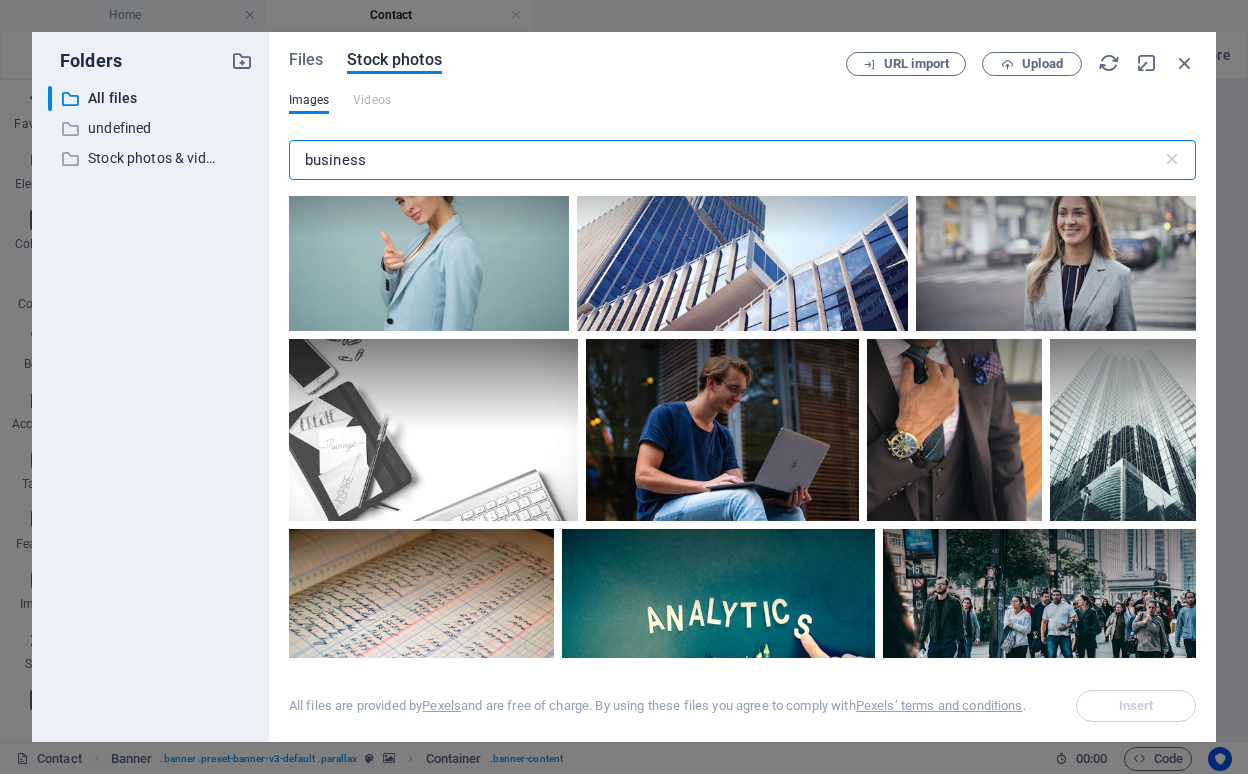scroll, scrollTop: 879, scrollLeft: 0, axis: vertical 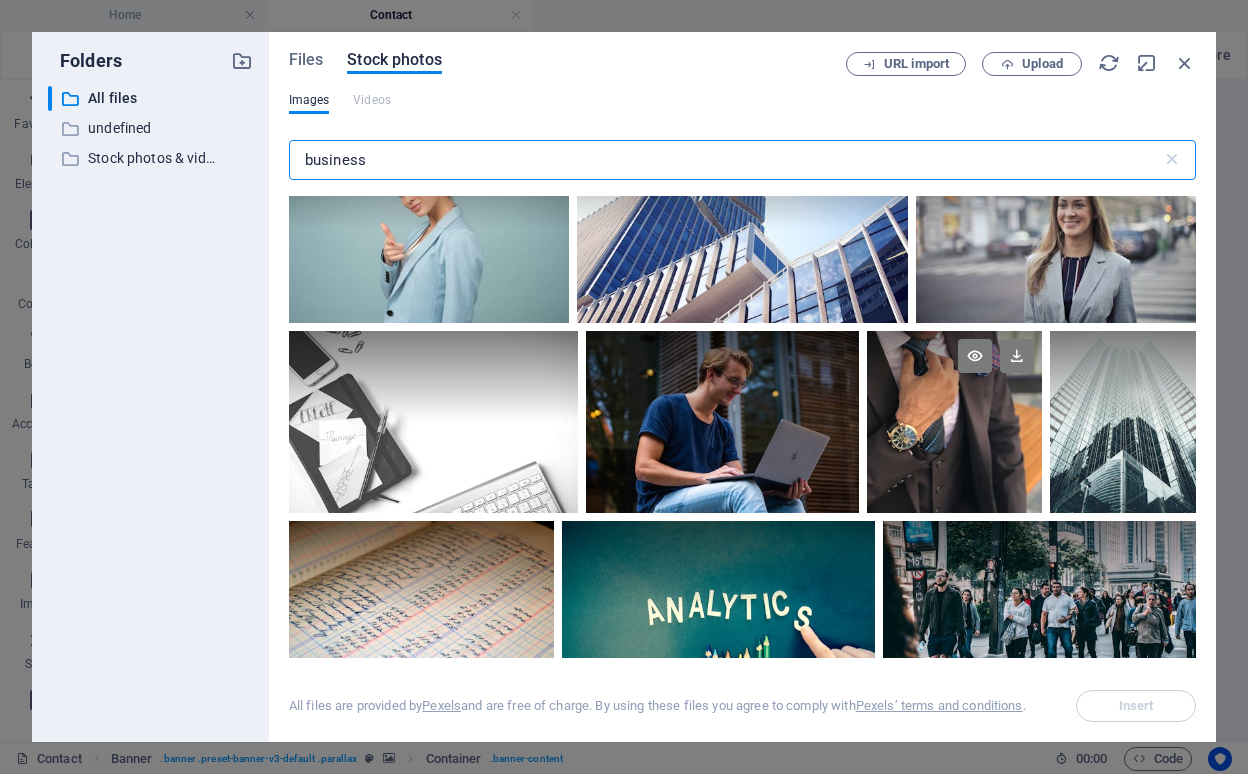 click at bounding box center (954, 376) 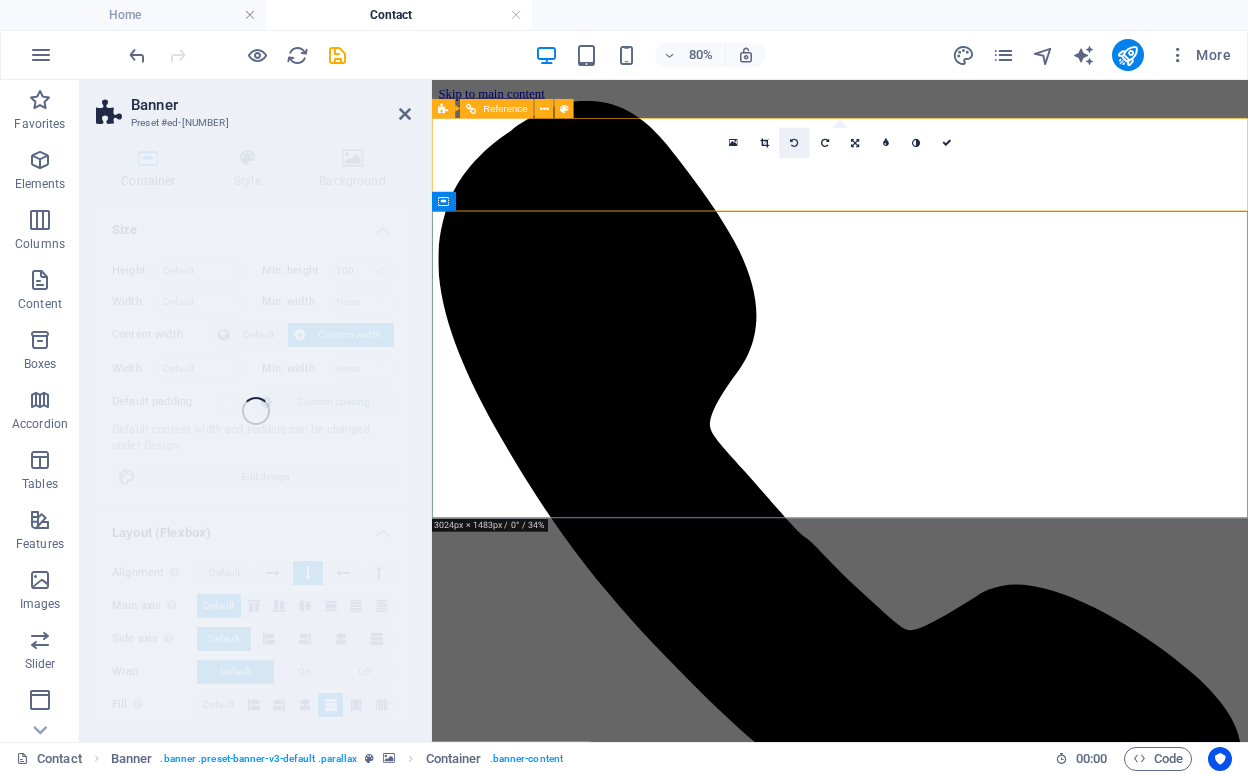 click at bounding box center (794, 143) 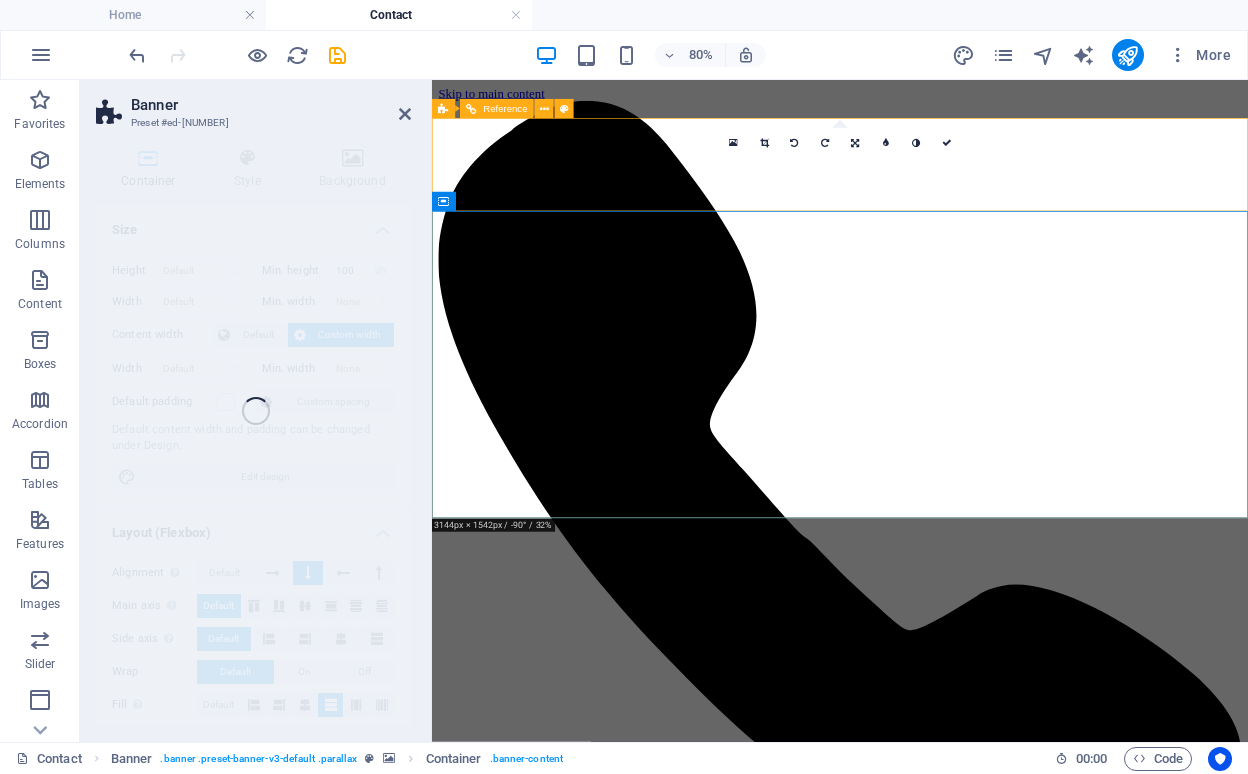 click at bounding box center [794, 143] 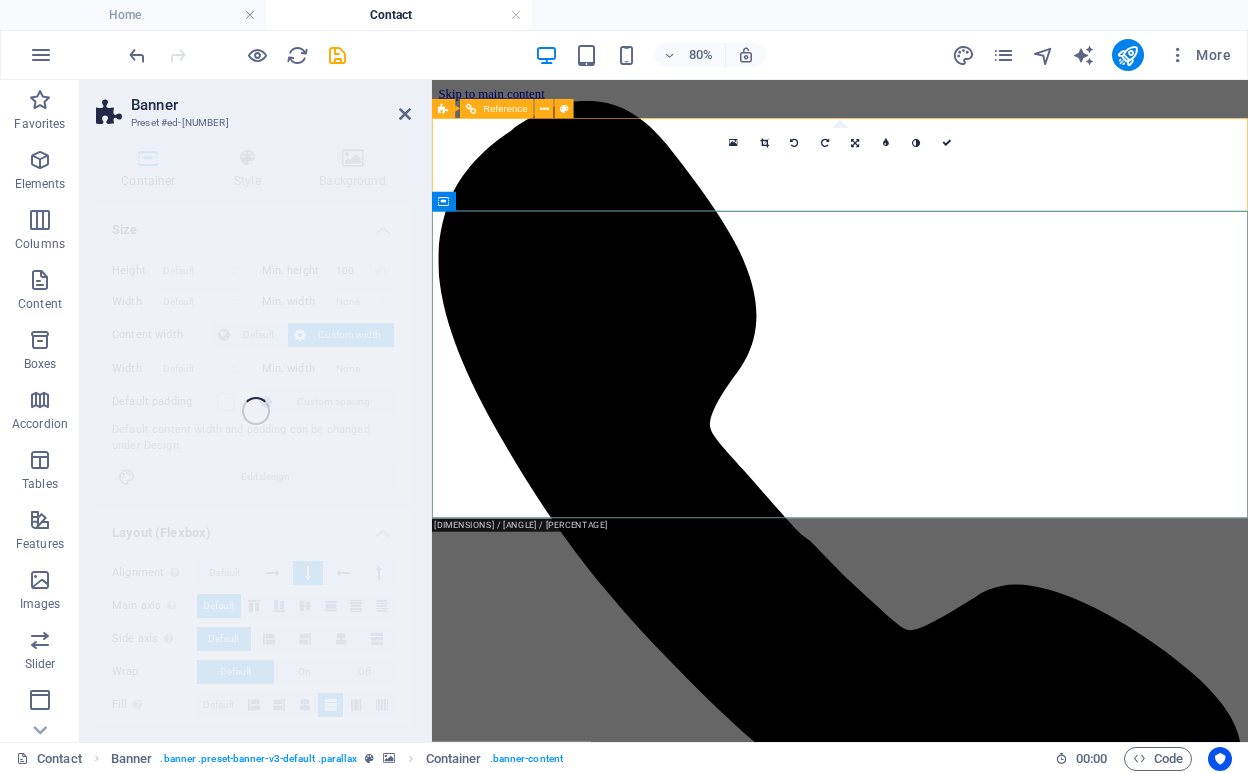 click at bounding box center (794, 143) 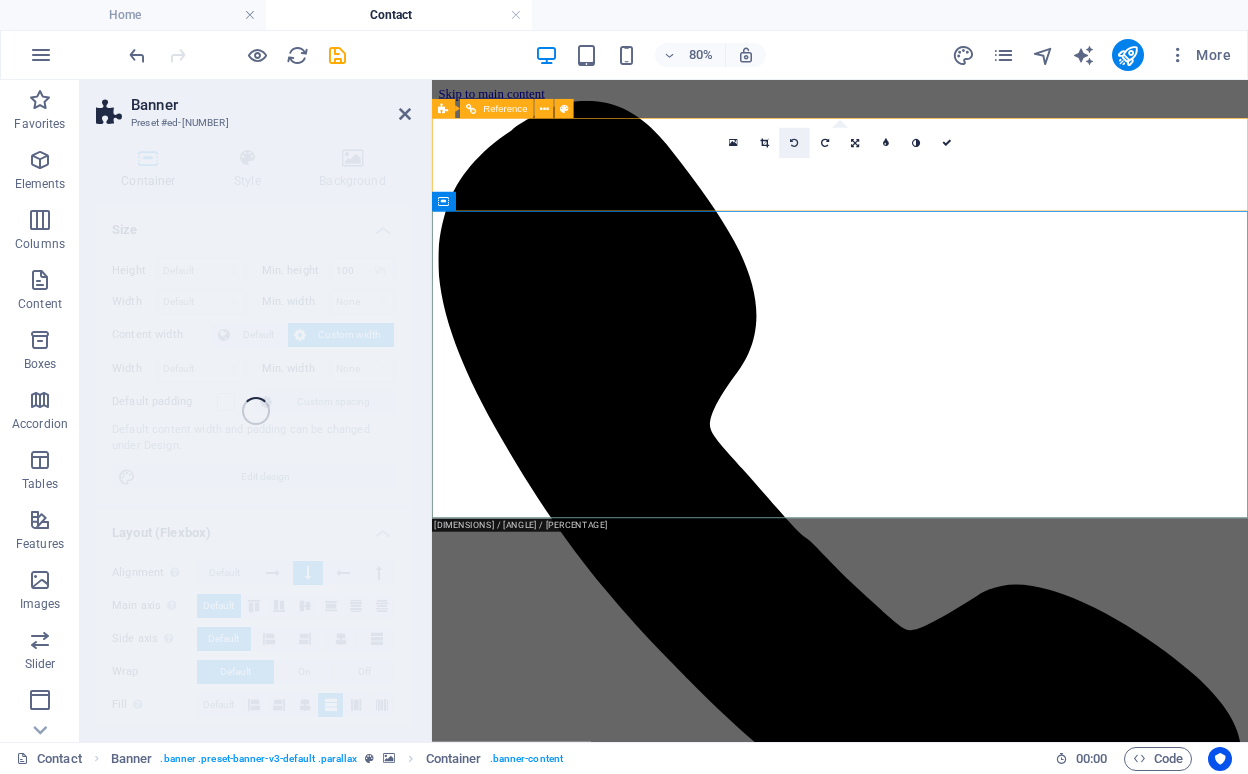 click at bounding box center [794, 143] 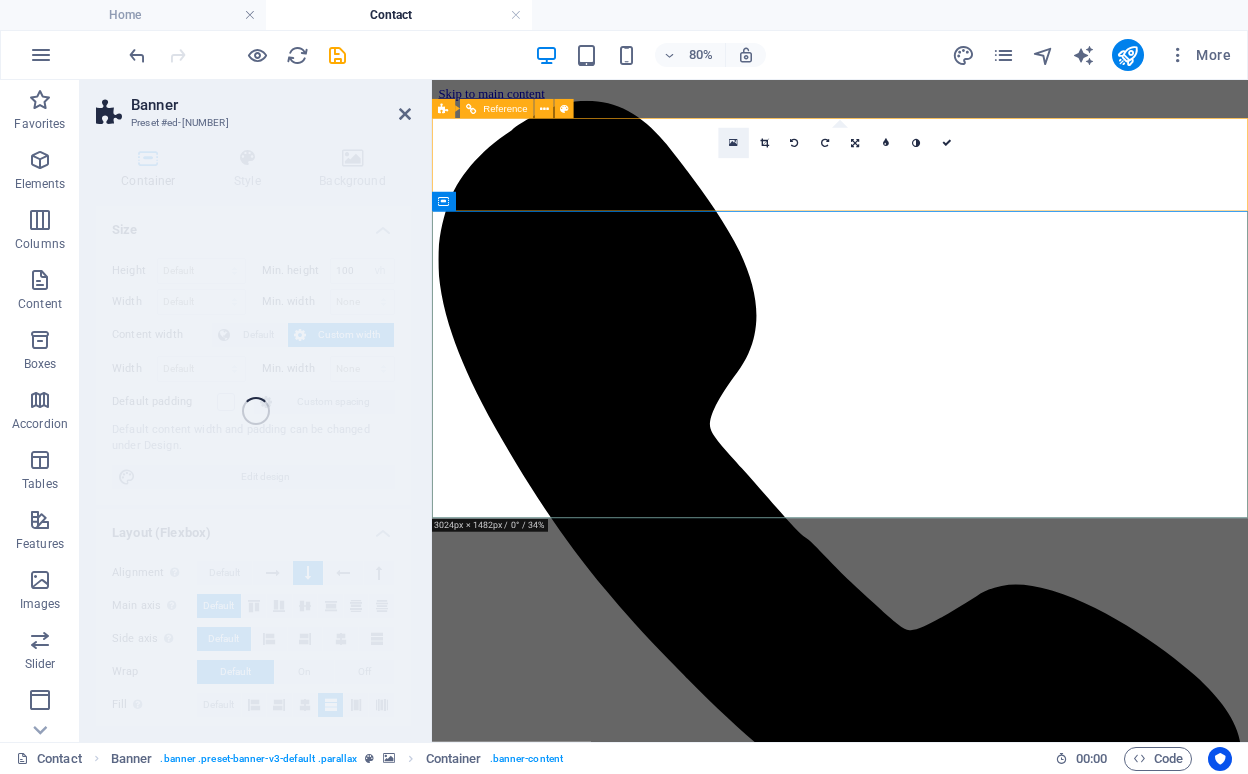 click at bounding box center (733, 143) 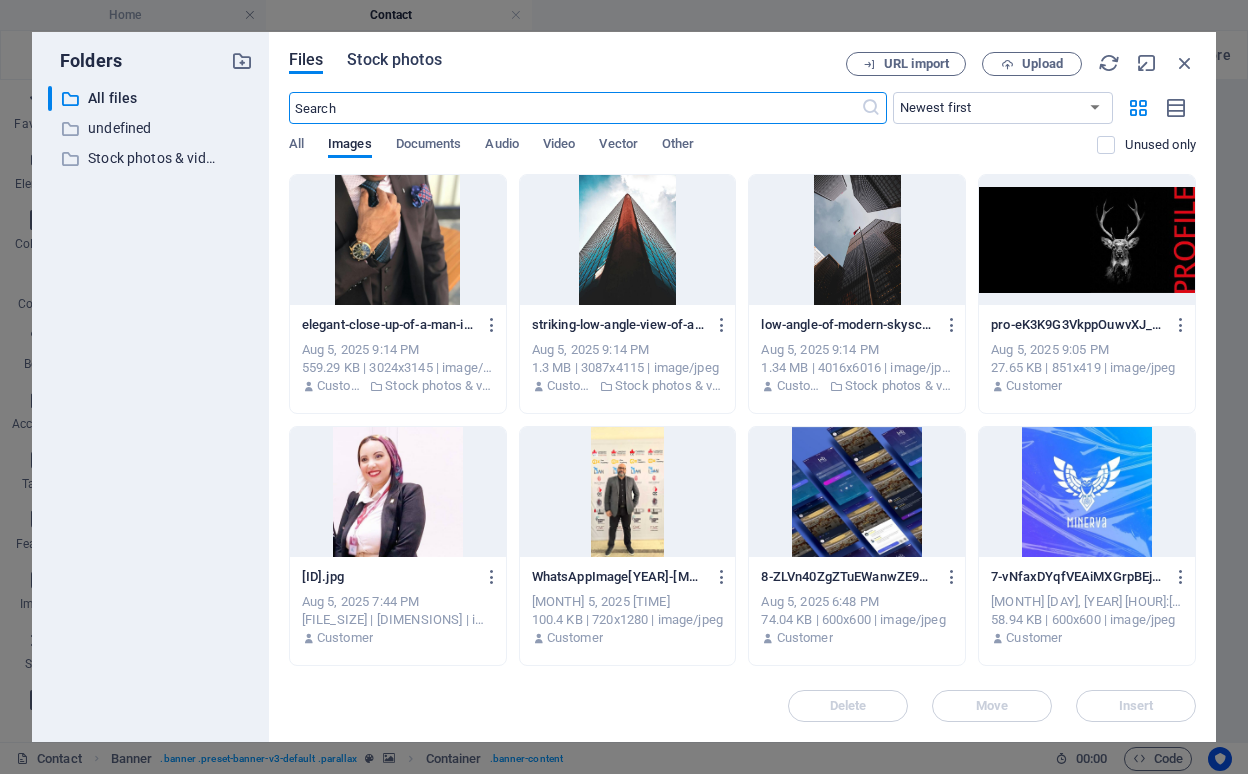 scroll, scrollTop: 0, scrollLeft: 0, axis: both 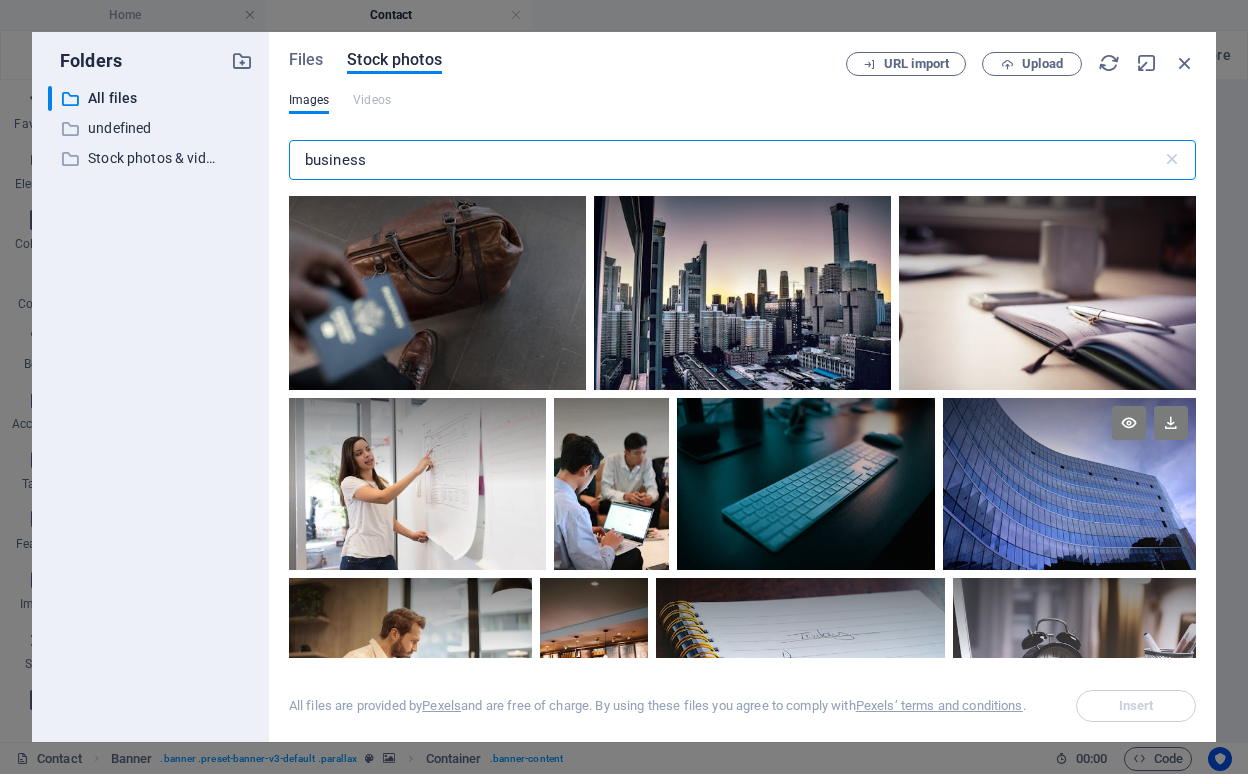 click at bounding box center (1069, 484) 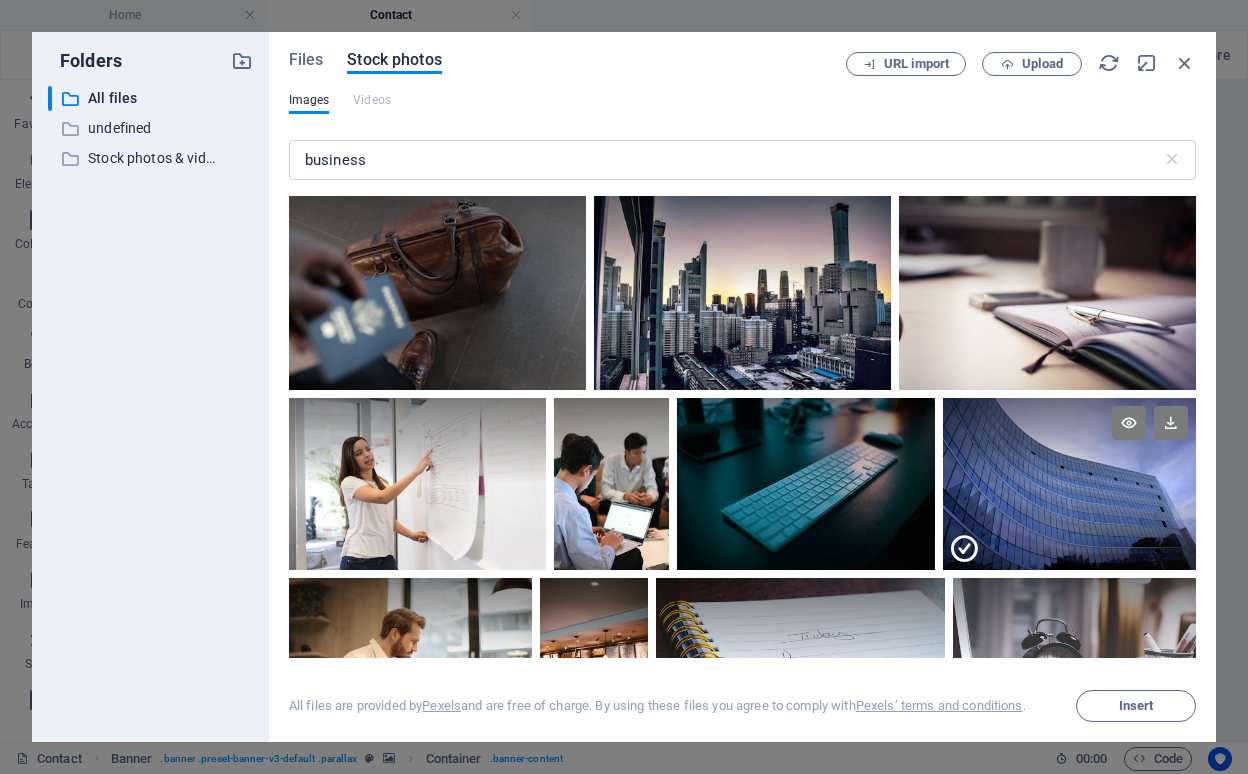 click at bounding box center [1069, 527] 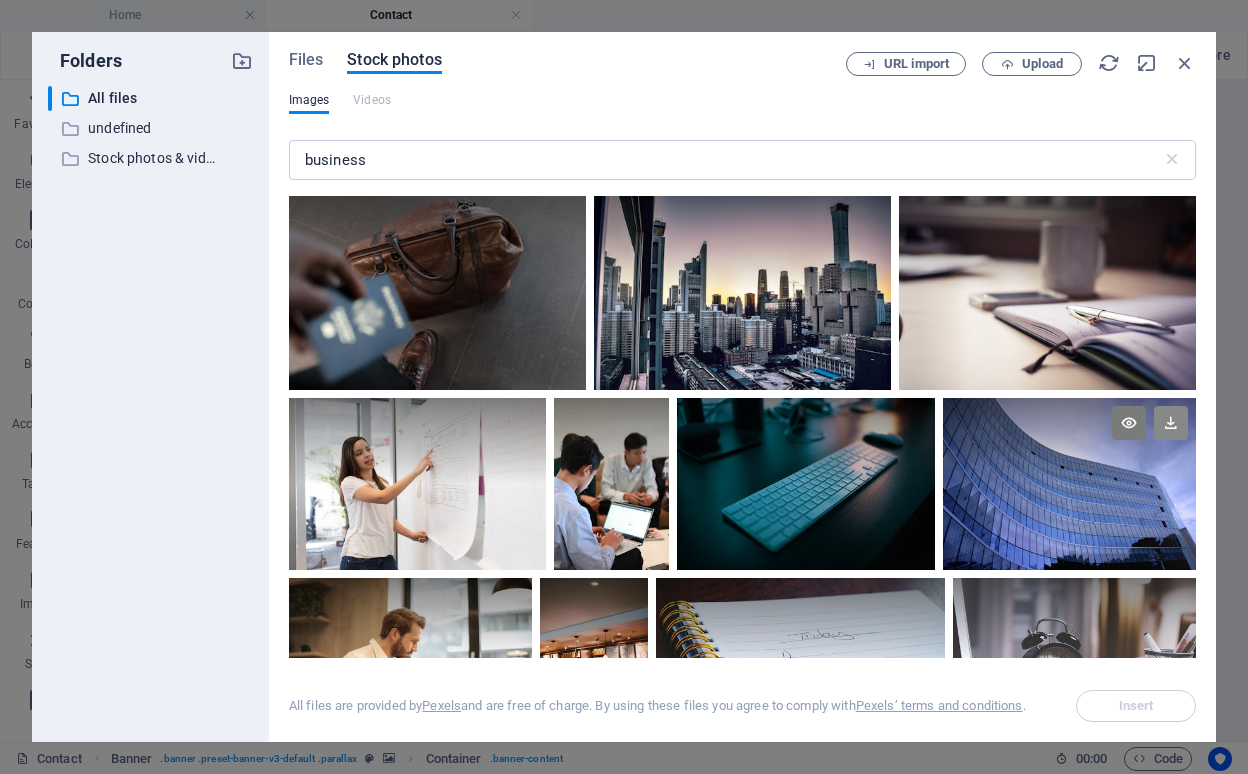 click at bounding box center [1171, 423] 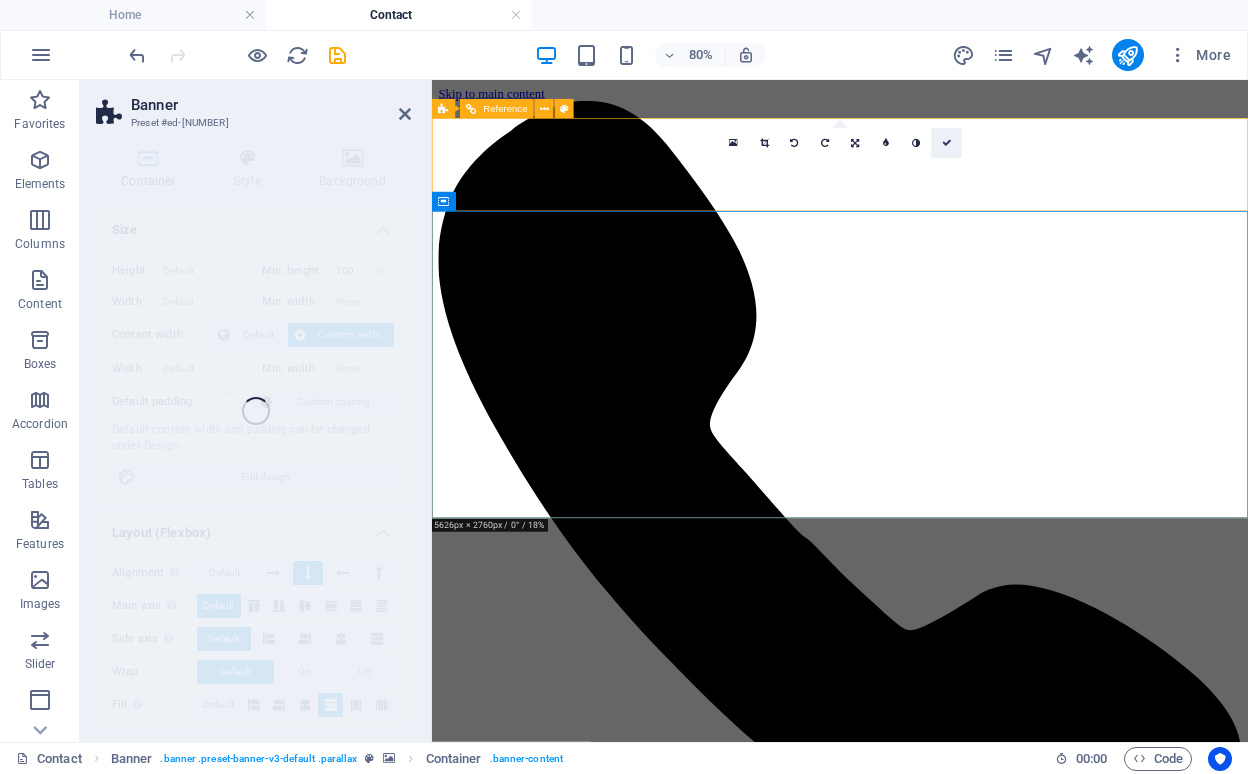 click at bounding box center (946, 143) 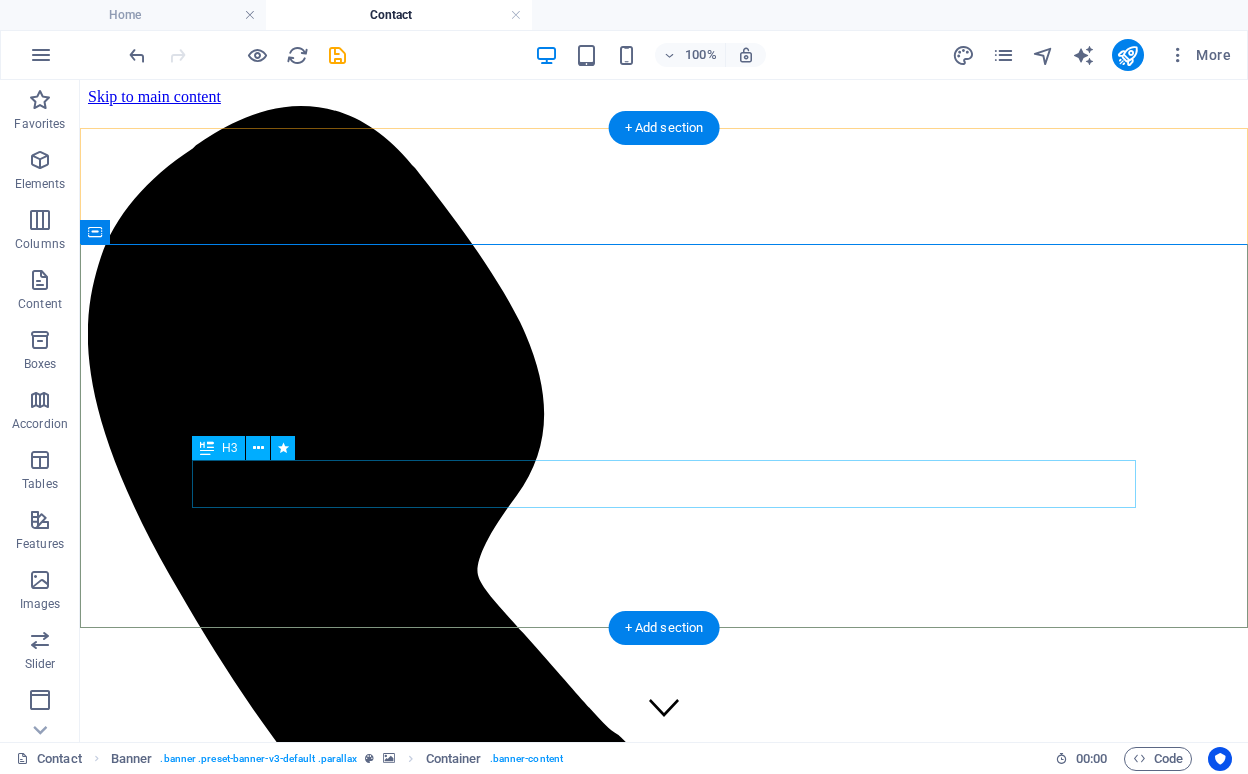 click on "Lorem ipsum dolor sit amet" at bounding box center (664, 11670) 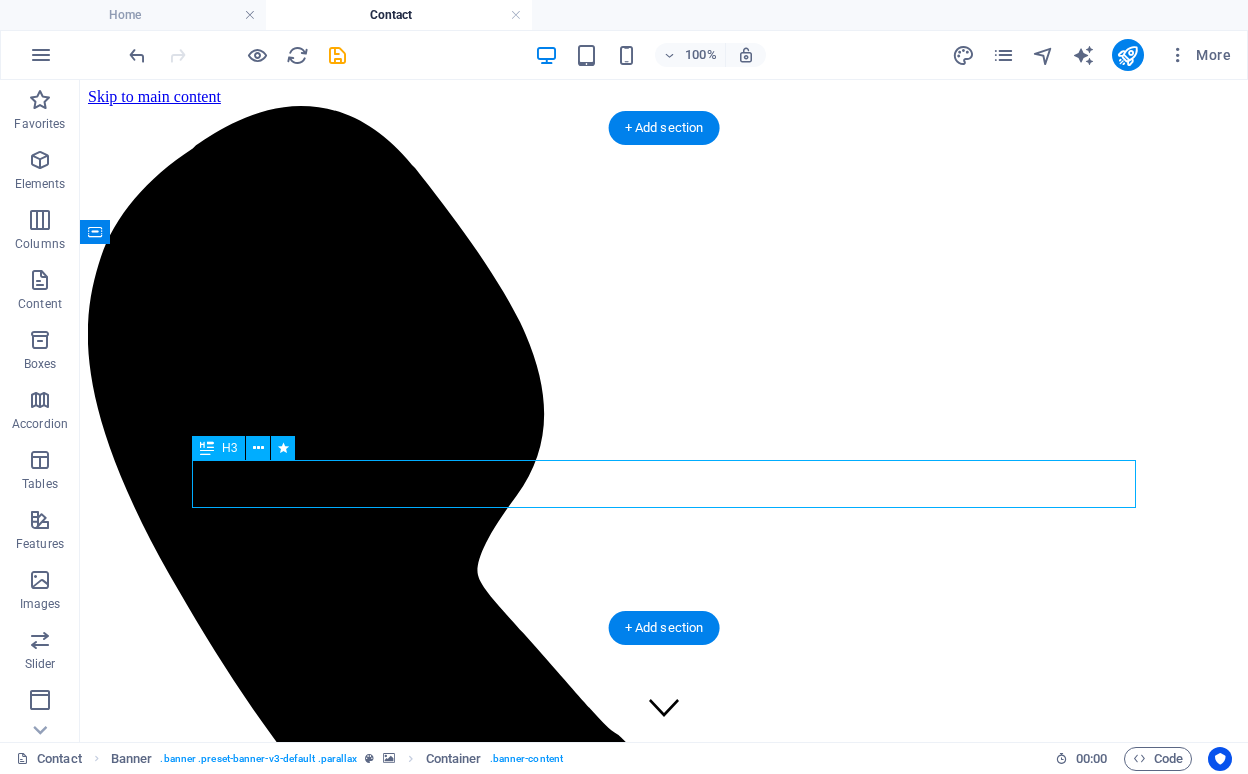 click on "Lorem ipsum dolor sit amet" at bounding box center (664, 11670) 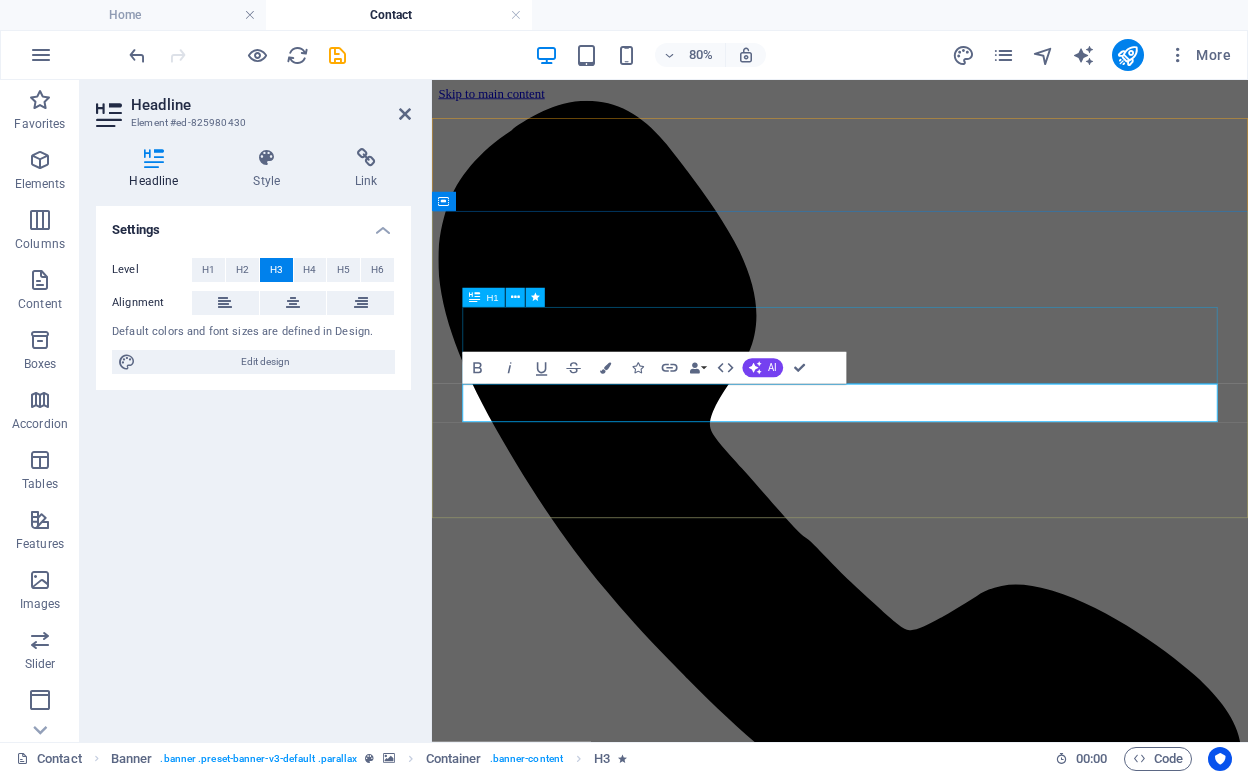 click on "Contact" at bounding box center [942, 10282] 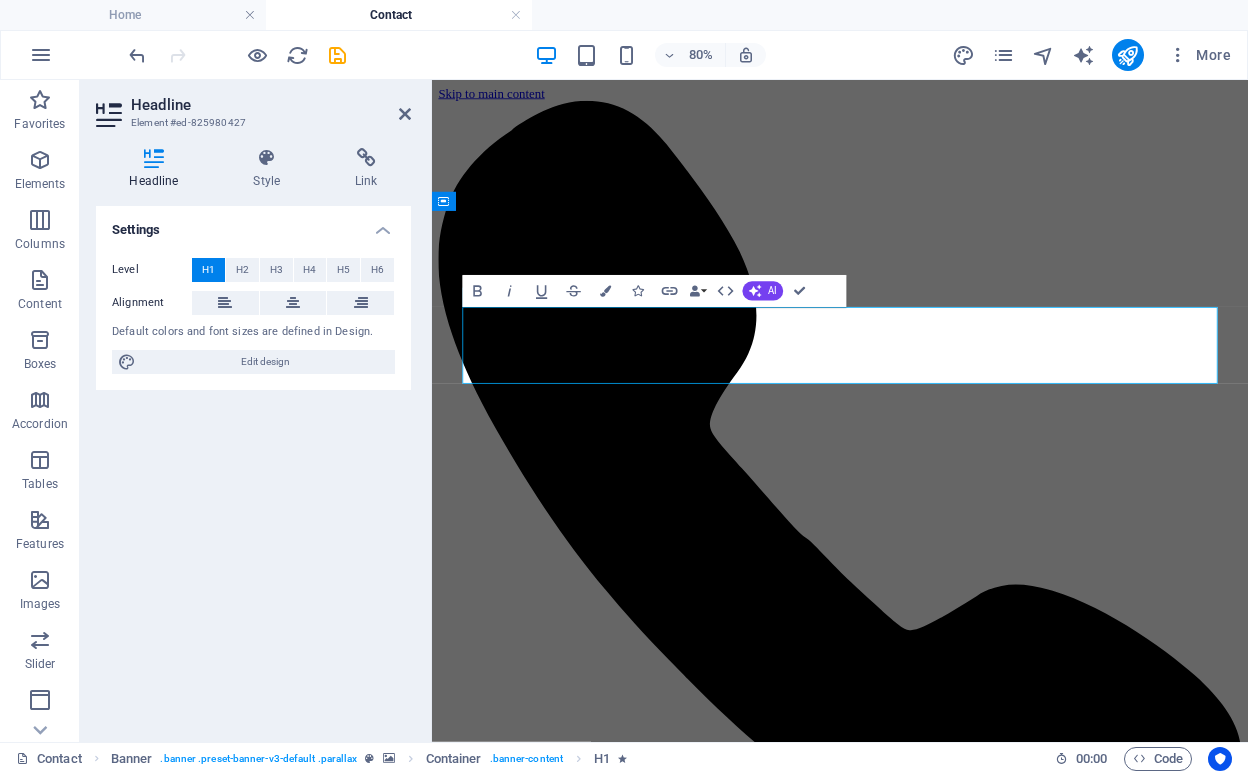 click on "Contact" at bounding box center (942, 10282) 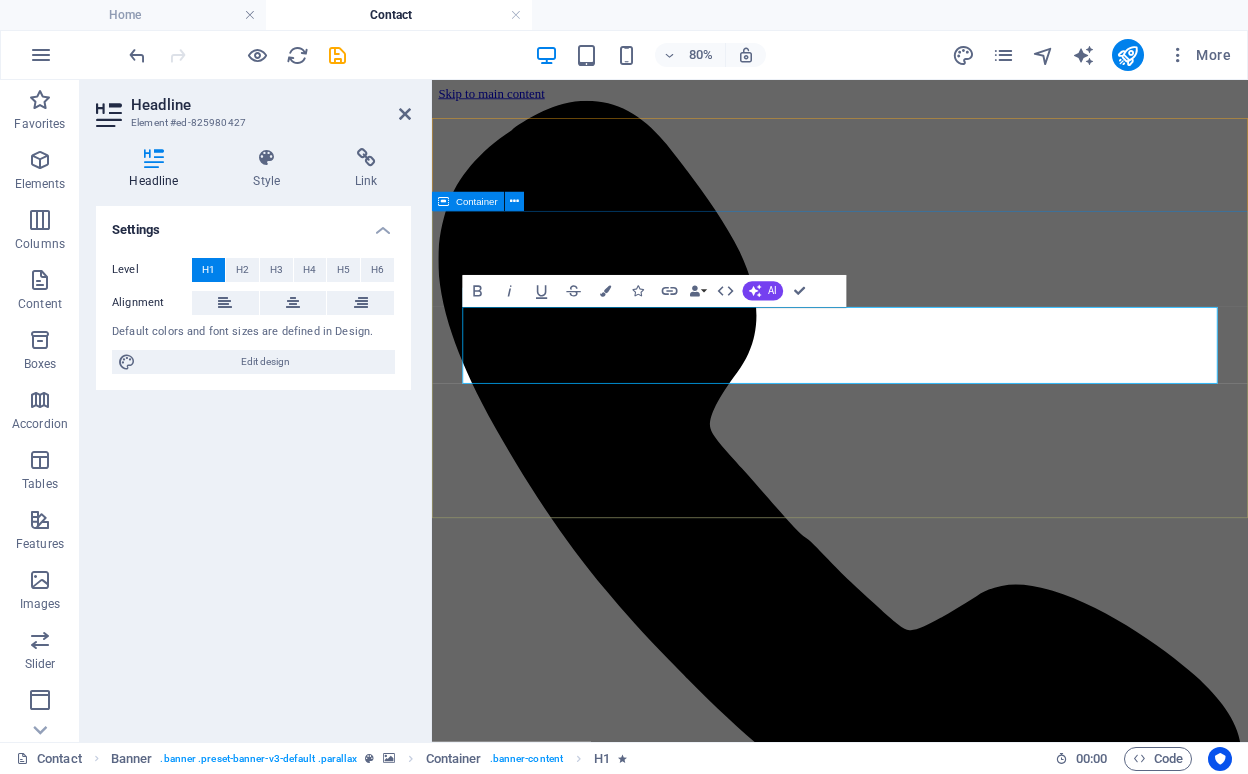 click on "Contact Us Lorem ipsum dolor sit amet" at bounding box center [942, 10302] 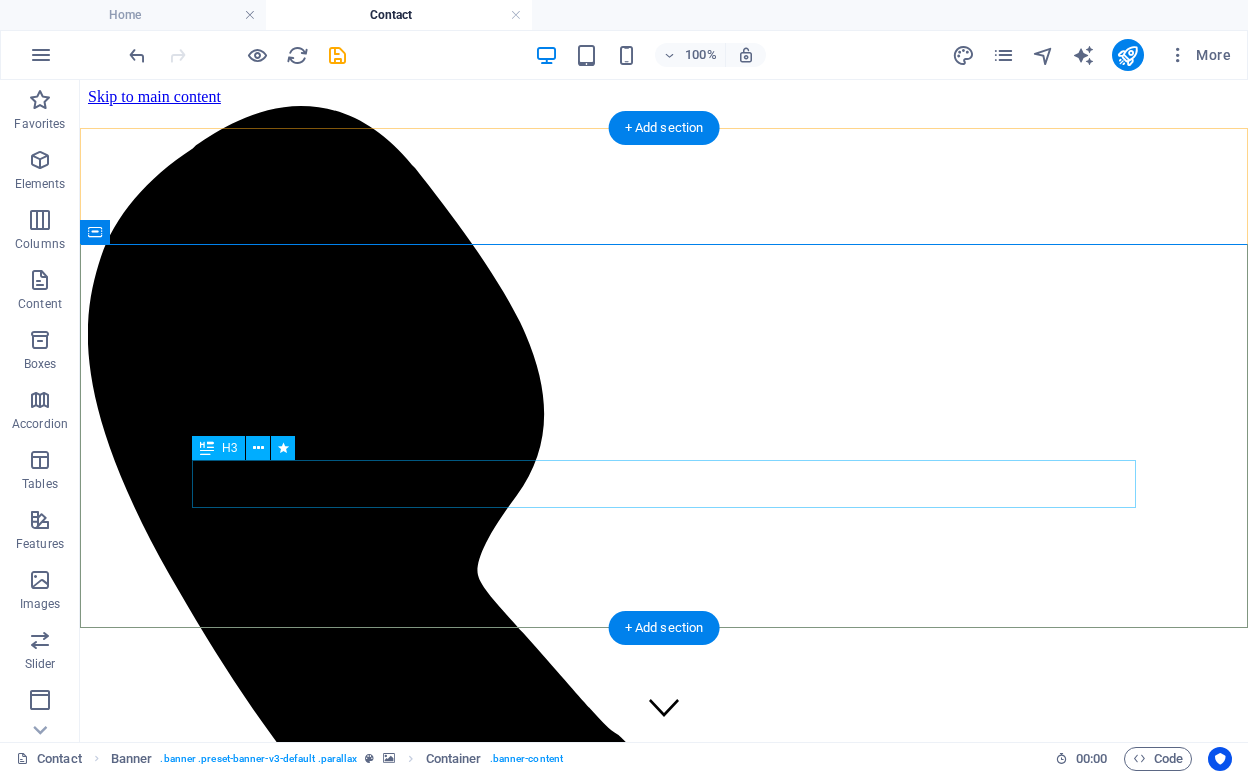 click on "Lorem ipsum dolor sit amet" at bounding box center [664, 11587] 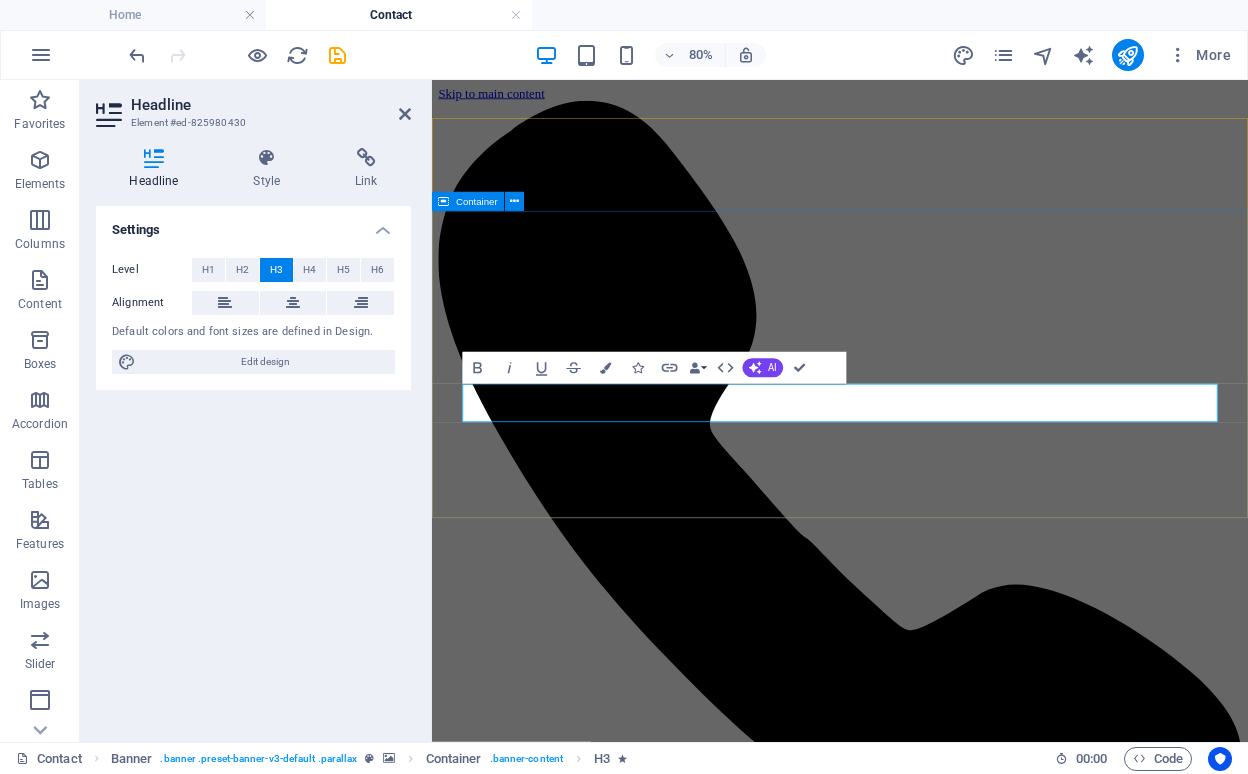 click on "Contact Us We are here to help" at bounding box center [942, 10302] 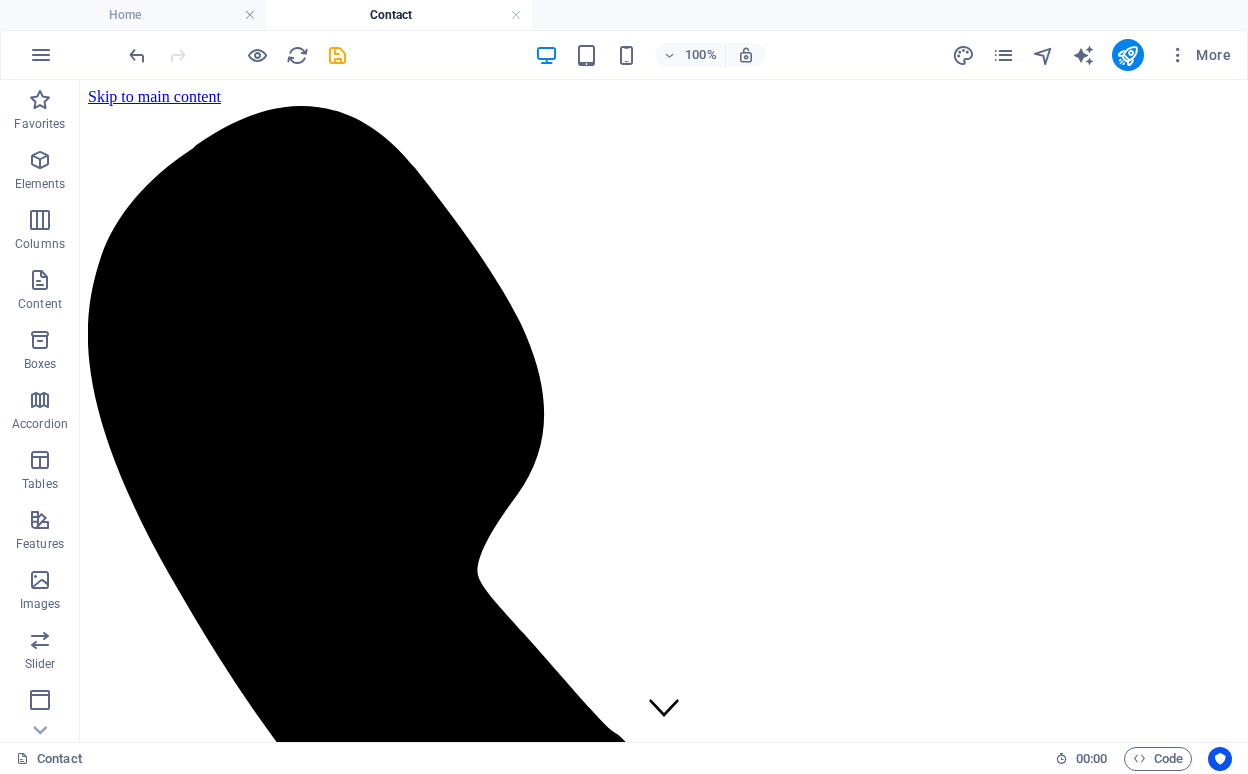 scroll, scrollTop: 0, scrollLeft: 0, axis: both 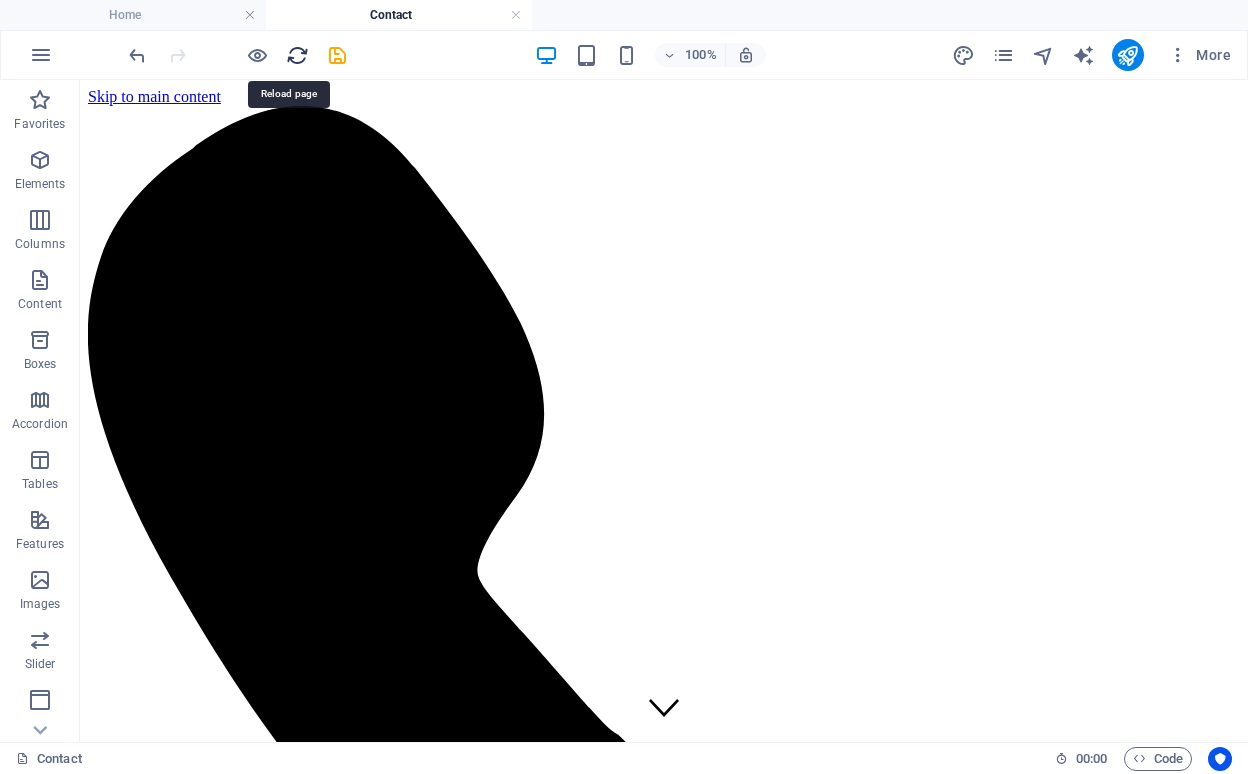 click at bounding box center [297, 55] 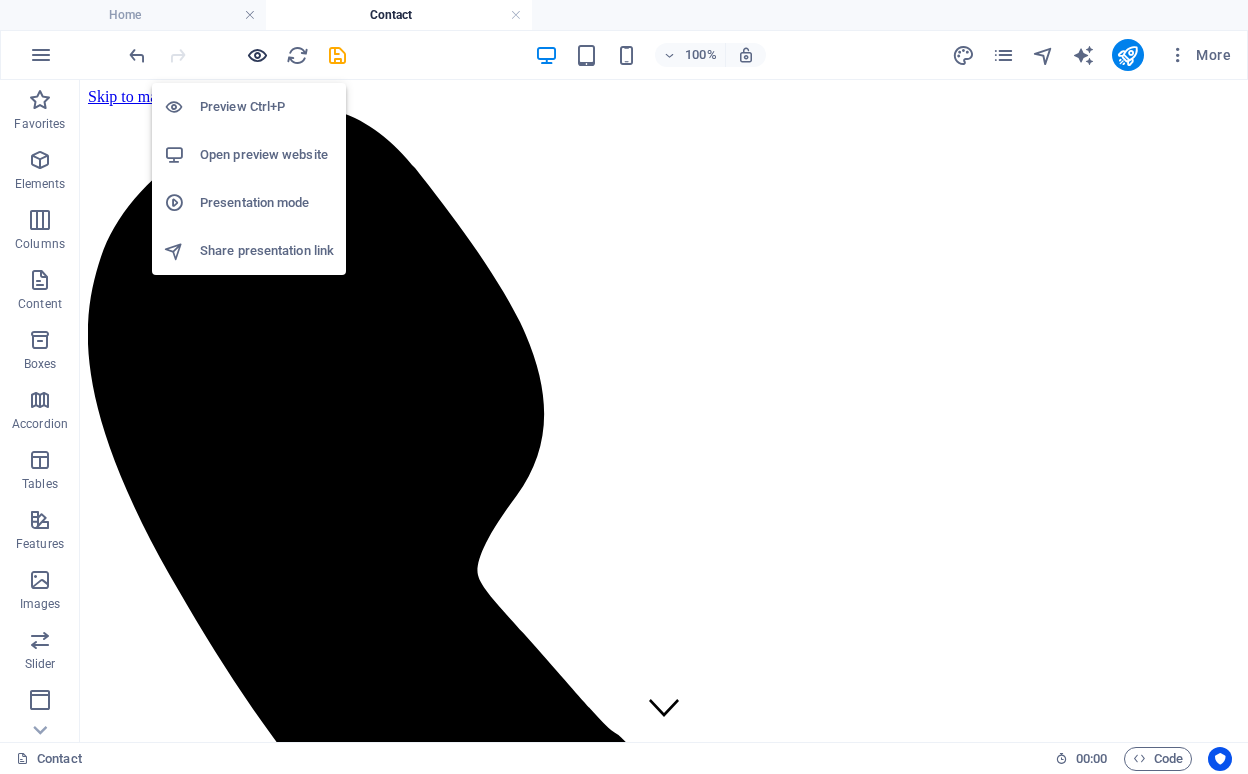 click at bounding box center [257, 55] 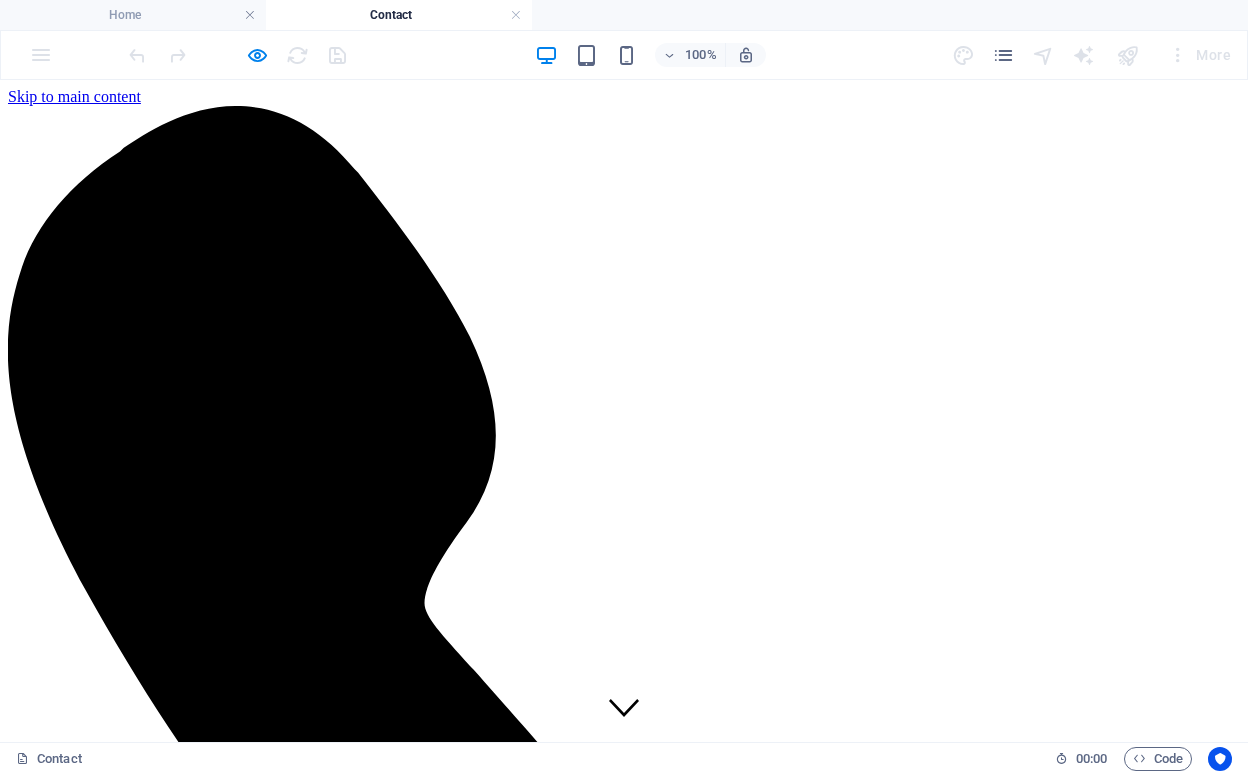 scroll, scrollTop: 0, scrollLeft: 0, axis: both 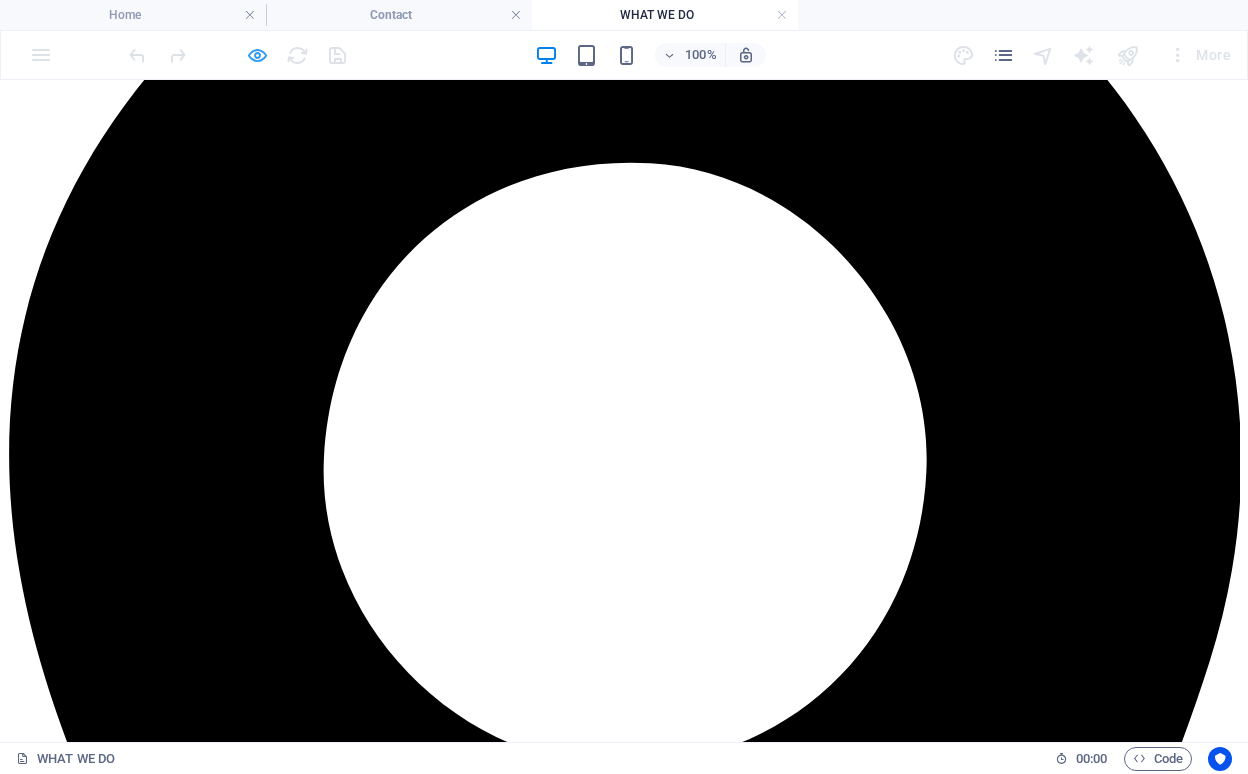 click at bounding box center (257, 55) 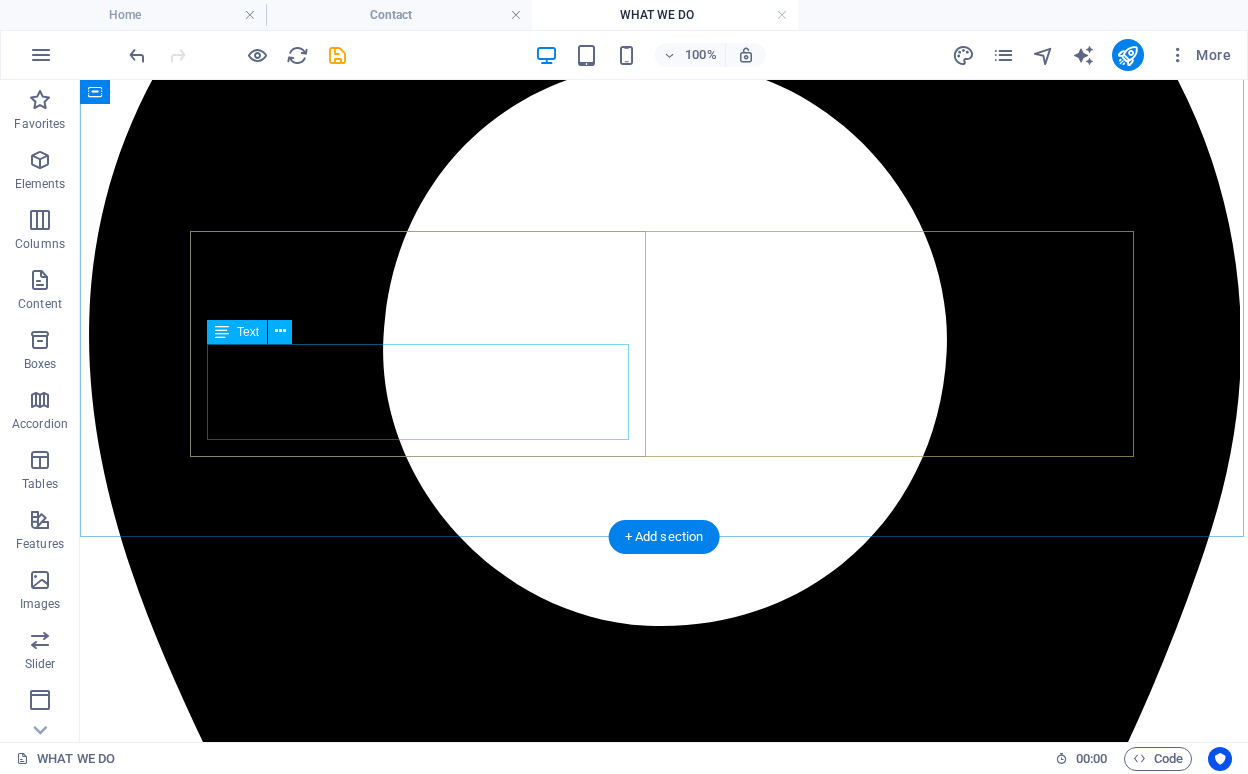 click on "Lorem Gazels Group has potential, but I felt that their project management could be improved. While the end product was satisfactory, the process had some delays. Looking forward to seeing how they grow!" at bounding box center (-628, 14626) 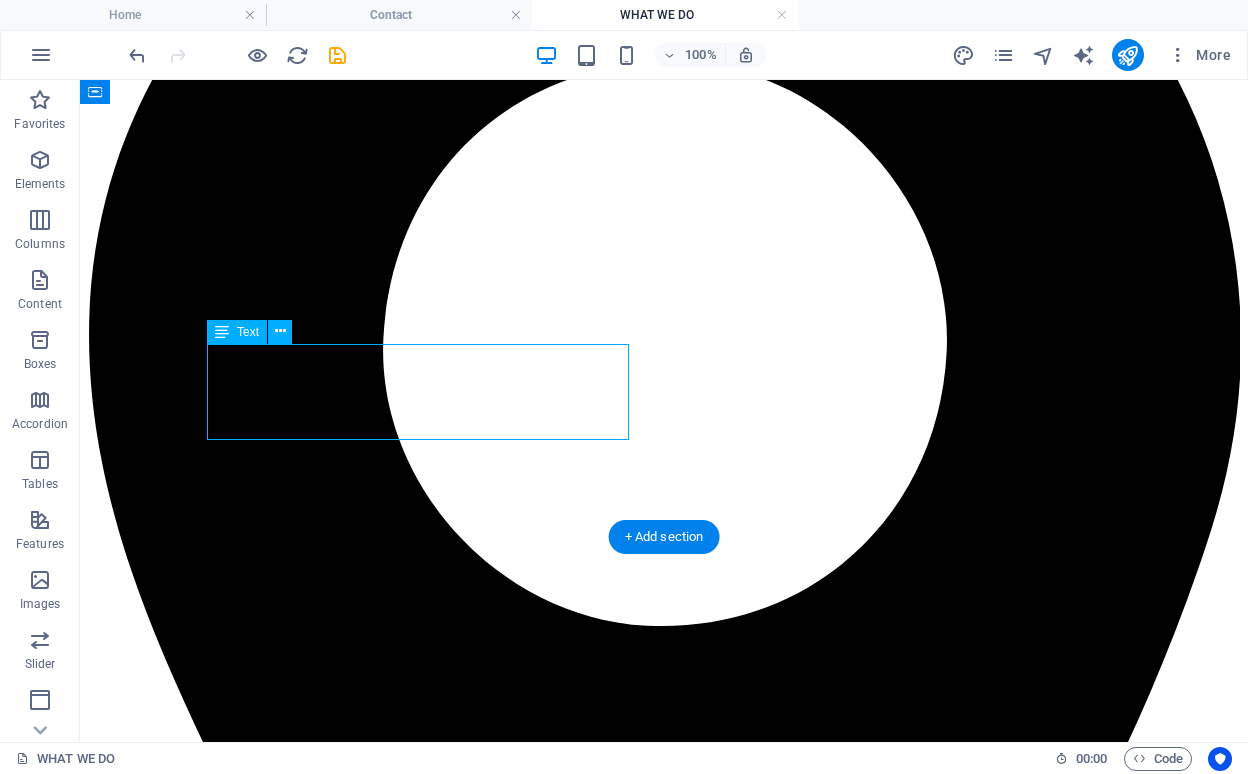 click on "Lorem Gazels Group has potential, but I felt that their project management could be improved. While the end product was satisfactory, the process had some delays. Looking forward to seeing how they grow!" at bounding box center (-628, 14626) 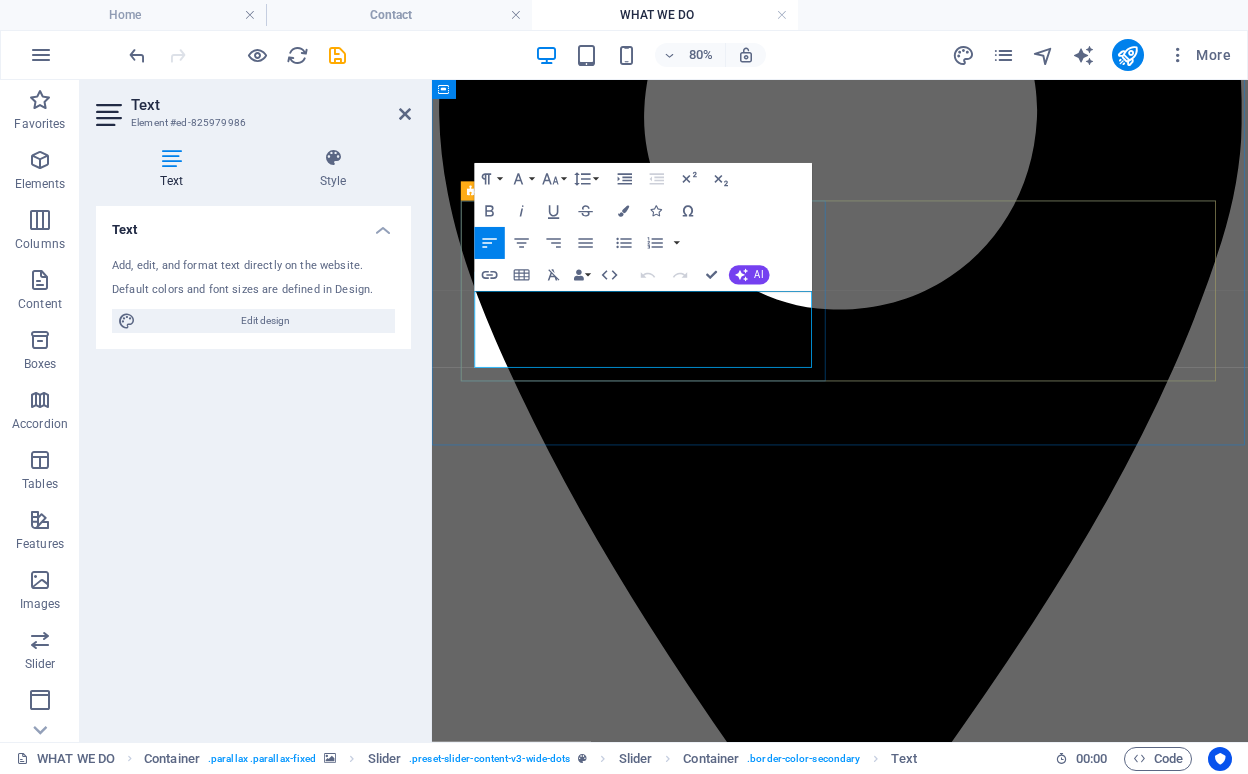 click on "Lorem Gazels Group has potential, but I felt that their project management could be improved. While the end product was satisfactory, the process had some delays. Looking forward to seeing how they grow!" at bounding box center [-276, 13289] 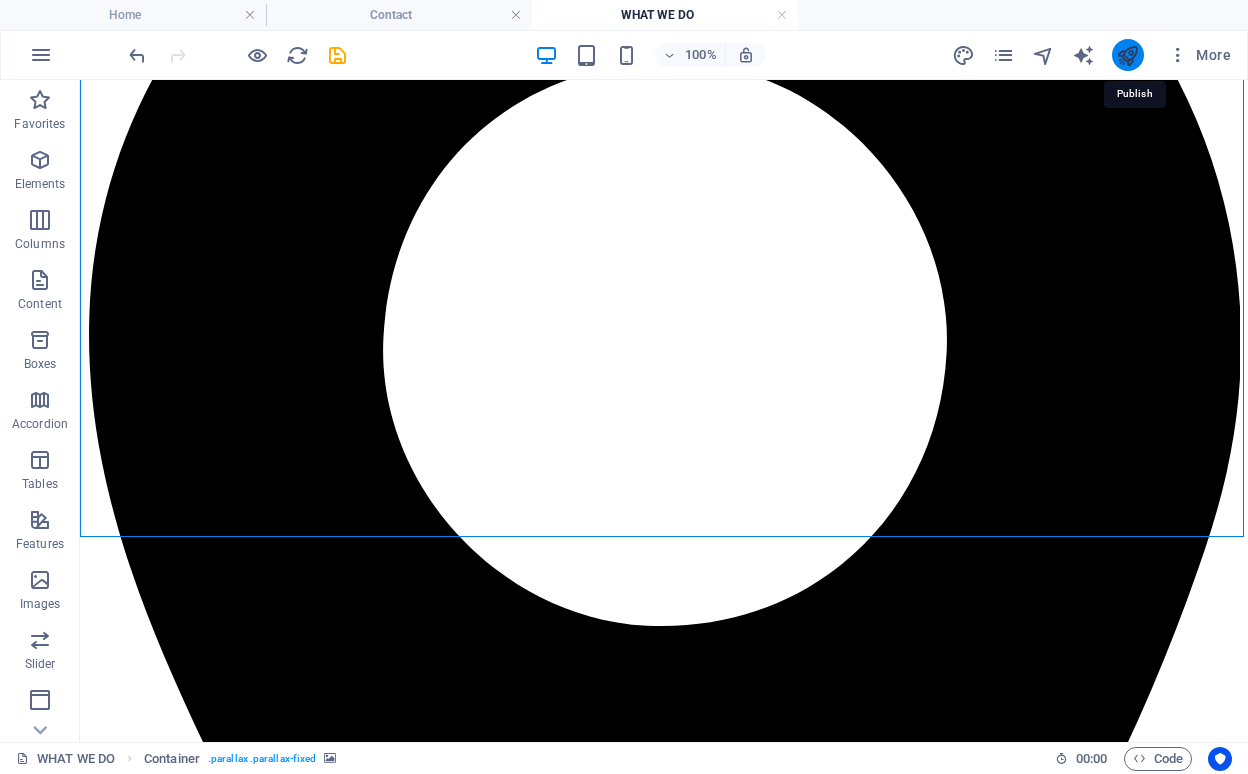 click at bounding box center (1127, 55) 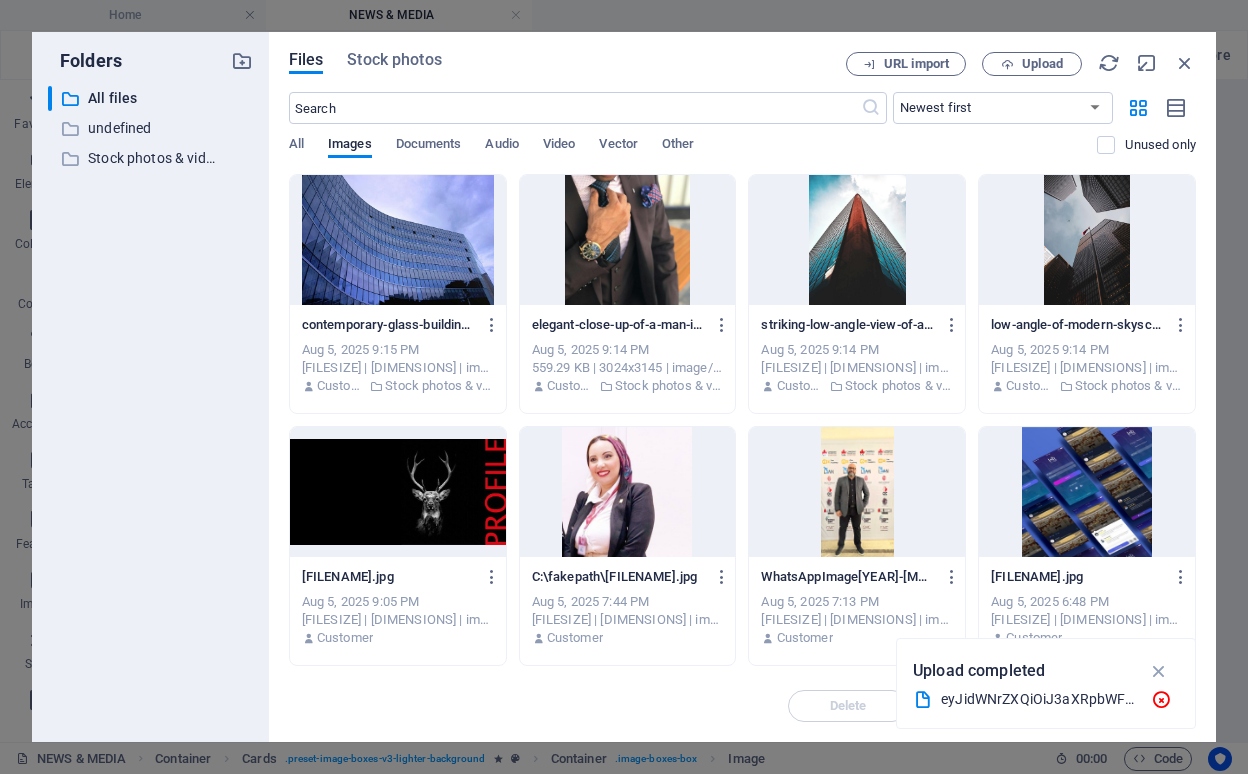scroll, scrollTop: 698, scrollLeft: 0, axis: vertical 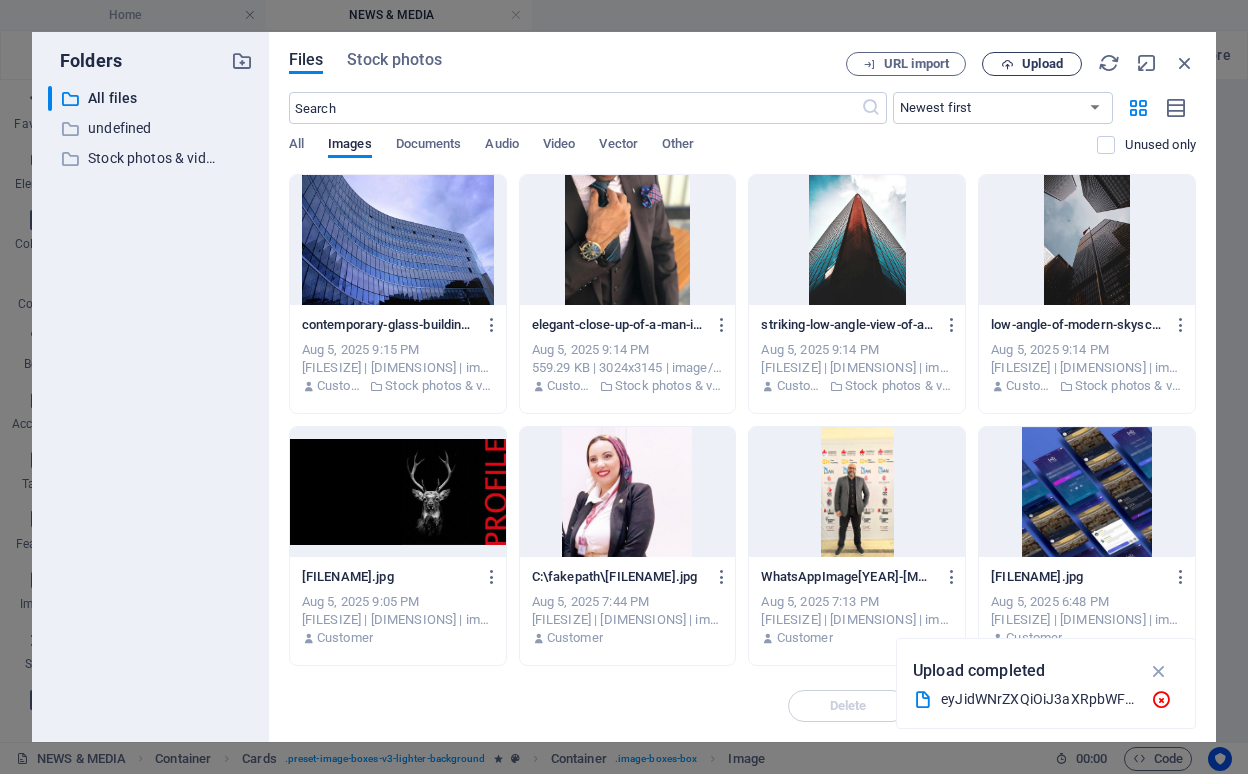 click on "Upload" at bounding box center [1042, 64] 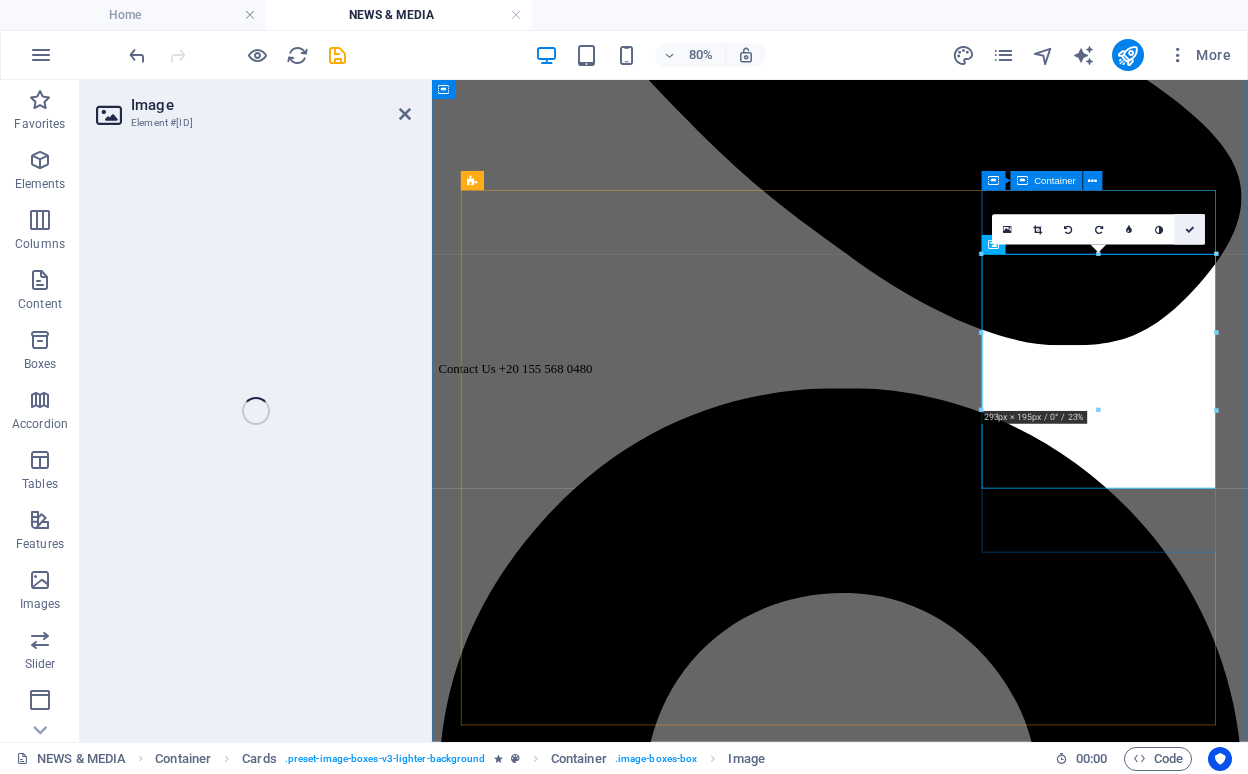 click at bounding box center [1190, 230] 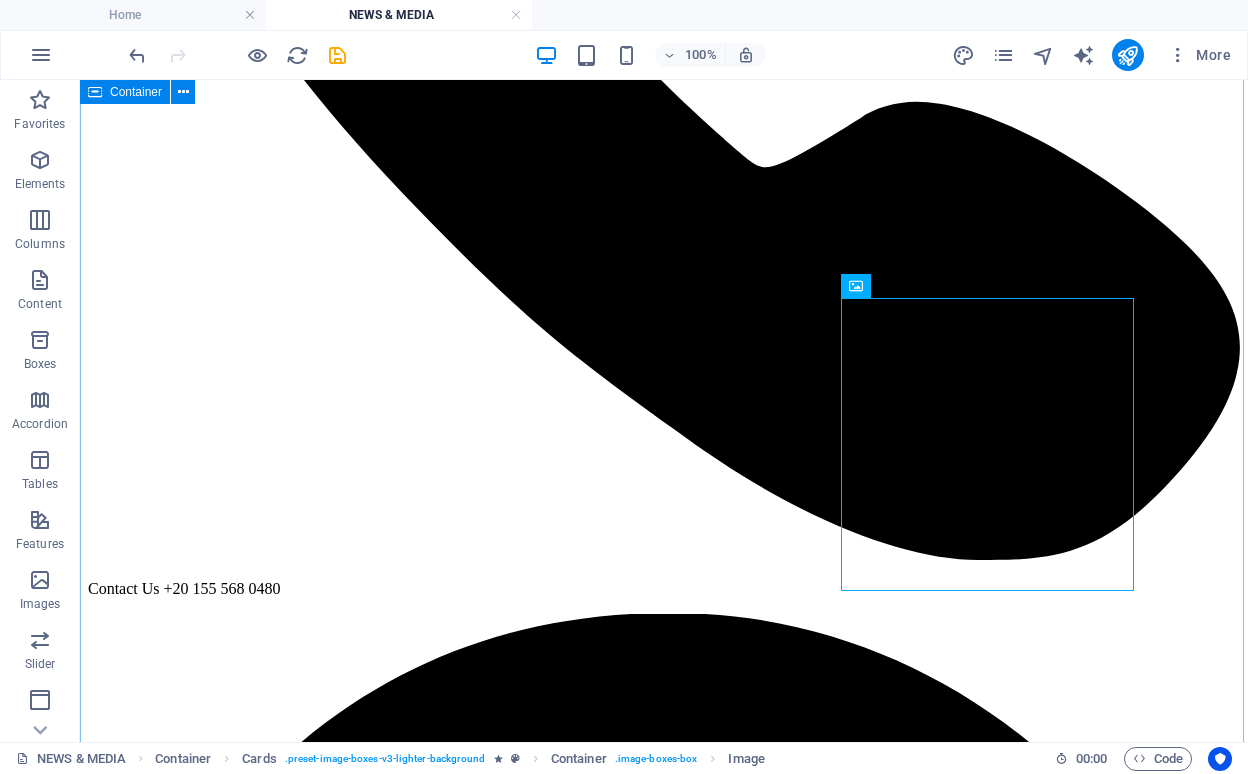 click on "OUR LATEST NEWS Lorem ipsum dolor sit amet, consectetur adipisicing elit. Repellat, maiores, a libero atque assumenda praesentium cum magni odio dolor accusantium explicabo repudiandae molestiae itaque provident sit debitis aspernatur soluta deserunt incidunt ad cumque ex laboriosam. Distinctio, mollitia, molestias excepturi voluptatem veritatis iusto nam nulla. [COMPANY] 2024 Lorem ipsum dolor sit amet, consectetur adipisicing elit. Veritatis, dolorem! Matrix 2024 Lorem ipsum dolor sit amet, consectetur adipisicing elit. Veritatis, dolorem! Shark tank 2024 Lorem ipsum dolor sit amet, consectetur adipisicing elit. Veritatis, dolorem! leap 2025 Lorem ipsum dolor sit amet, consectetur adipisicing elit. Veritatis, dolorem! Edafa 2025 Lorem ipsum dolor sit amet, consectetur adipisicing elit. Veritatis, dolorem! CIC 2025 Lorem ipsum dolor sit amet, consectetur adipisicing elit. Veritatis, dolorem!" at bounding box center (664, 14160) 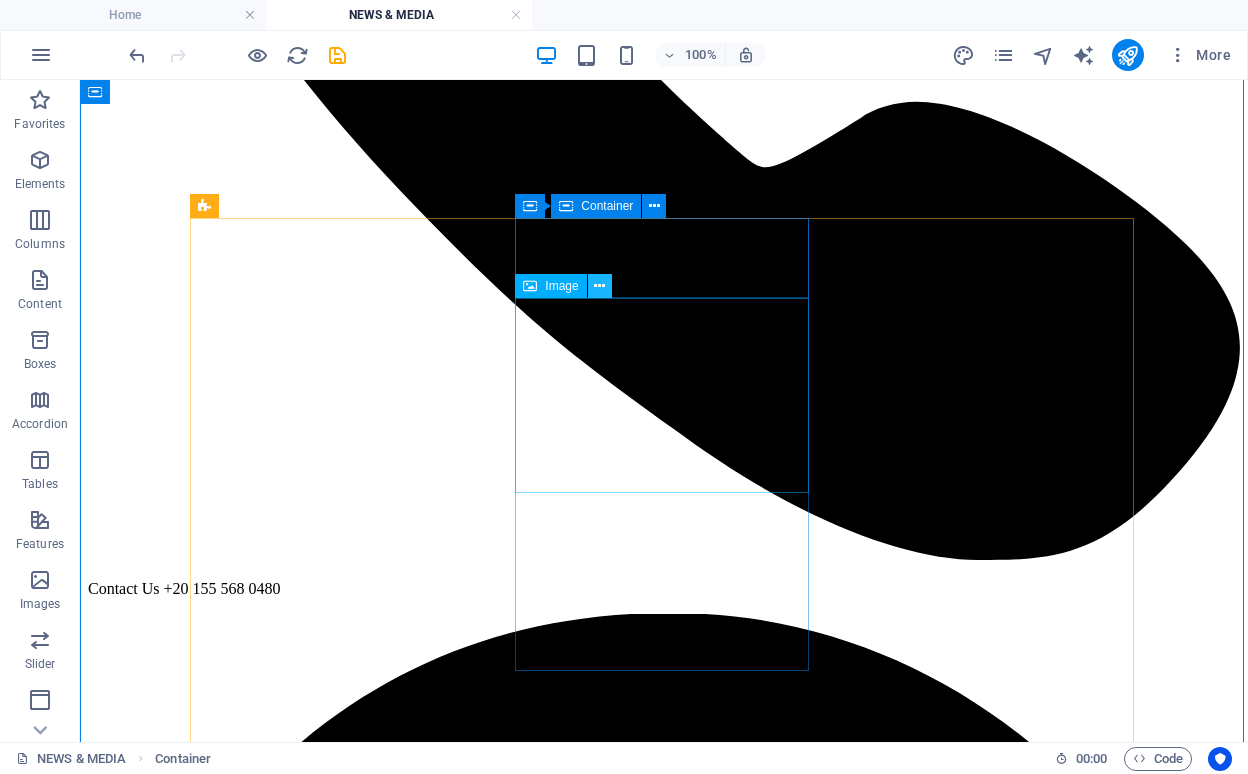 click at bounding box center [600, 286] 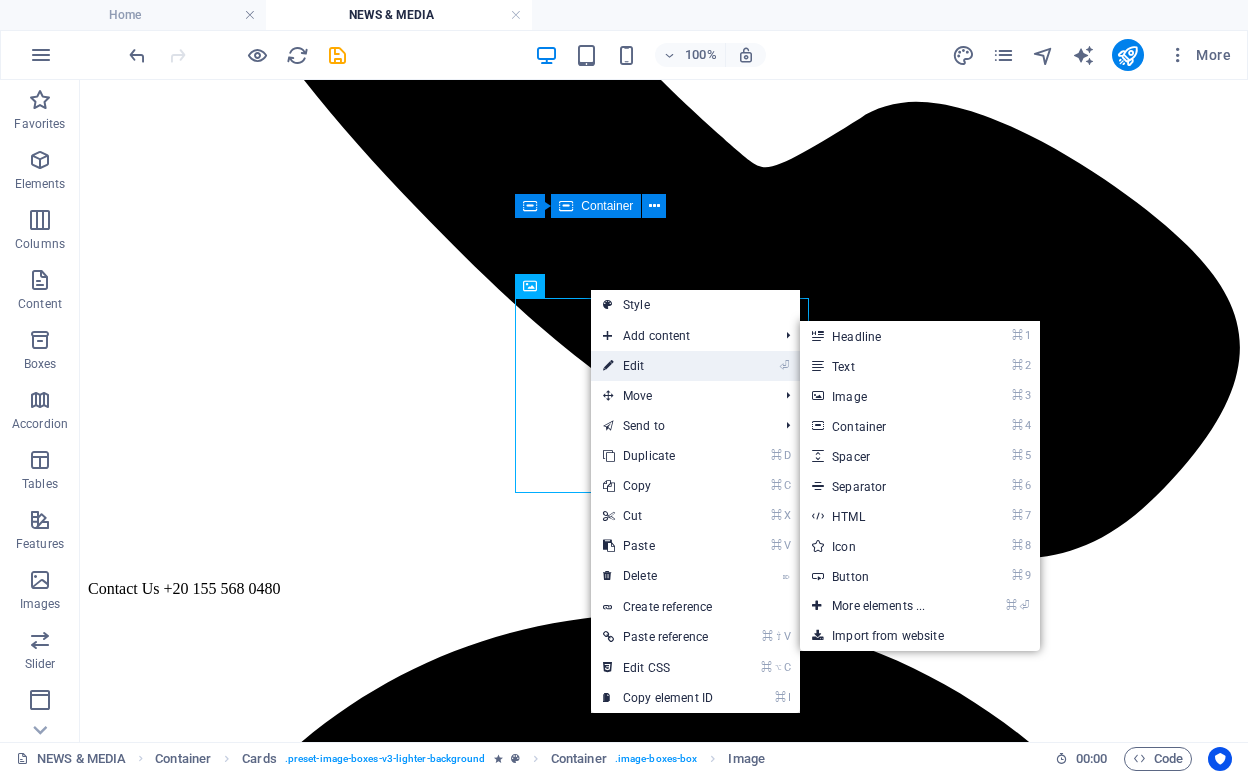 click on "⏎  Edit" at bounding box center (658, 366) 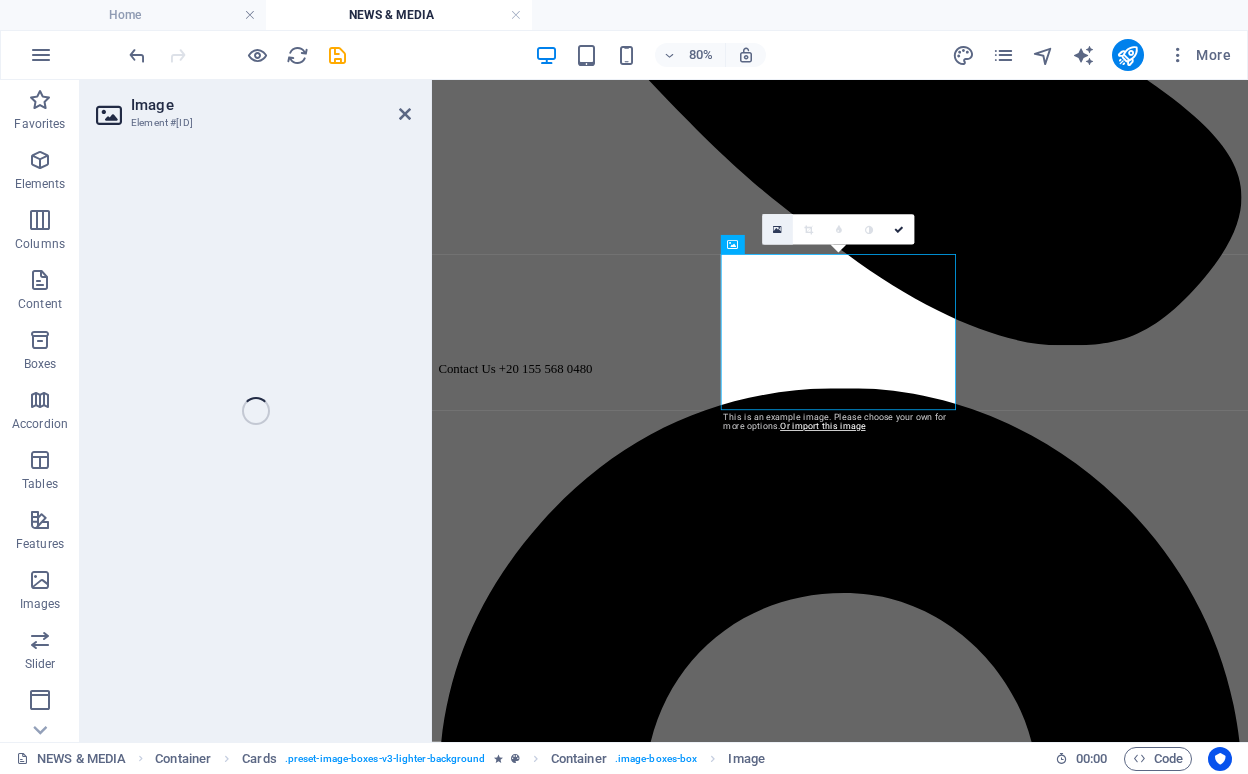 click at bounding box center [777, 229] 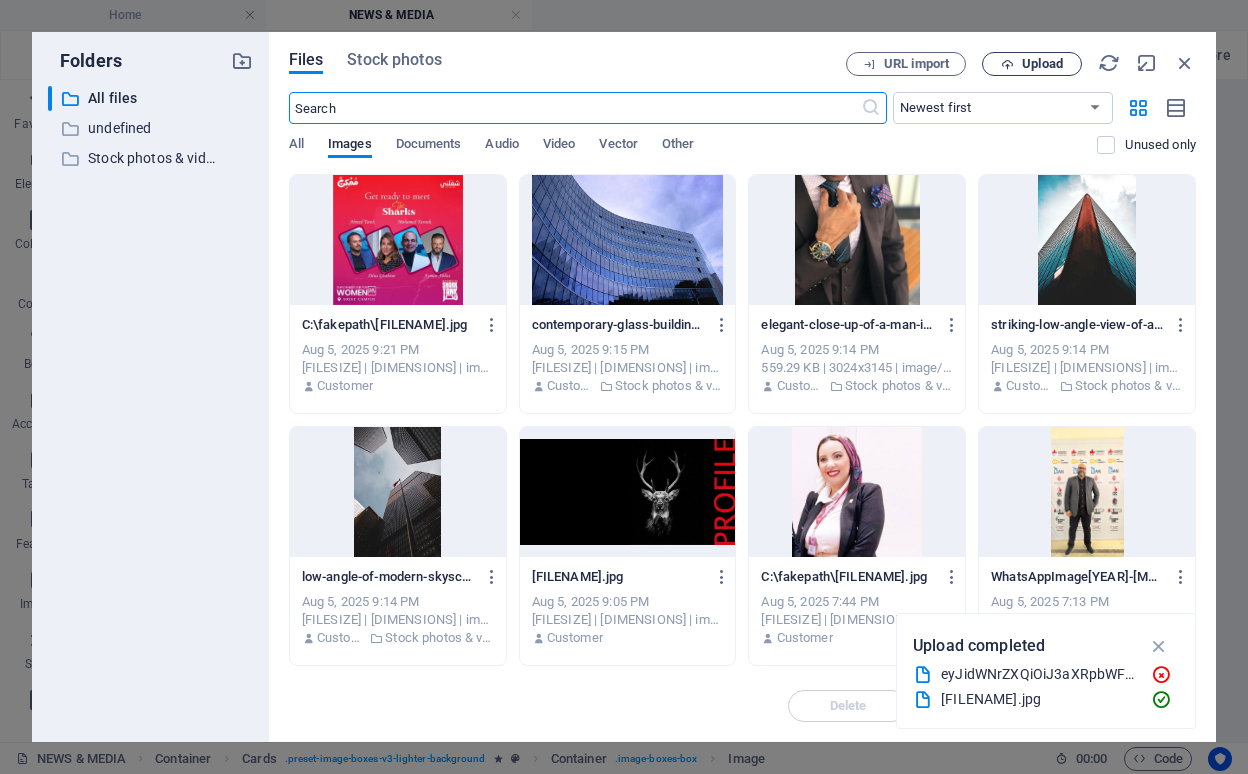 click at bounding box center (1007, 64) 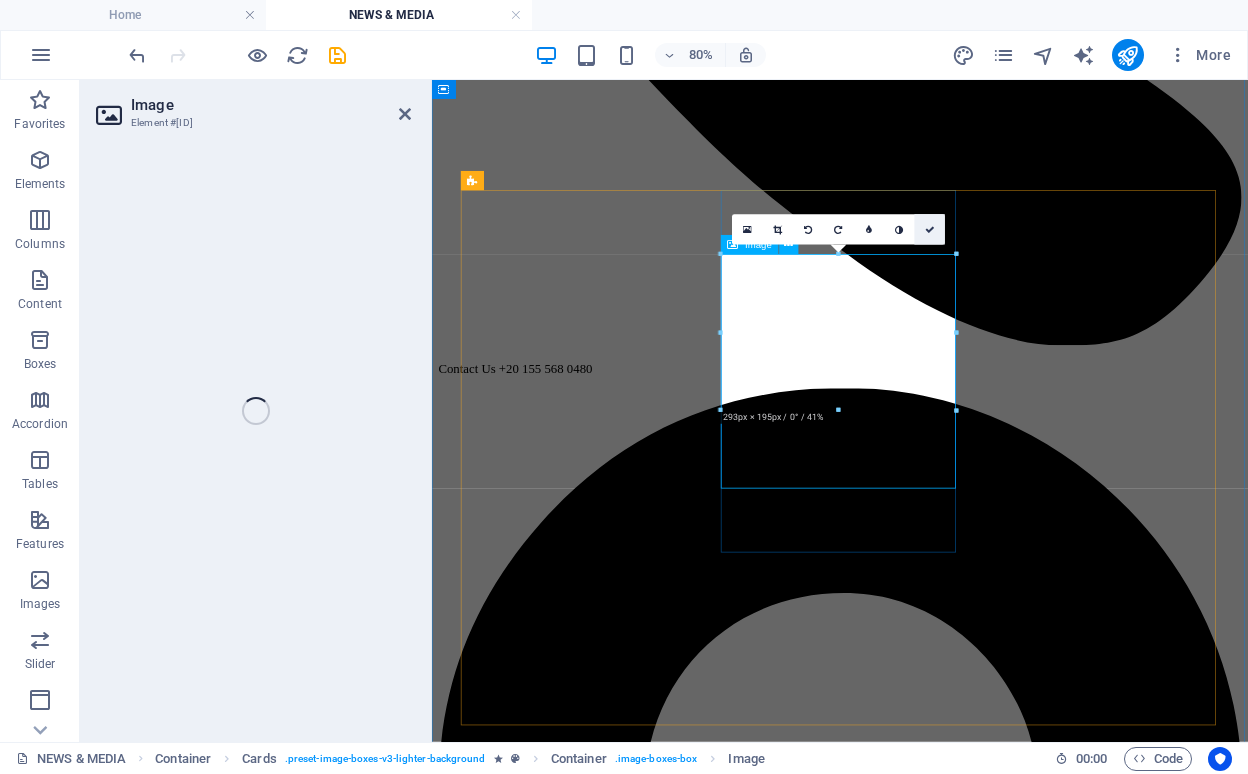 click at bounding box center [930, 230] 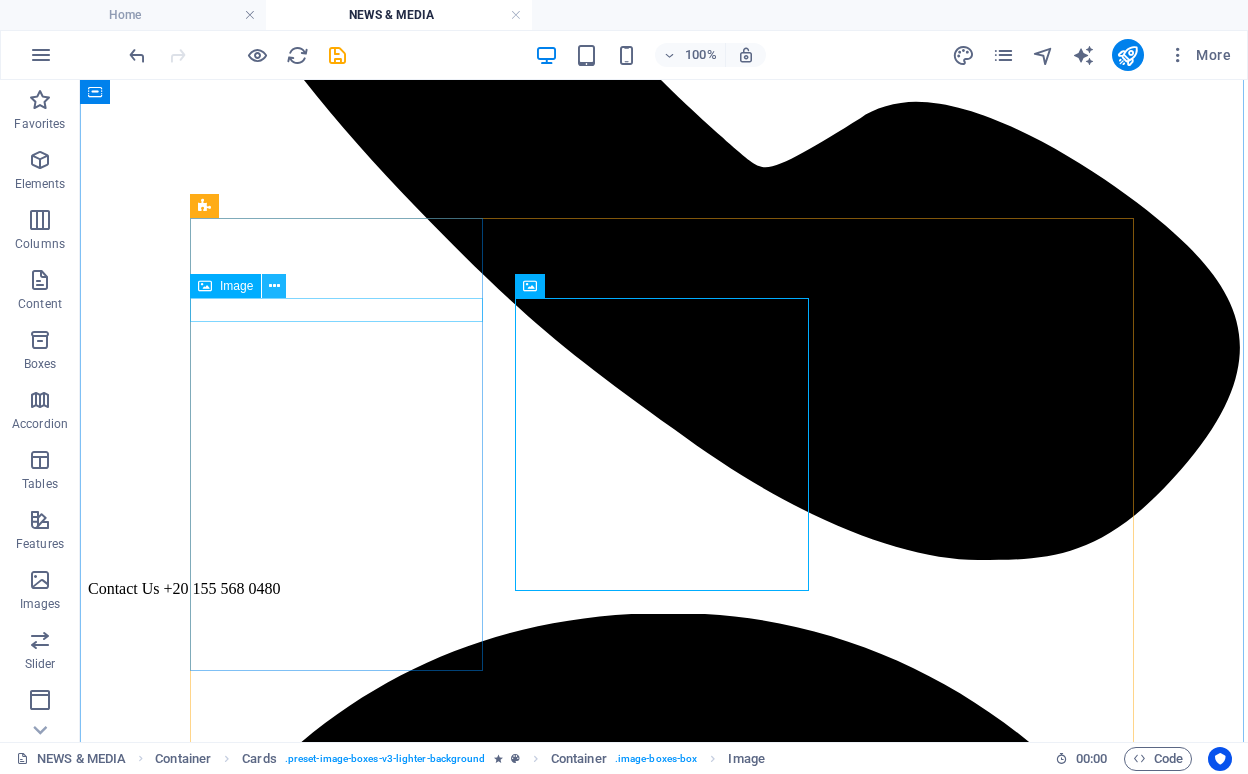 click at bounding box center (274, 286) 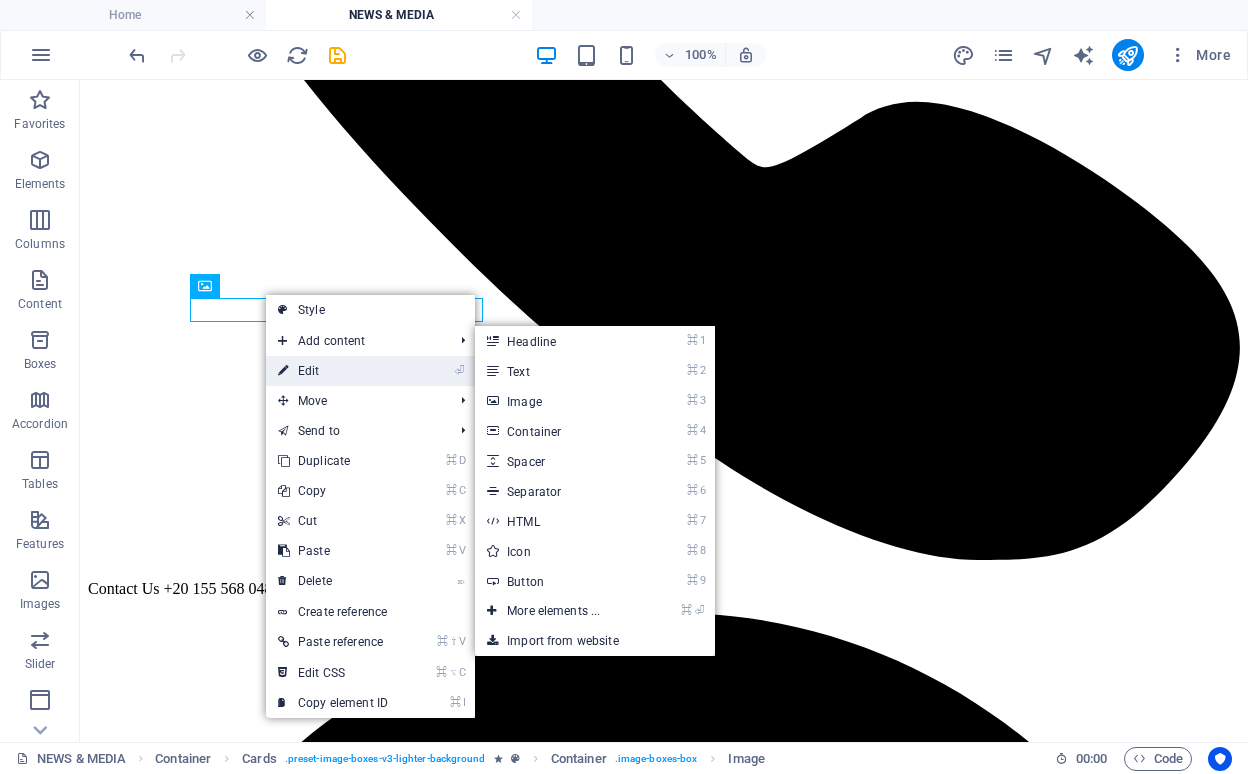 click on "⏎  Edit" at bounding box center [333, 371] 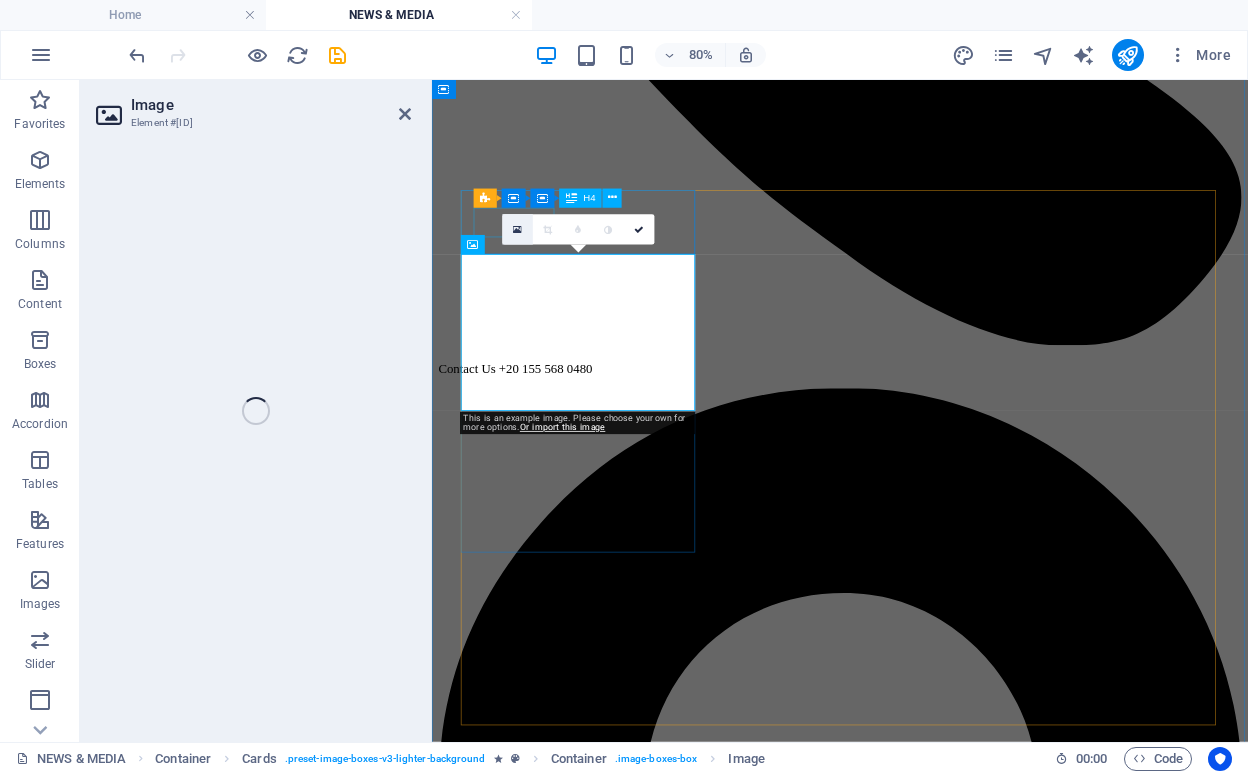 click at bounding box center (517, 229) 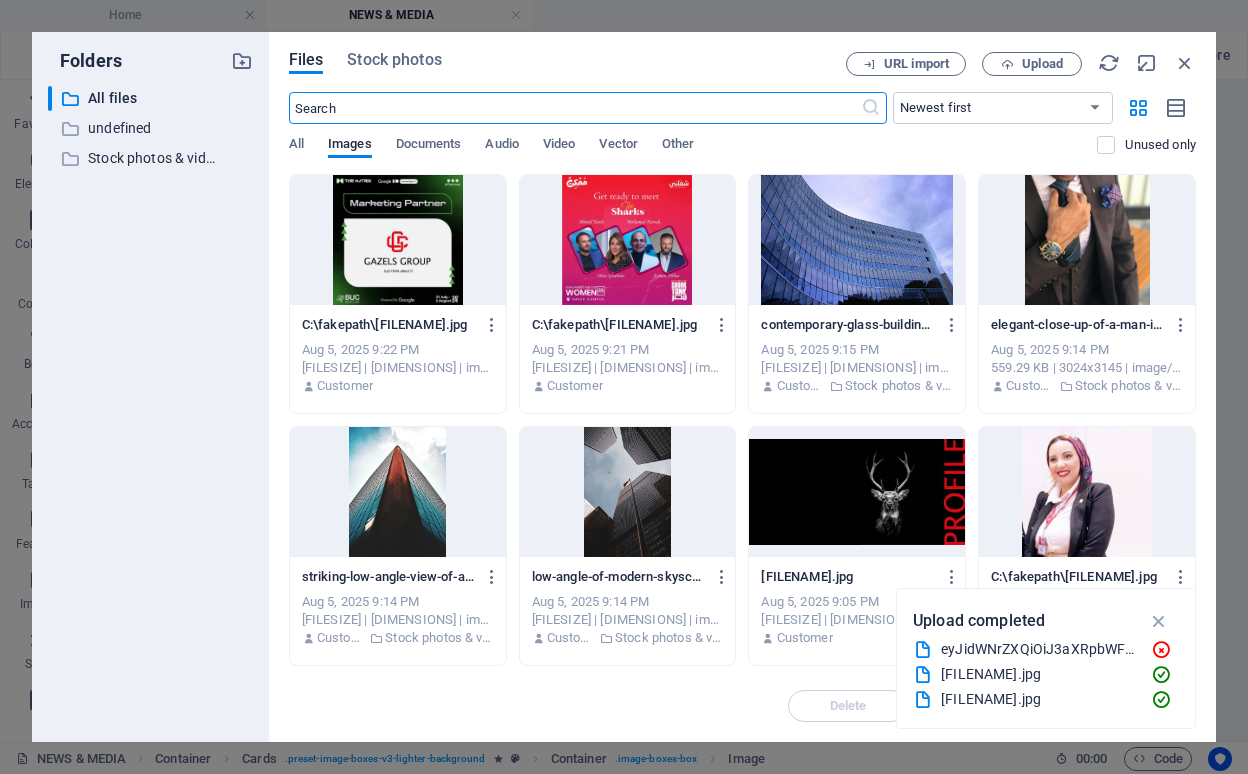 scroll, scrollTop: 0, scrollLeft: 0, axis: both 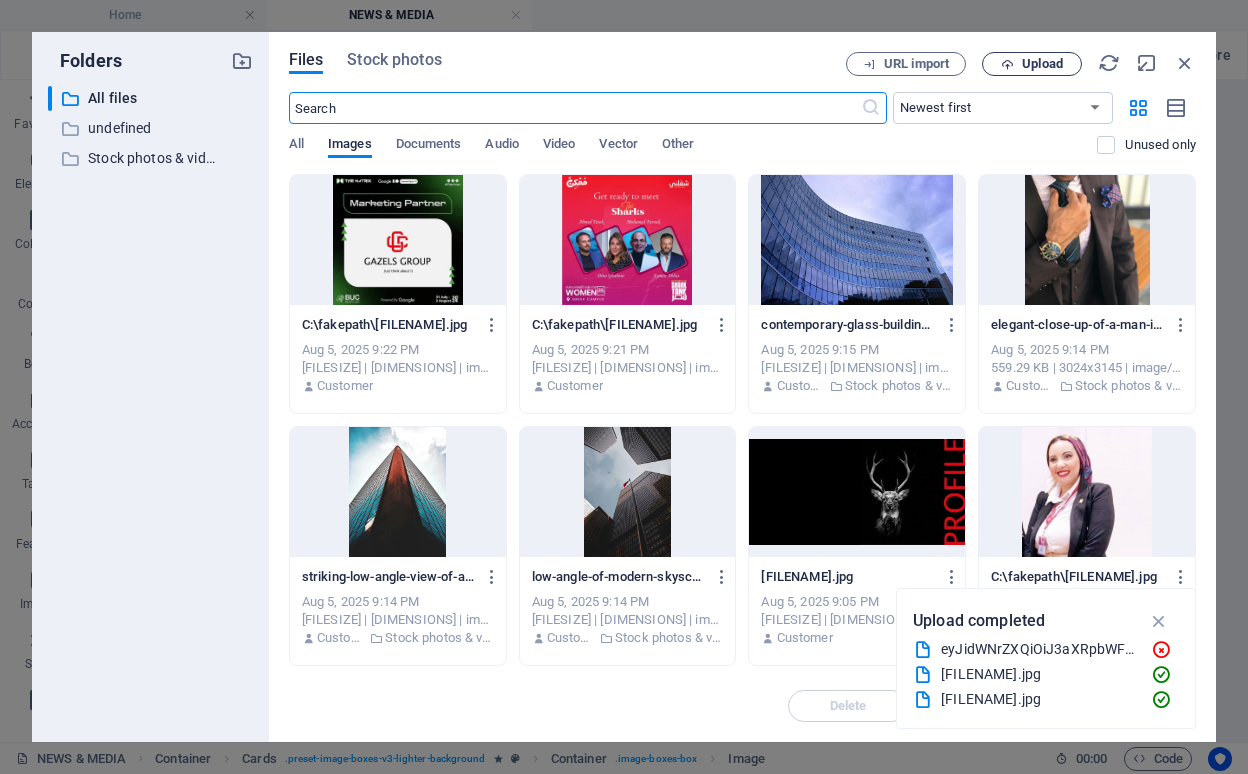 click on "Upload" at bounding box center [1032, 64] 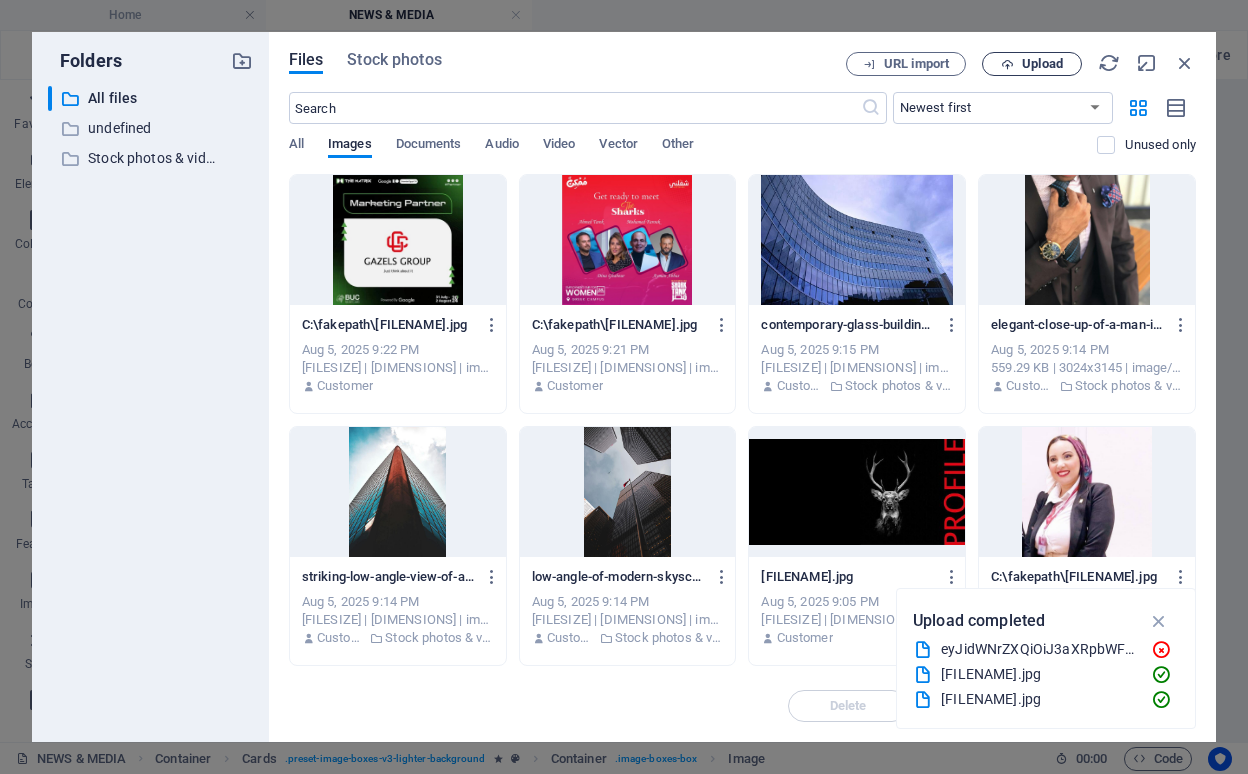 click on "Upload" at bounding box center (1042, 64) 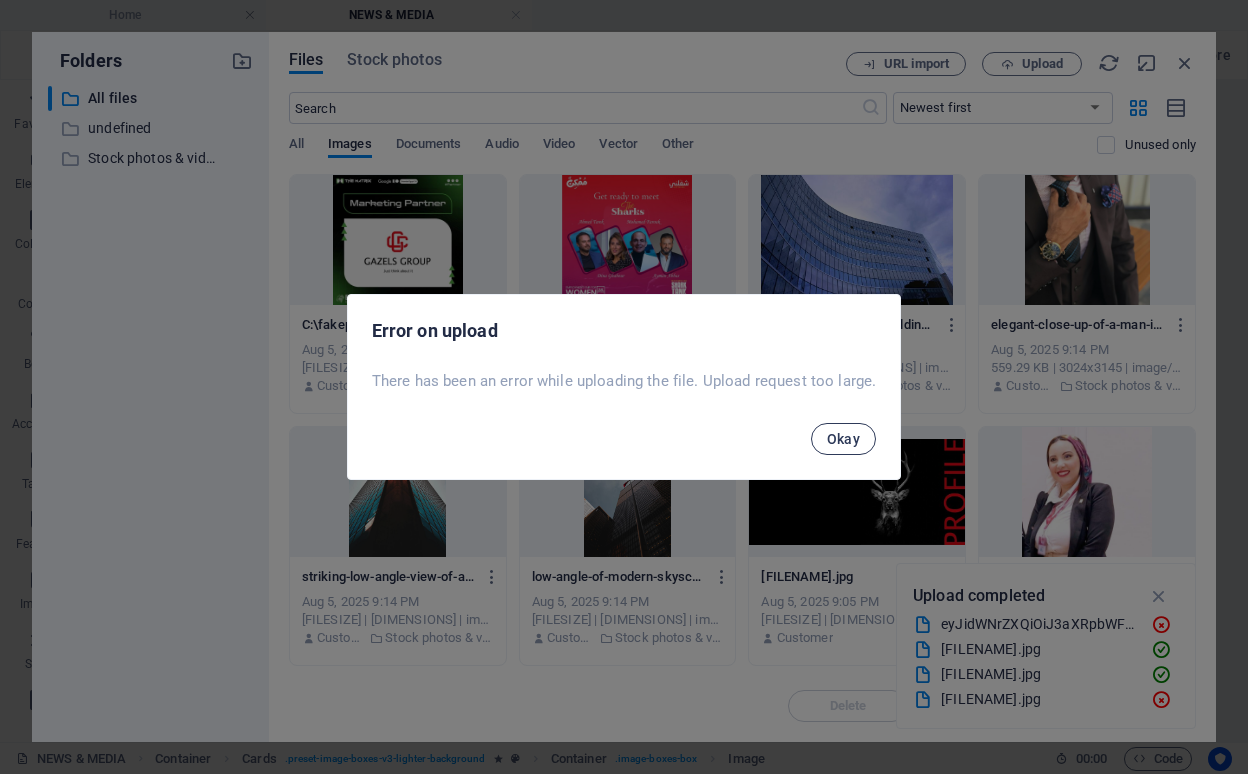 click on "Okay" at bounding box center [844, 439] 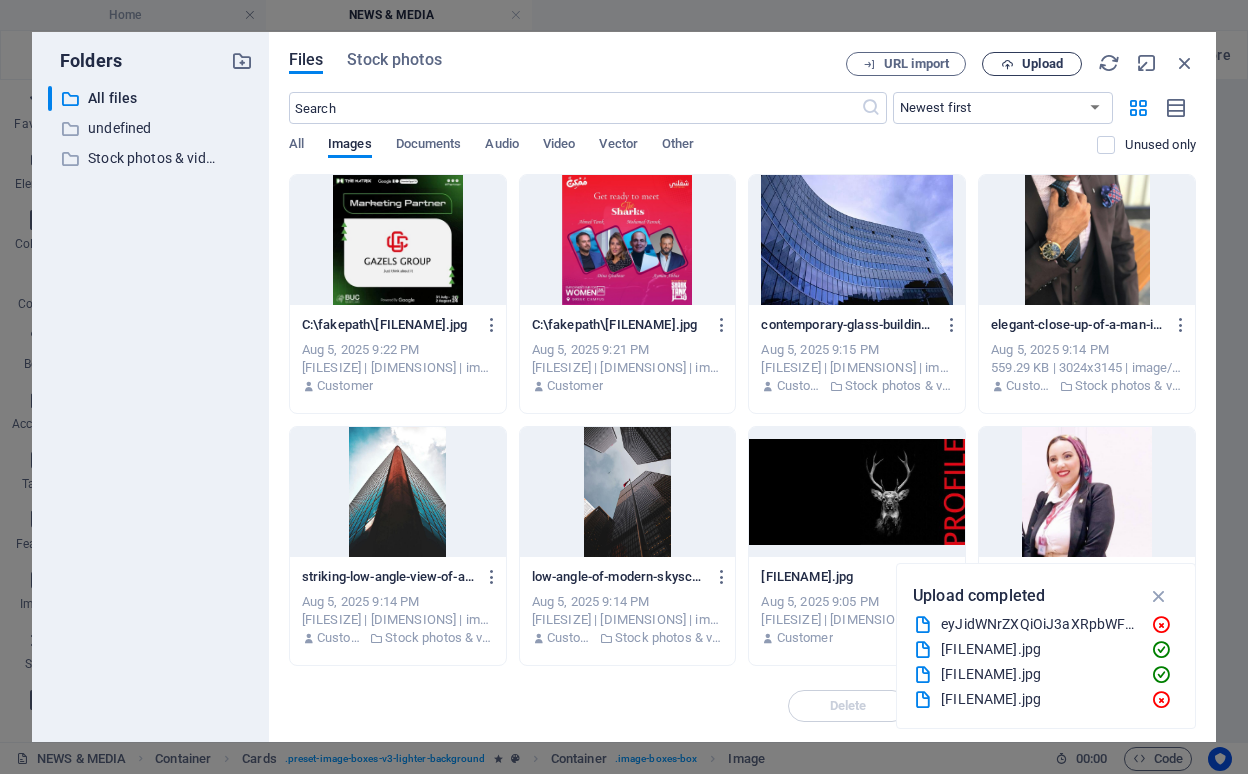 click on "Upload" at bounding box center [1032, 64] 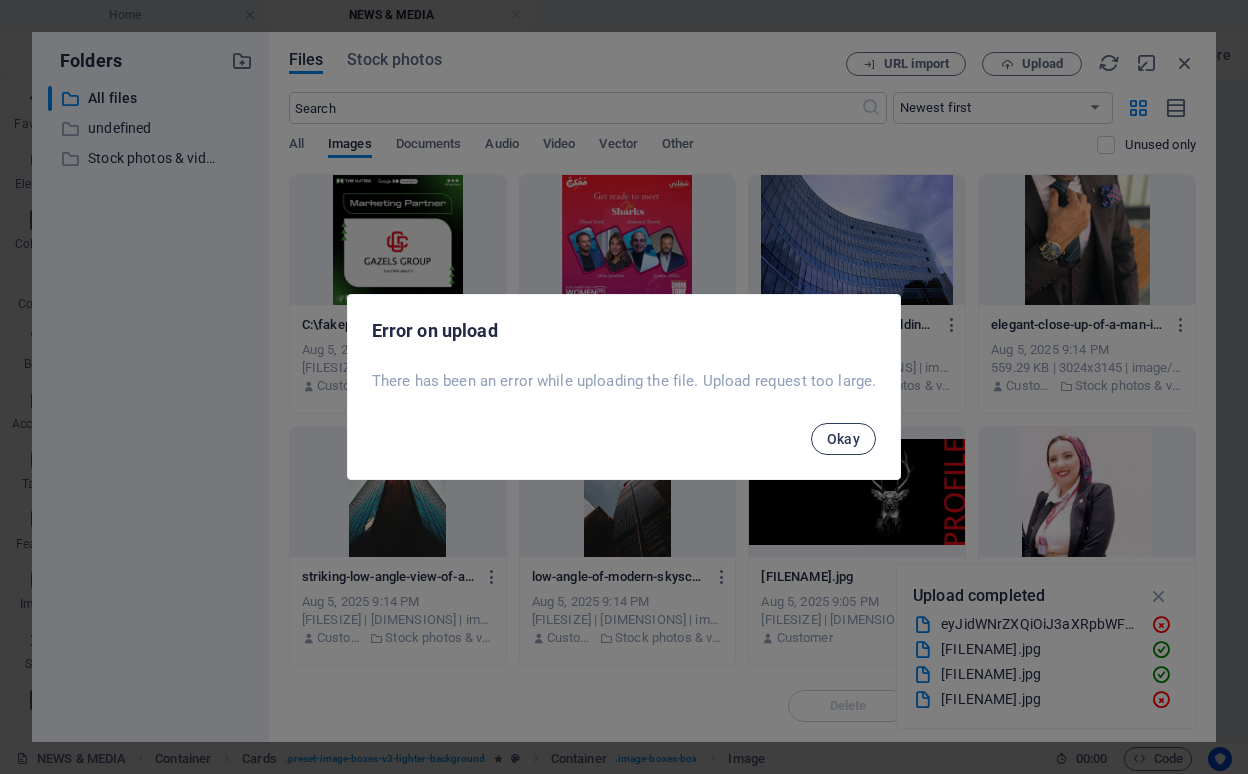 click on "Okay" at bounding box center [844, 439] 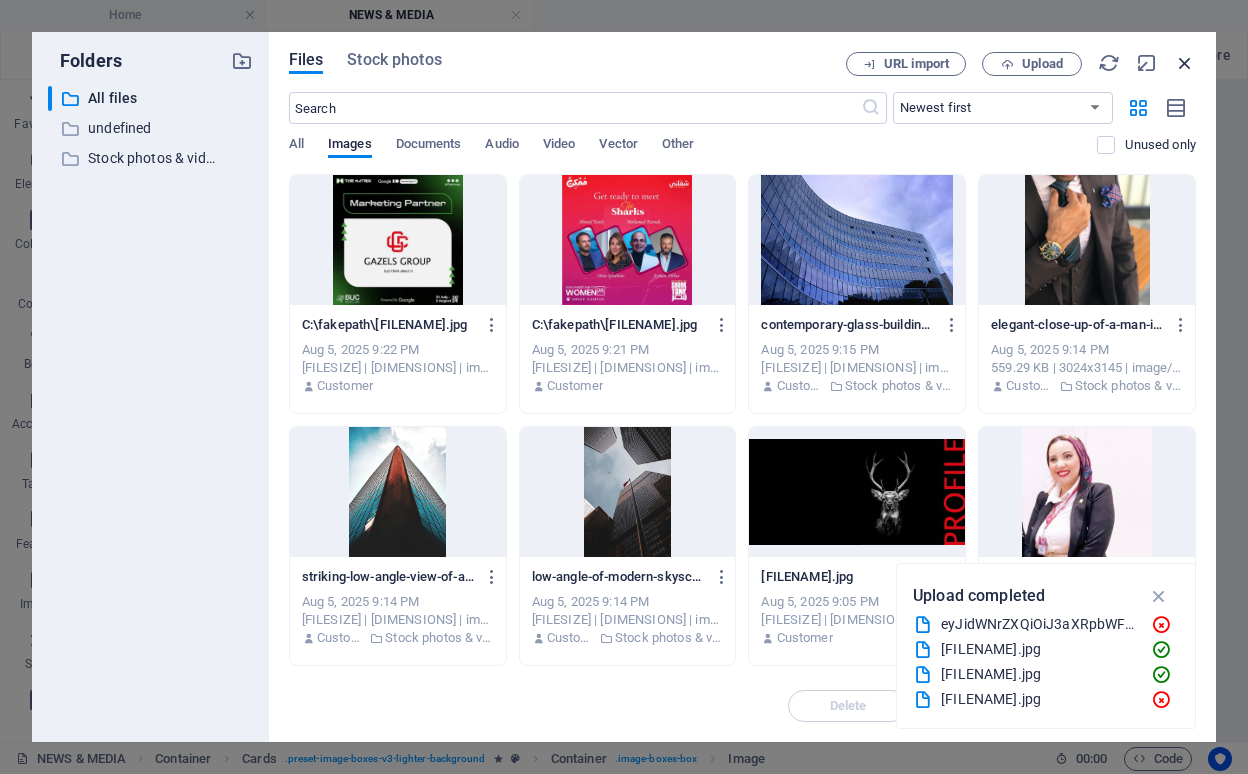 click at bounding box center (1185, 63) 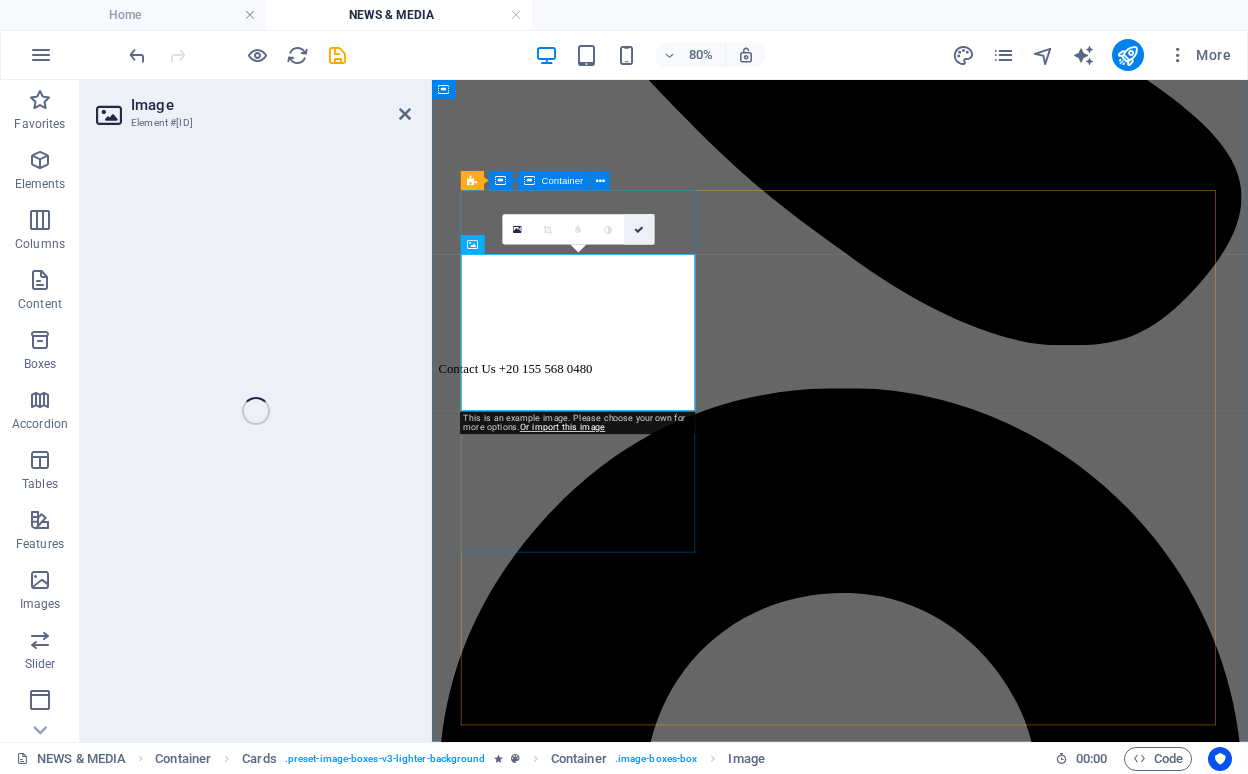 click at bounding box center [639, 230] 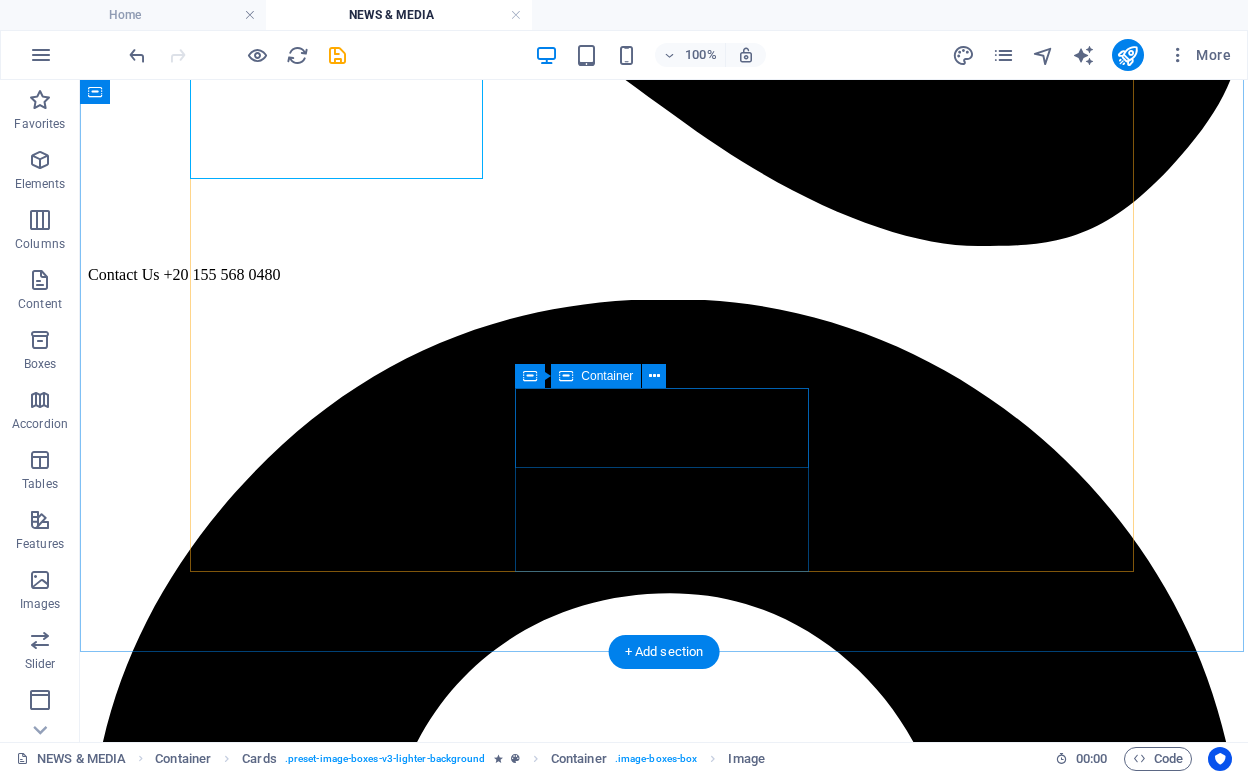 scroll, scrollTop: 1013, scrollLeft: 0, axis: vertical 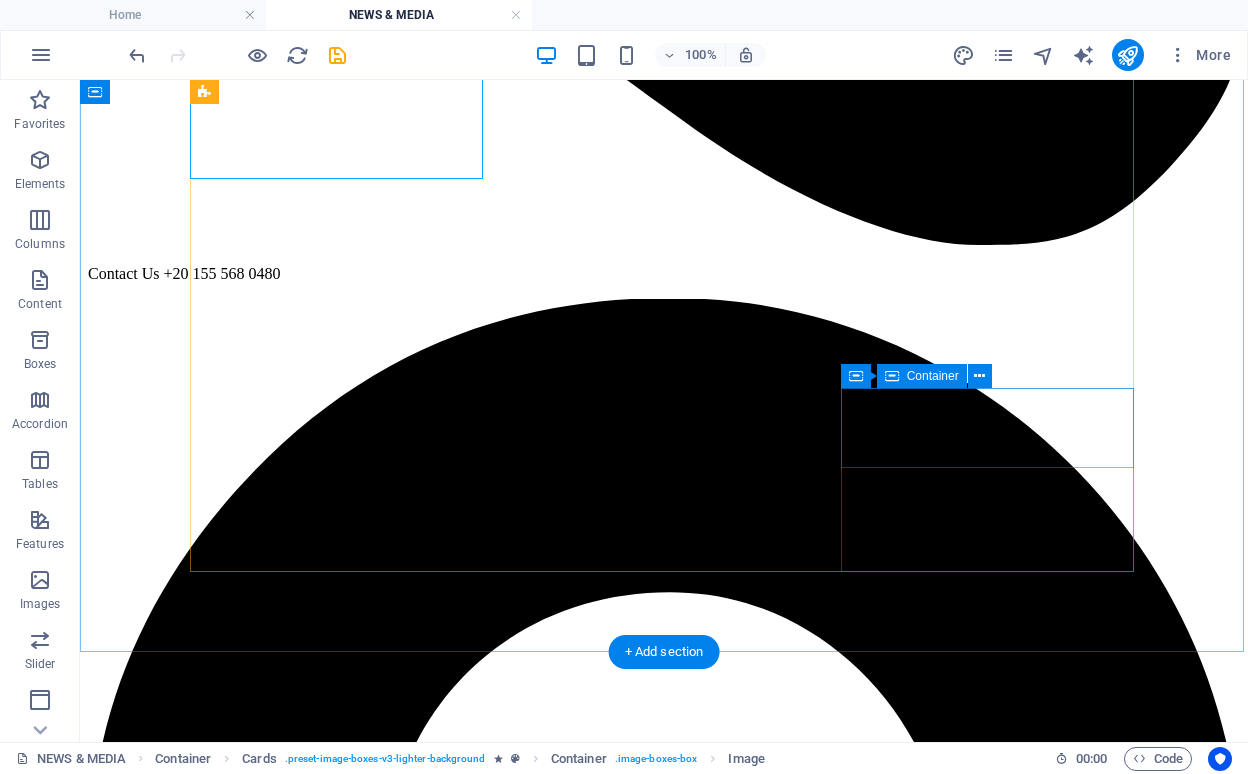 click on "CIC 2025" at bounding box center [664, 16414] 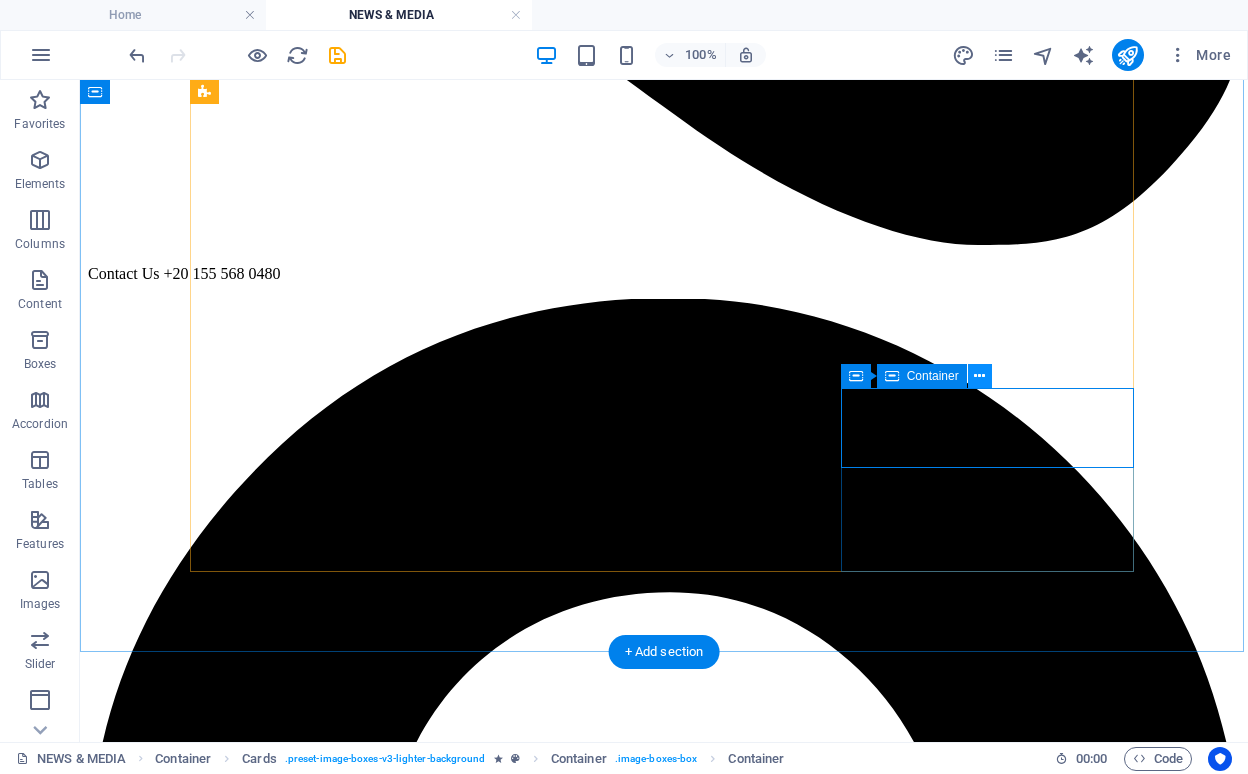 click at bounding box center [979, 376] 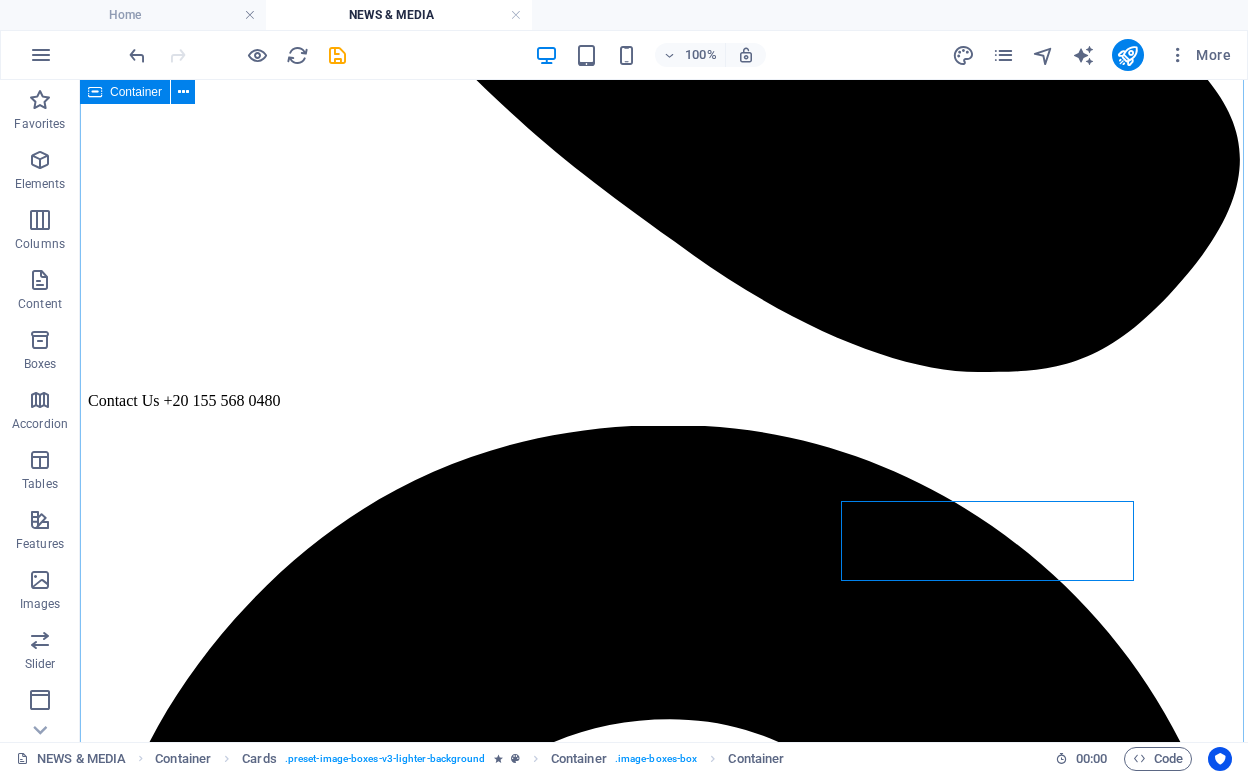 scroll, scrollTop: 900, scrollLeft: 0, axis: vertical 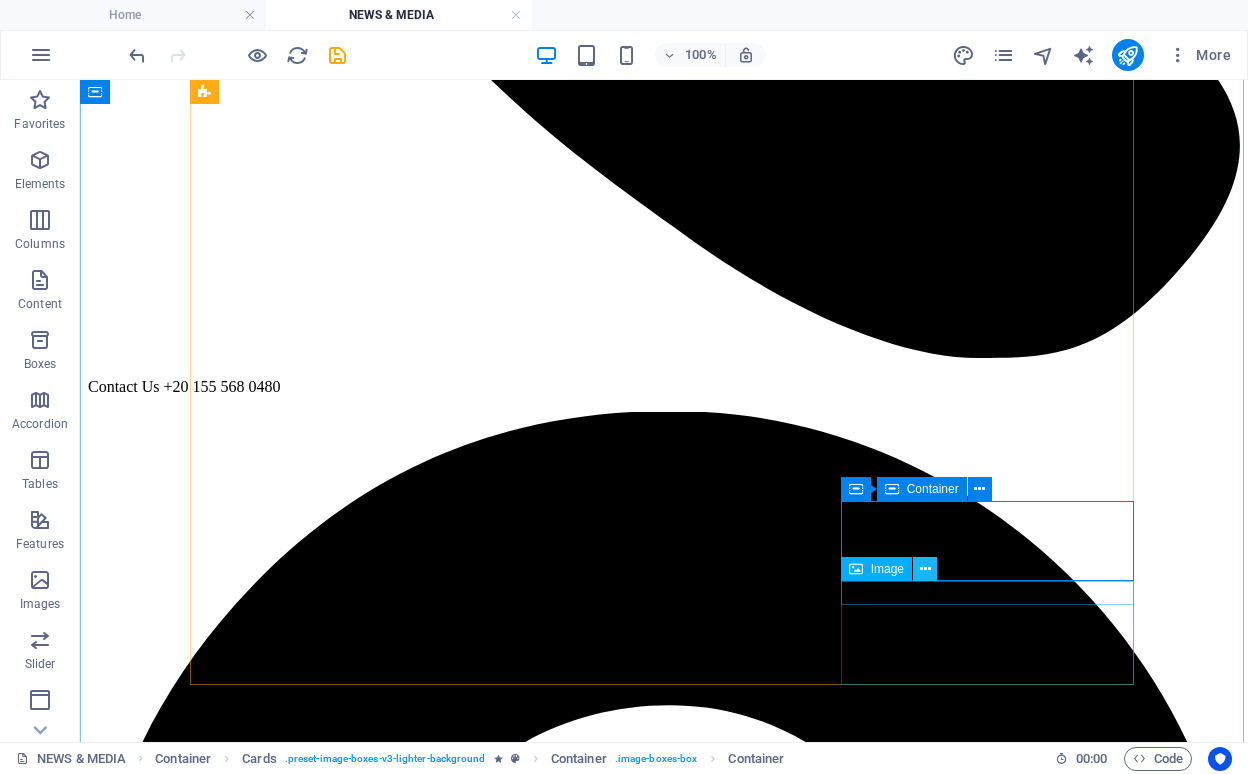 click at bounding box center [925, 569] 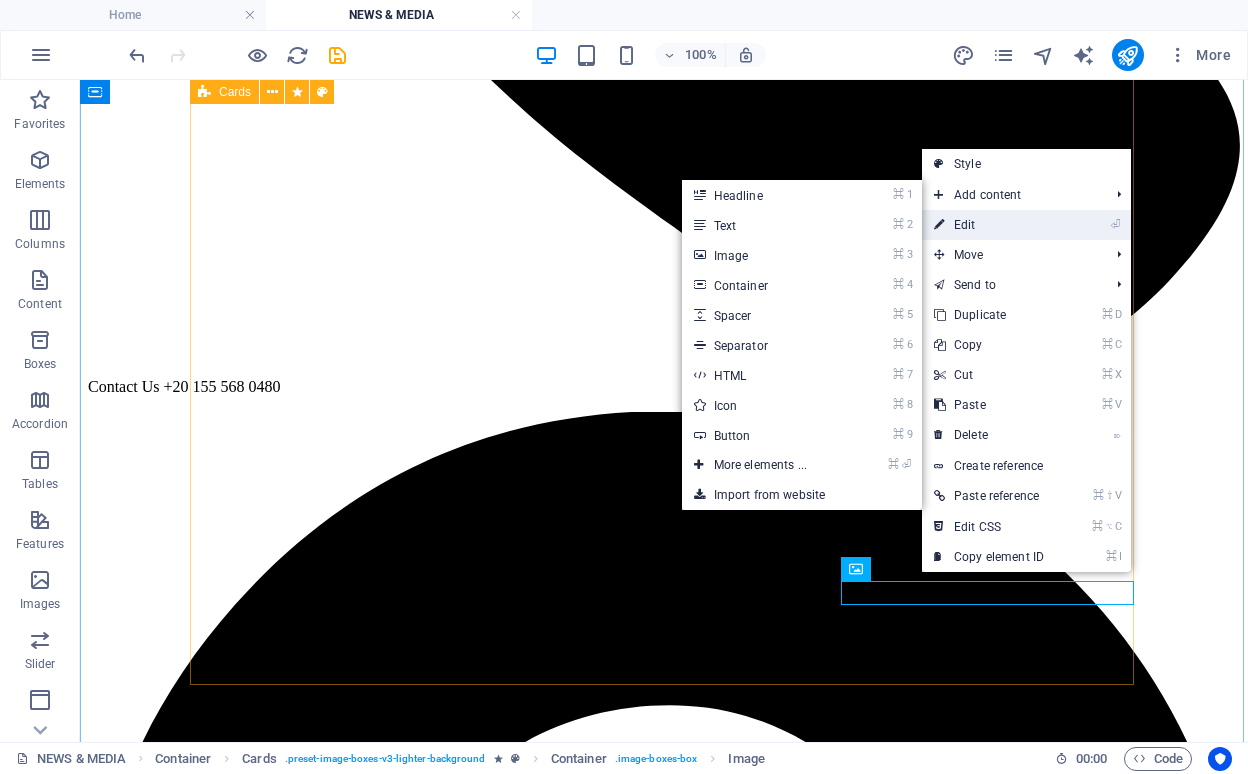 click on "⏎  Edit" at bounding box center (989, 225) 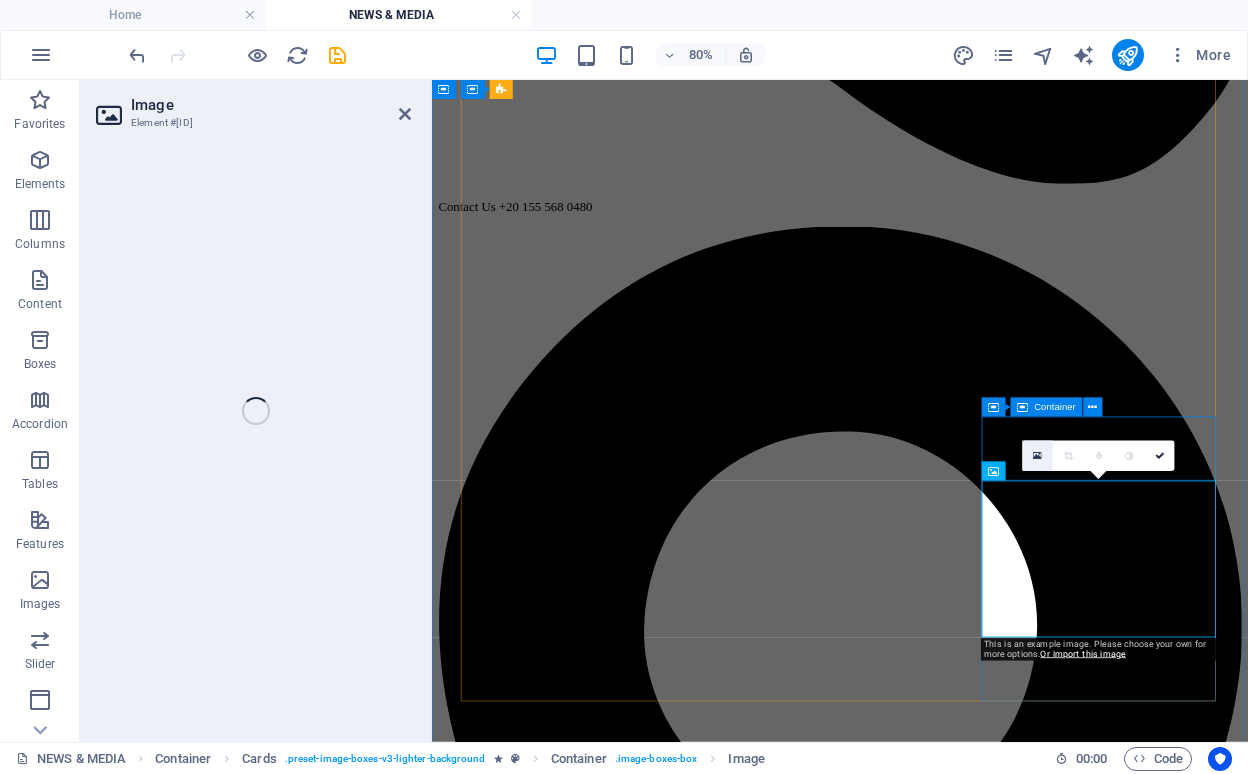 click at bounding box center [1038, 456] 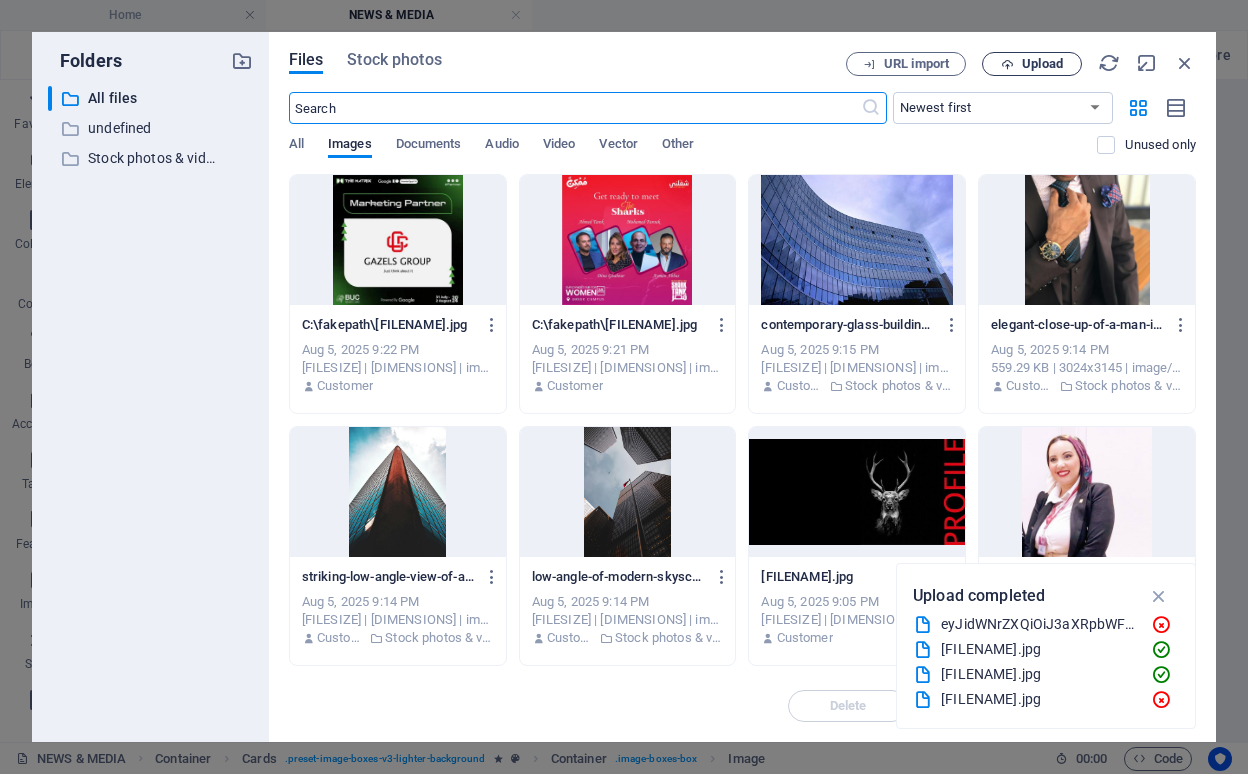 click on "Upload" at bounding box center [1042, 64] 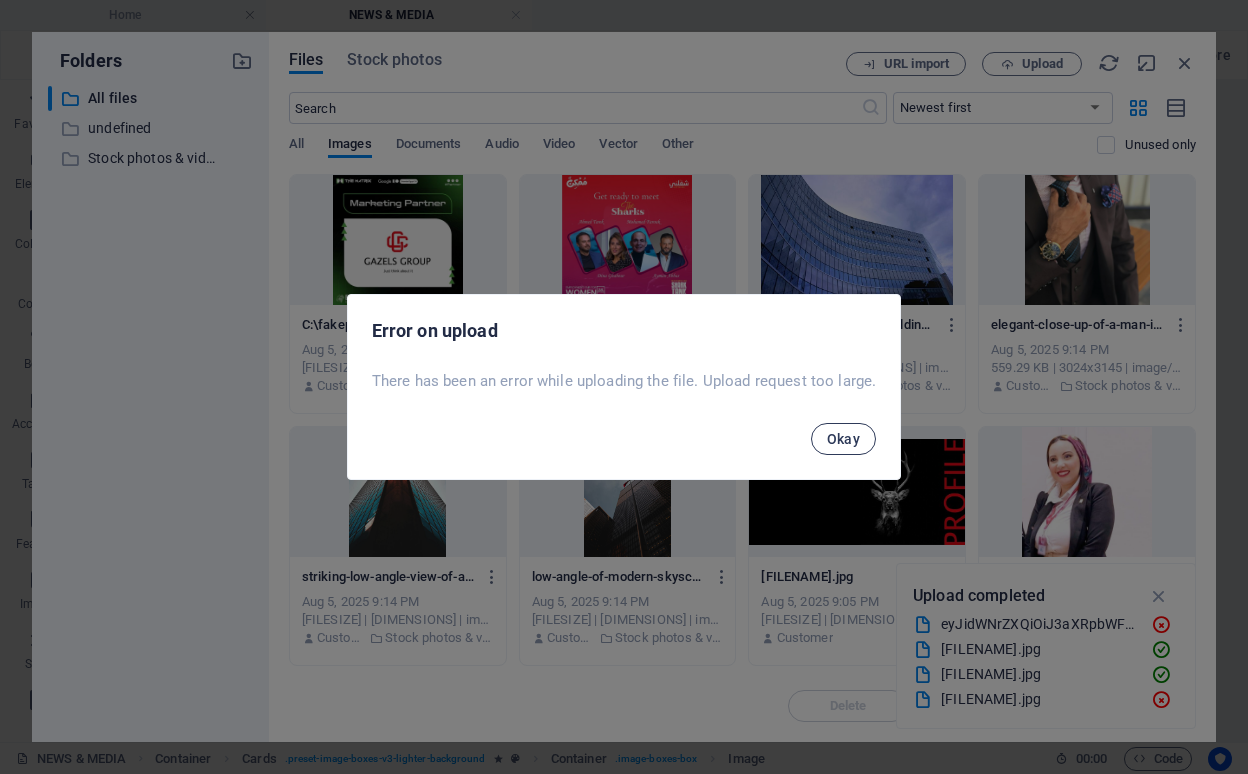click on "Okay" at bounding box center (844, 439) 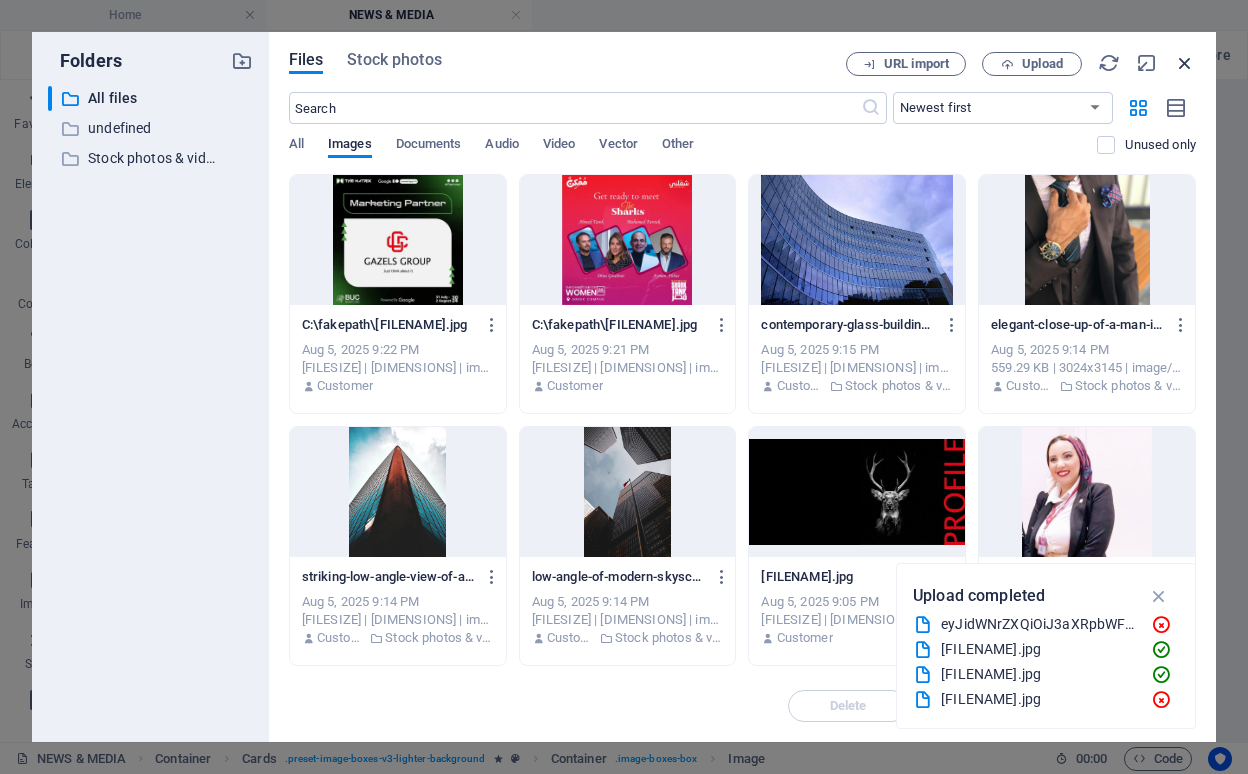 click at bounding box center [1185, 63] 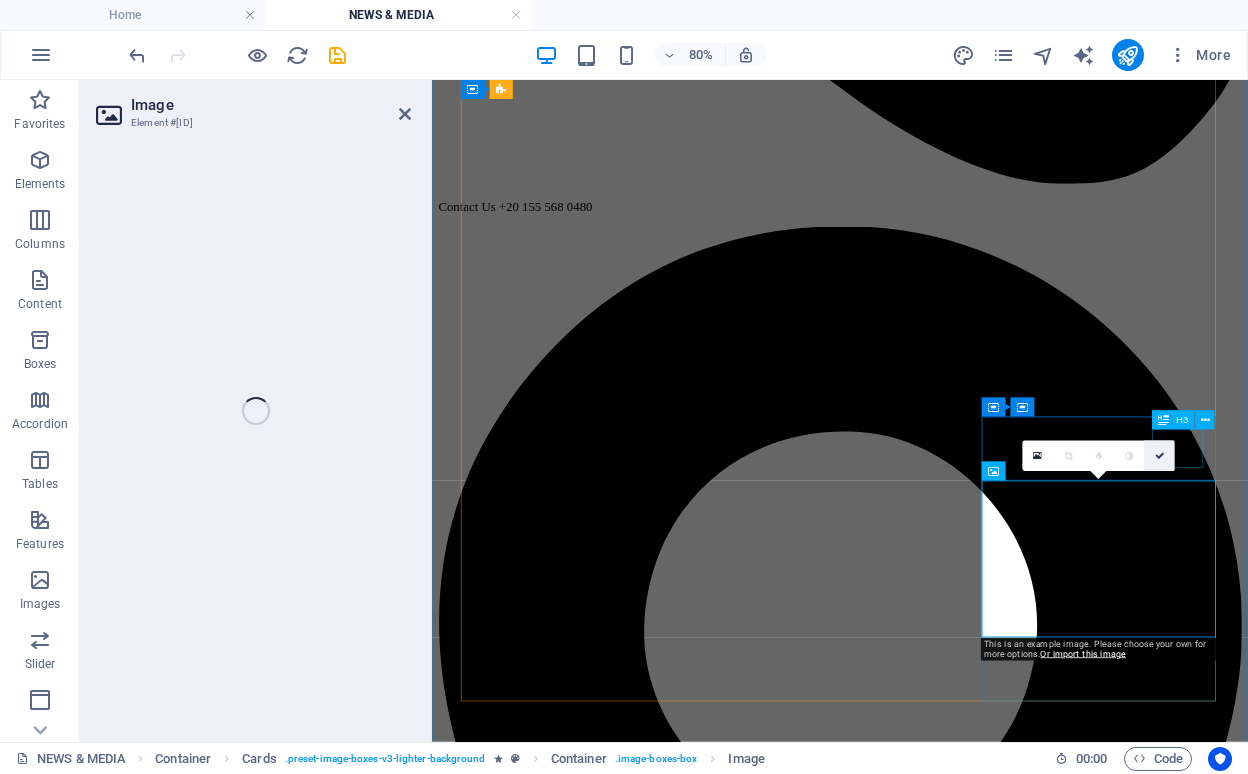 click at bounding box center [1159, 456] 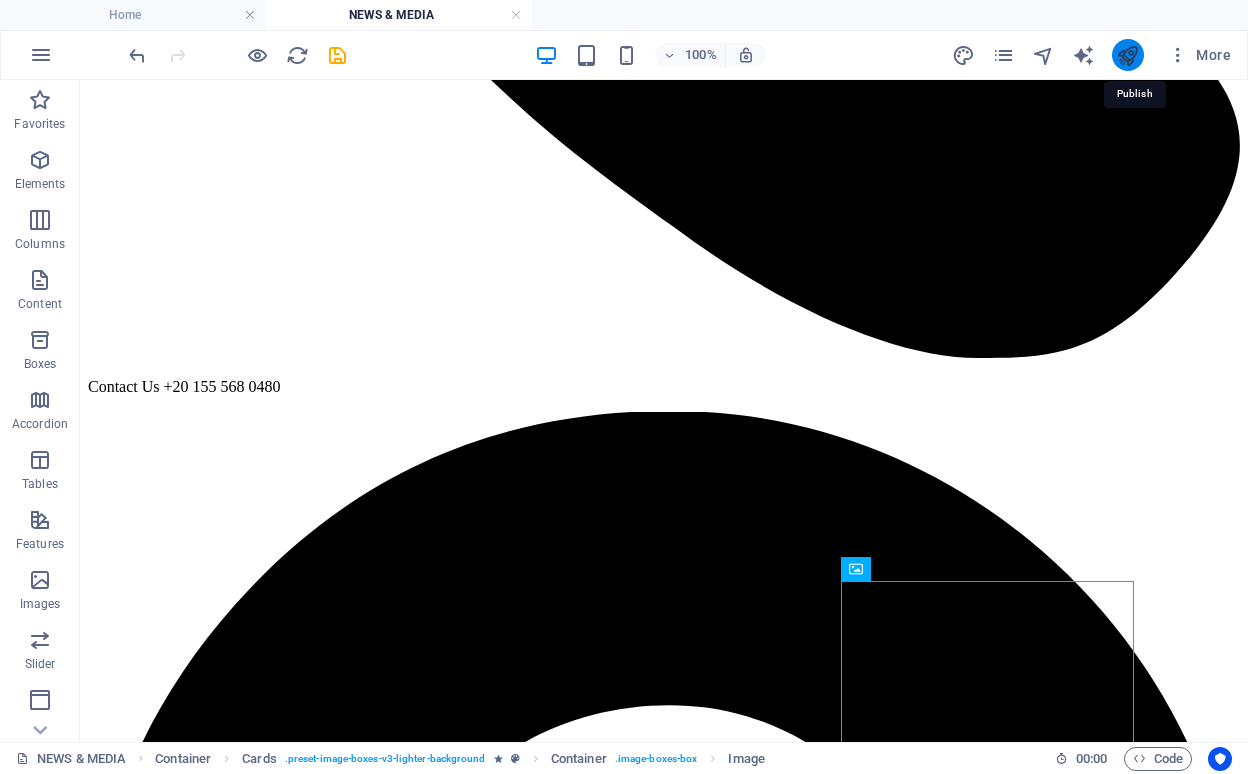 click at bounding box center [1127, 55] 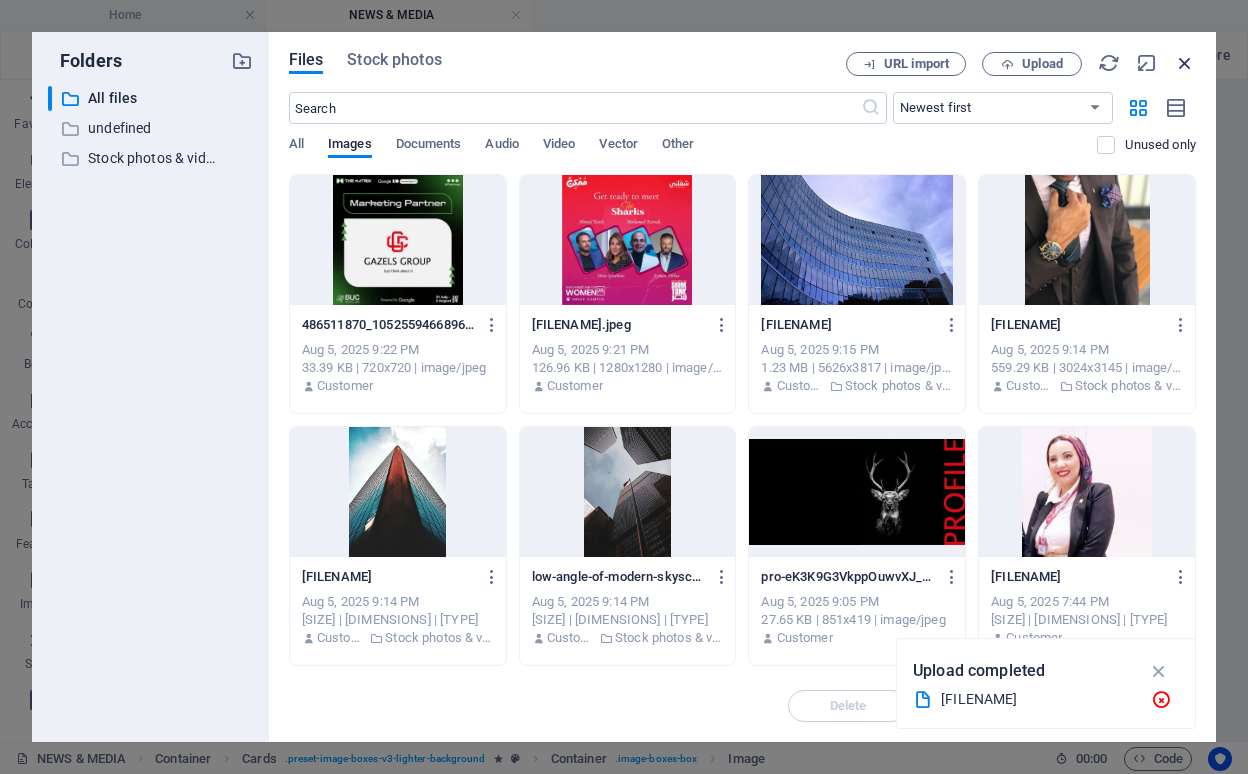 scroll, scrollTop: 881, scrollLeft: 0, axis: vertical 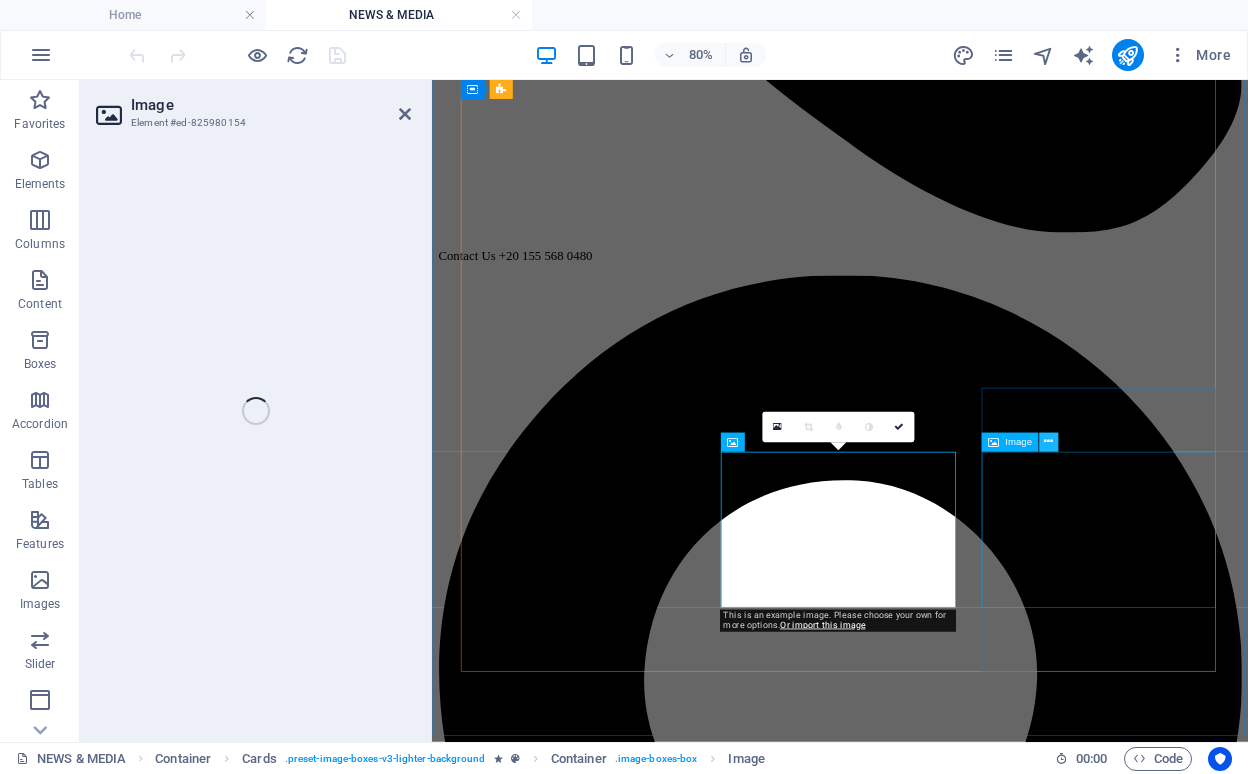 click at bounding box center (1048, 442) 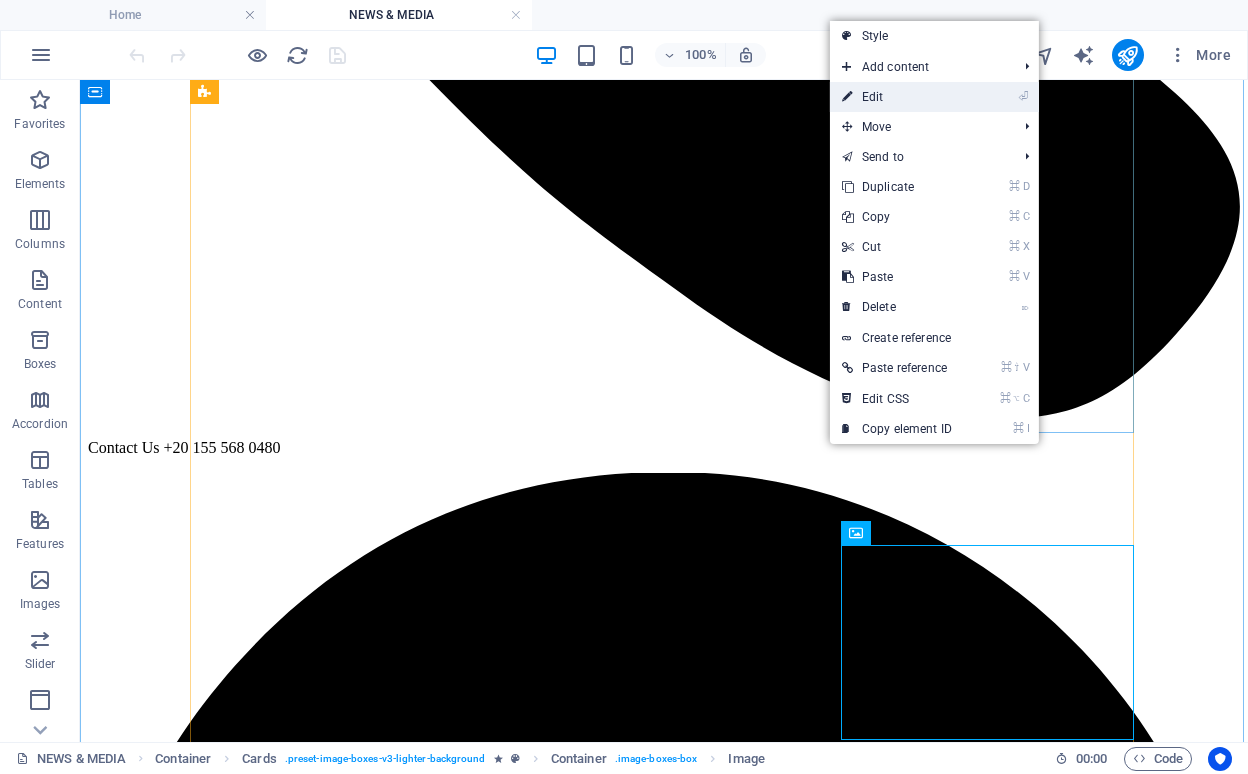 click on "⏎  Edit" at bounding box center (897, 97) 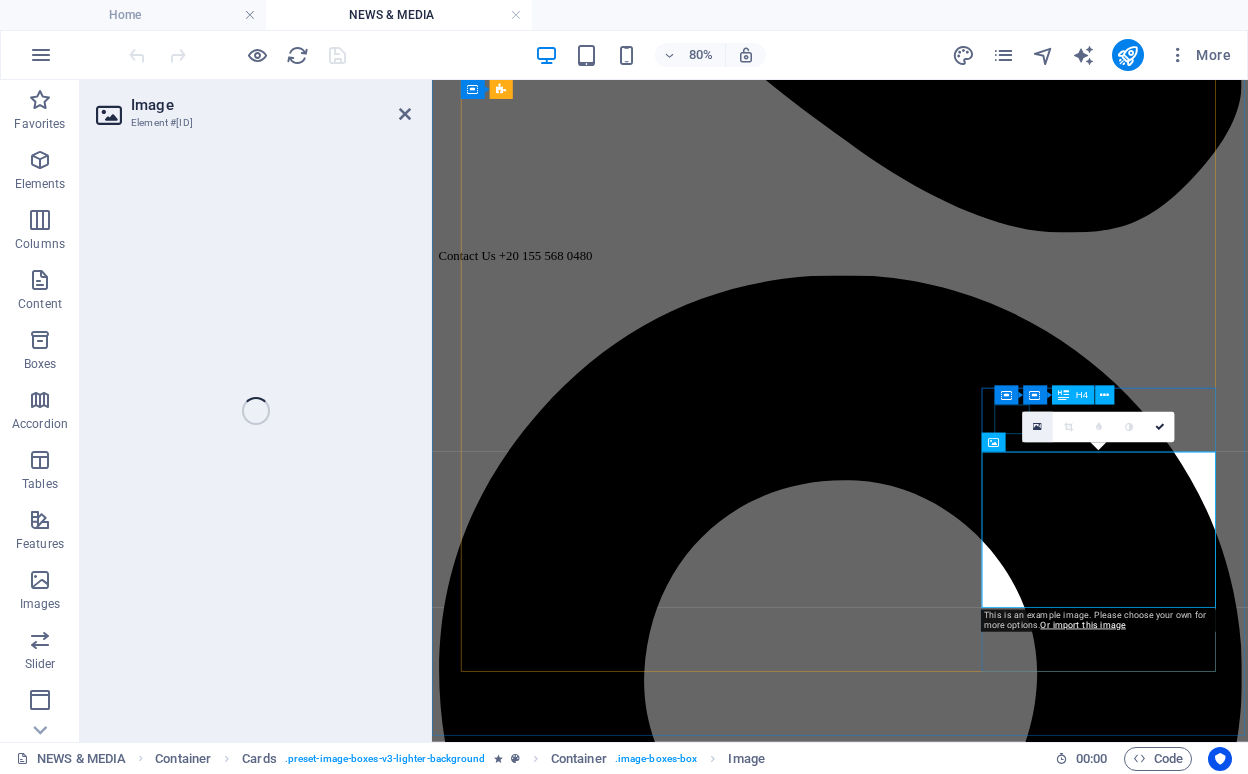 click at bounding box center (1038, 427) 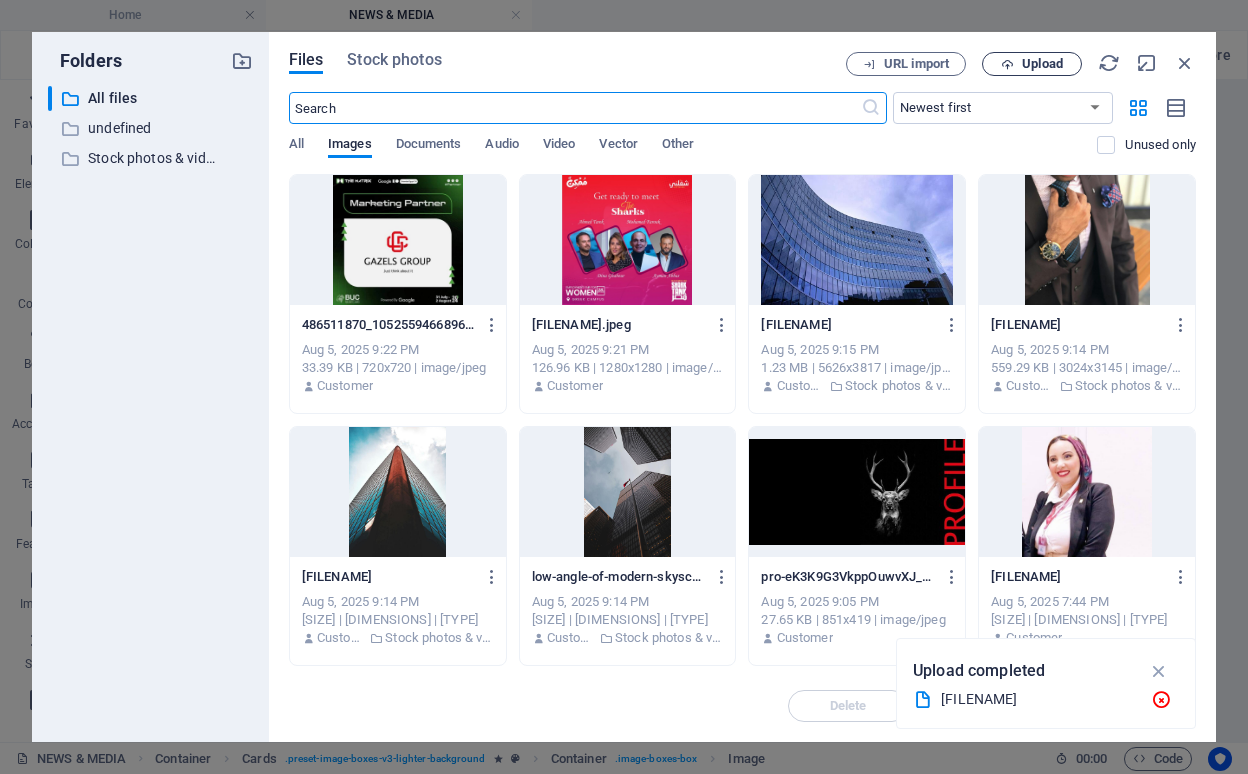 click on "Upload" at bounding box center [1042, 64] 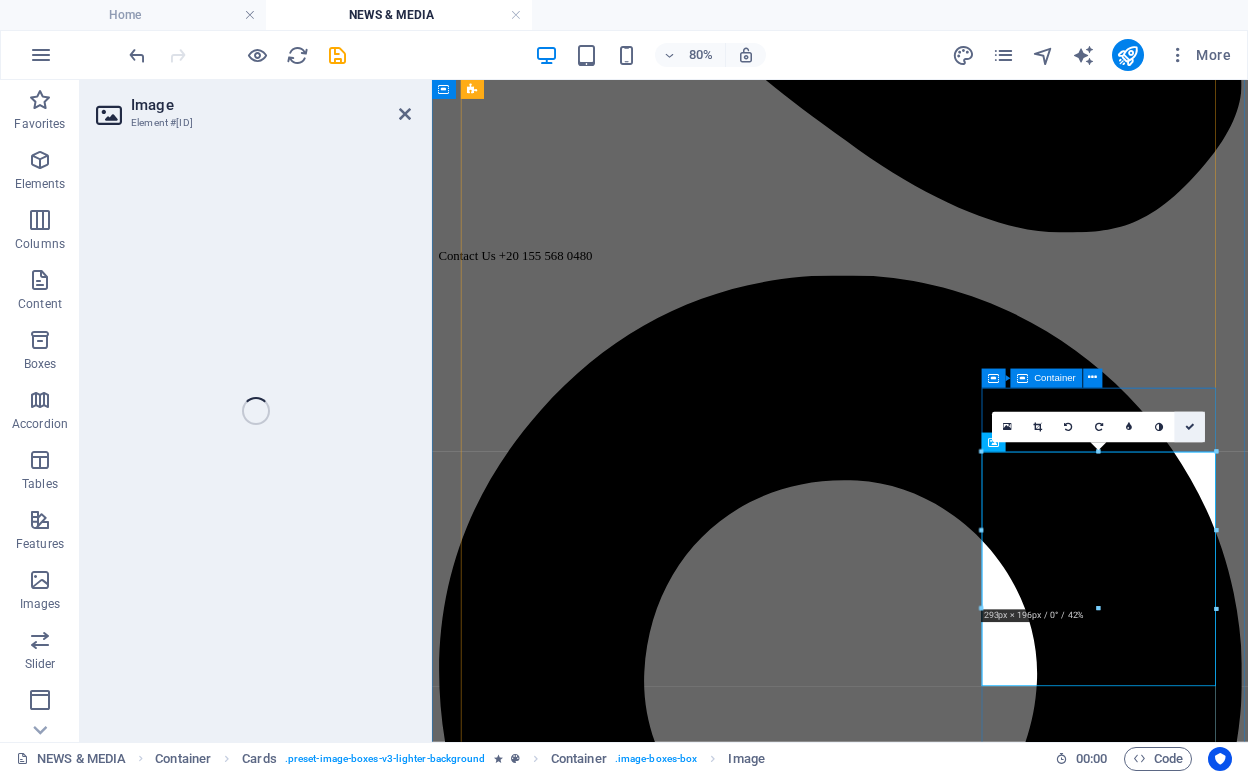 click at bounding box center (1190, 427) 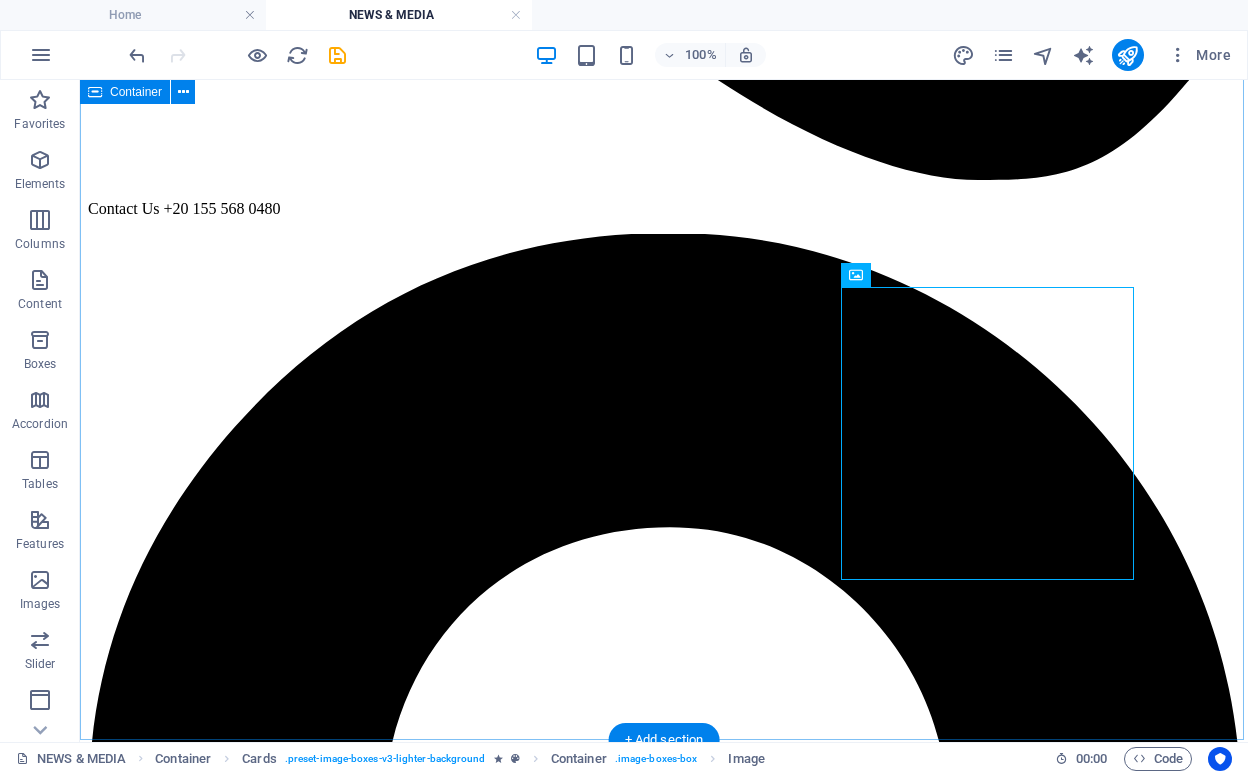 scroll, scrollTop: 1099, scrollLeft: 0, axis: vertical 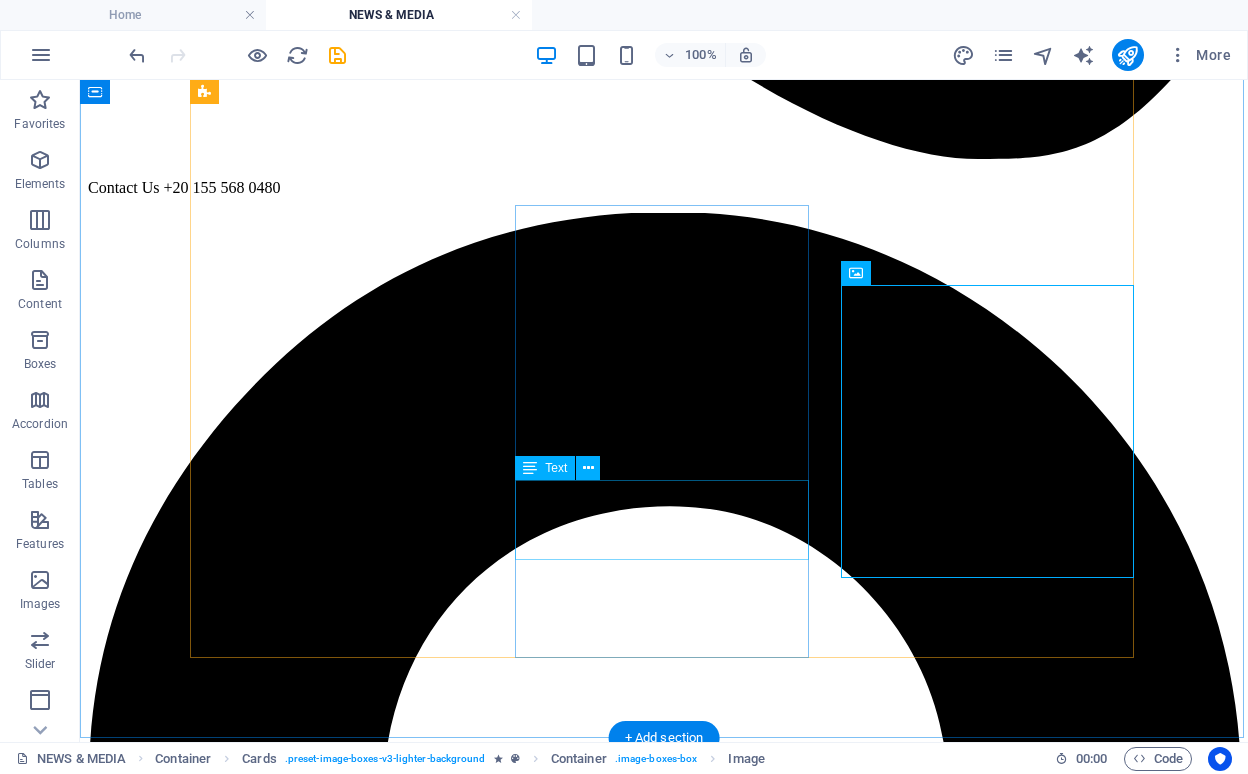click on "Lorem ipsum dolor sit amet, consectetur adipisicing elit. Veritatis, dolorem!" at bounding box center (664, 16237) 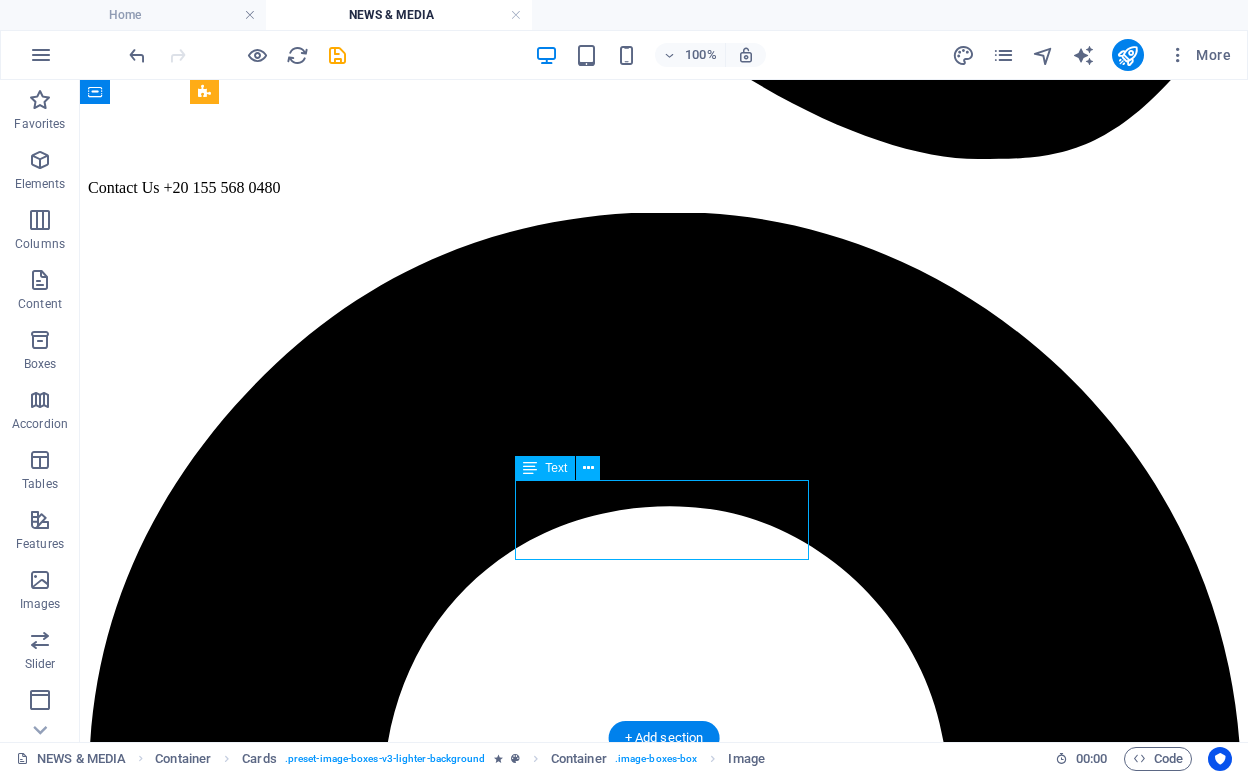 click on "Lorem ipsum dolor sit amet, consectetur adipisicing elit. Veritatis, dolorem!" at bounding box center (664, 16237) 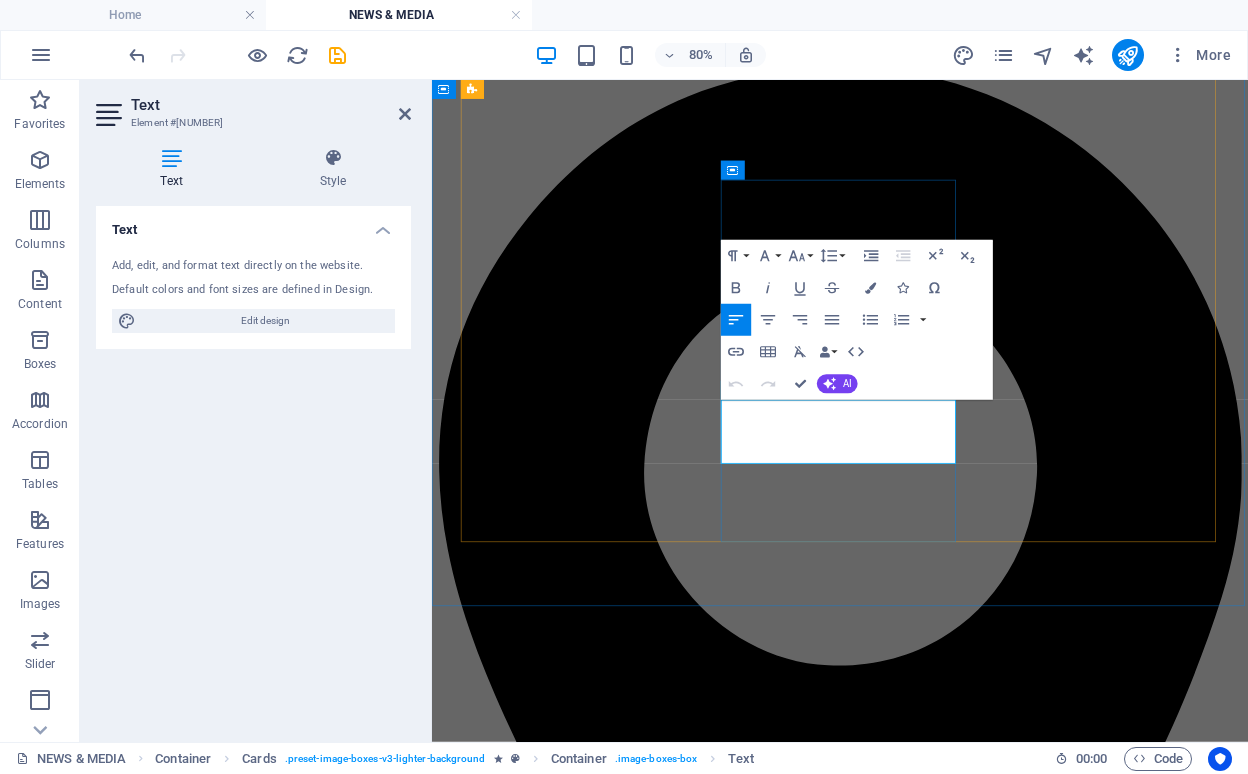 drag, startPoint x: 1046, startPoint y: 543, endPoint x: 857, endPoint y: 509, distance: 192.03384 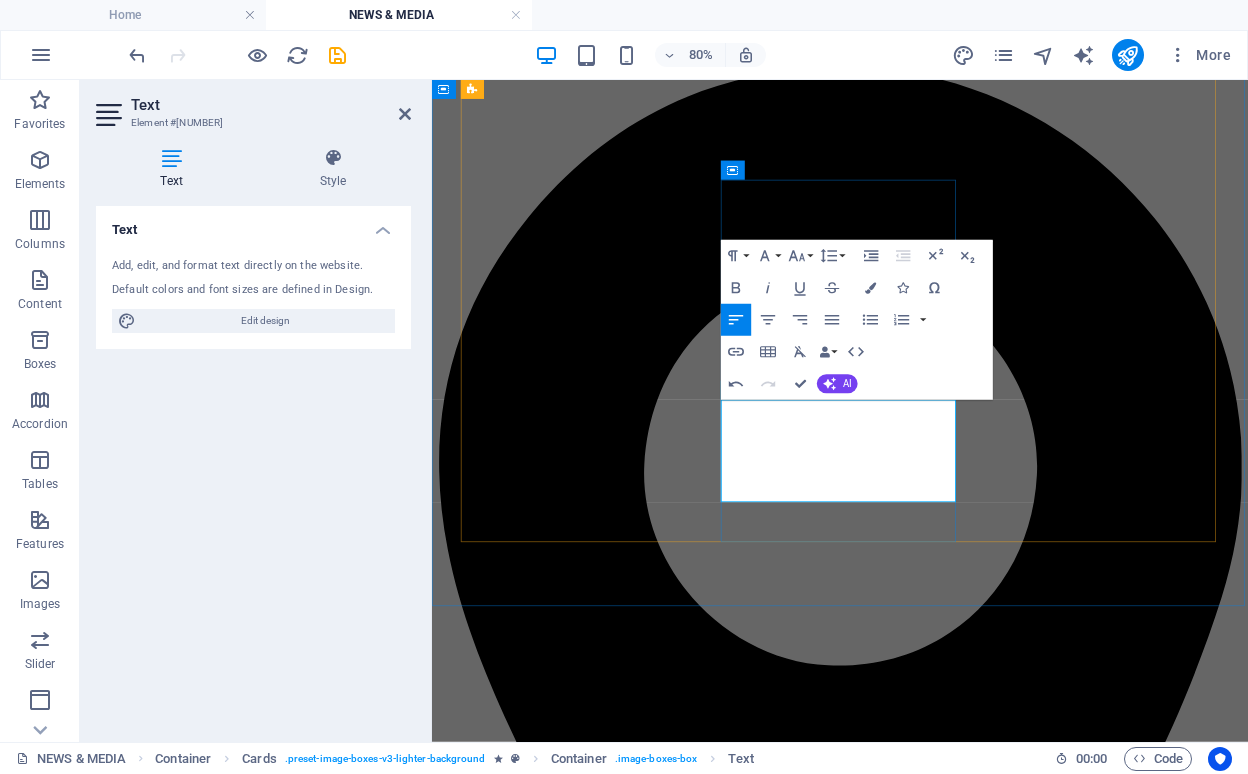 click on "Lorem  We are thrilled to announce for being partner with   Eventocity   in the "Annual Business Empowerment Suhoor Gathering" event." at bounding box center [942, 14409] 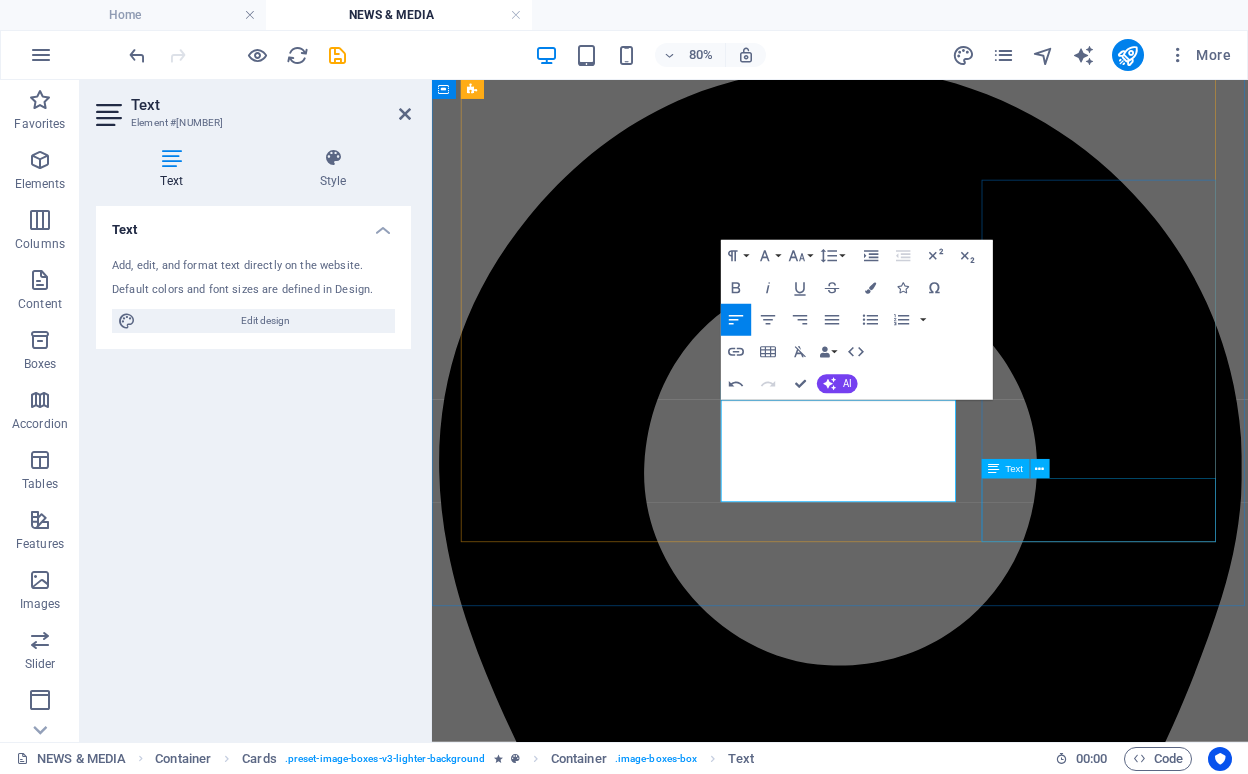type 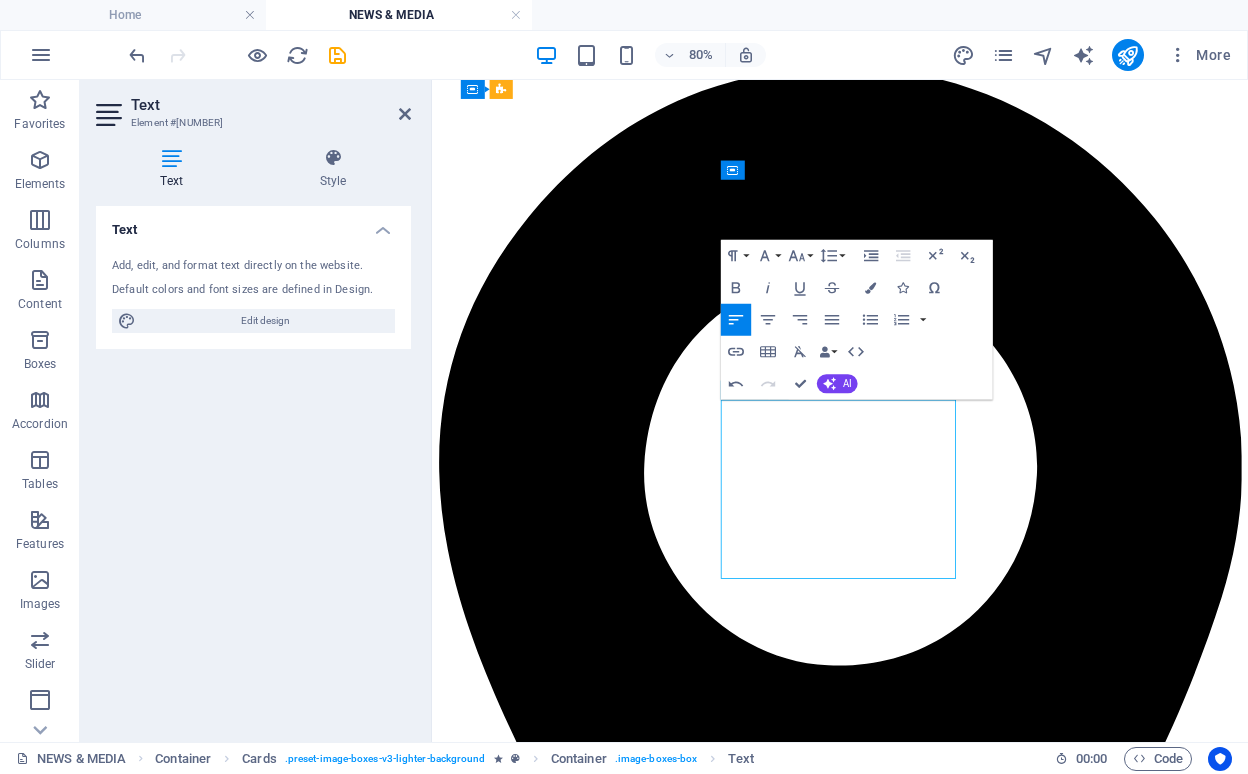 drag, startPoint x: 1031, startPoint y: 693, endPoint x: 878, endPoint y: 616, distance: 171.28339 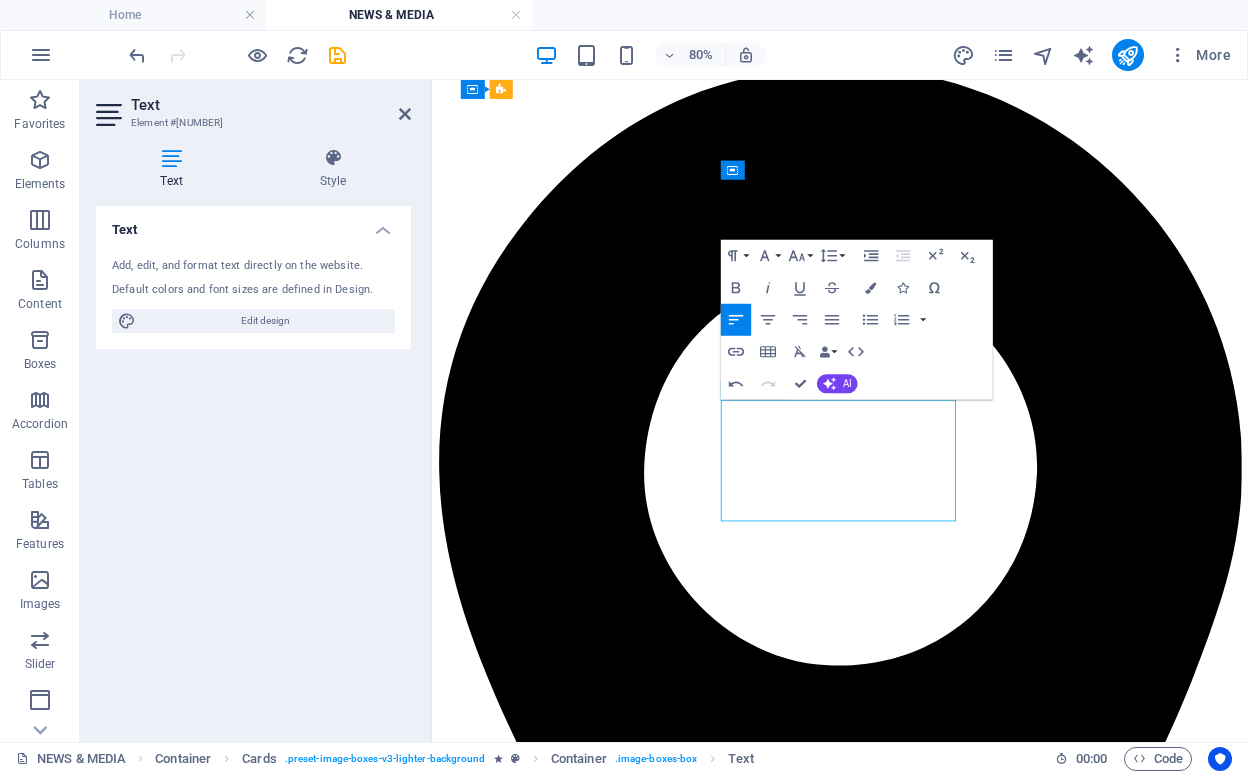click on "Lorem We are thrilled to announce for being partner with Eventocity in the "Annual Business Empowerment Suhoor Gathering" event powered by Edafa." at bounding box center (942, 14409) 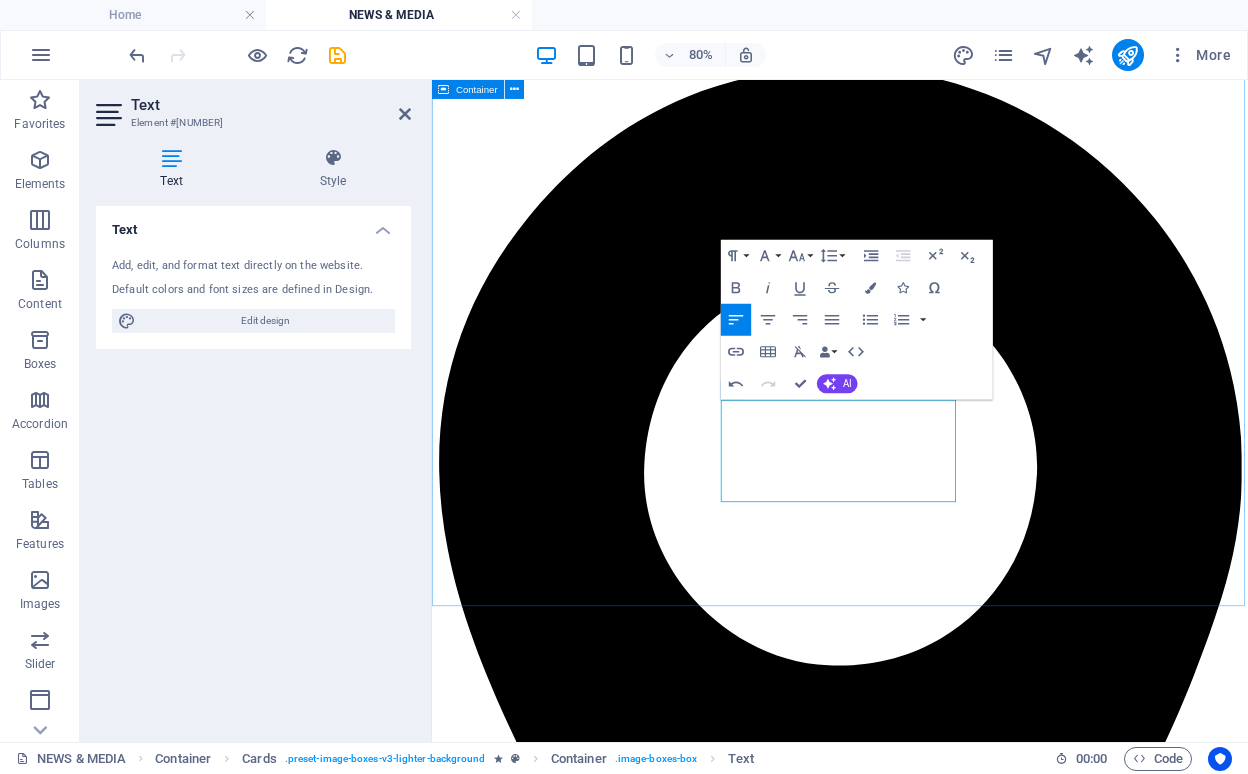 click on "OUR LATEST NEWS Lorem ipsum dolor sit amet, consectetur adipisicing elit. Repellat, maiores, a libero atque assumenda praesentium cum magni odio dolor accusantium explicabo repudiandae molestiae itaque provident sit debitis aspernatur soluta deserunt incidunt ad cumque ex laboriosam. Distinctio, mollitia, molestias excepturi voluptatem veritatis iusto nam nulla. Techne 2024 Lorem ipsum dolor sit amet, consectetur adipisicing elit. Veritatis, dolorem!  Matrix 2024 Lorem ipsum dolor sit amet, consectetur adipisicing elit. Veritatis, dolorem!  Shark tank 2024 Lorem ipsum dolor sit amet, consectetur adipisicing elit. Veritatis, dolorem!  leap 2025 Lorem ipsum dolor sit amet, consectetur adipisicing elit. Veritatis, dolorem!  Edafa 2025 We are thrilled to announce for being partner with Eventocity in the "Annual Business Empowerment Suhoor Gathering" event powered by Edafa.  CIC 2025 Lorem ipsum dolor sit amet, consectetur adipisicing elit. Veritatis, dolorem!" at bounding box center (942, 12446) 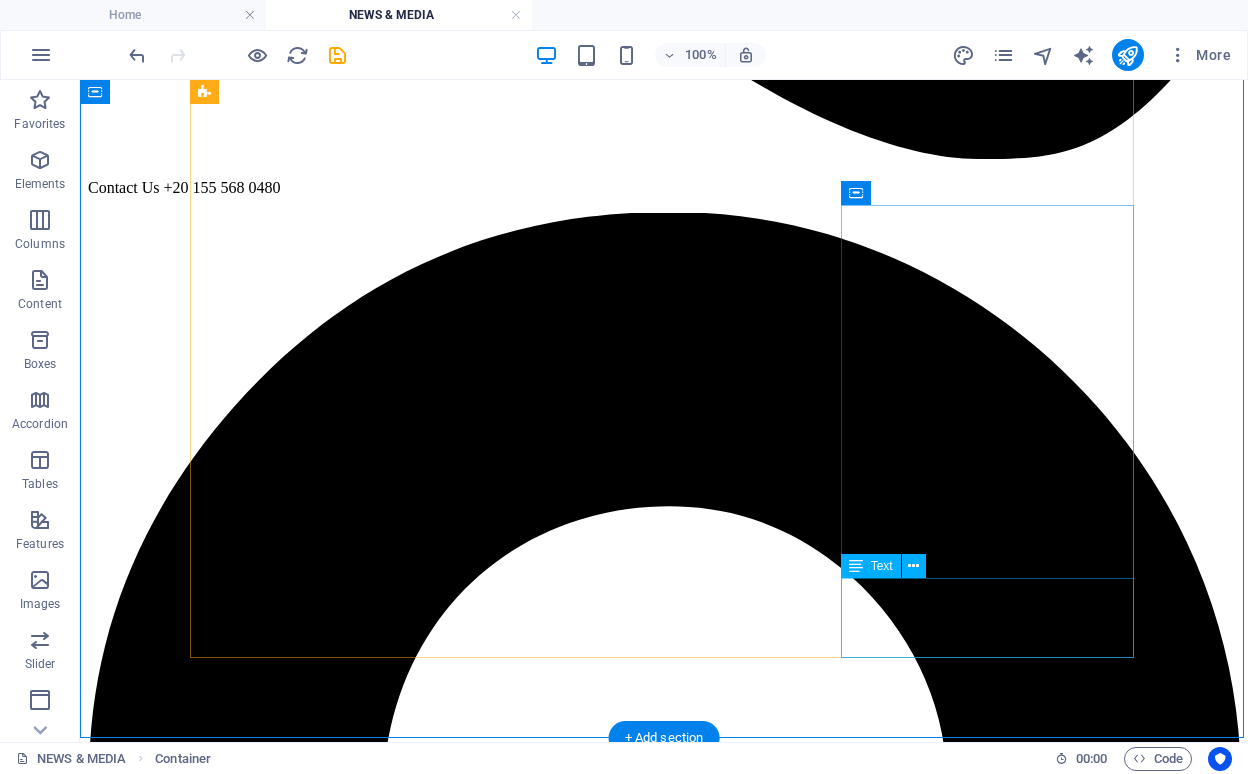 click on "Lorem ipsum dolor sit amet, consectetur adipisicing elit. Veritatis, dolorem!" at bounding box center (664, 17576) 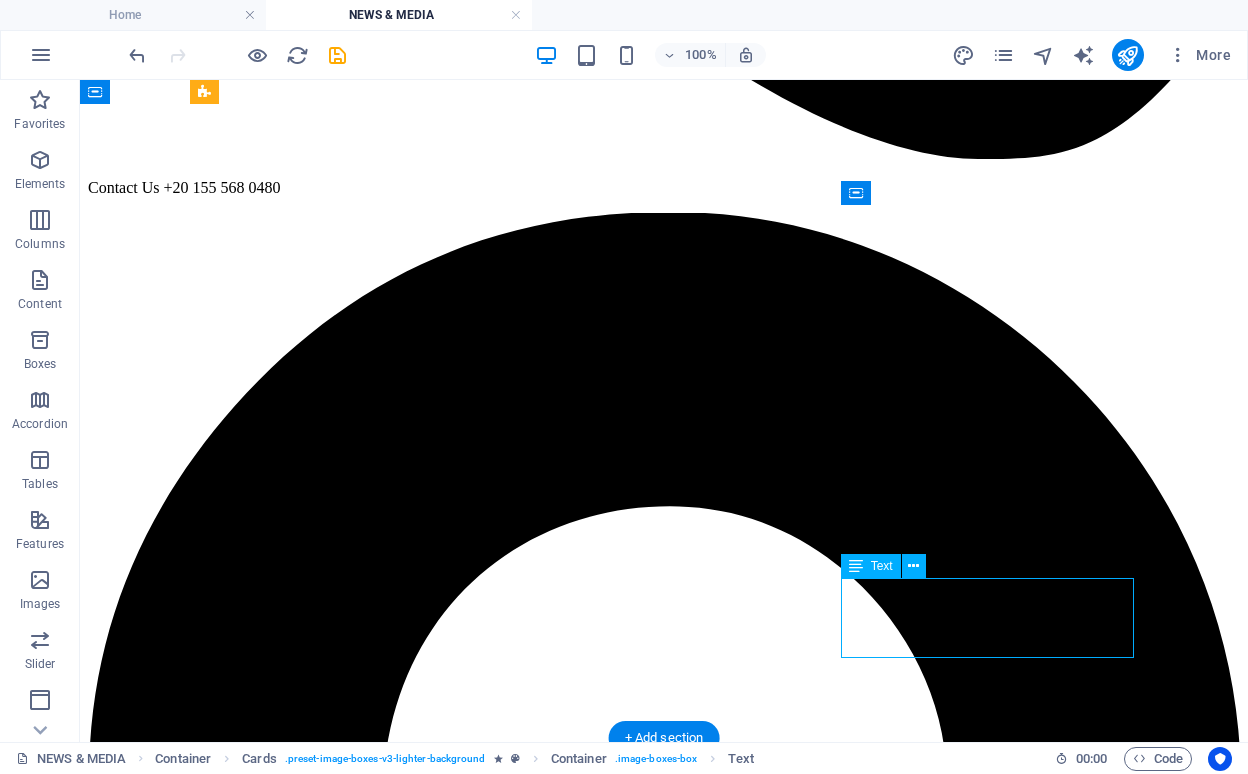 click on "Lorem ipsum dolor sit amet, consectetur adipisicing elit. Veritatis, dolorem!" at bounding box center [664, 17576] 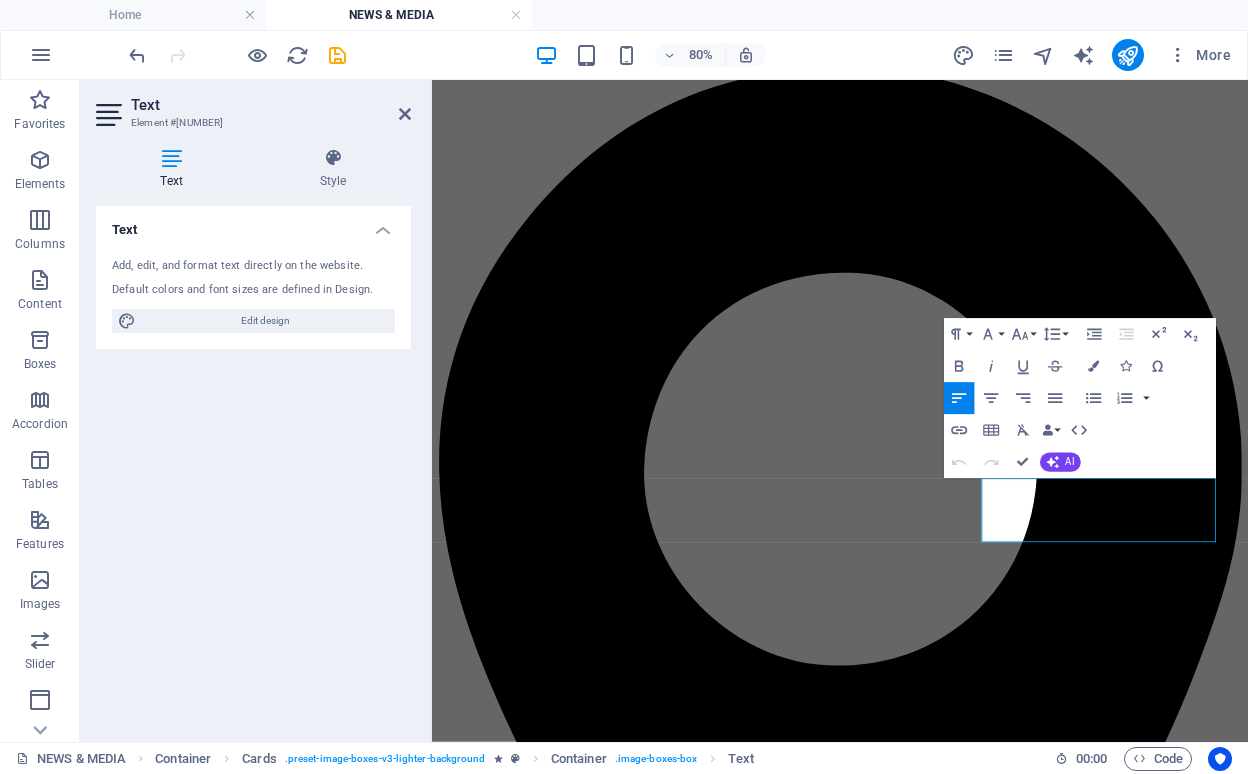 drag, startPoint x: 1371, startPoint y: 636, endPoint x: 1181, endPoint y: 609, distance: 191.90883 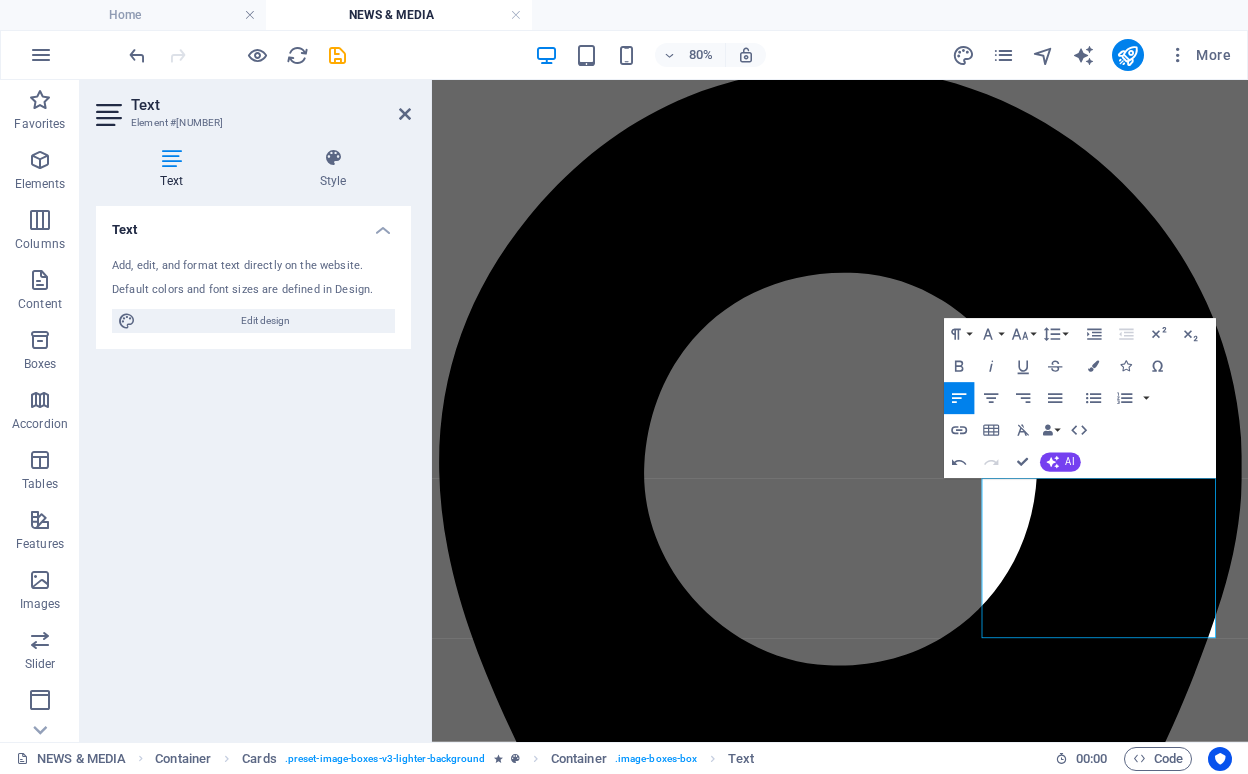 click on "We’re proud to announce a powerful collaboration between" at bounding box center (675, 15600) 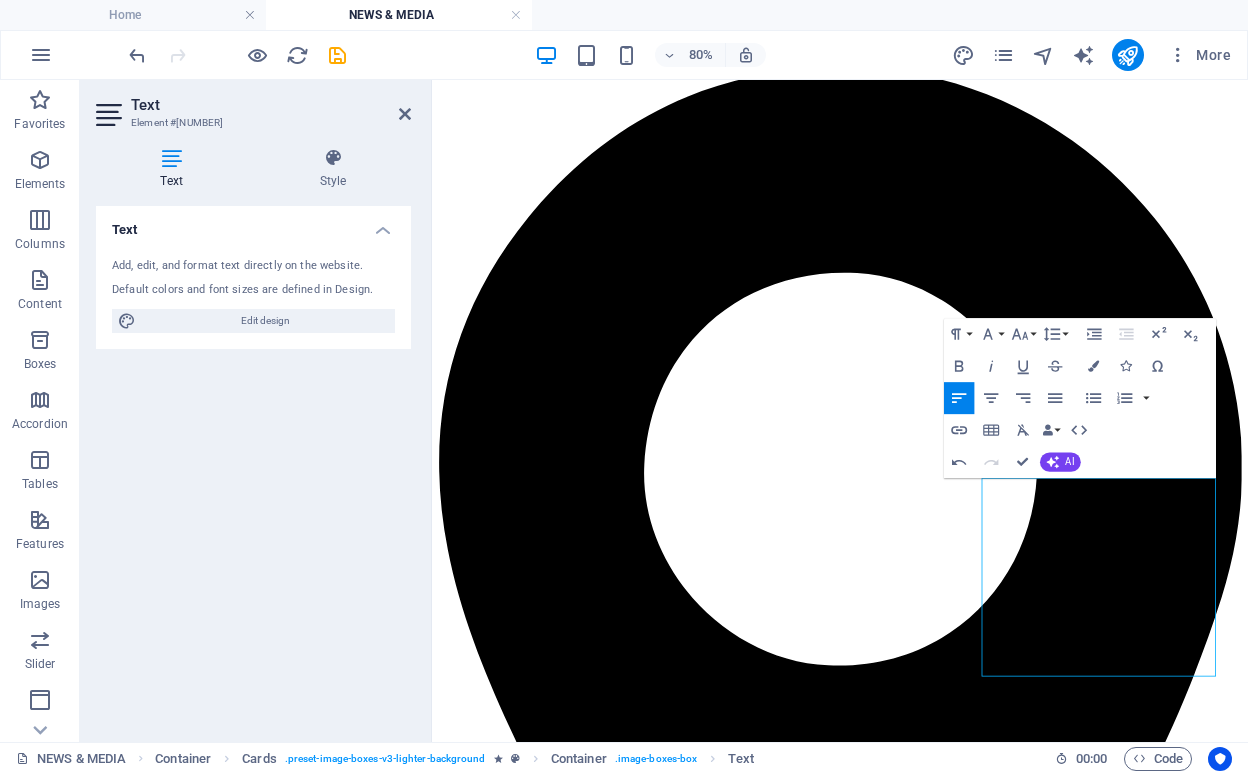 drag, startPoint x: 1402, startPoint y: 701, endPoint x: 1176, endPoint y: 661, distance: 229.51253 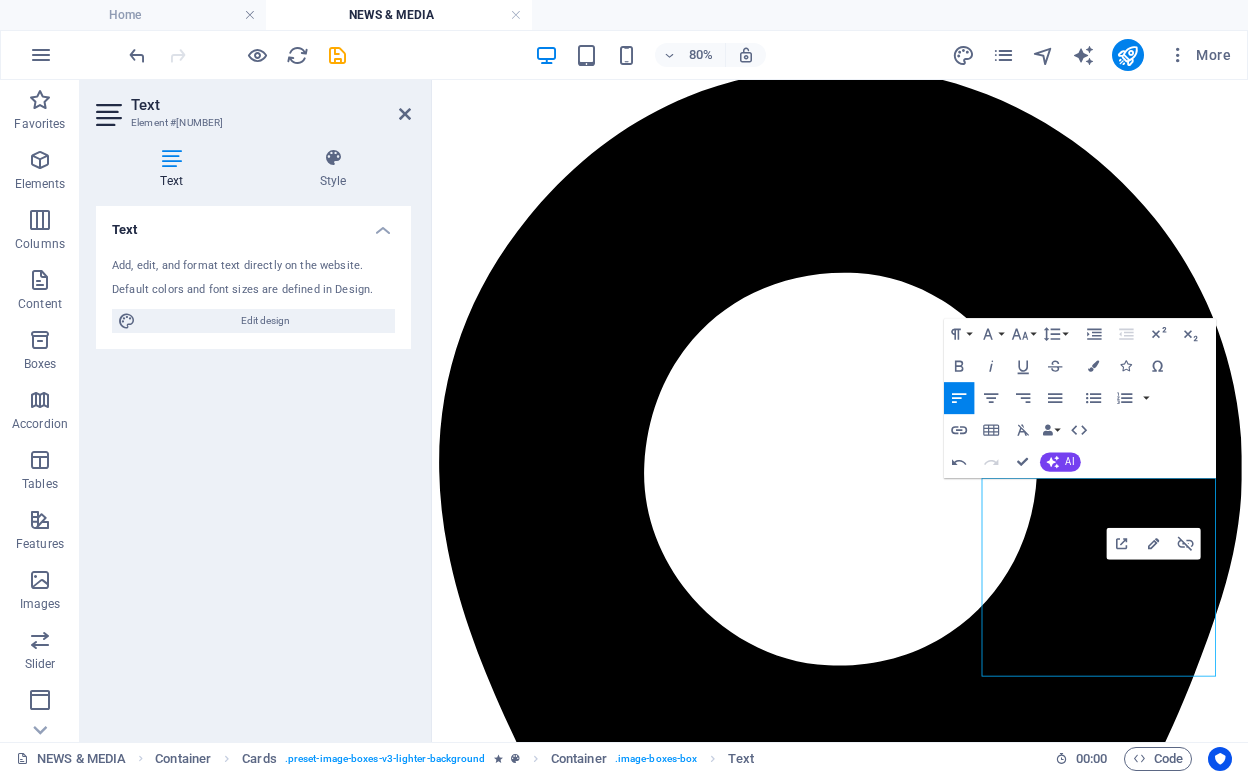 click on "Go X Academy" at bounding box center (610, 15619) 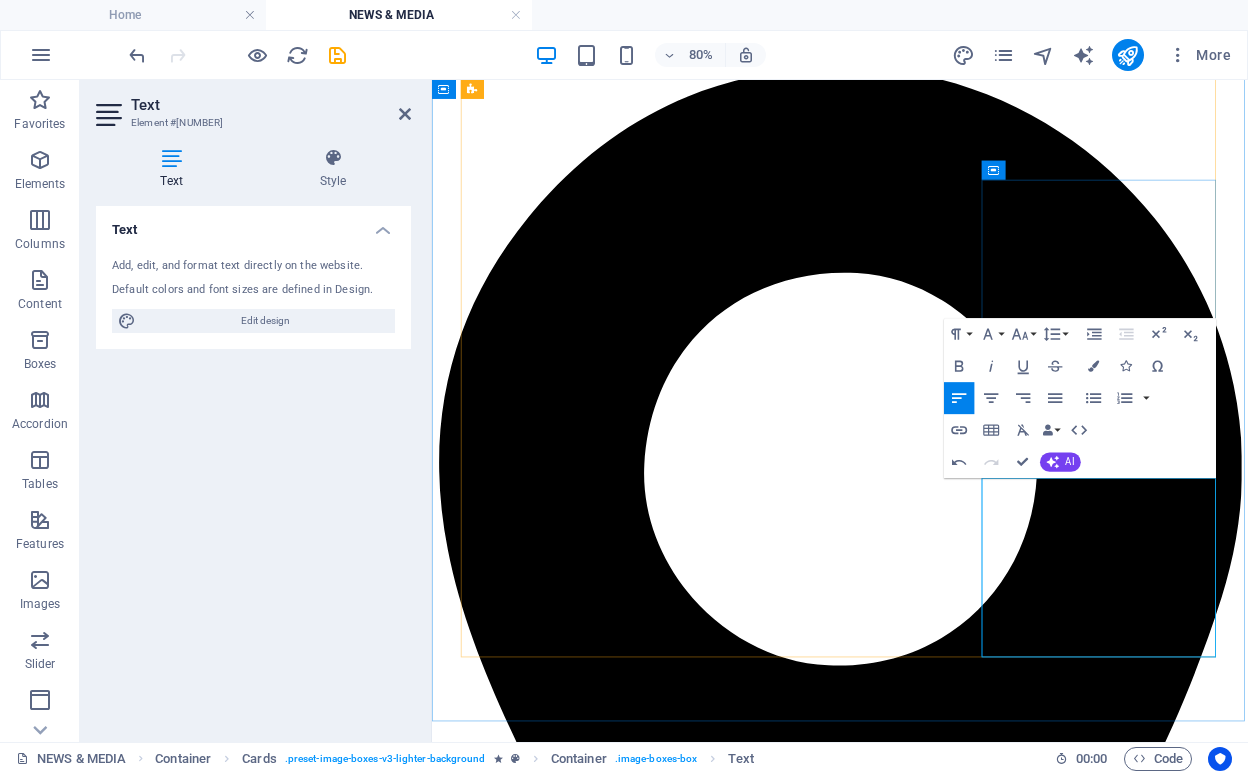 drag, startPoint x: 1251, startPoint y: 785, endPoint x: 1227, endPoint y: 656, distance: 131.21356 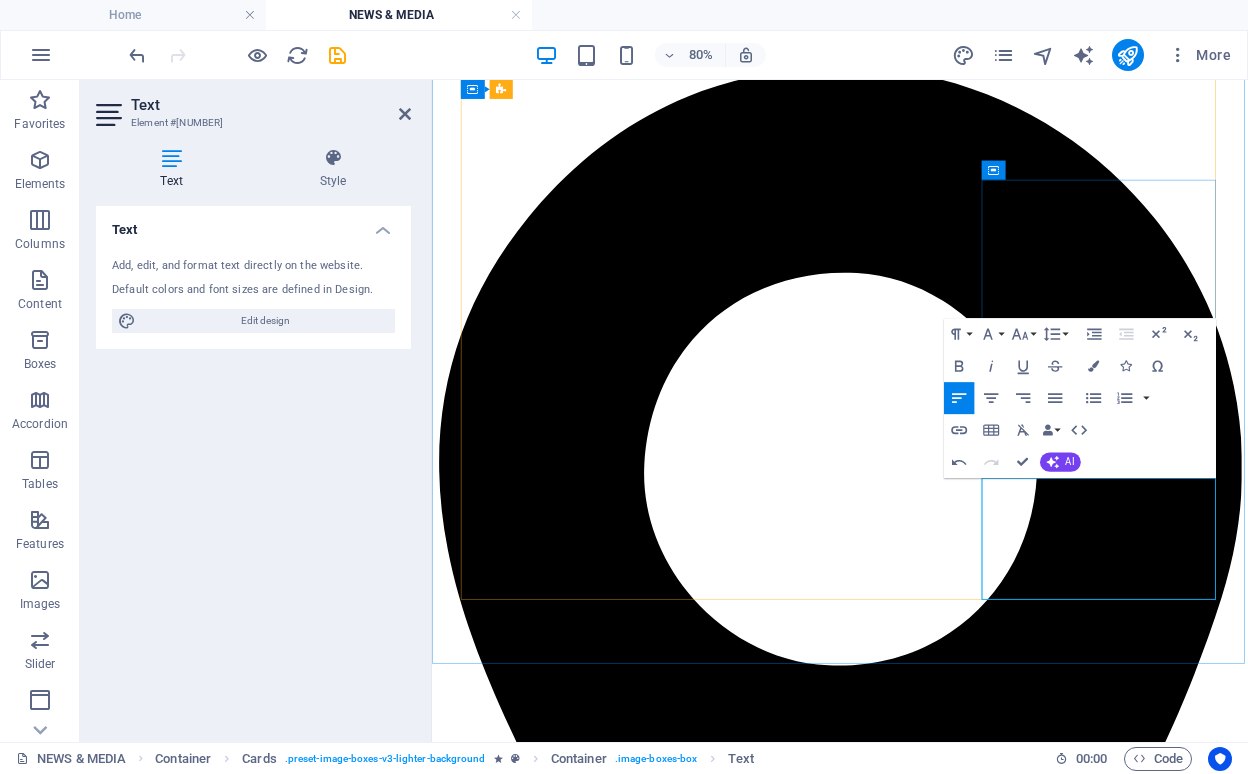 click on "Together, we’re on a mission to empower, educate, and elevate!" at bounding box center [1228, 15600] 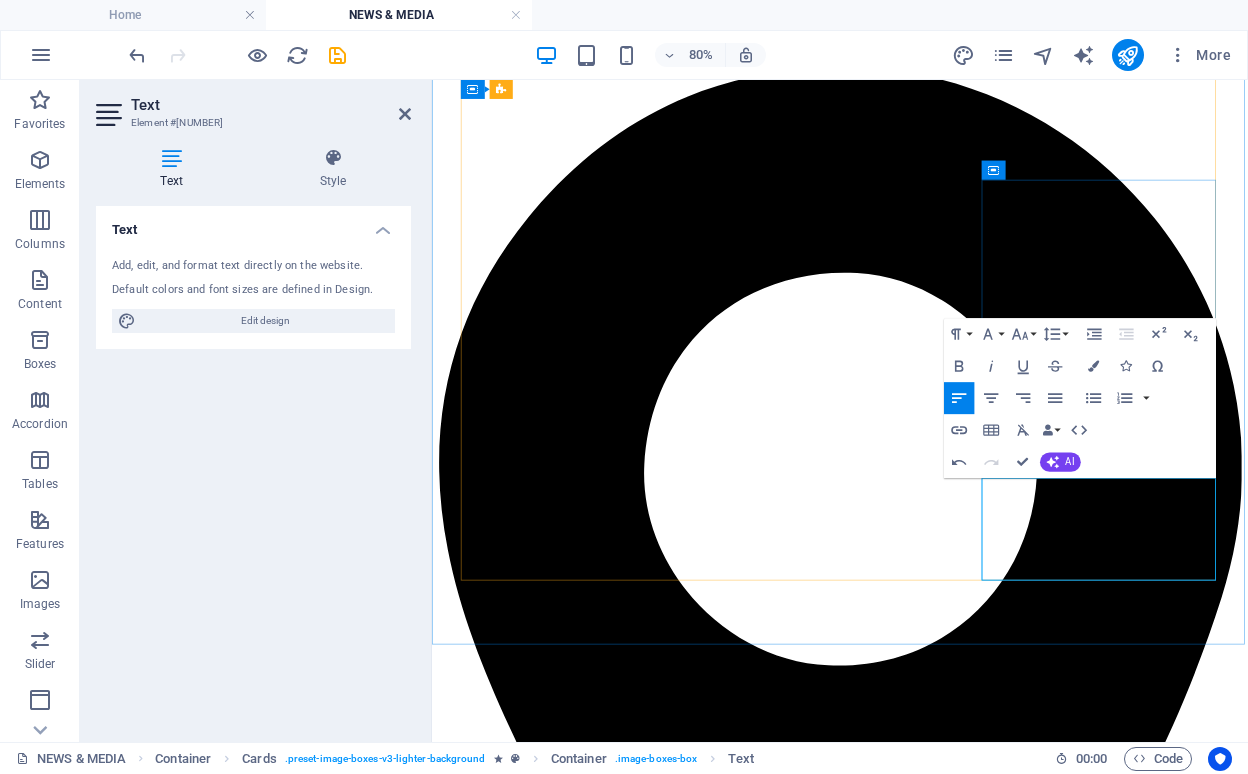 click on "We're proud to announce a powerful collaboration between CIC and Gazels Group.  Together, we’re on a mission to empower, educate, and elevate!" at bounding box center (942, 15600) 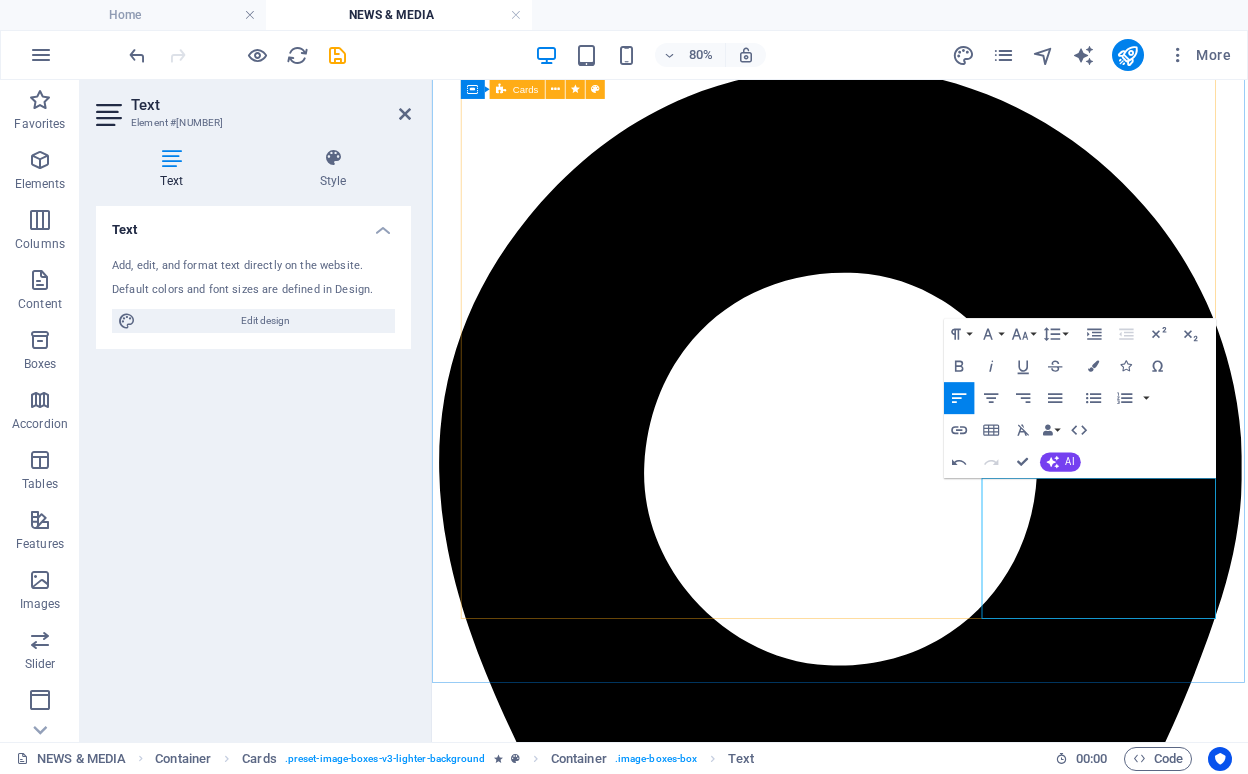 drag, startPoint x: 1375, startPoint y: 726, endPoint x: 1116, endPoint y: 700, distance: 260.30176 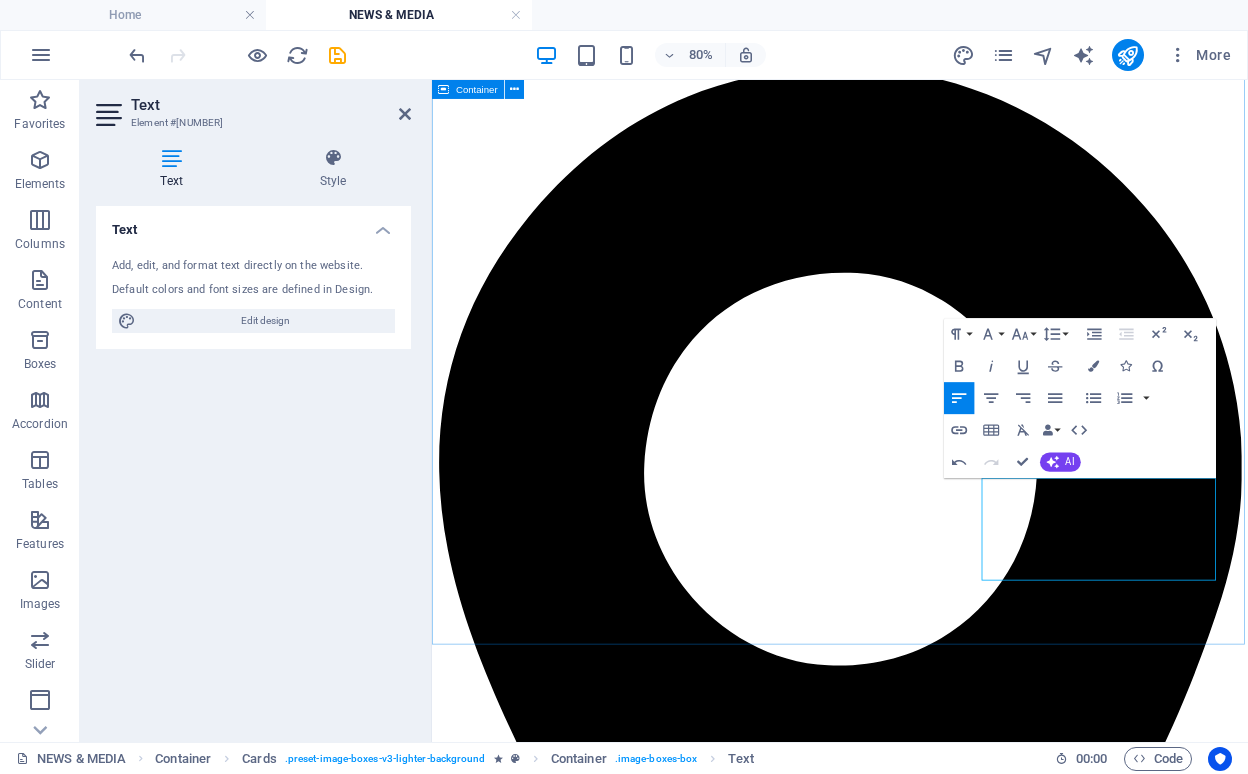 click on "OUR LATEST NEWS Lorem ipsum dolor sit amet, consectetur adipisicing elit. Repellat, maiores, a libero atque assumenda praesentium cum magni odio dolor accusantium explicabo repudiandae molestiae itaque provident sit debitis aspernatur soluta deserunt incidunt ad cumque ex laboriosam. Distinctio, mollitia, molestias excepturi voluptatem veritatis iusto nam nulla. Techne 2024 Lorem ipsum dolor sit amet, consectetur adipisicing elit. Veritatis, dolorem!  Matrix 2024 Lorem ipsum dolor sit amet, consectetur adipisicing elit. Veritatis, dolorem!  Shark tank 2024 Lorem ipsum dolor sit amet, consectetur adipisicing elit. Veritatis, dolorem!  leap 2025 Lorem ipsum dolor sit amet, consectetur adipisicing elit. Veritatis, dolorem!  Edafa 2025 We are thrilled to announce for being partner with Eventocity in the "Annual Business Empowerment Suhoor Gathering" event powered by Edafa.  CIC 2025" at bounding box center [942, 12446] 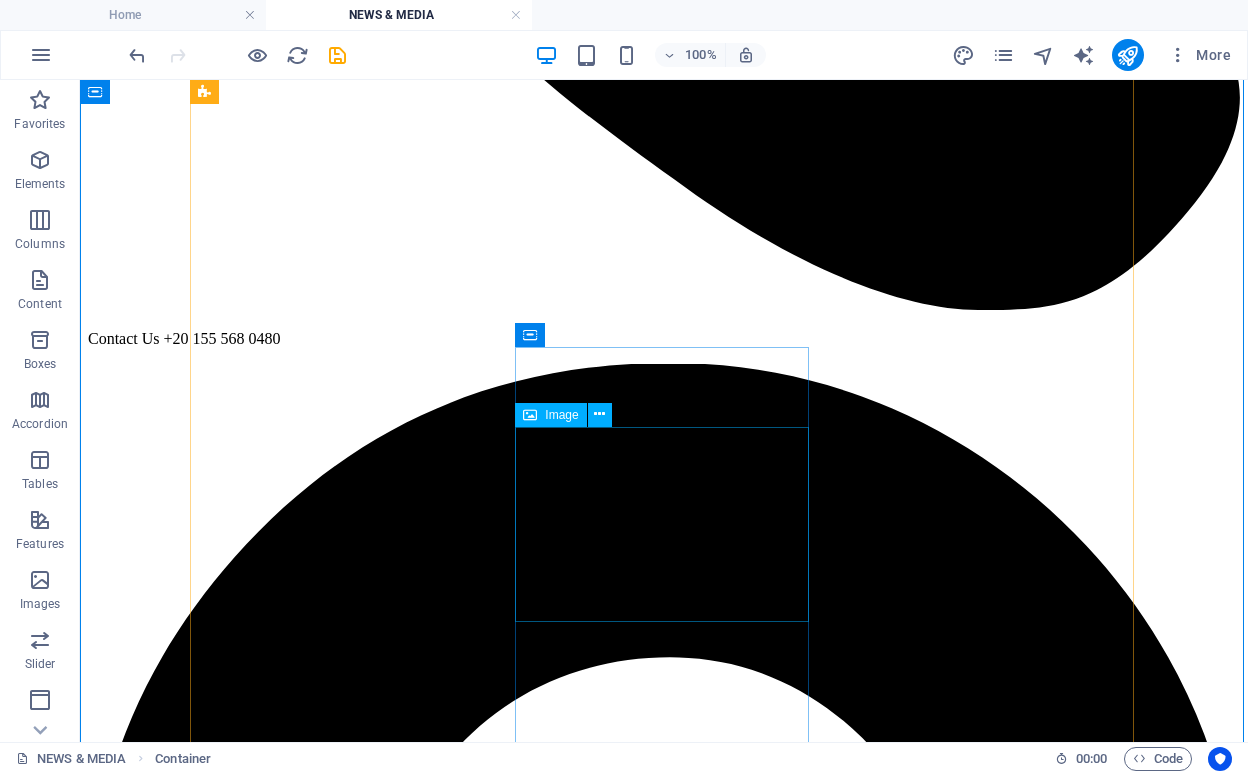 scroll, scrollTop: 962, scrollLeft: 0, axis: vertical 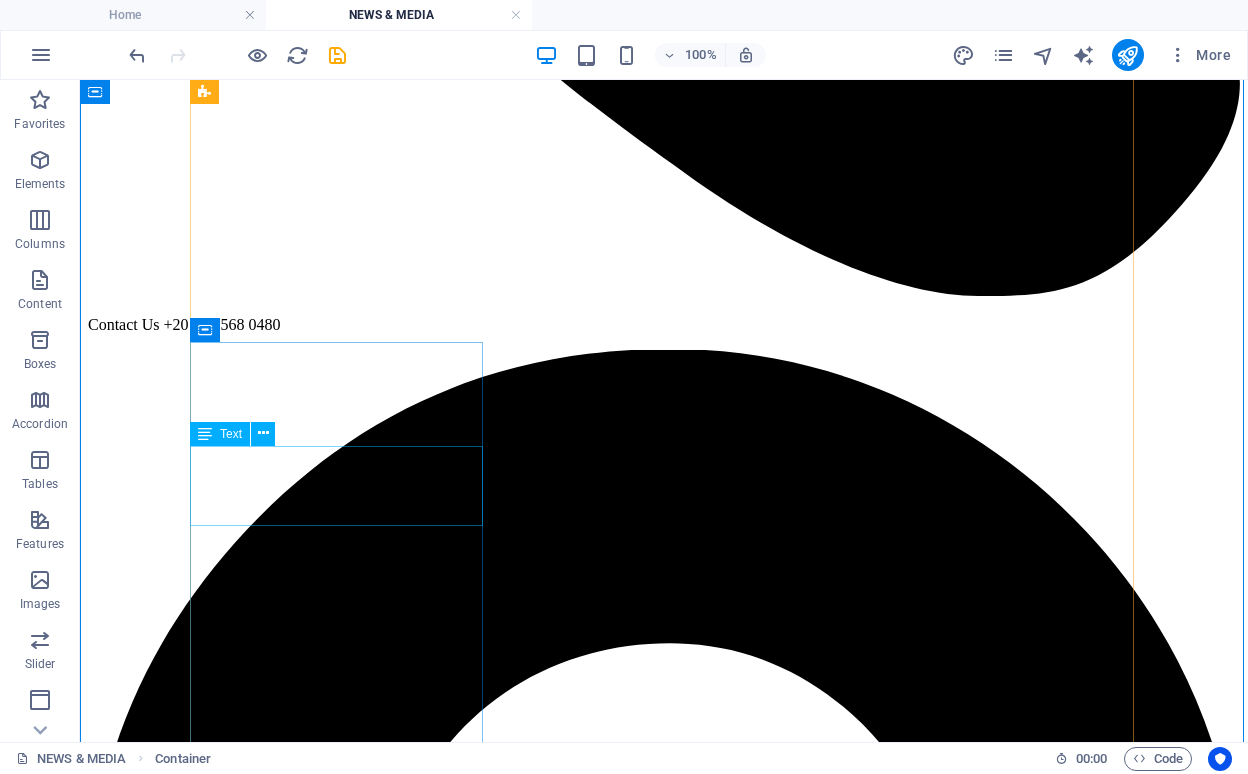 click on "Lorem ipsum dolor sit amet, consectetur adipisicing elit. Veritatis, dolorem!" at bounding box center (664, 15418) 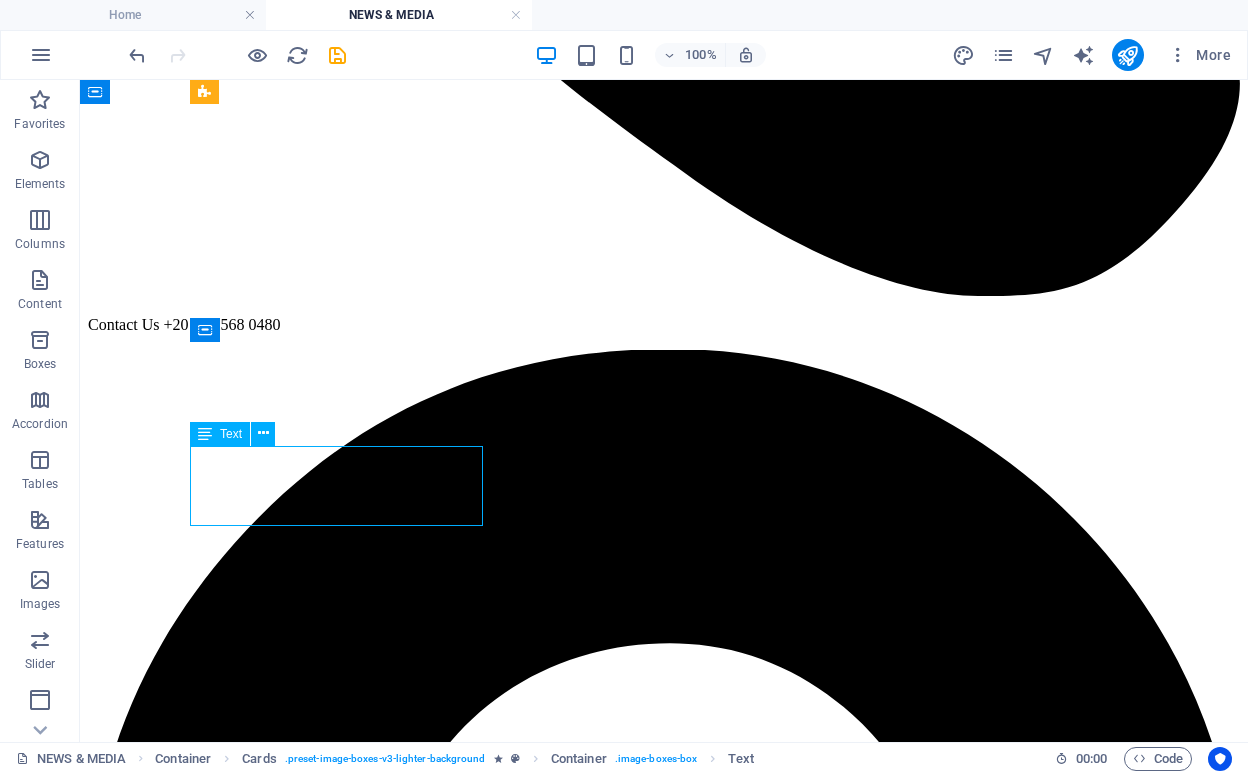 click on "Lorem ipsum dolor sit amet, consectetur adipisicing elit. Veritatis, dolorem!" at bounding box center (664, 15418) 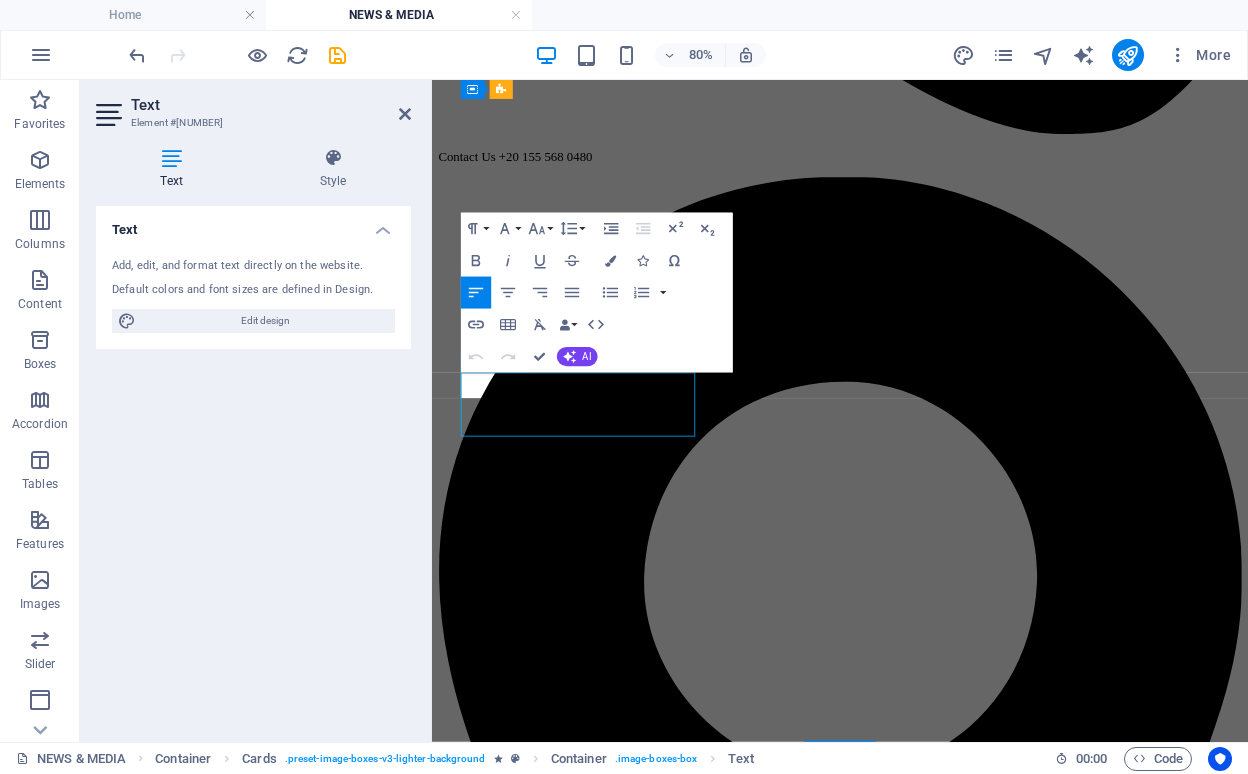 type 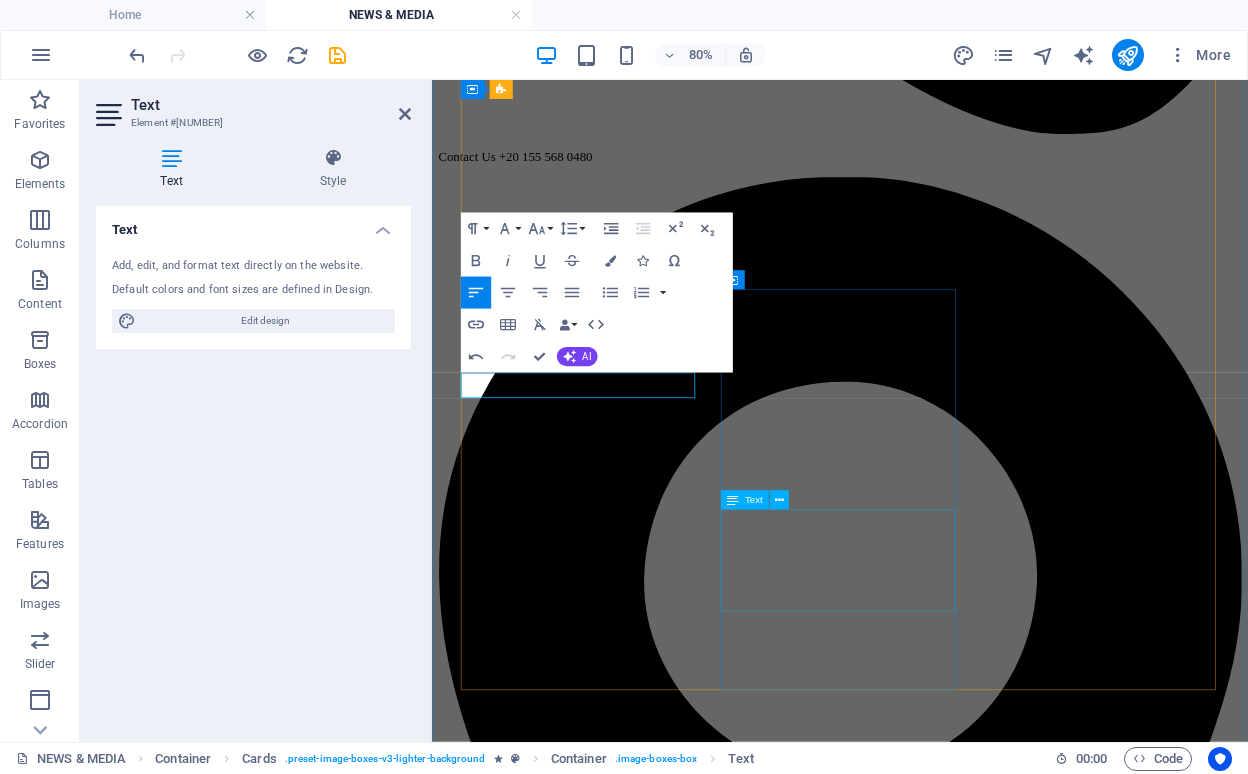 click on "We are thrilled to announce for being partner with Eventocity in the "Annual Business Empowerment Suhoor Gathering" event powered by Edafa." at bounding box center (942, 14512) 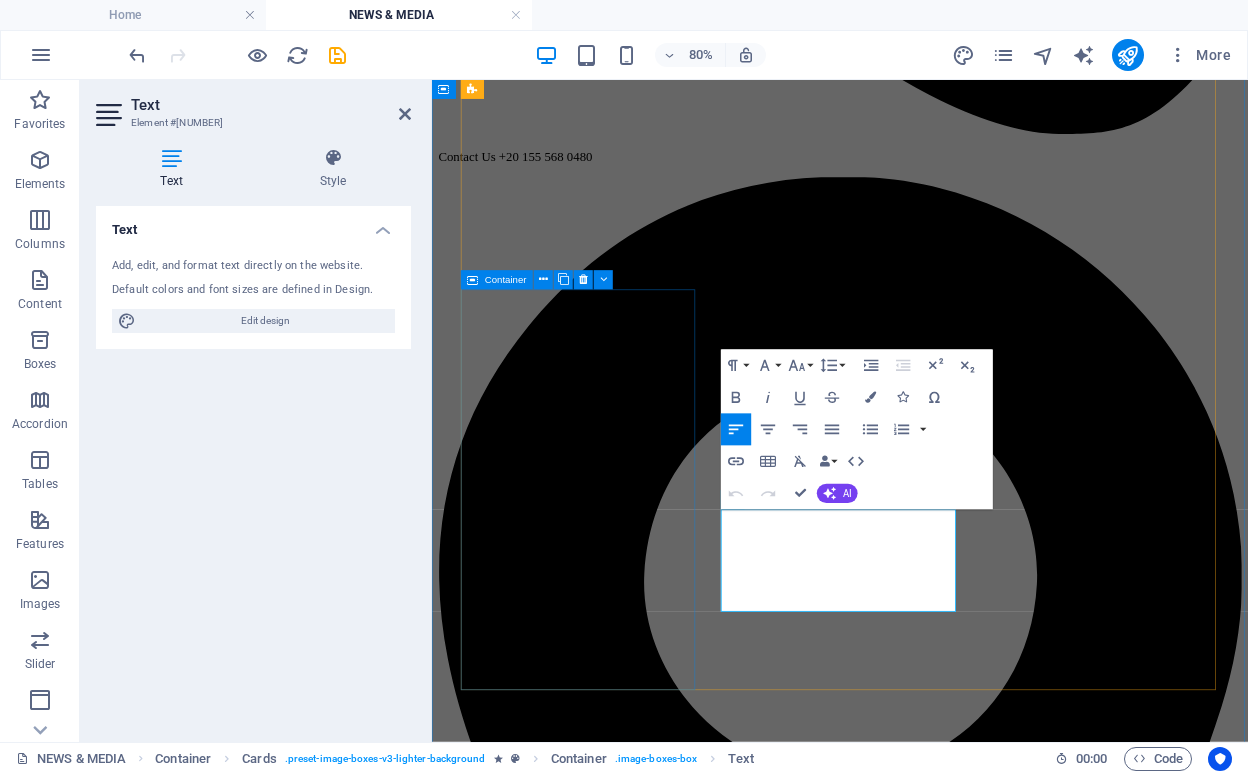click on "leap 2025" at bounding box center [942, 13260] 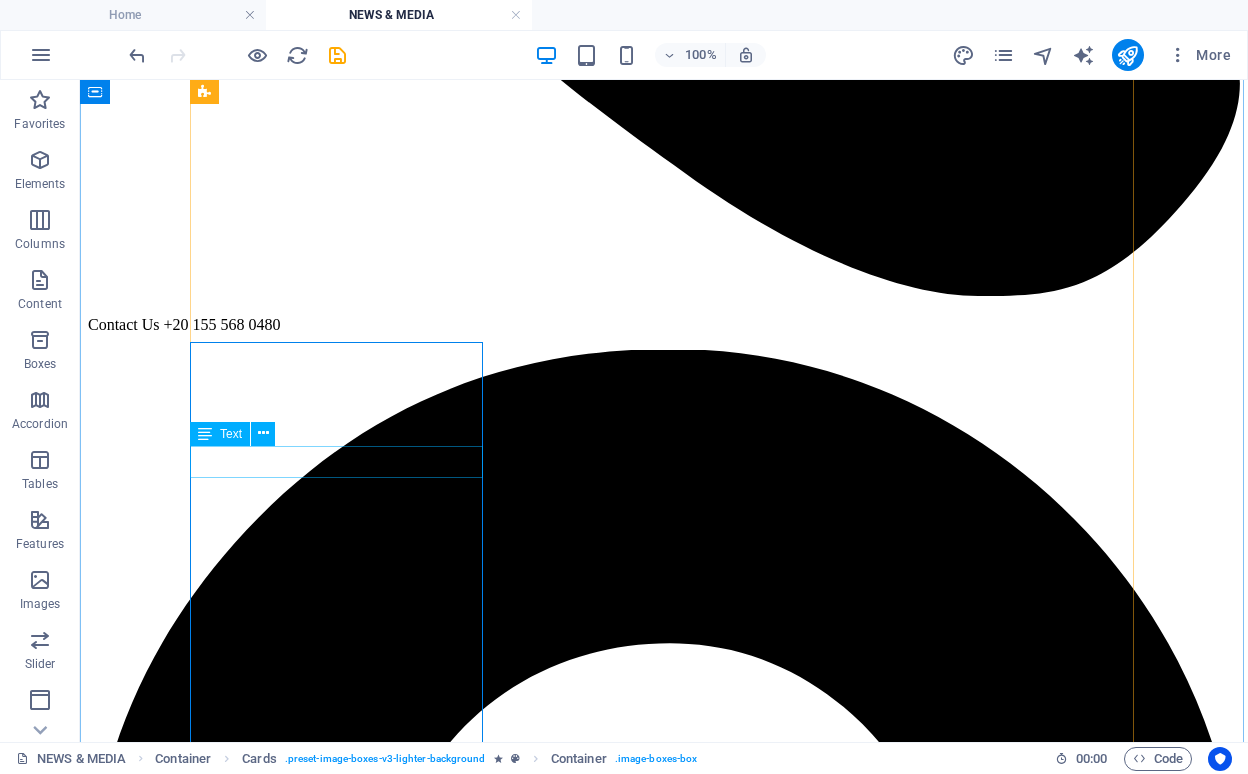 click at bounding box center [664, 15492] 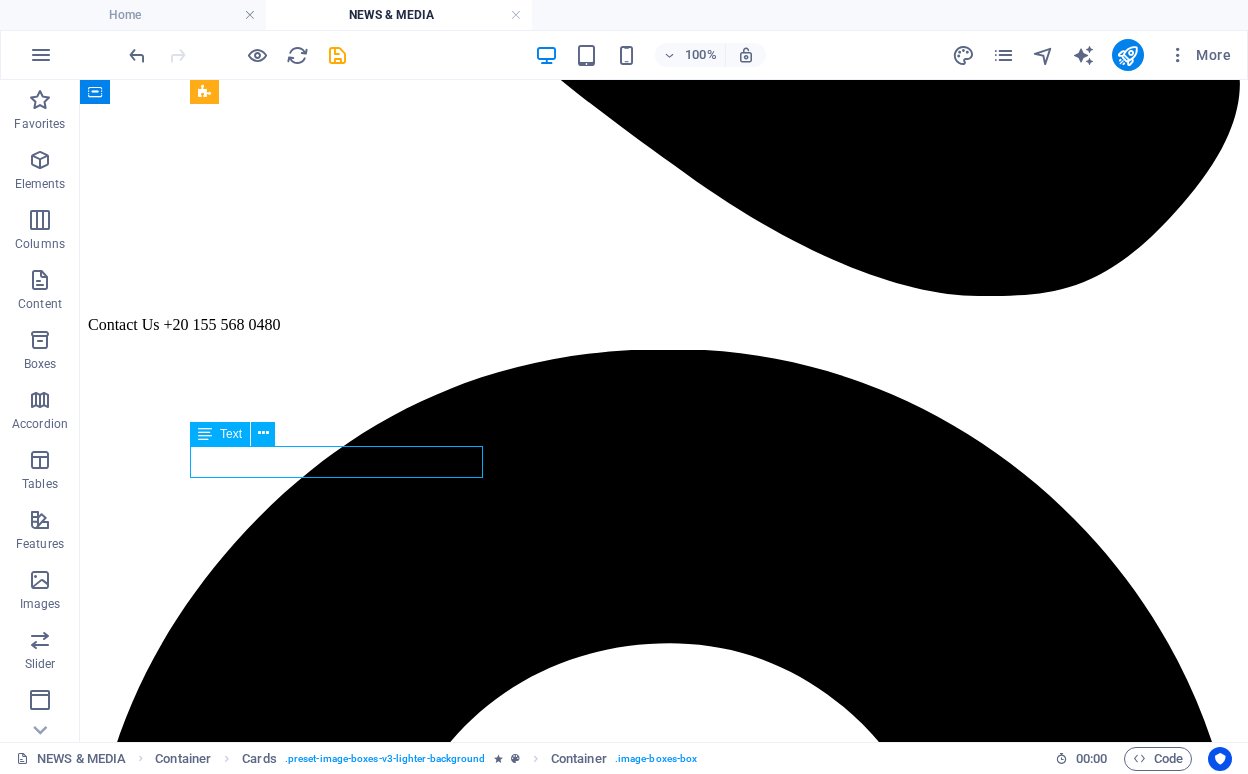 click at bounding box center [664, 15492] 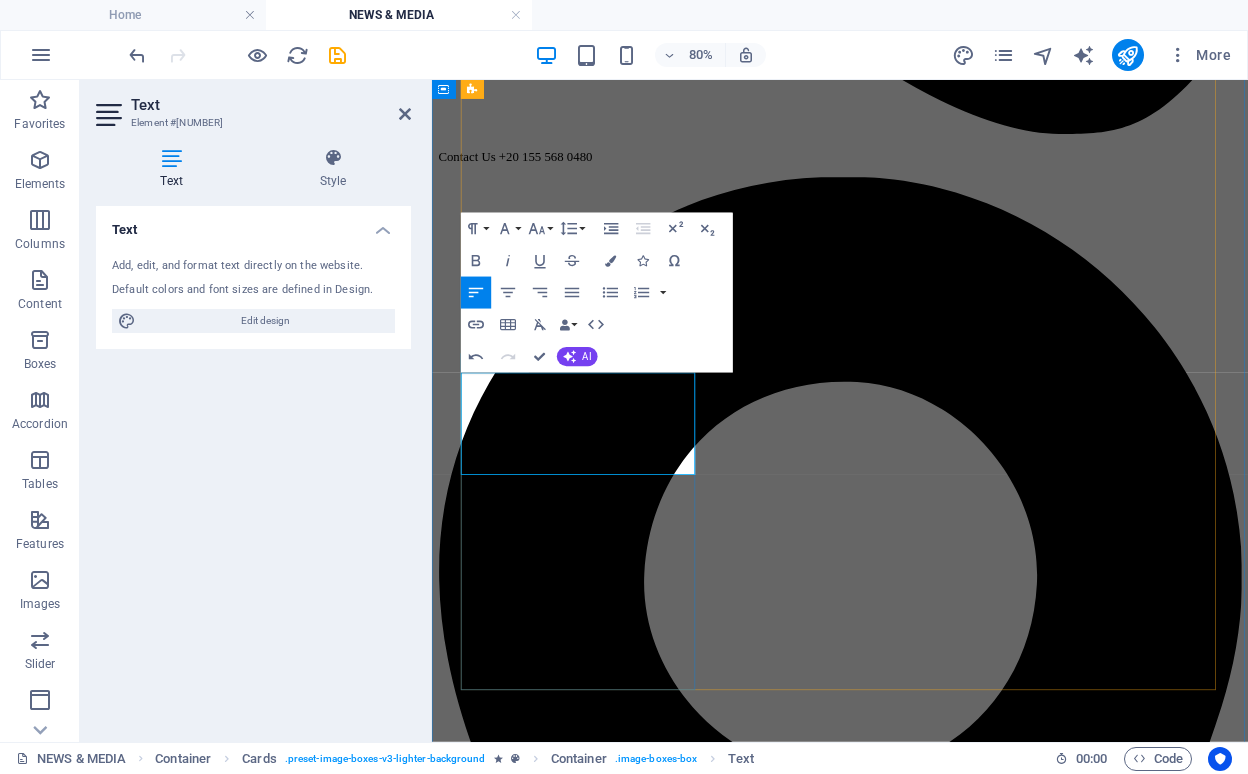 click on "We are thrilled to announce for being partner with Eventocity in the "Annual Business Empowerment Suhoor Gathering" event powered by Edafa." at bounding box center (942, 13689) 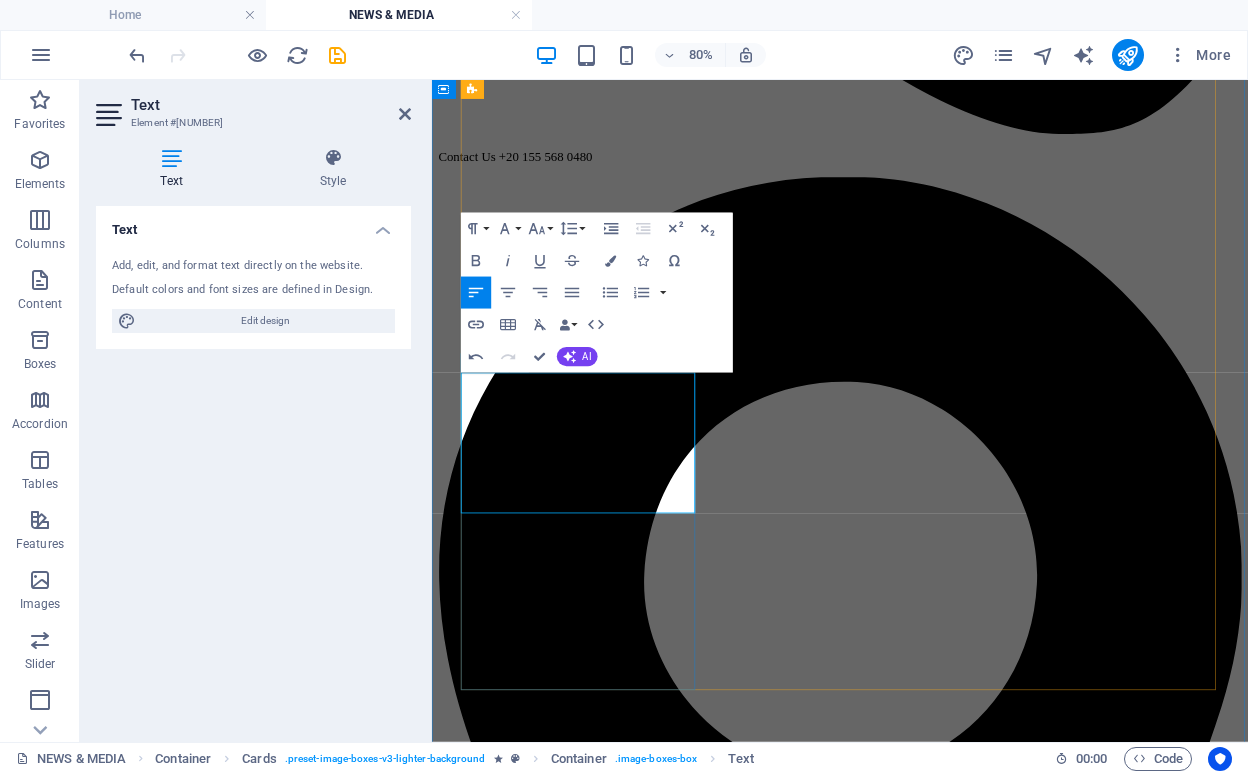 click on "We  Join us at LEAP to explore innovative digital solutions tailored for businesses like yours. Let’s meet at   Leap   and transform the future!" at bounding box center [942, 13708] 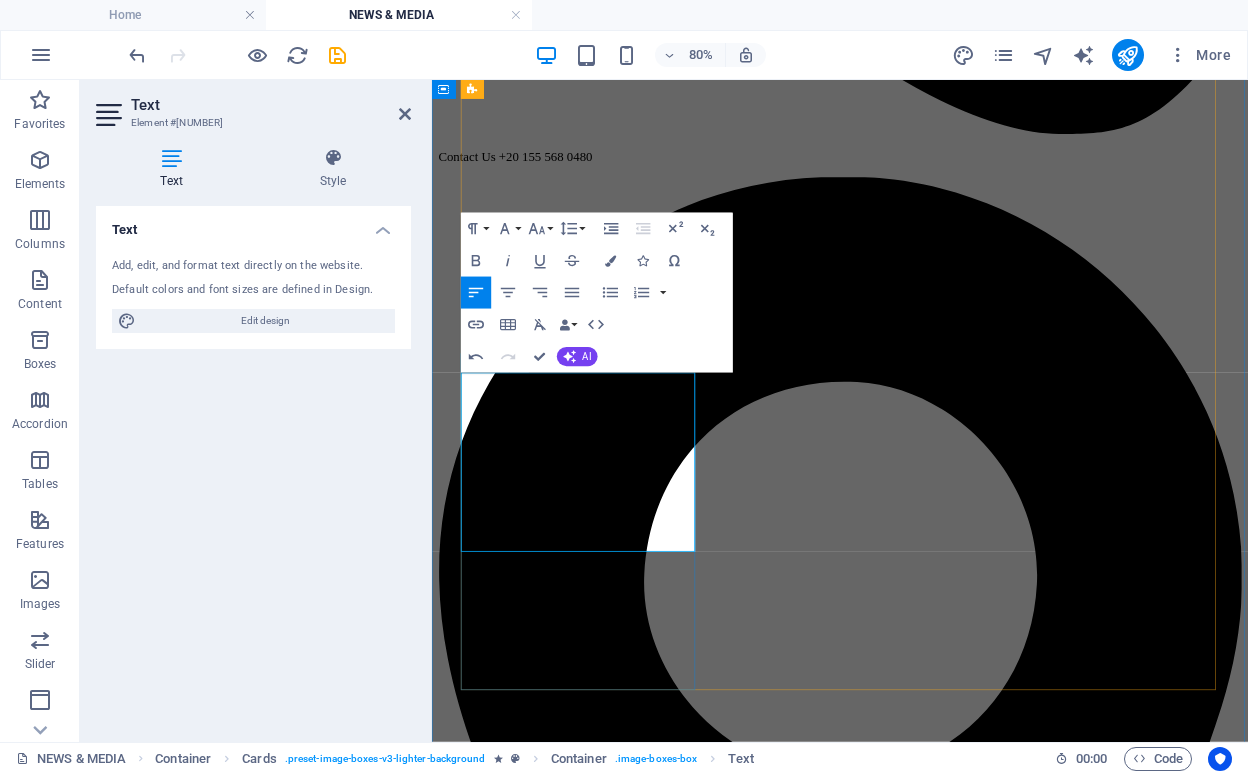 drag, startPoint x: 735, startPoint y: 578, endPoint x: 630, endPoint y: 523, distance: 118.5327 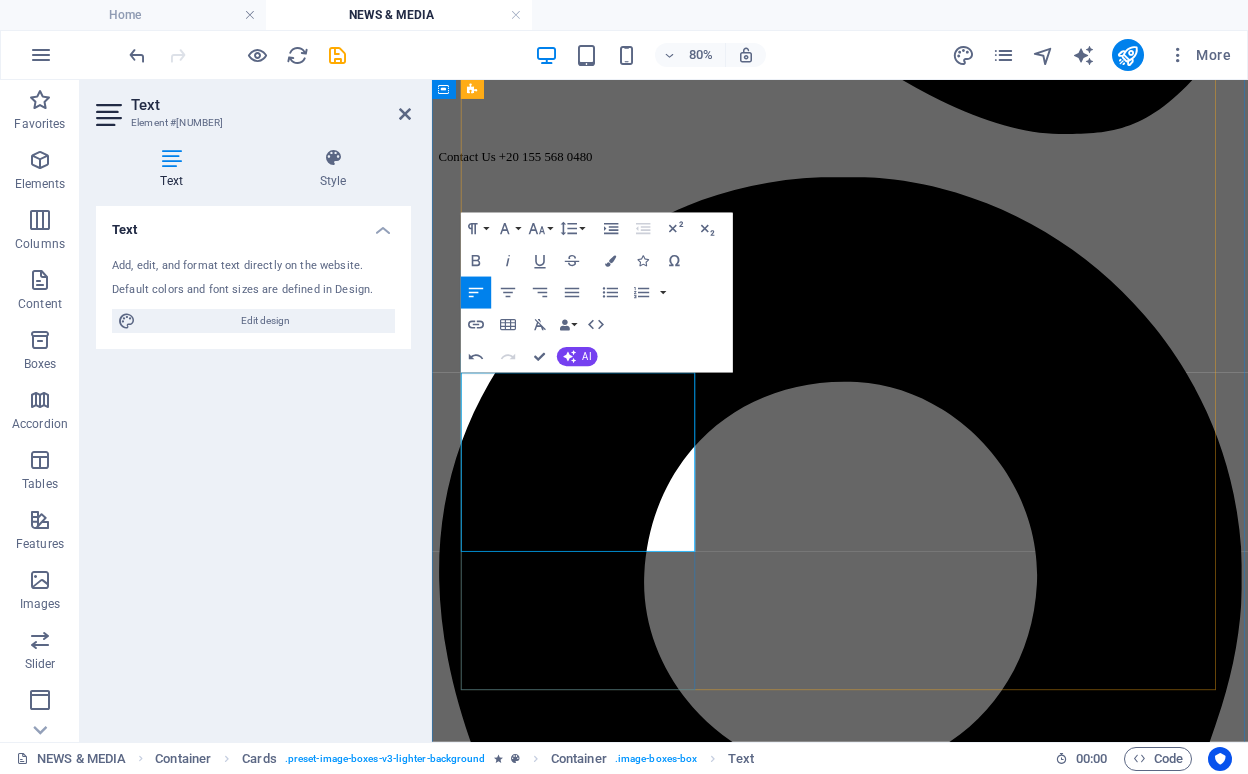 click on "leap 2025 We Join us at LEAP to explore innovative digital solutions tailored for businesses like yours. Let's meet at LEAP and transform the future! Let’s meet at   Leap   and transform the future!" at bounding box center (942, 13313) 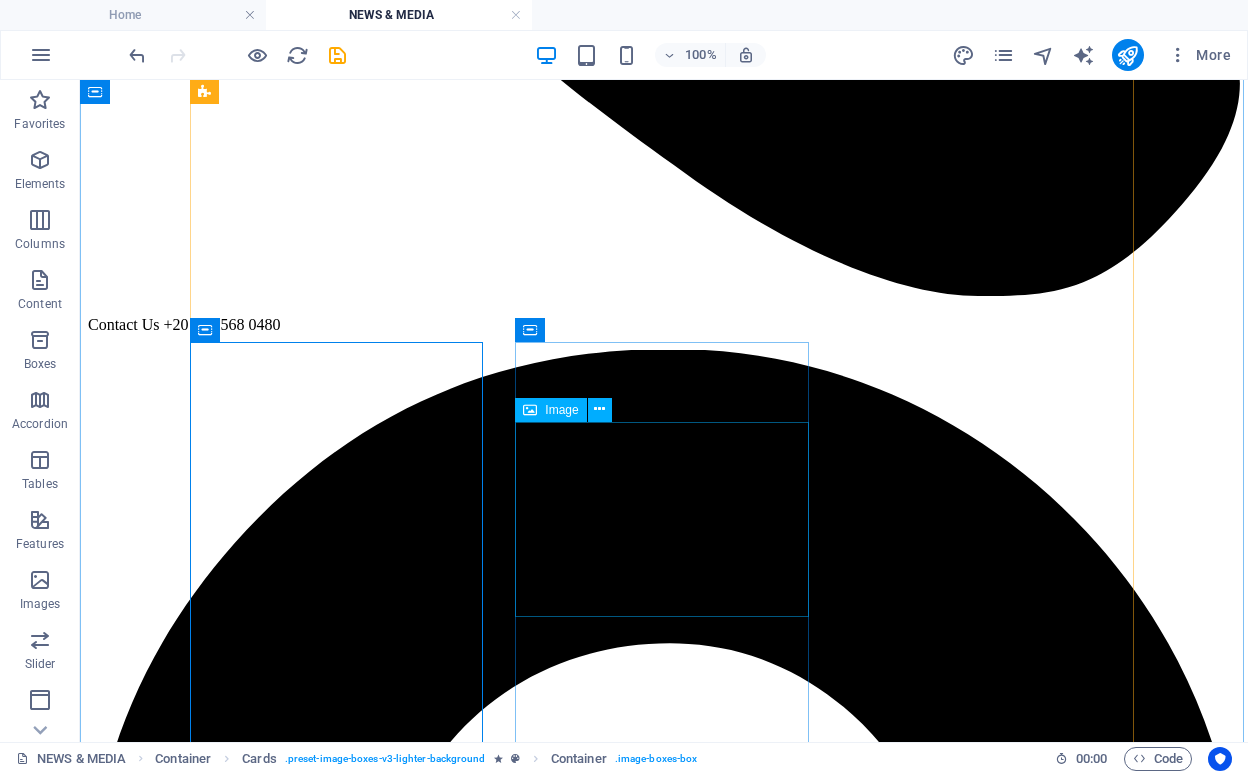 click at bounding box center (664, 16033) 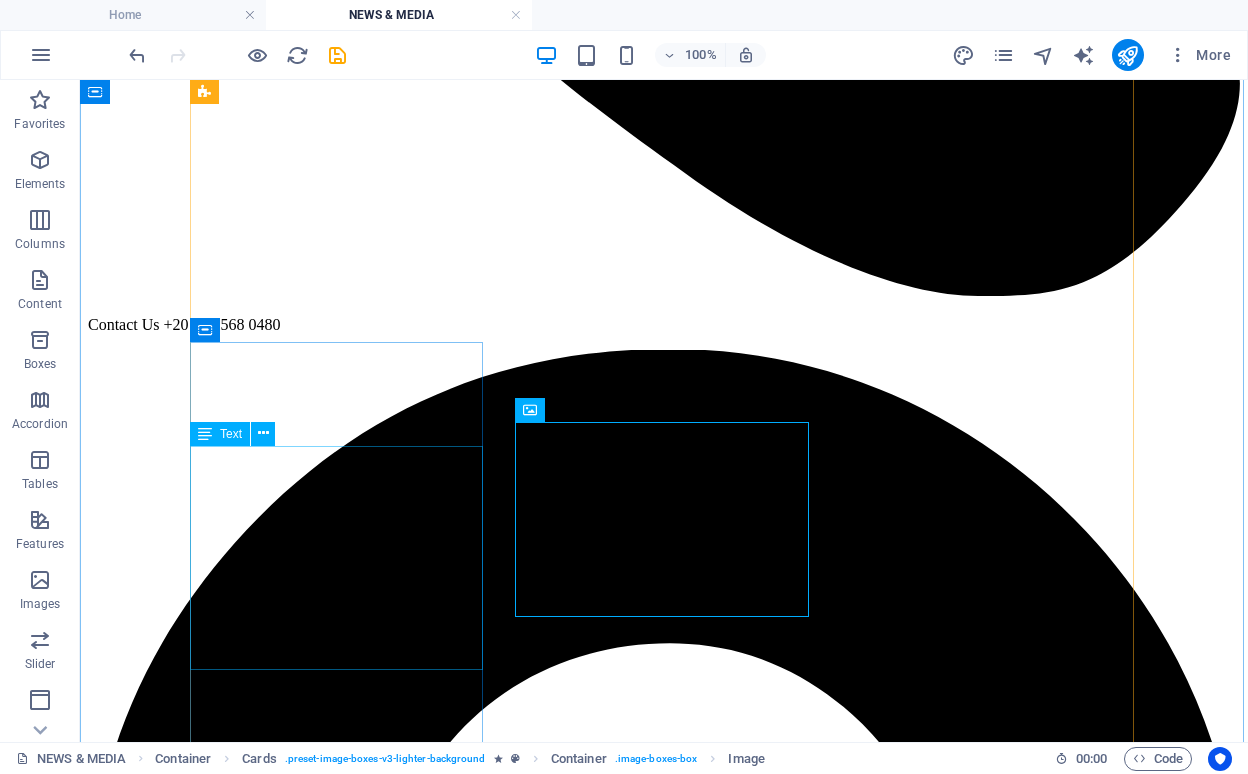 click on "We Join us at LEAP to explore innovative digital solutions tailored for businesses like yours. Let's meet at LEAP and transform the future! Let’s meet at   Leap   and transform the future!" at bounding box center [664, 15453] 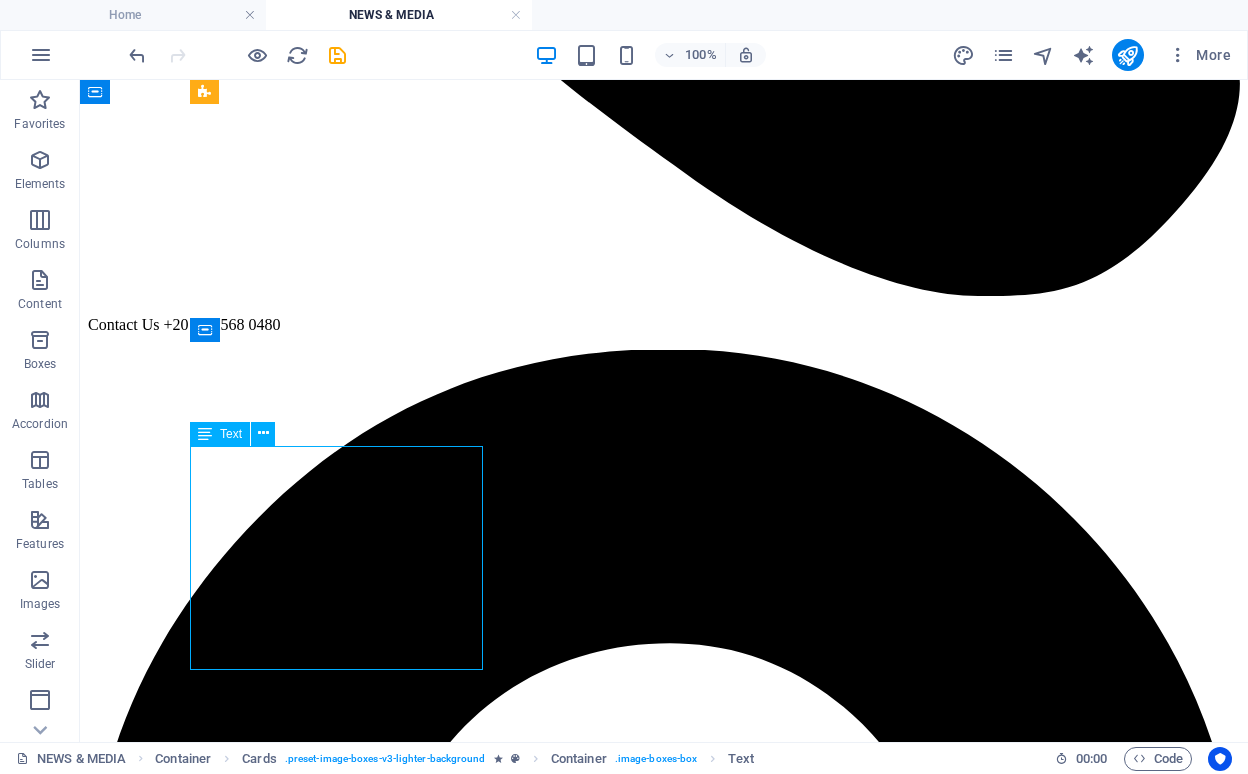 click on "We Join us at LEAP to explore innovative digital solutions tailored for businesses like yours. Let's meet at LEAP and transform the future! Let’s meet at   Leap   and transform the future!" at bounding box center [664, 15453] 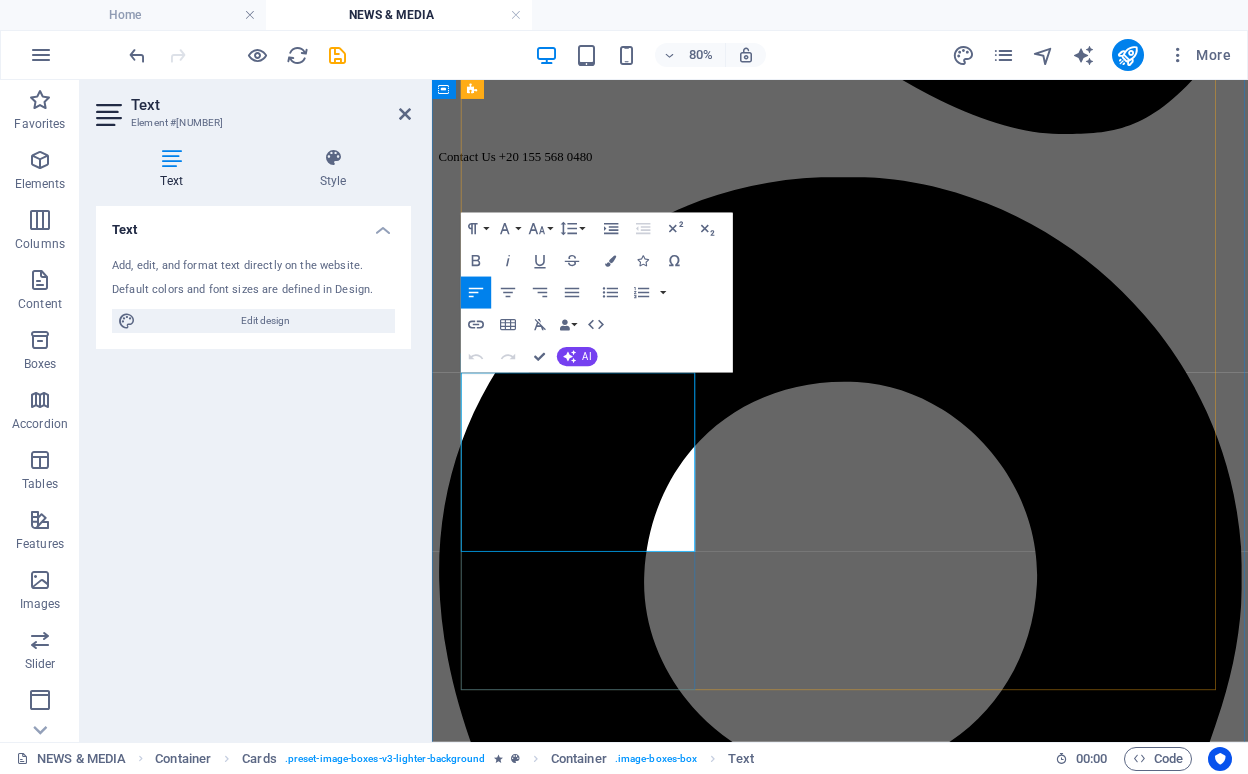 drag, startPoint x: 553, startPoint y: 653, endPoint x: 472, endPoint y: 614, distance: 89.89995 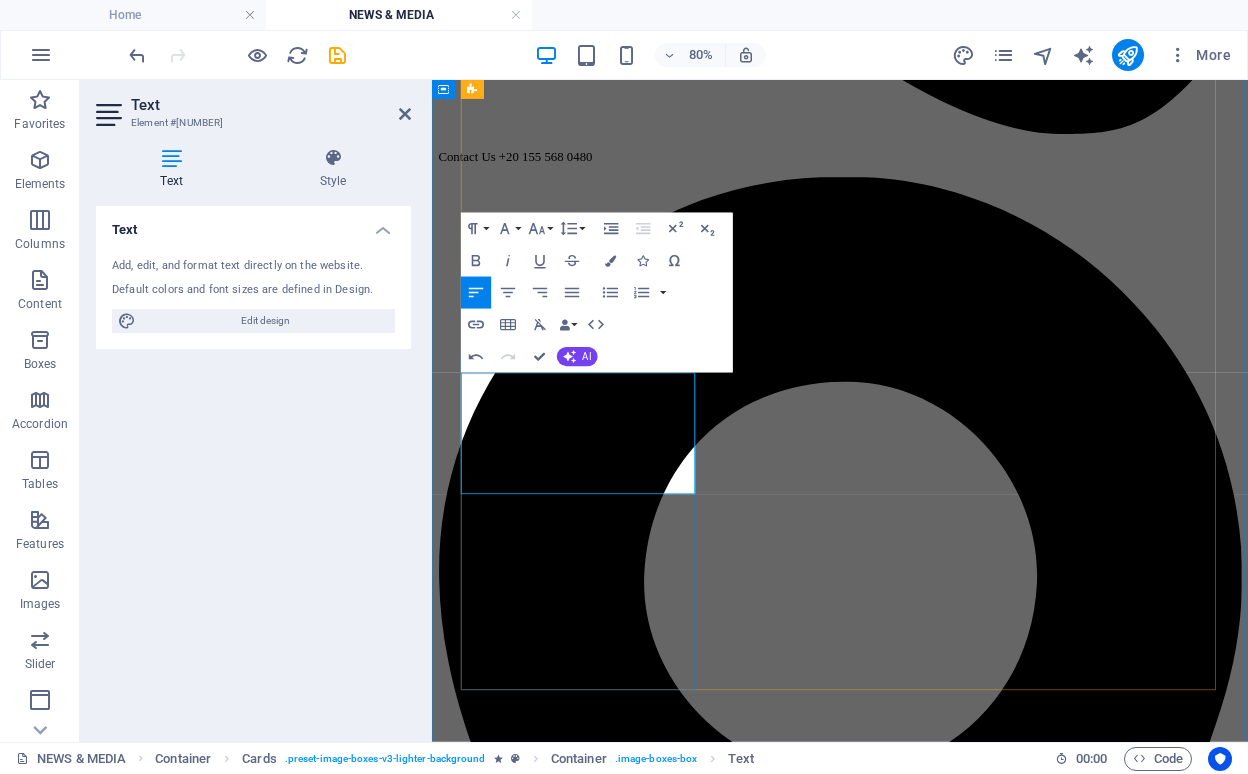 click on "leap 2025 We Join us at LEAP to explore innovative digital solutions tailored for businesses like yours. Let's meet at LEAP and transform the future!" at bounding box center (942, 13294) 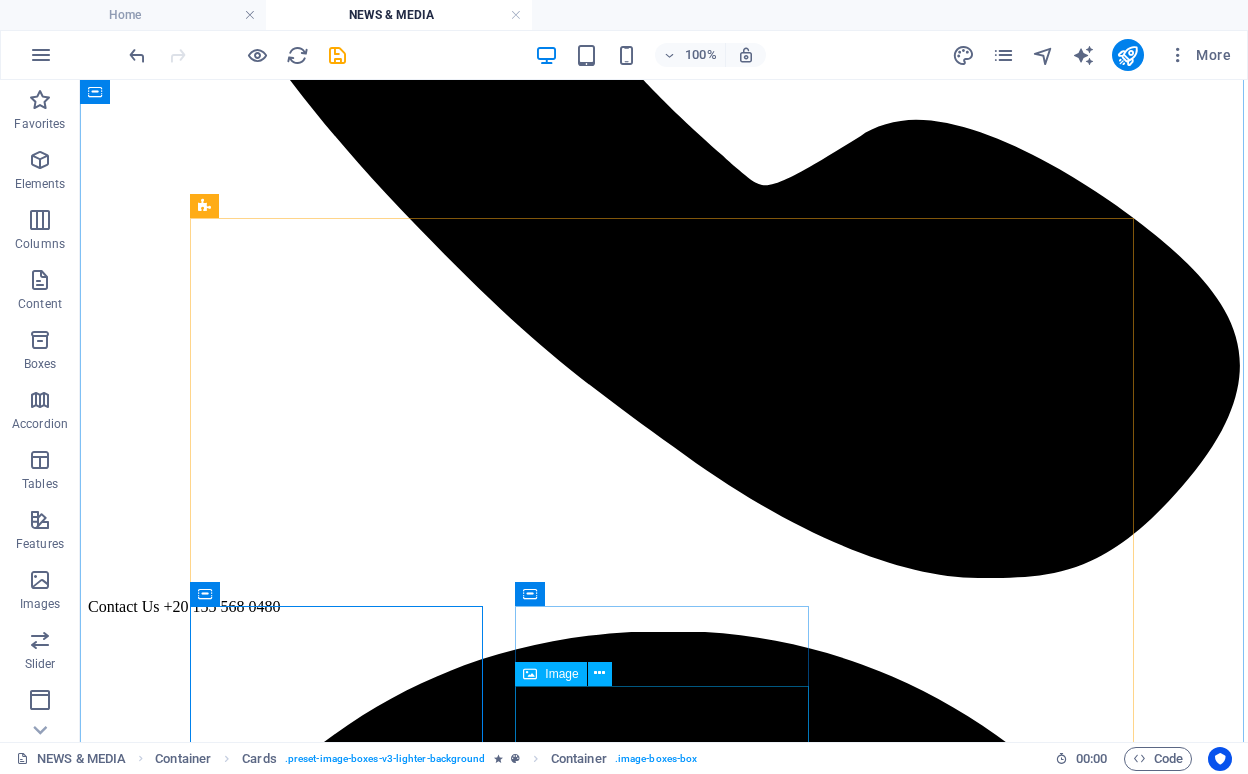 scroll, scrollTop: 676, scrollLeft: 0, axis: vertical 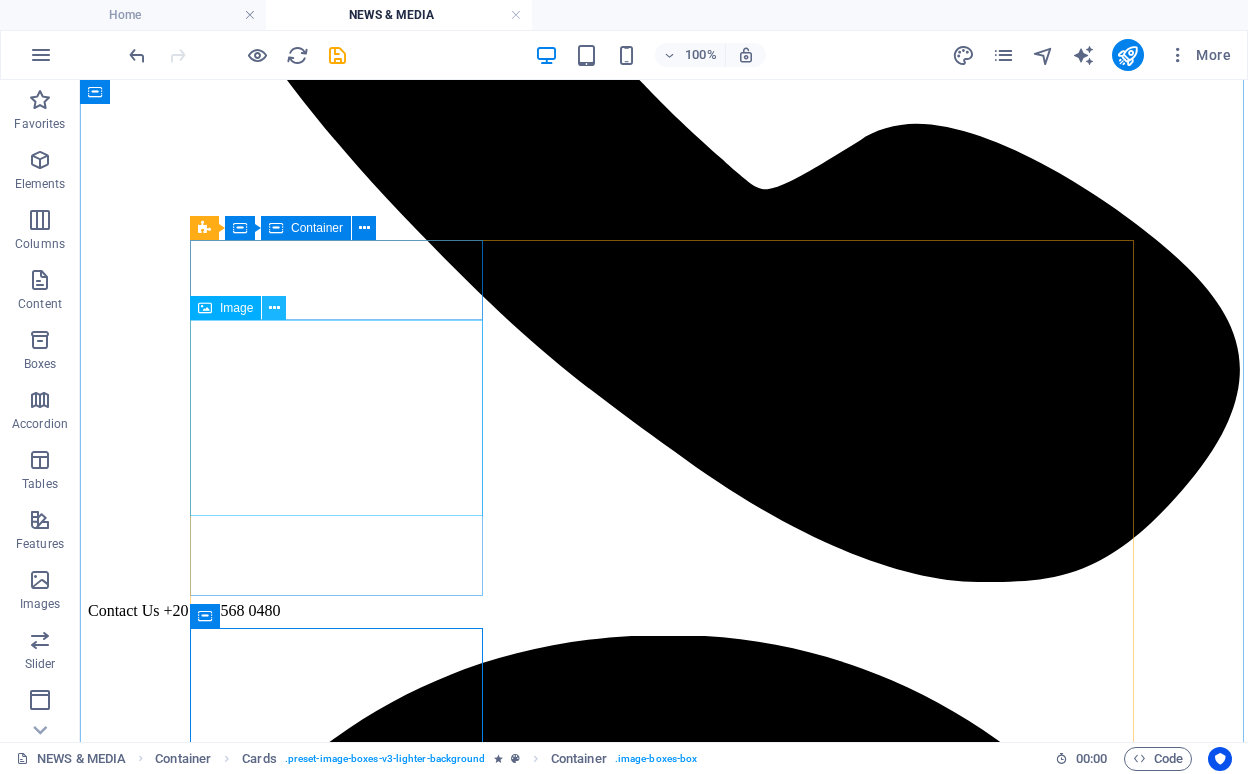 click at bounding box center [274, 308] 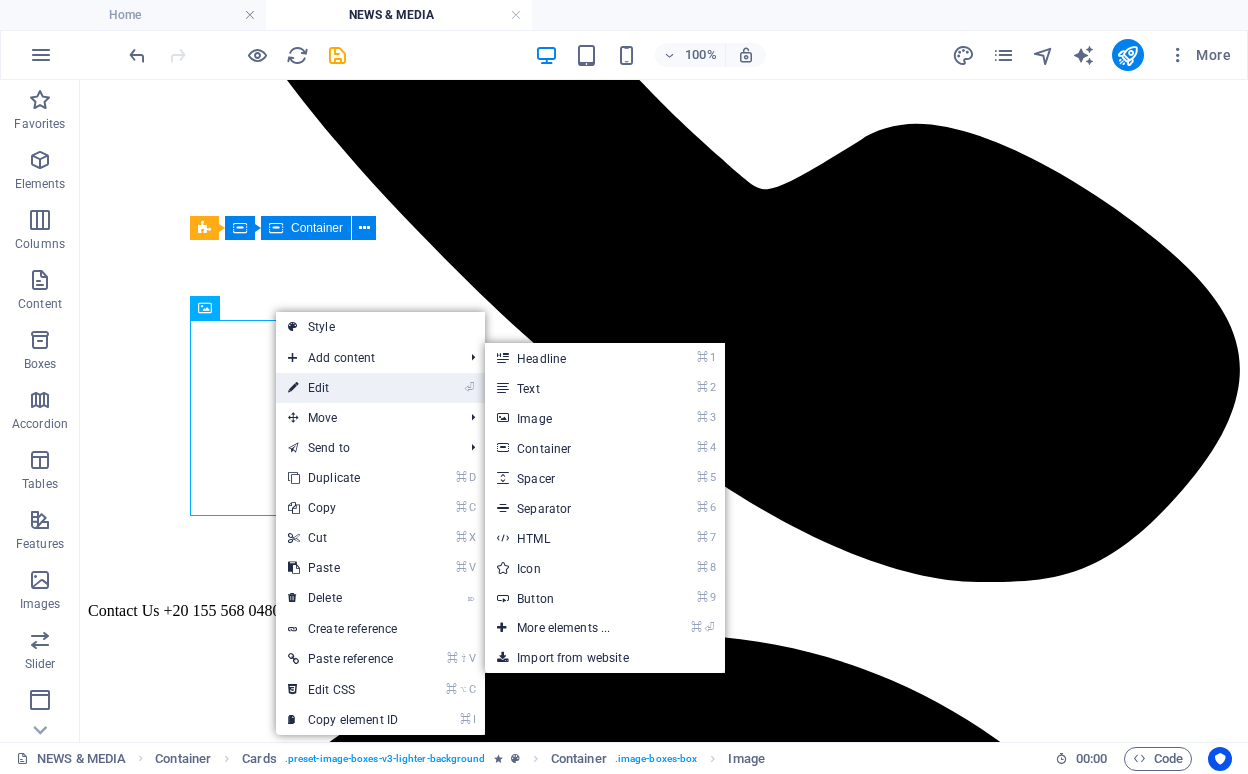 click on "⏎  Edit" at bounding box center [343, 388] 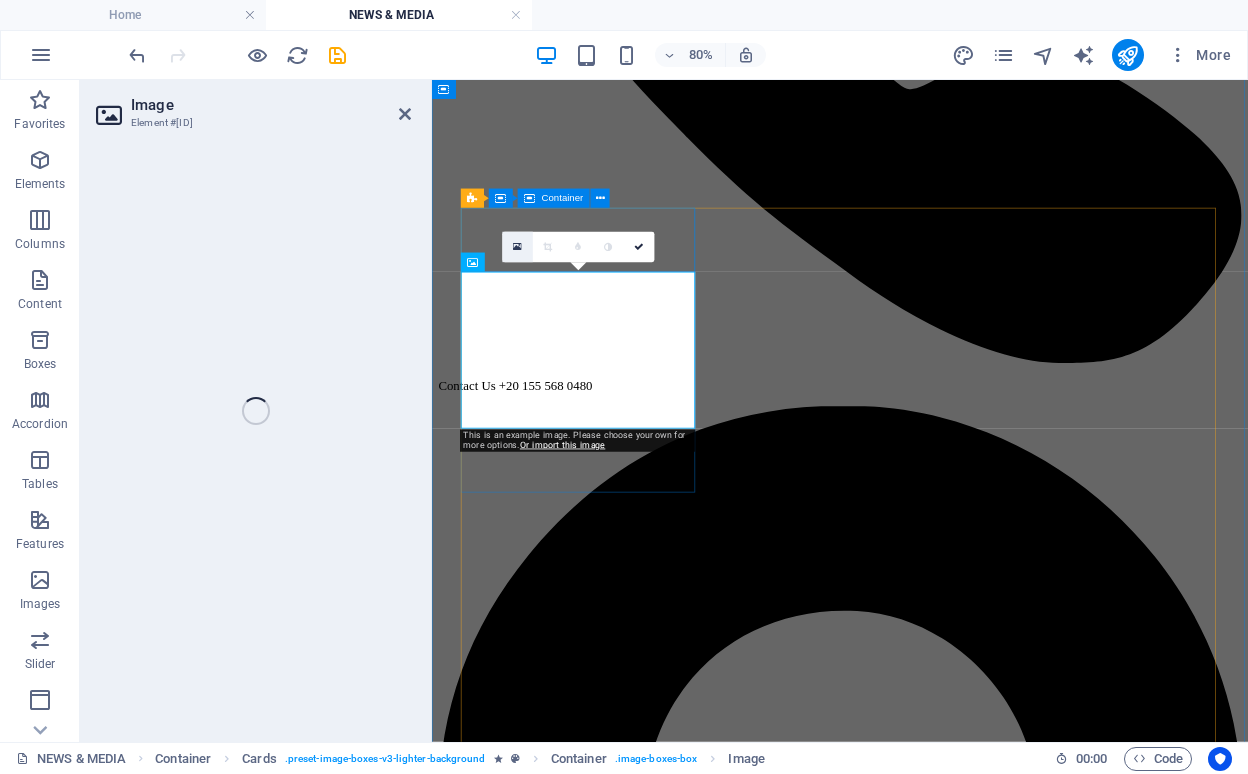 click at bounding box center [517, 247] 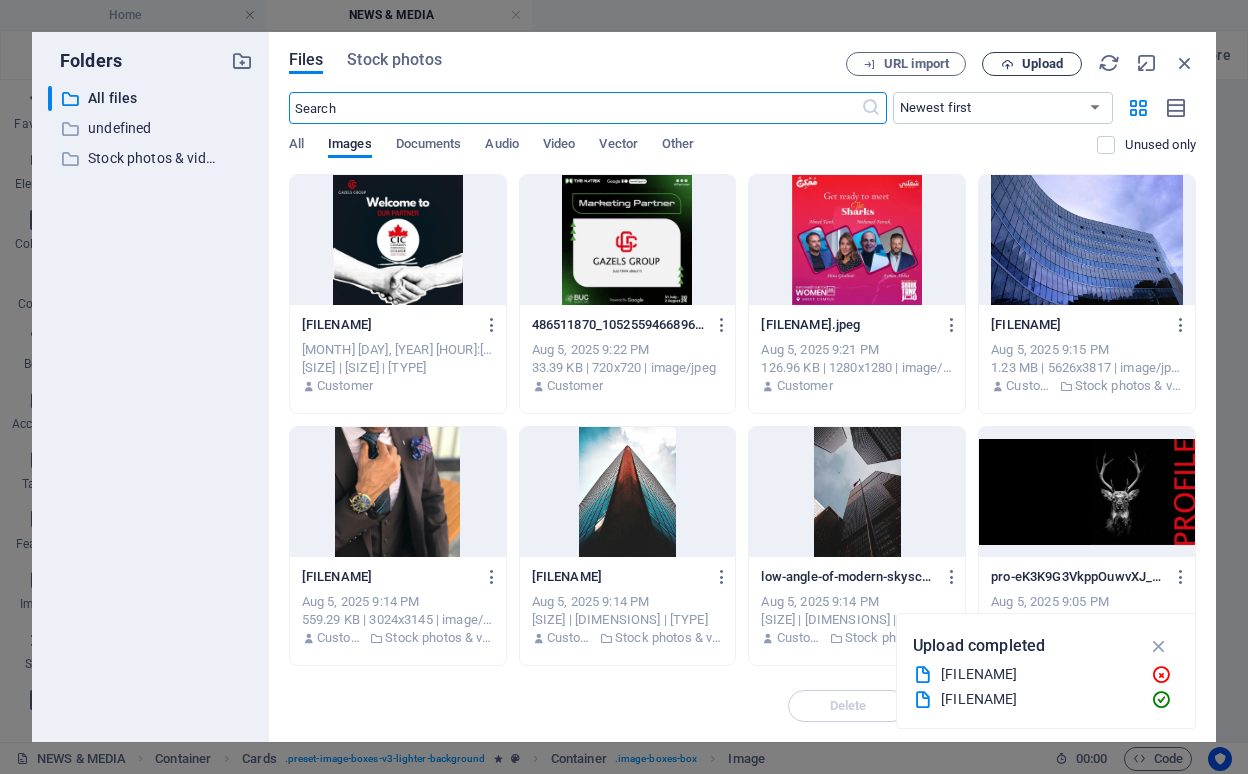 click on "Upload" at bounding box center [1032, 64] 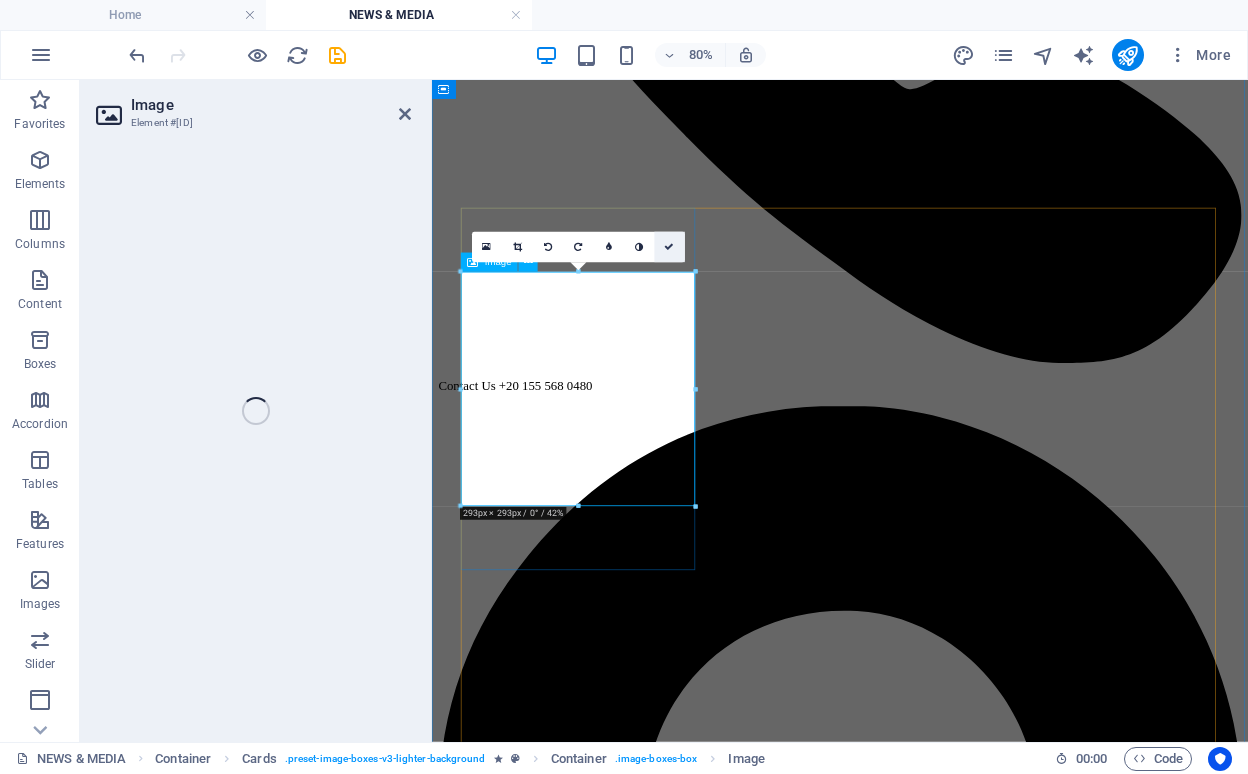 click at bounding box center (669, 247) 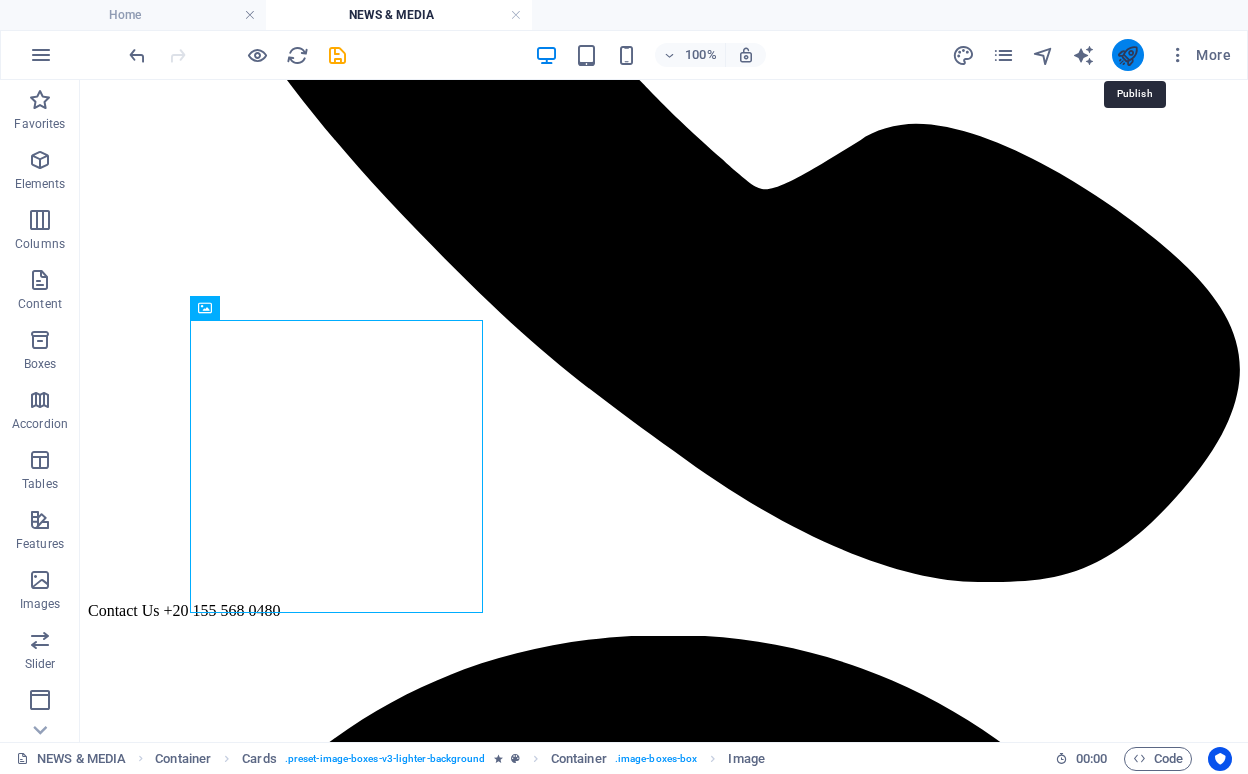 click at bounding box center [1127, 55] 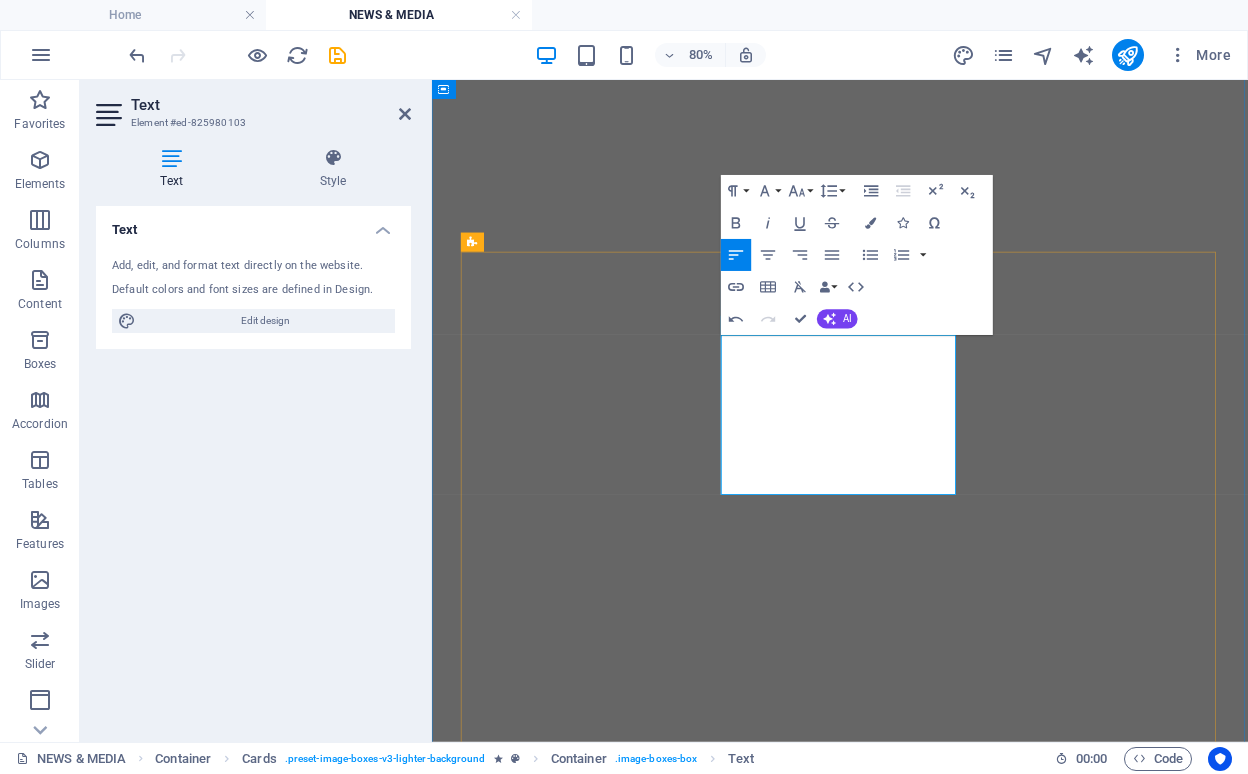 scroll, scrollTop: 0, scrollLeft: 0, axis: both 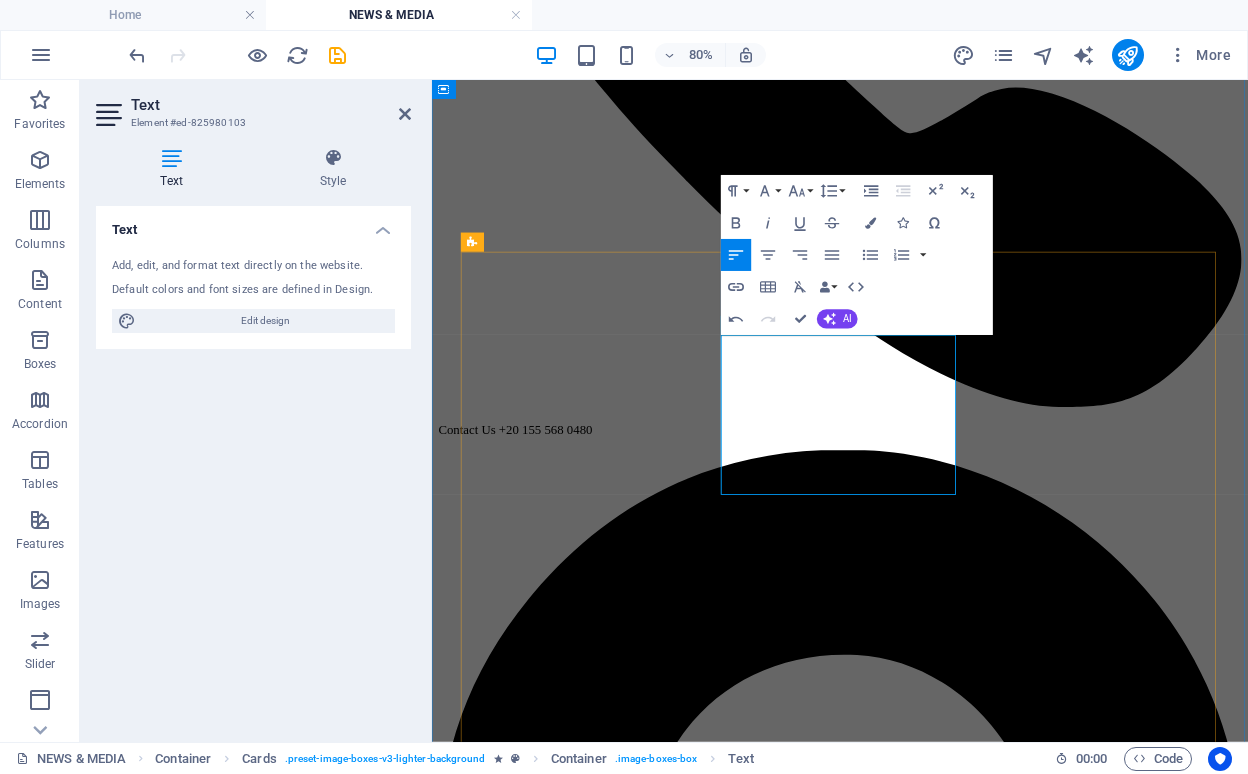type 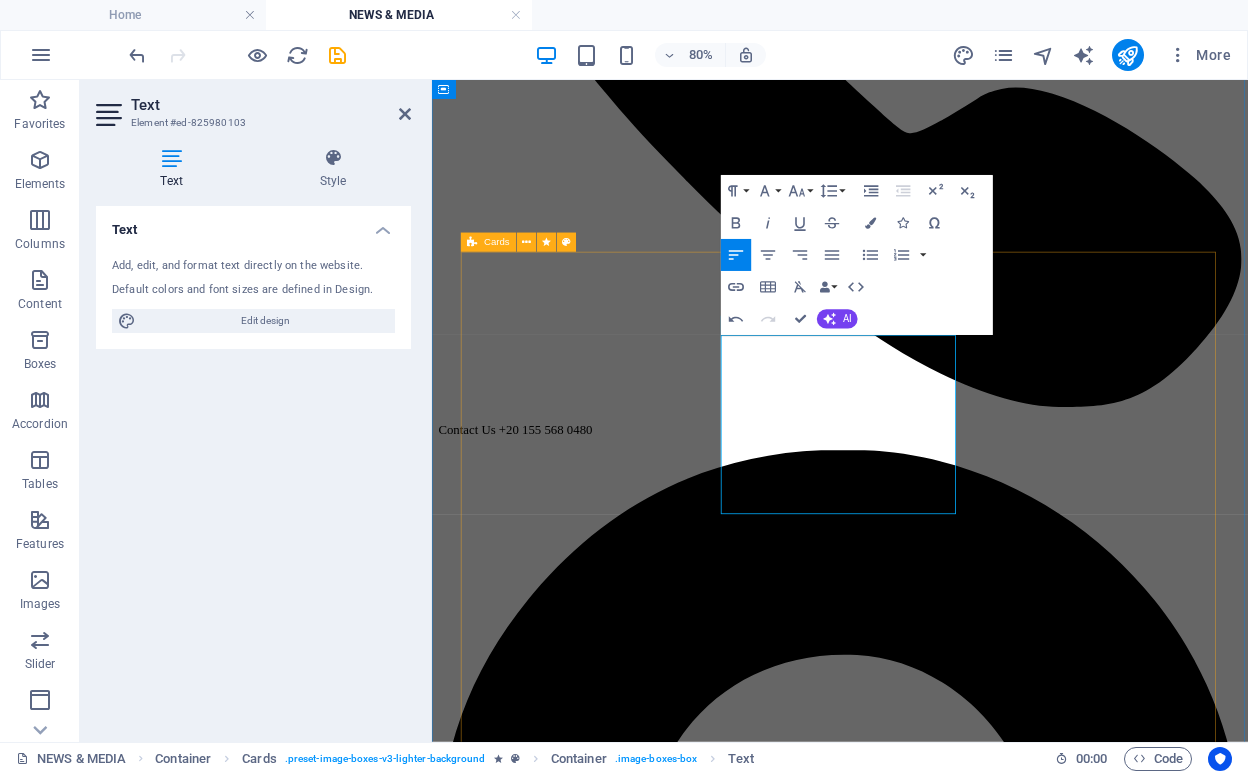 click on "Techne 2024 Lorem ipsum dolor sit amet, consectetur adipisicing elit. Veritatis, dolorem! Matrix 2024 Lorem We're thrilled to announce about our participation as a marketing partner at The Matrix Summit powered by Google at BUC University, [CITY]. We're thrilled to announce about our participation as a Marketing Partner at The Matrix Summit powerd by Google at BUC University, [CITY] Shark tank 2024 Lorem ipsum dolor sit amet, consectetur adipisicing elit. Veritatis, dolorem! leap 2025 We Join us at LEAP to explore innovative digital solutions tailored for businesses like yours. Let's meet at LEAP and transform the future! Edafa 2025 We are thrilled to announce for being partner with Eventocity in the "Annual Business Empowerment Suhoor Gathering" event powered by Edafa. CIC 2025 We're proud to announce a powerful collaboration between CIC and Gazels Group. Together, we're on a mission to empower, educate, and elevate!" at bounding box center [942, 13384] 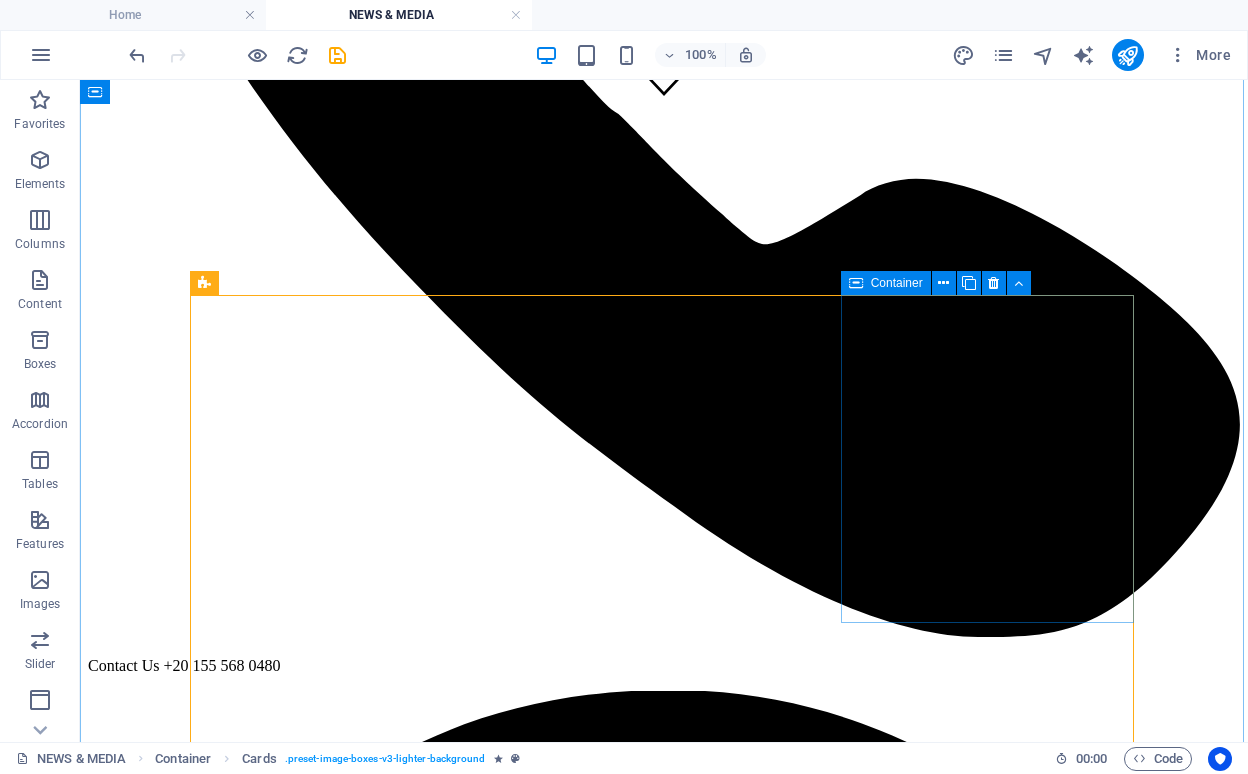 drag, startPoint x: 656, startPoint y: 621, endPoint x: 893, endPoint y: 504, distance: 264.30664 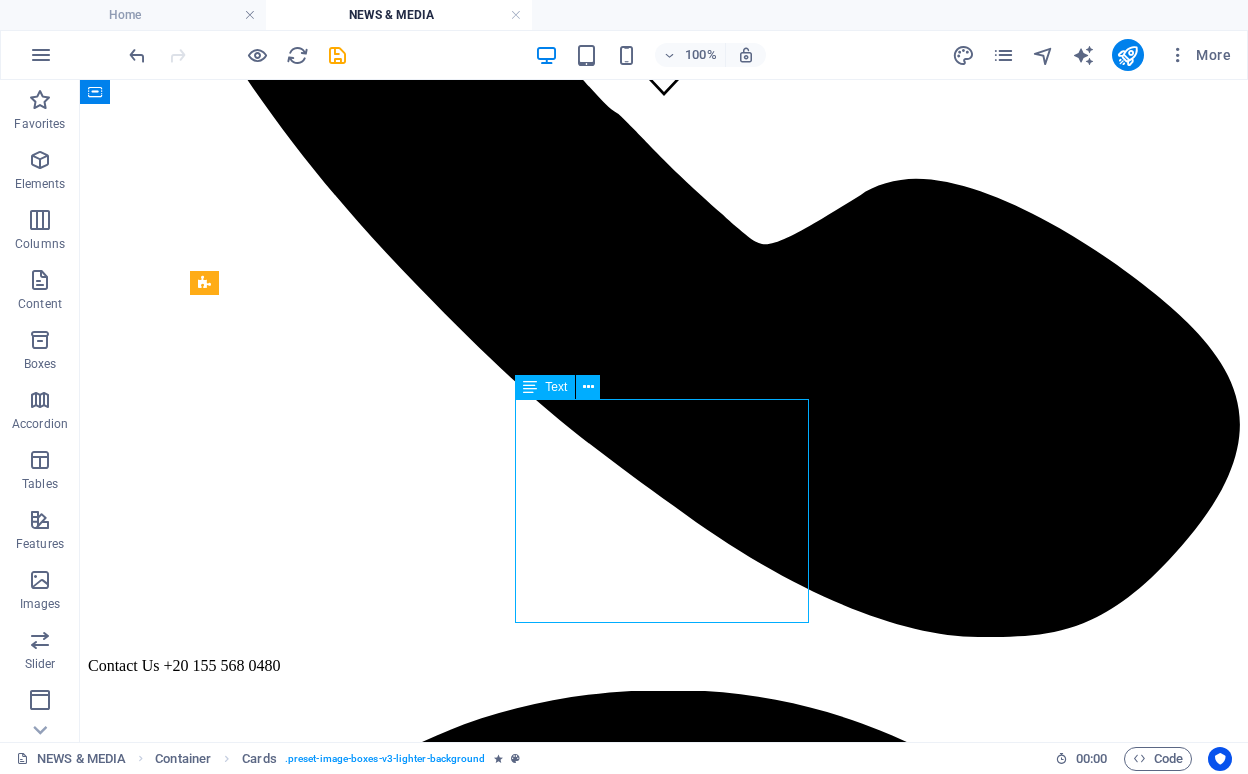 click on "Lorem We're thrilled to announce about our participation as a marketing partner at The Matrix Summit powered by Google at BUC University, Cairo. We're thrilled to announce about our participation as a Marketing Partner at The Matrix Summit powerd by Google at BUC University, Cairo" at bounding box center (664, 13858) 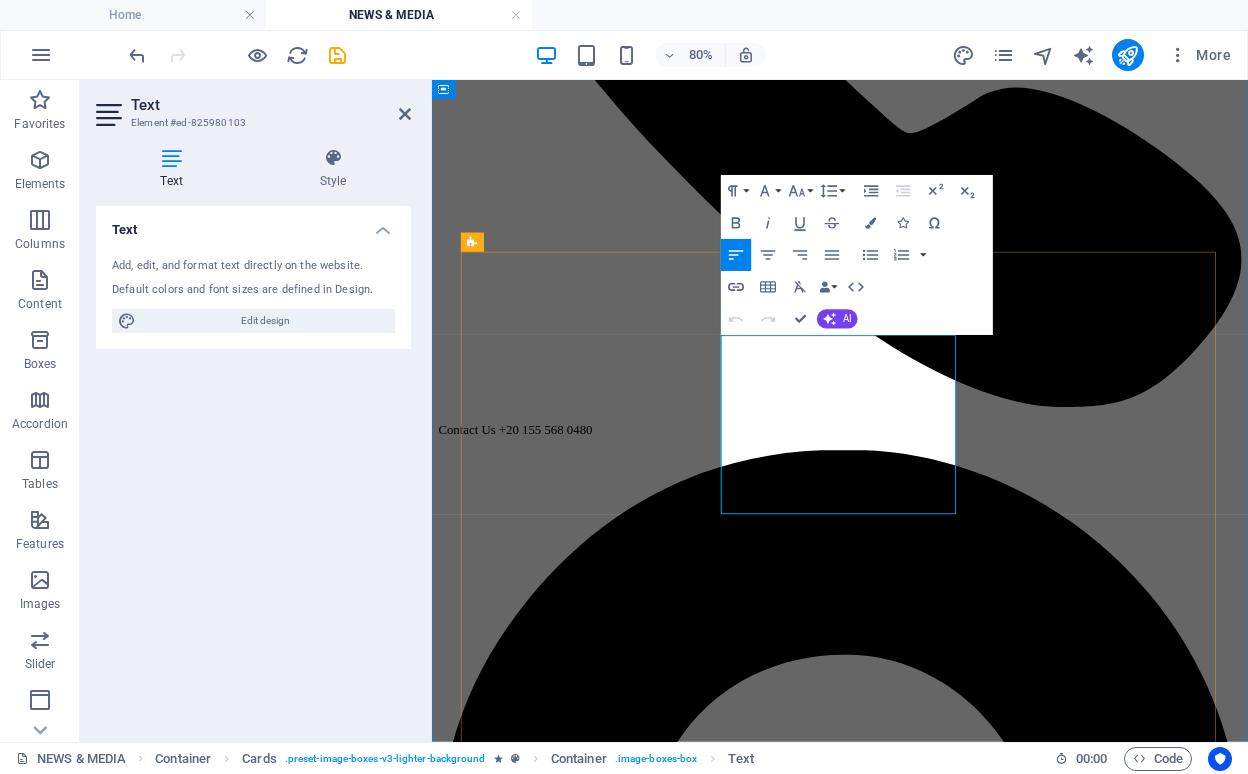 drag, startPoint x: 997, startPoint y: 598, endPoint x: 1031, endPoint y: 496, distance: 107.51744 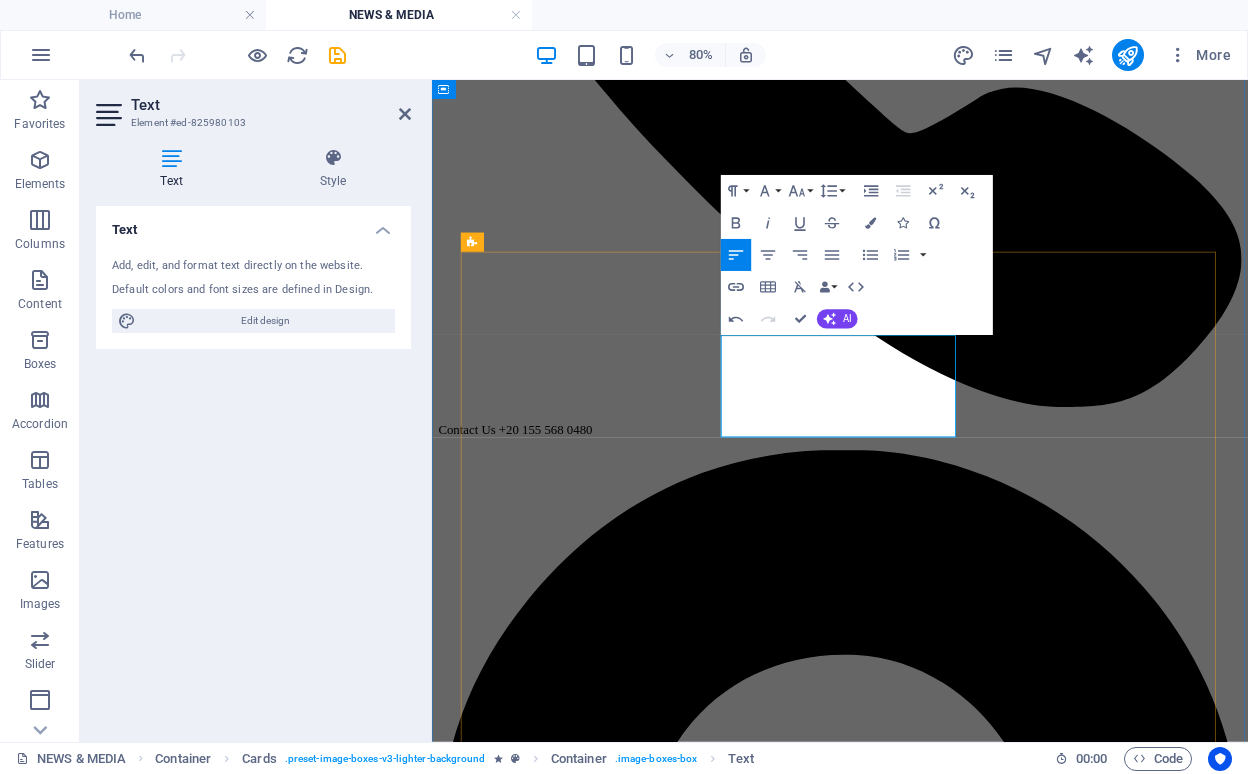 click on "Lorem We're thrilled to announce about our participation as a marketing partner at The Matrix Summit powered by Google at BUC University, Cairo." at bounding box center (942, 12316) 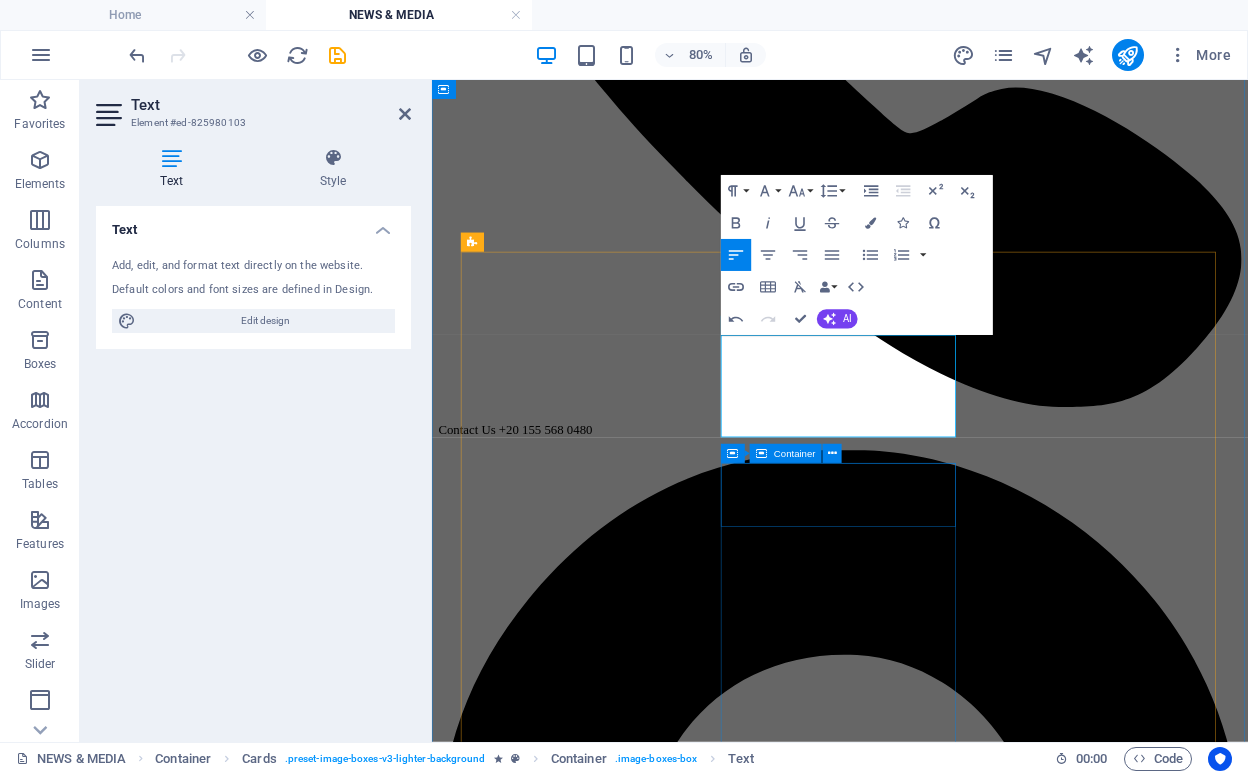 click on "Edafa 2025" at bounding box center [942, 14489] 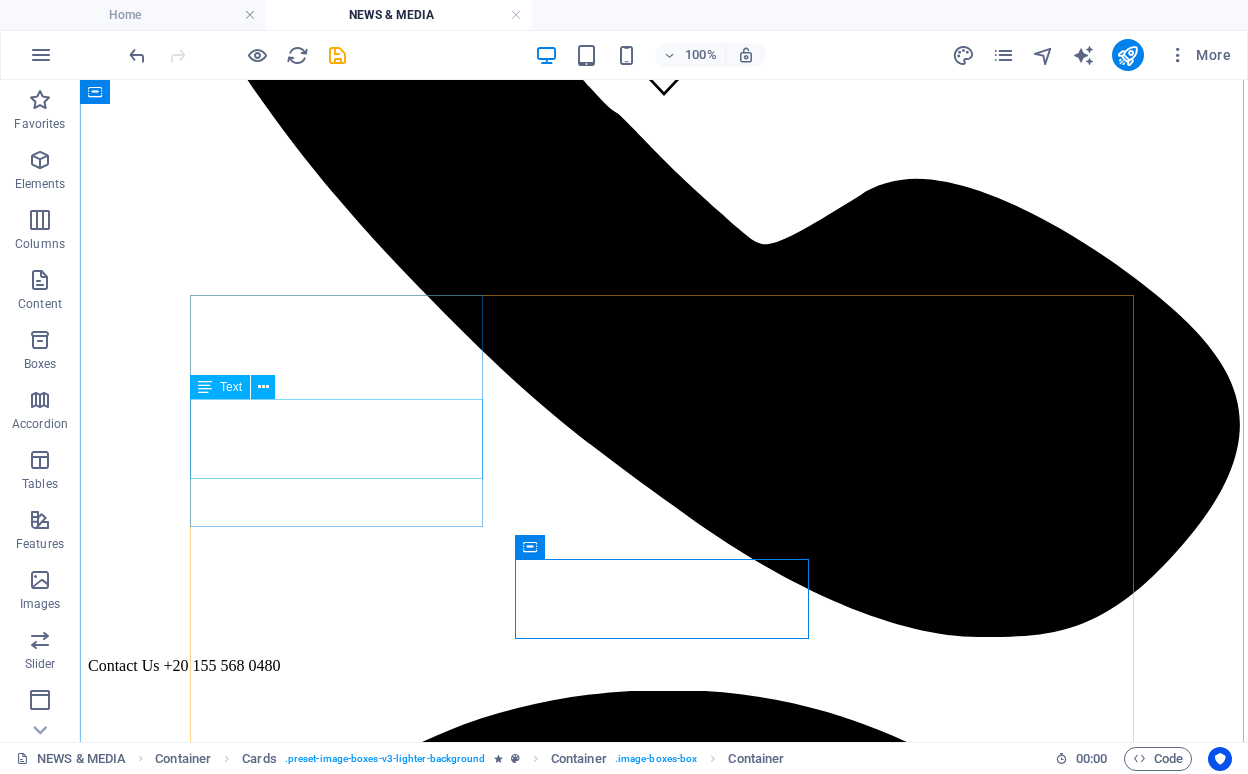 click on "Lorem ipsum dolor sit amet, consectetur adipisicing elit. Veritatis, dolorem!" at bounding box center [664, 12508] 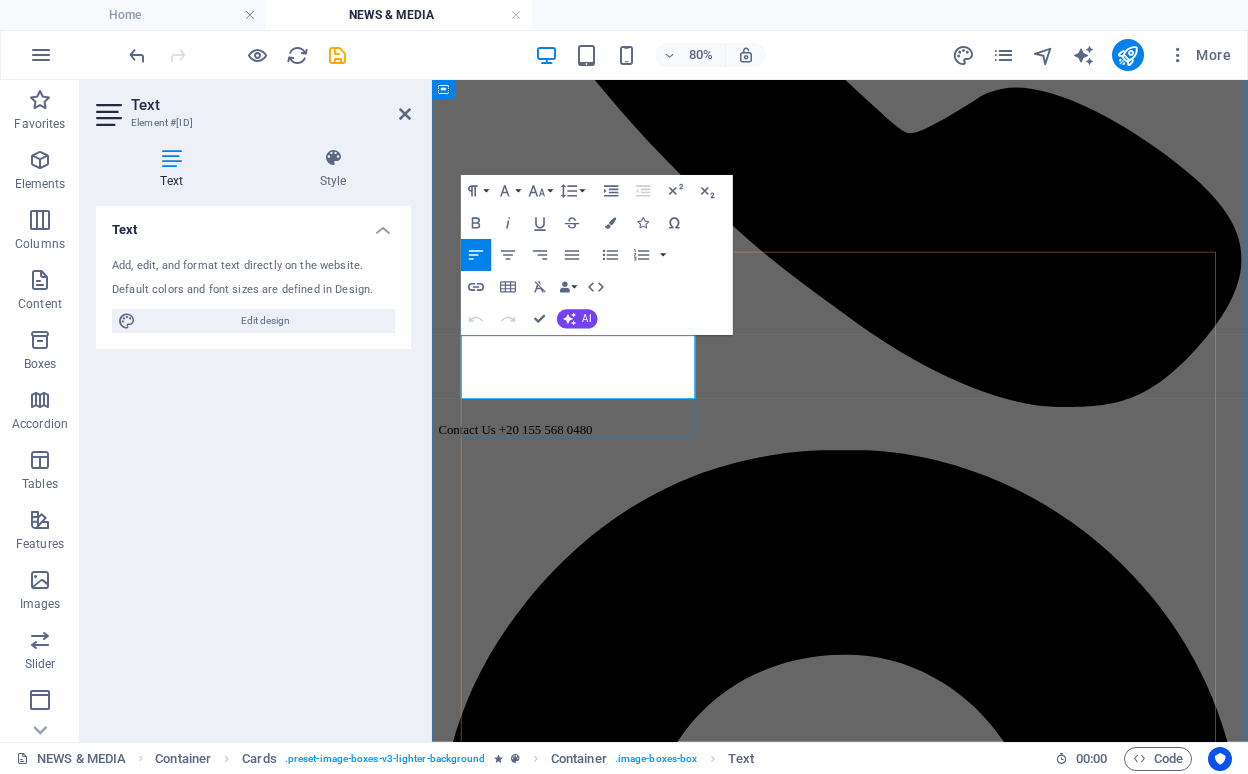 drag, startPoint x: 725, startPoint y: 460, endPoint x: 532, endPoint y: 426, distance: 195.97194 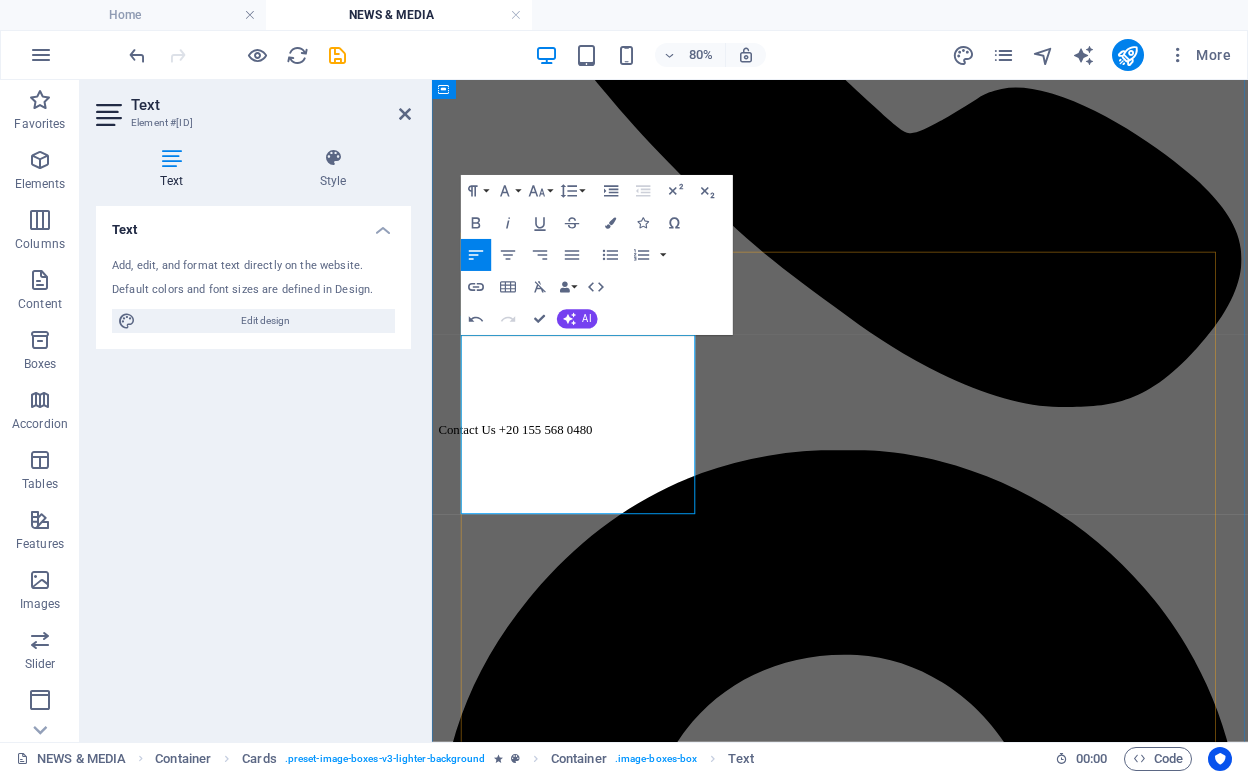 drag, startPoint x: 556, startPoint y: 476, endPoint x: 468, endPoint y: 480, distance: 88.09086 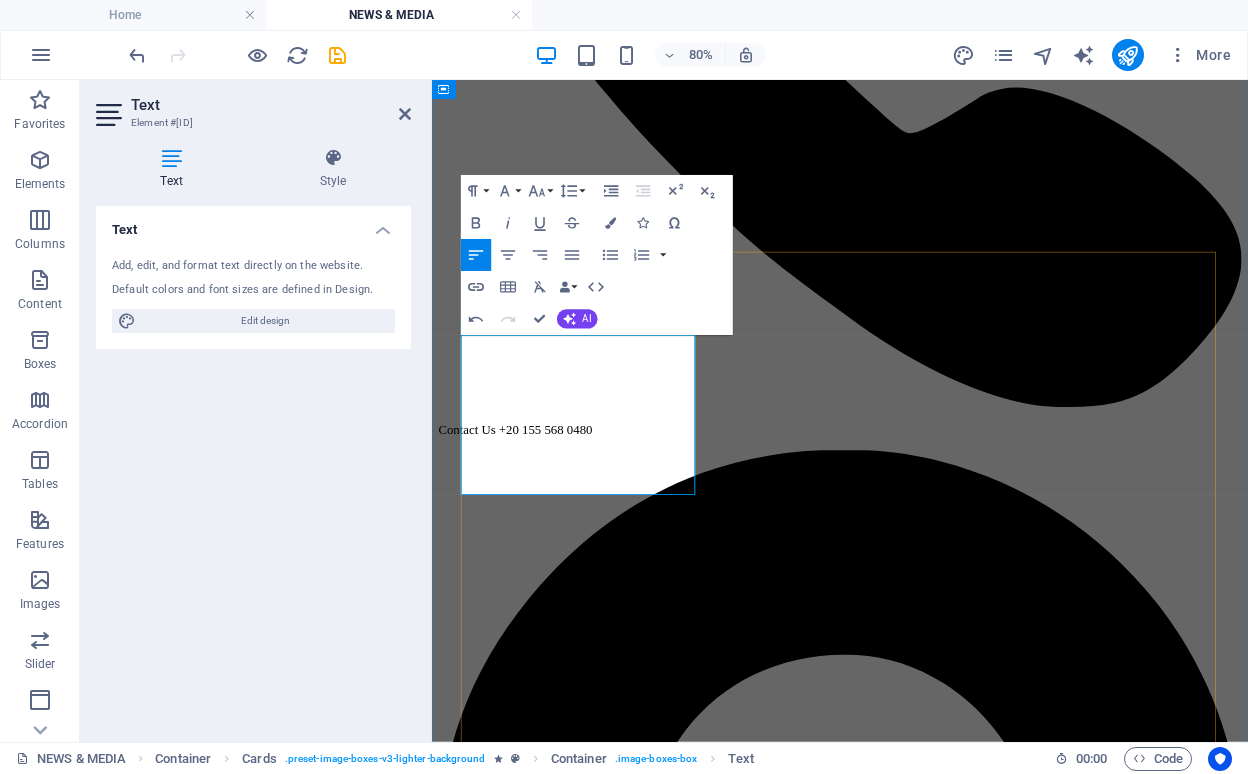 drag, startPoint x: 583, startPoint y: 503, endPoint x: 533, endPoint y: 478, distance: 55.9017 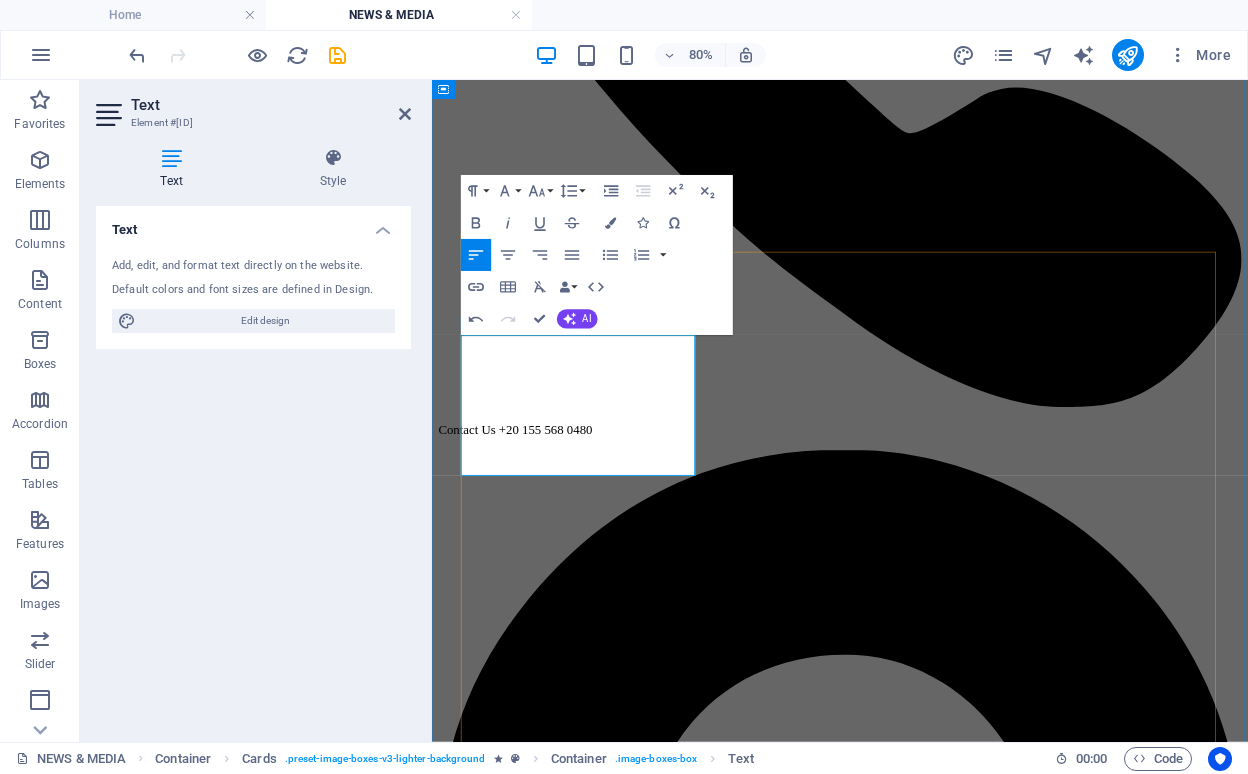 type 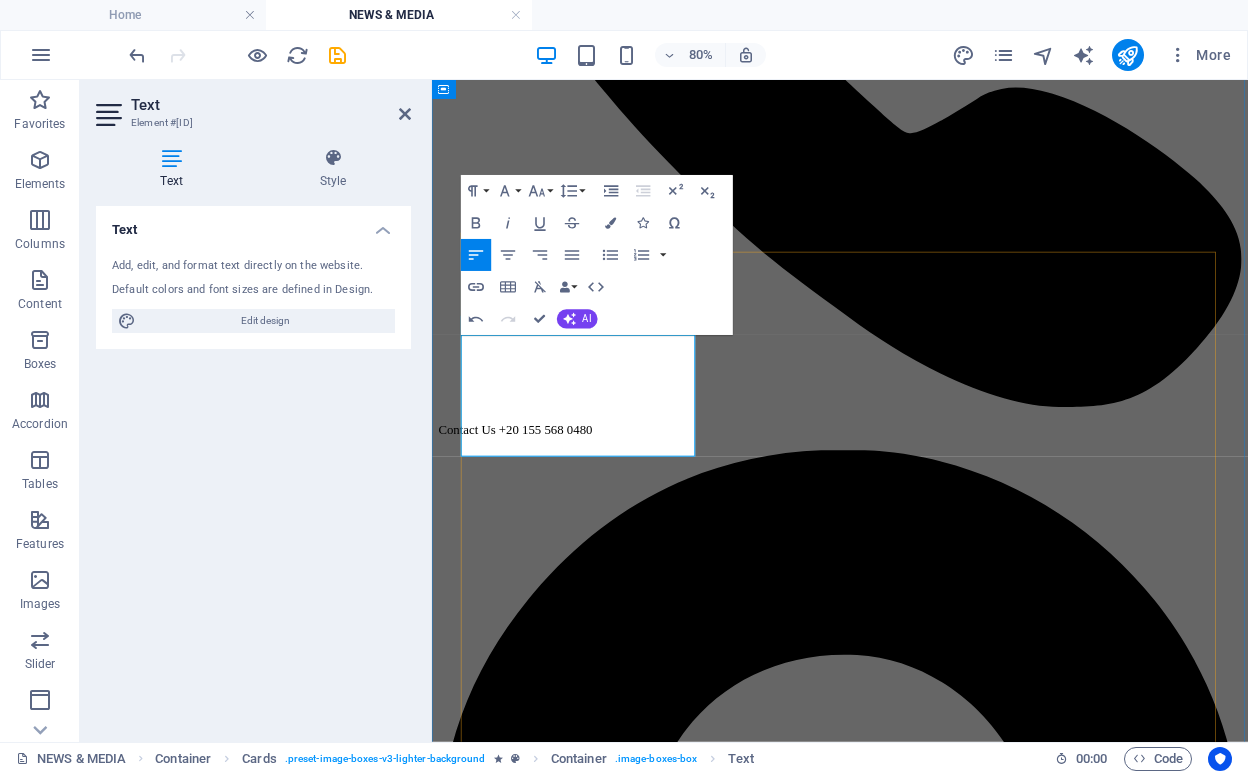 click on "Lorem We're thrilled to announce our collaboration with Techne Summit 2024! We bring you an array of captivating content across multiple industry-focused tracks." at bounding box center [942, 11135] 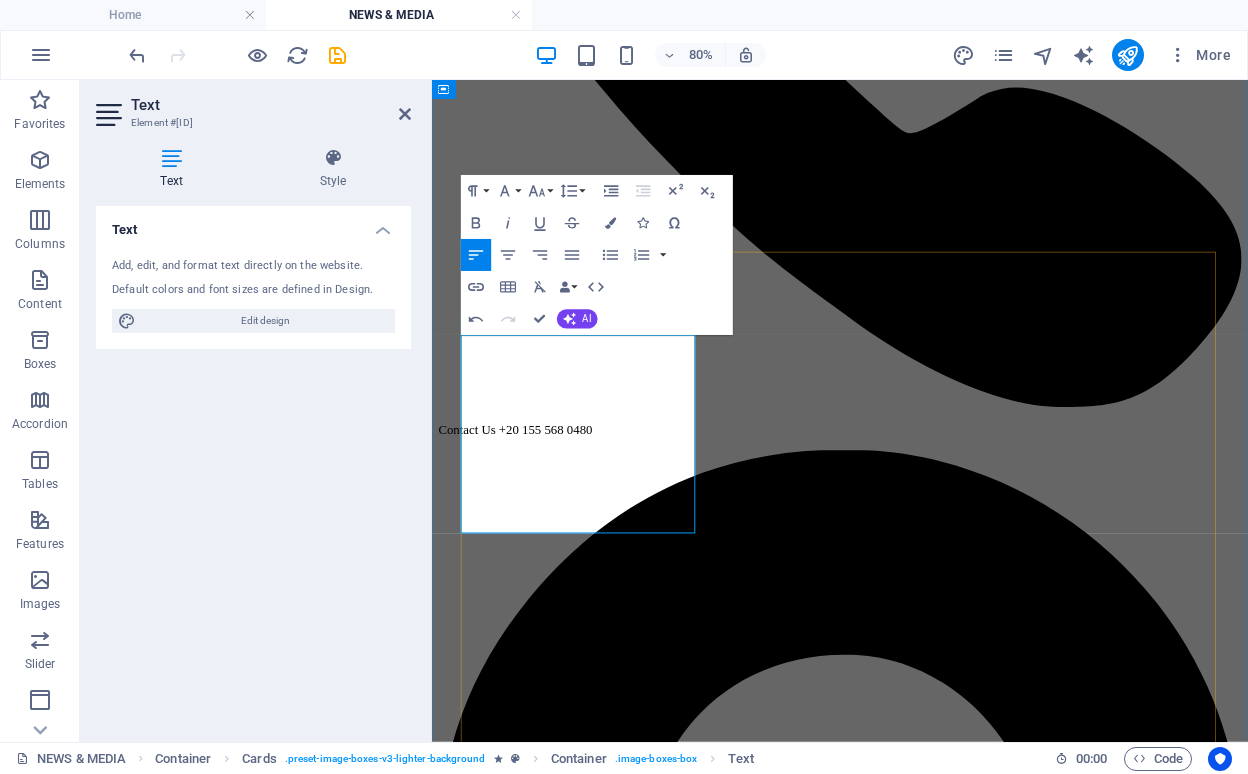 click on "Lorem We're thrilled to announce our collaboration with Techne Summit 2024! We bring you an array of captivating content across multiple We're thrilled to announce our collaboration with Techne Summit 2024! We bring you an array of captivating content across multiple industry-focused tracks." at bounding box center (942, 11135) 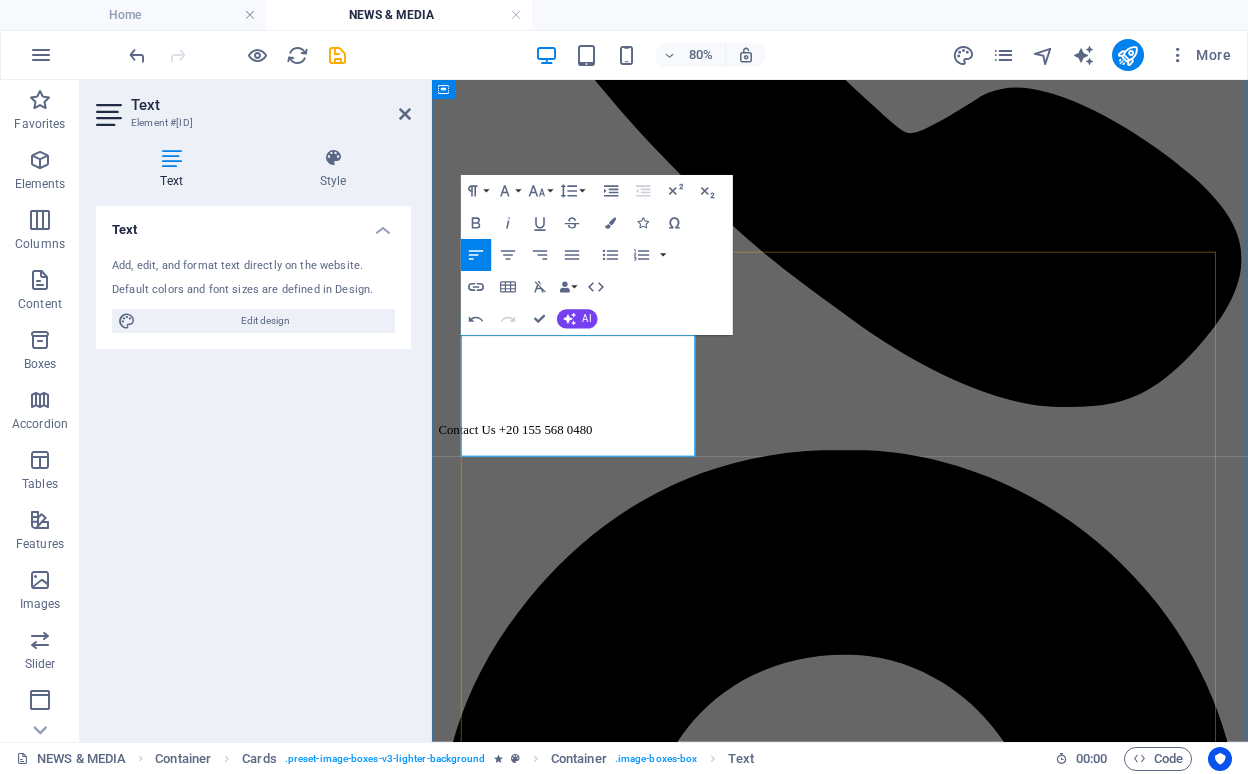 click on "Lorem We're thrilled to announce our collaboration with Techne Summit 2024! We bring you an array of captivating content across multiple industry-focused tracks." at bounding box center [942, 11134] 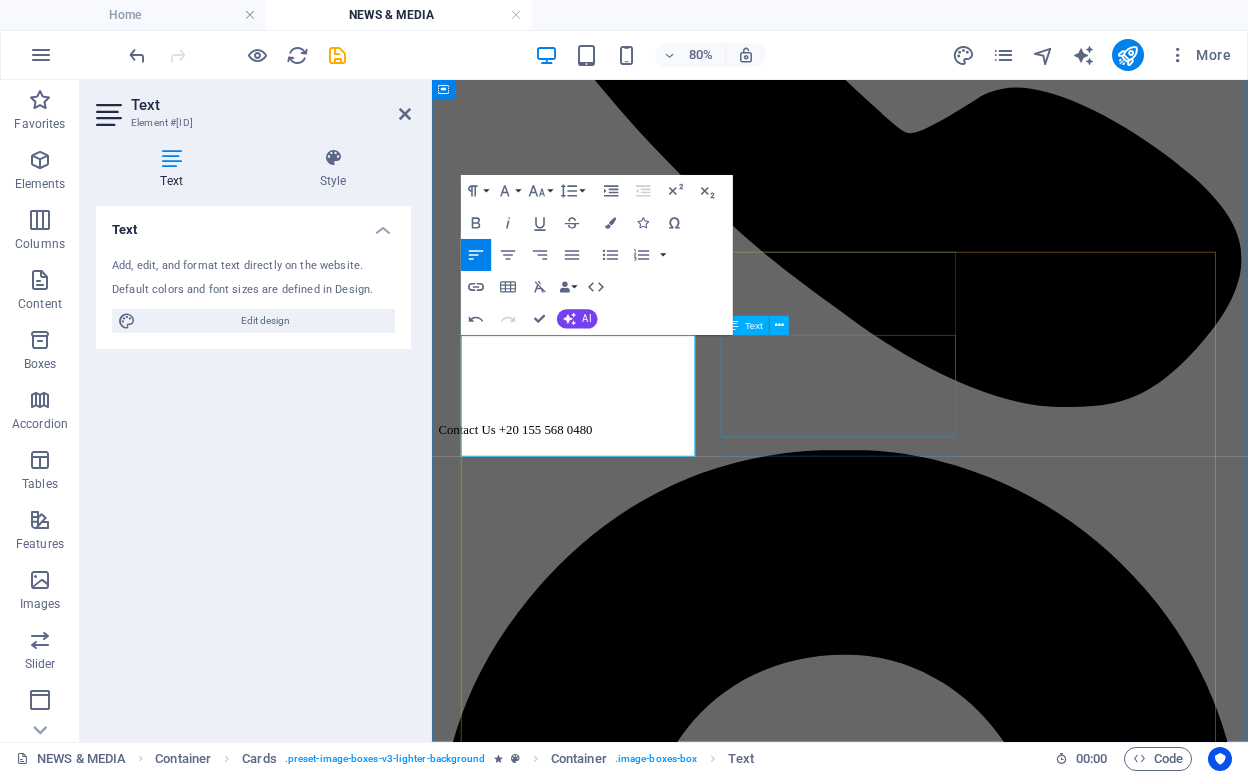 click on "We're thrilled to announce about our participation as a marketing partner at The Matrix Summit powered by Google at BUC University, Cairo." at bounding box center (942, 12334) 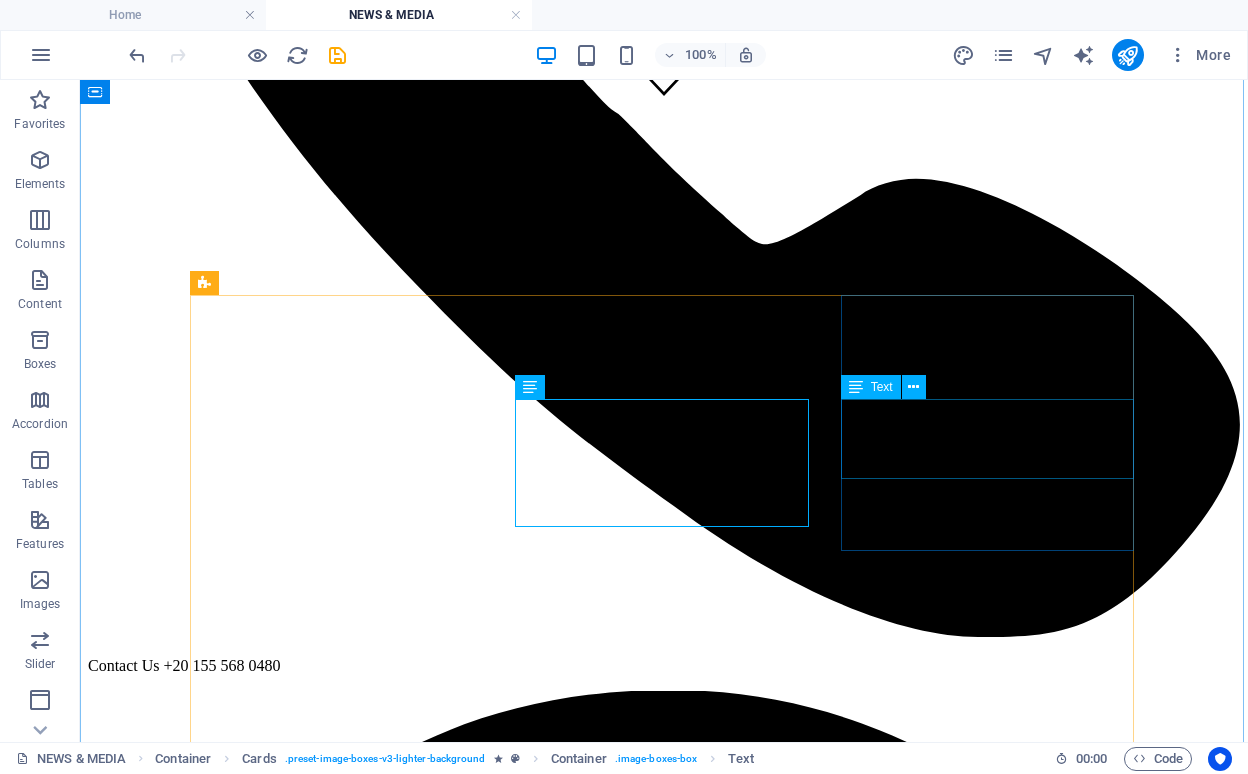 click on "Lorem ipsum dolor sit amet, consectetur adipisicing elit. Veritatis, dolorem!" at bounding box center (664, 15187) 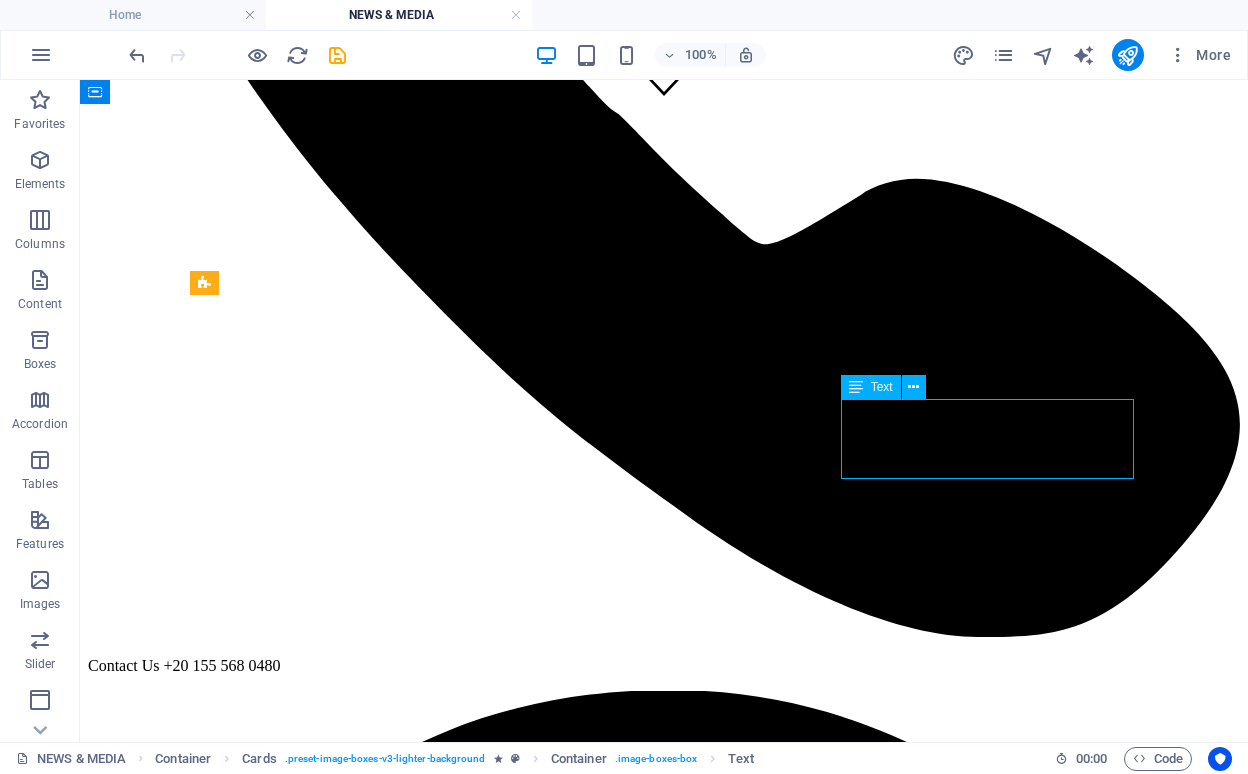 click on "Lorem ipsum dolor sit amet, consectetur adipisicing elit. Veritatis, dolorem!" at bounding box center (664, 15187) 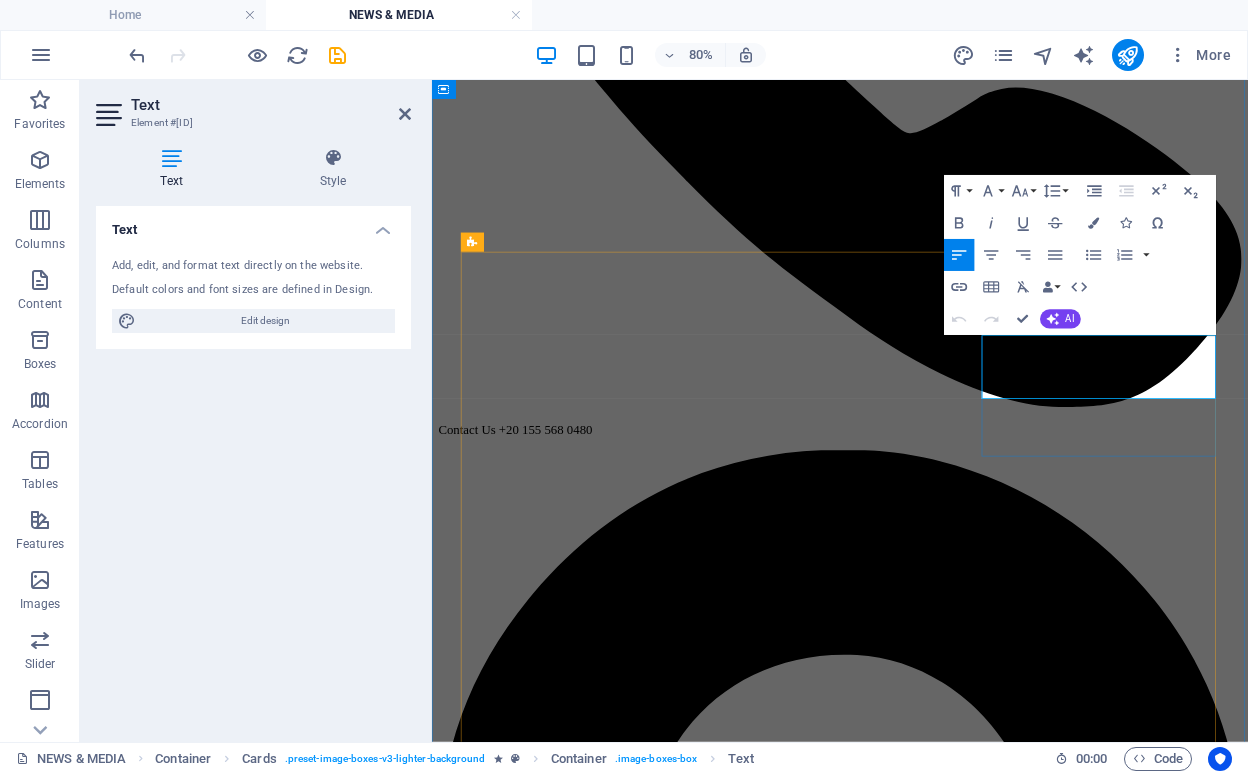 drag, startPoint x: 1370, startPoint y: 459, endPoint x: 1182, endPoint y: 430, distance: 190.22356 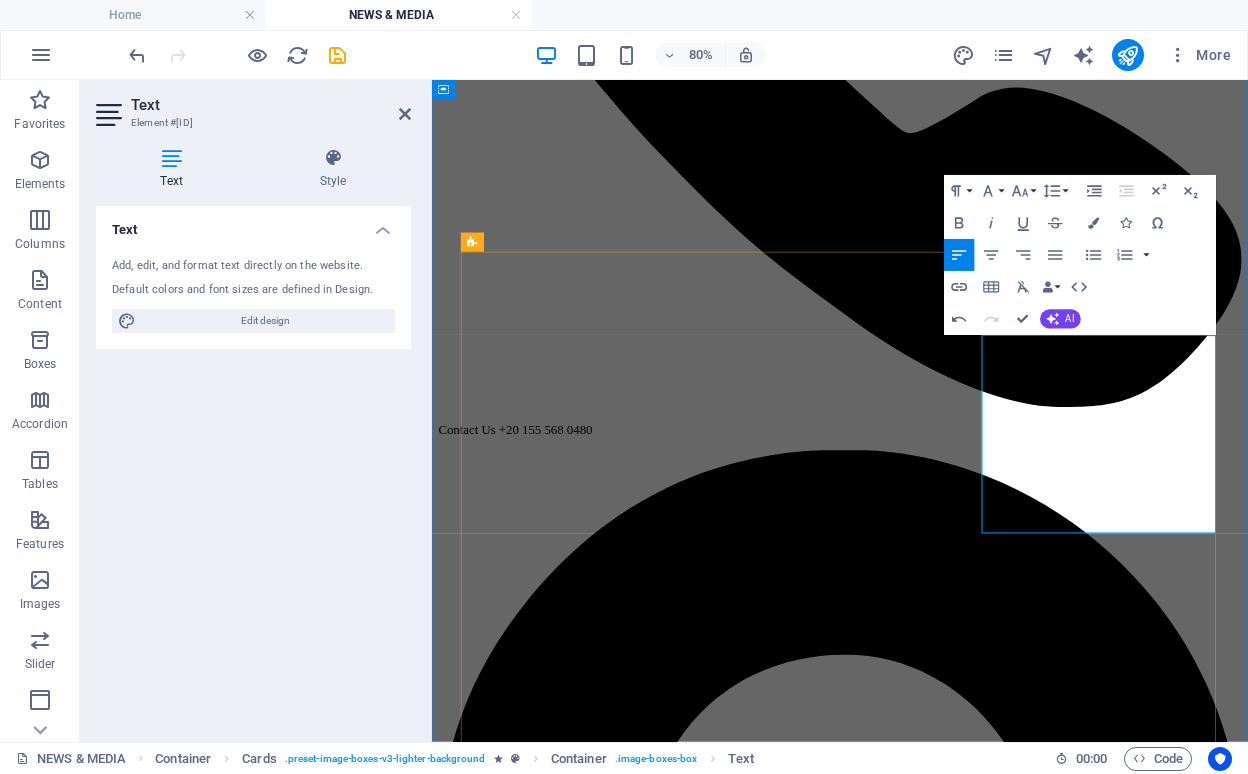click on "Lorem We're thrilled to announce for being Community/media partner with Employment fair for women 2024, by Momken and Shaghalni - شغلني , Featured on Shark Tank Egypt . Mark your calendars for 28th of September, as we bring you an array of captivating content across multiple industry-focused tracks." at bounding box center (942, 13545) 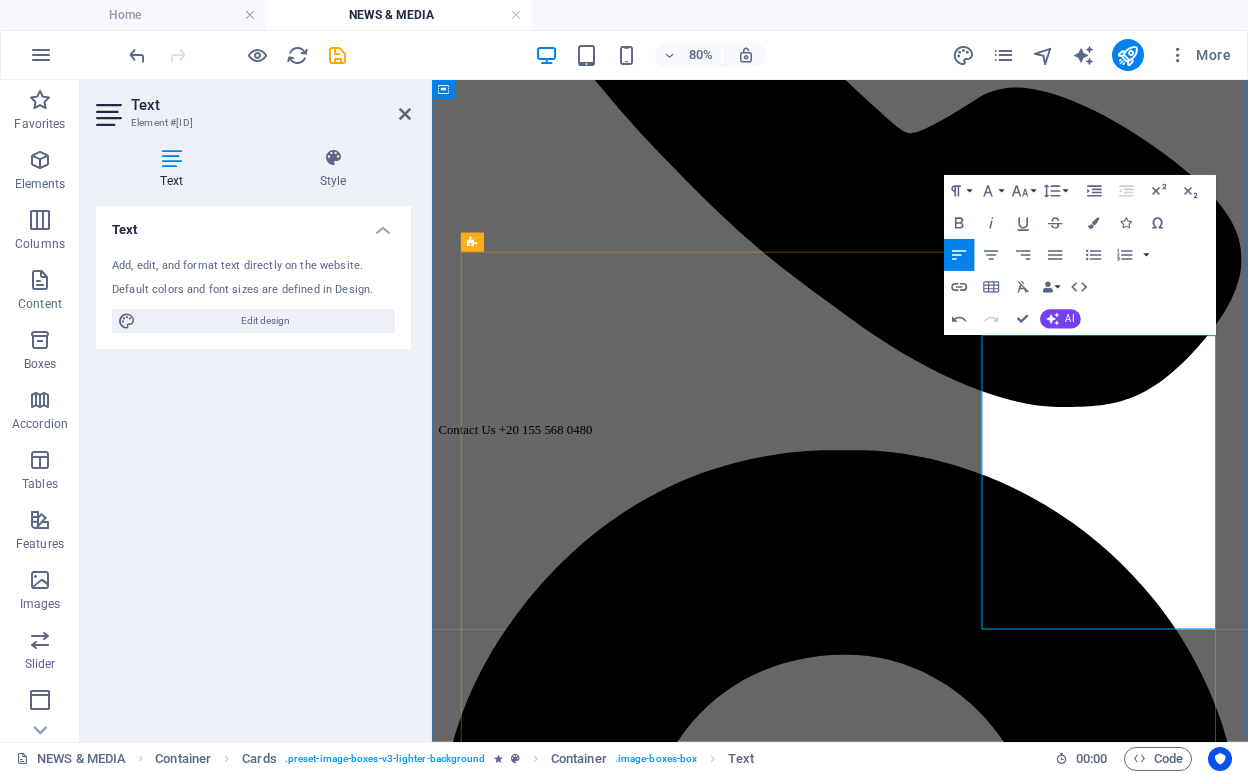 drag, startPoint x: 1283, startPoint y: 741, endPoint x: 1253, endPoint y: 524, distance: 219.06392 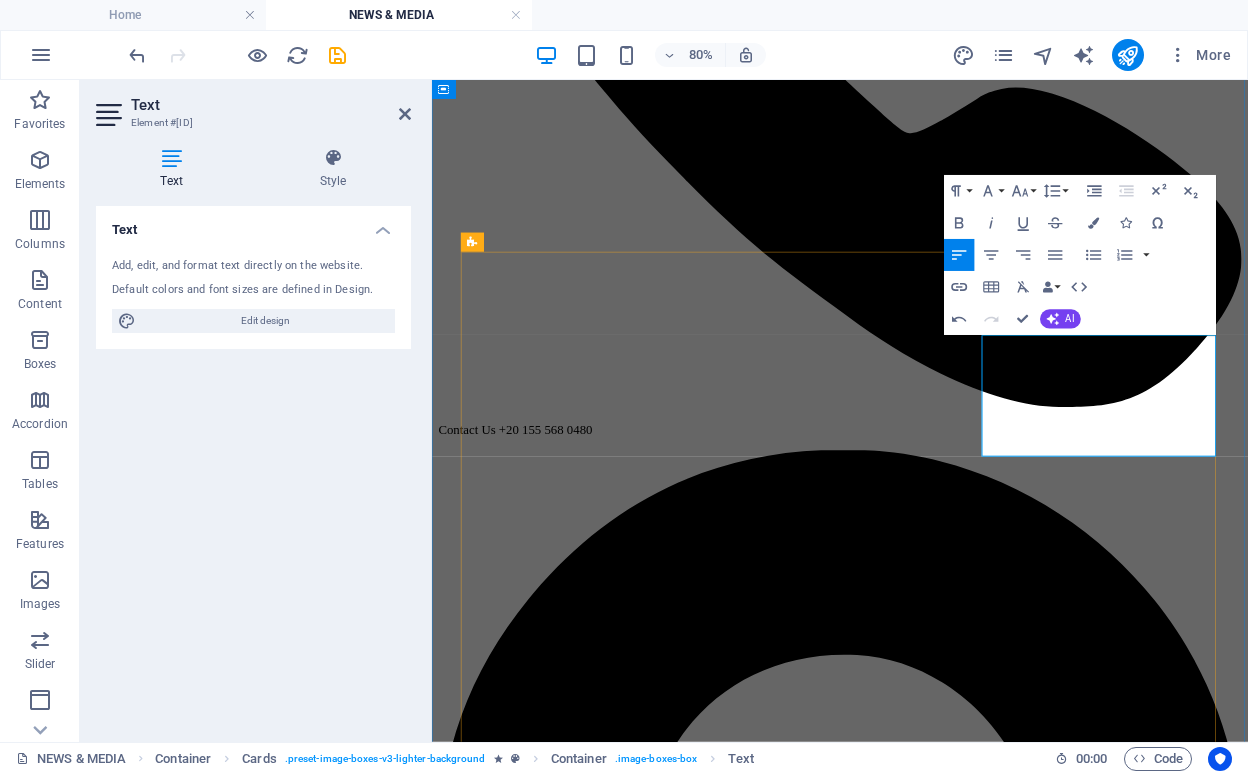 click on "Lorem We're thrilled to announce for being community/ media partner with Employment Fair for Women 2024, by Momken and Shaghalni Powered by Shark Tank Egypt." at bounding box center (942, 13535) 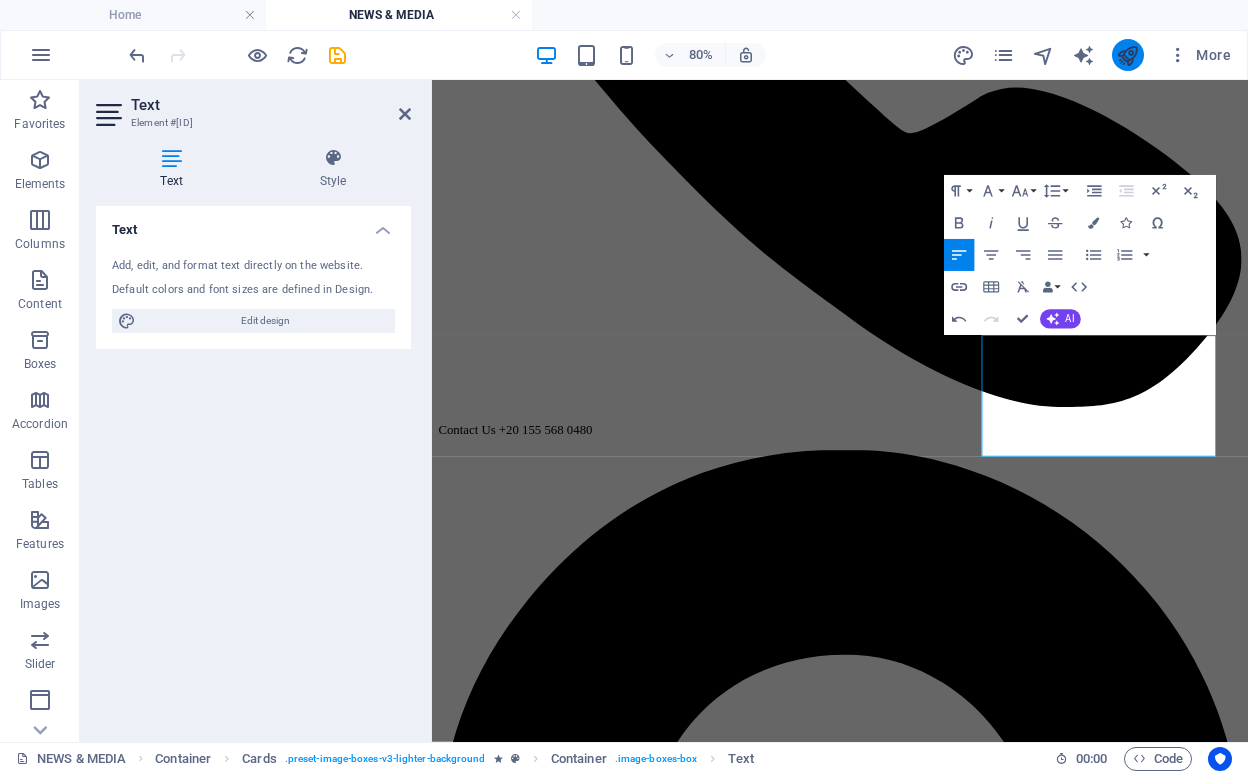 click at bounding box center [1127, 55] 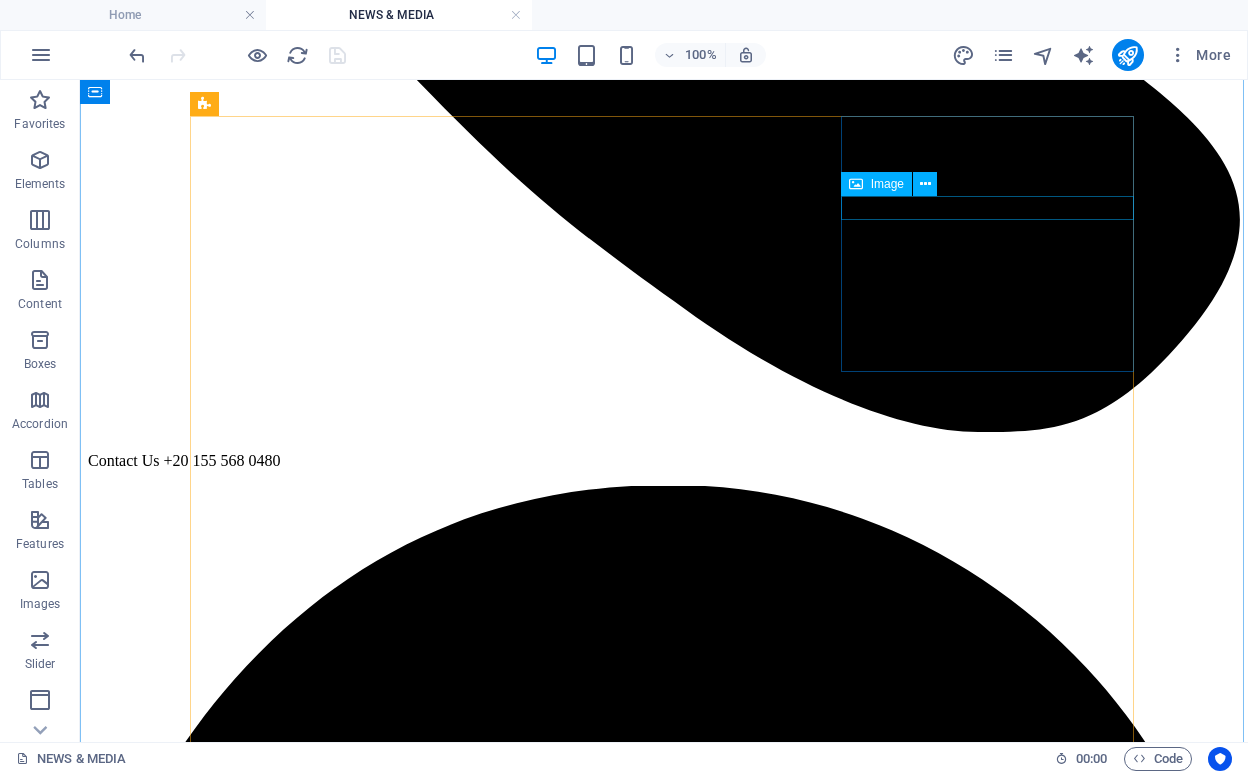 scroll, scrollTop: 834, scrollLeft: 0, axis: vertical 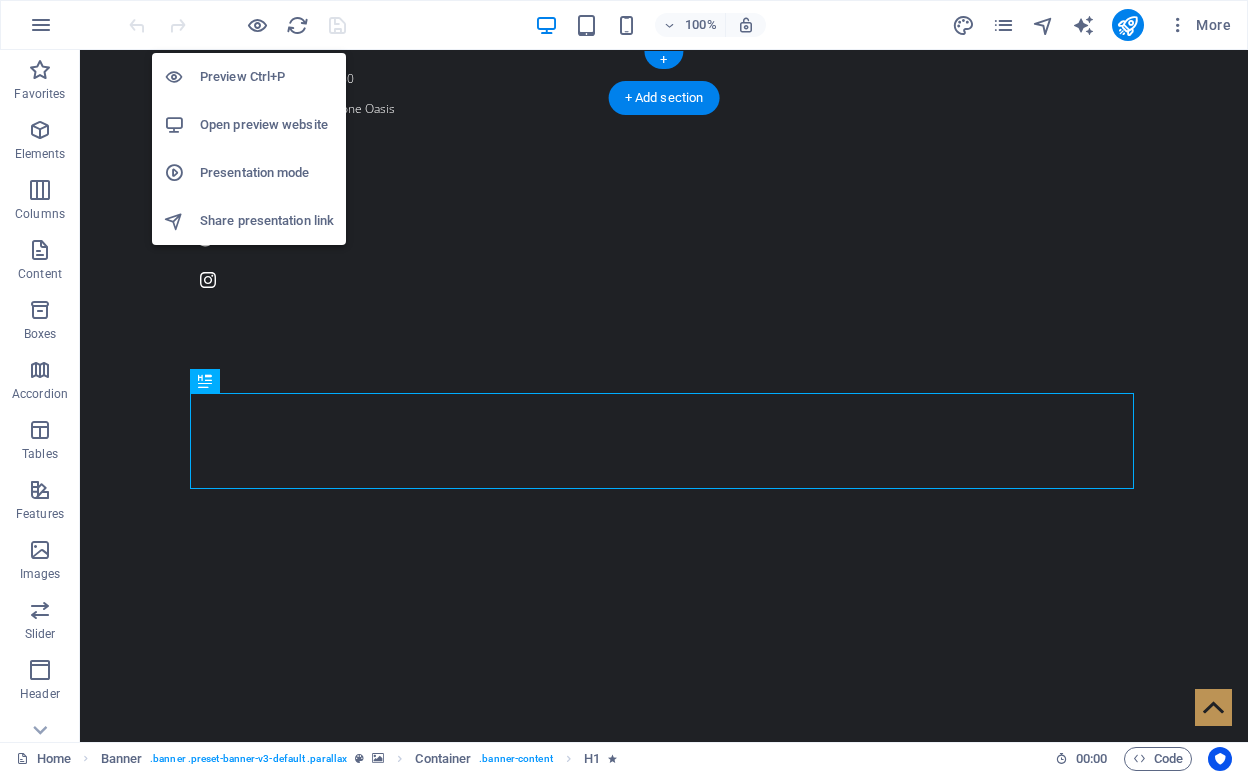 click on "Preview Ctrl+P" at bounding box center (267, 77) 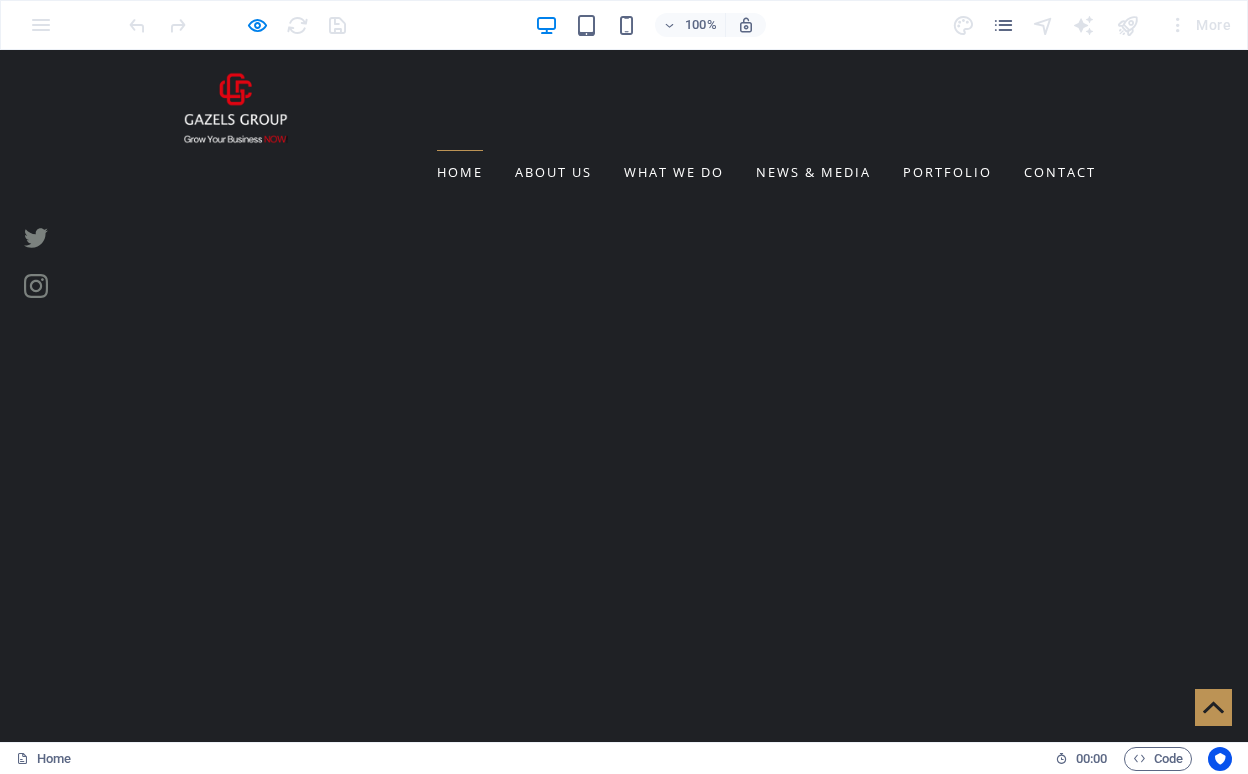 scroll, scrollTop: 2422, scrollLeft: 0, axis: vertical 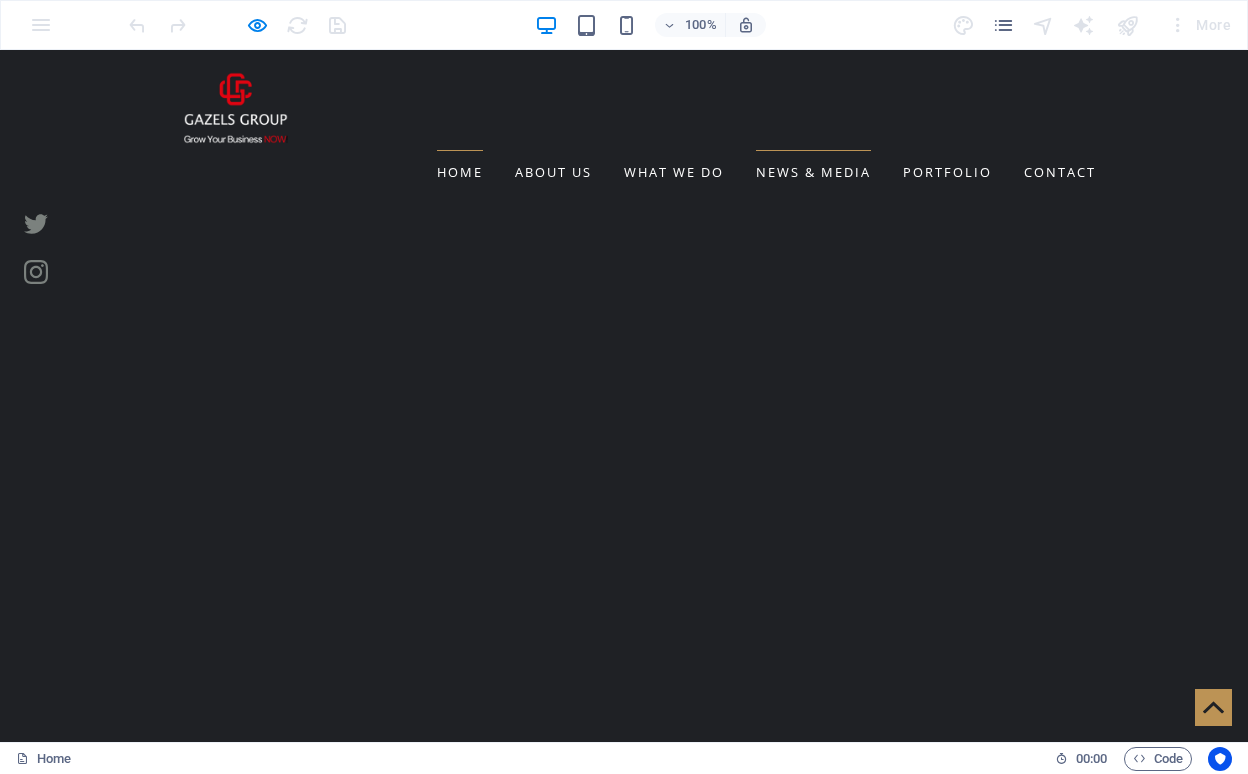 click on "NEWS & MEDIA" at bounding box center [813, 172] 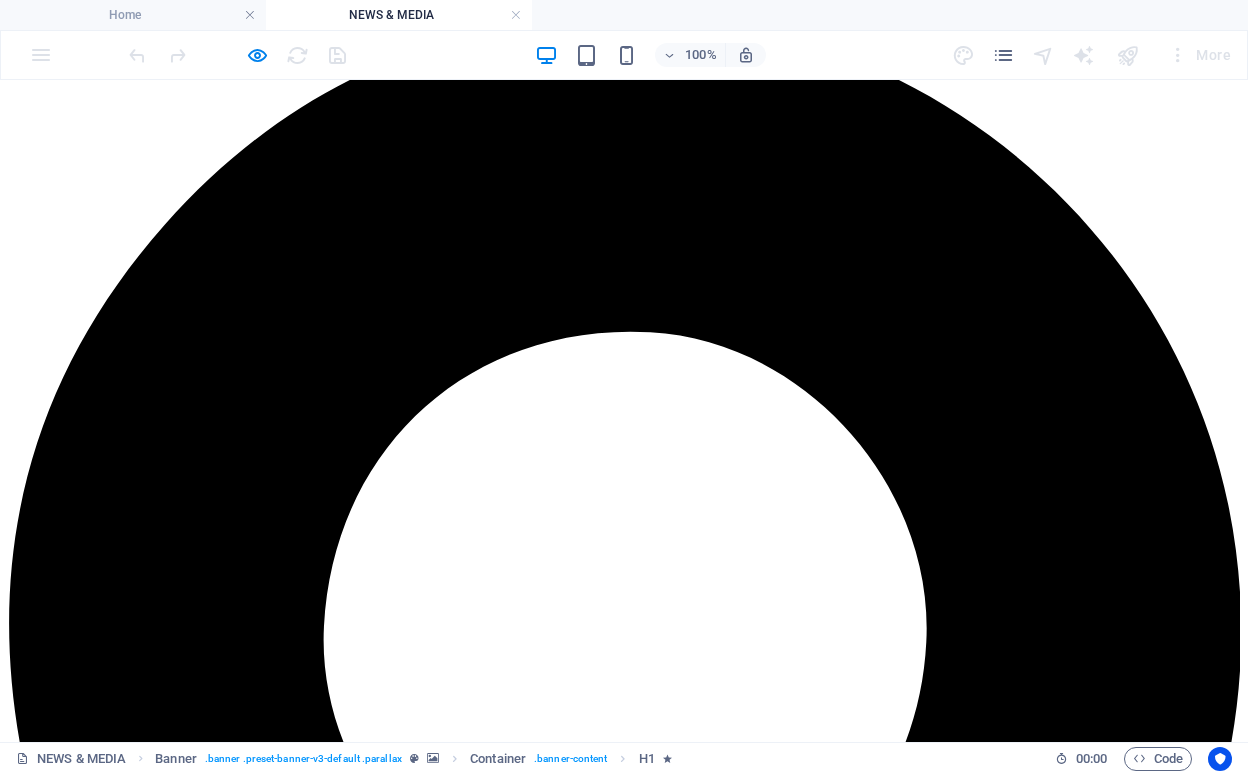 scroll, scrollTop: 1375, scrollLeft: 0, axis: vertical 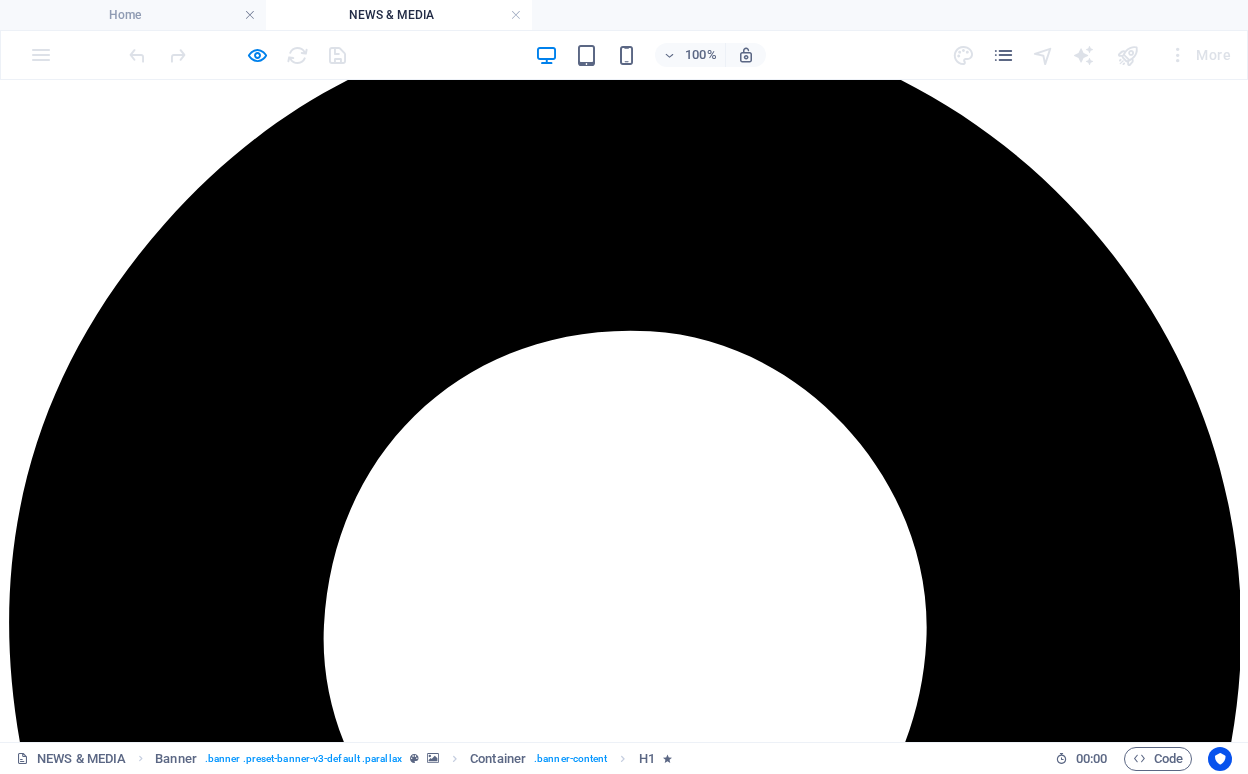 click on "Lorem ipsum dolor sit amet, consectetur adipisicing elit. Repellat, maiores, a libero atque assumenda praesentium cum magni odio dolor accusantium explicabo repudiandae molestiae itaque provident sit debitis aspernatur soluta deserunt incidunt ad cumque ex laboriosam. Distinctio, mollitia, molestias excepturi voluptatem veritatis iusto nam nulla." at bounding box center (624, 19967) 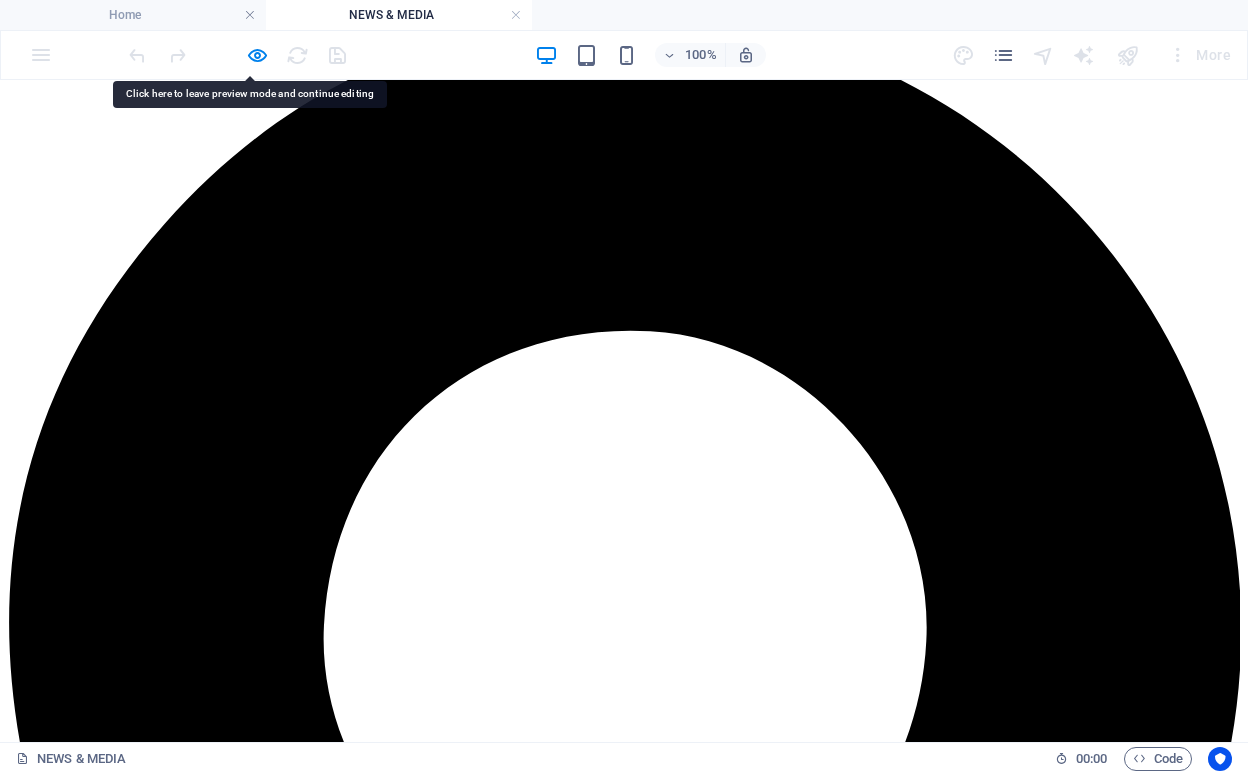 click on "GET 15% OFF YOUR FIRST Request." at bounding box center [624, 19890] 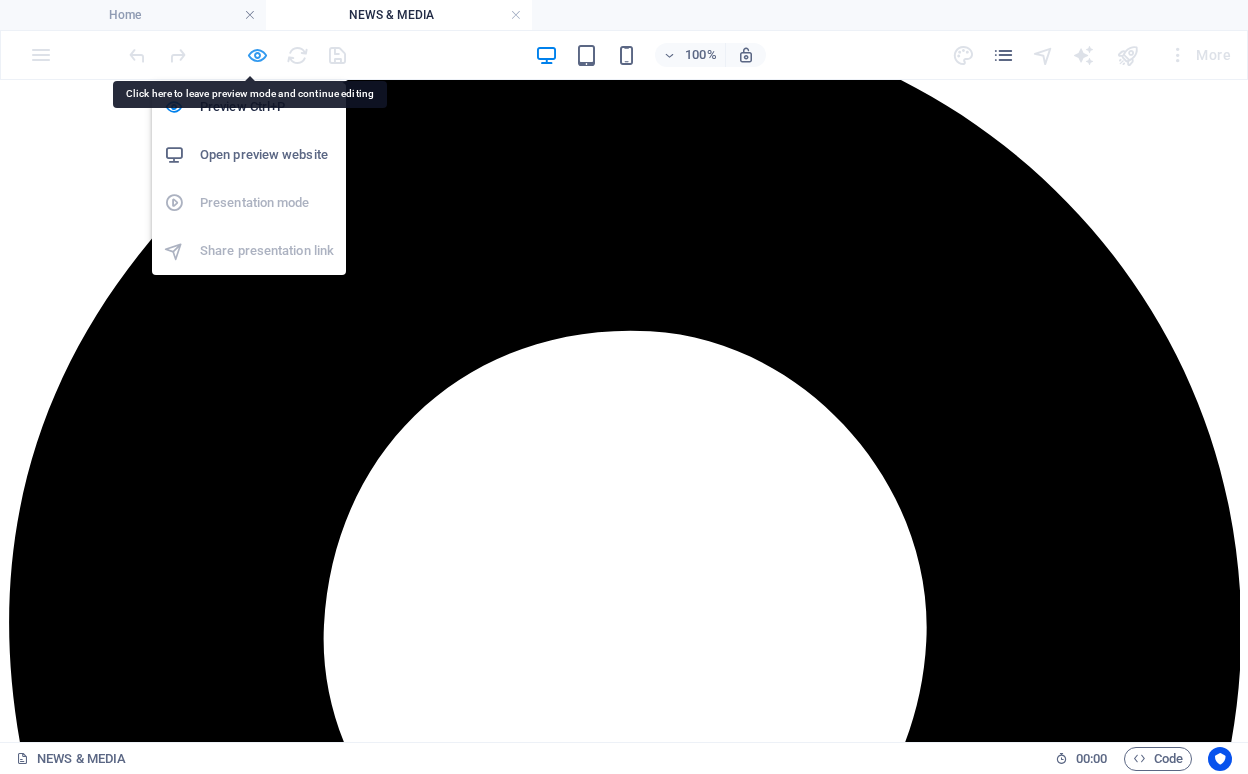 click at bounding box center [257, 55] 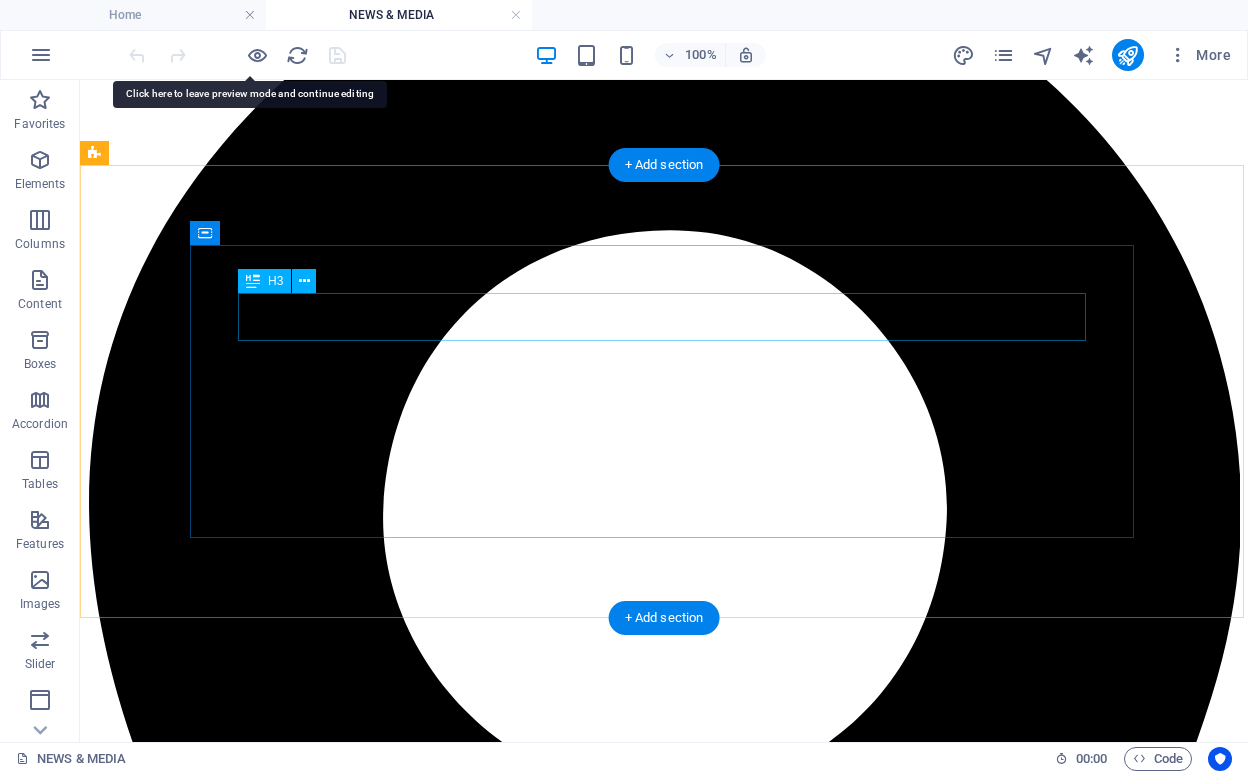 click on "GET 15% OFF YOUR FIRST Request." at bounding box center (664, 18714) 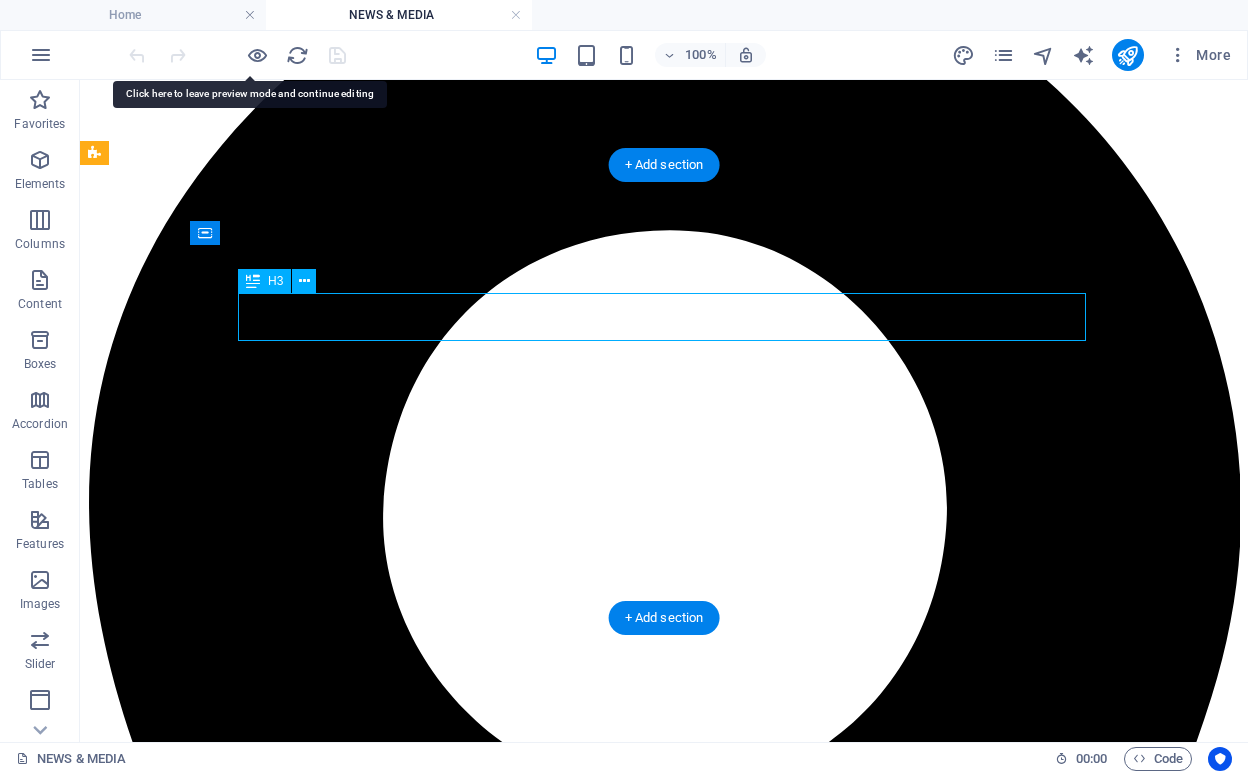 click on "GET 15% OFF YOUR FIRST Request." at bounding box center (664, 18714) 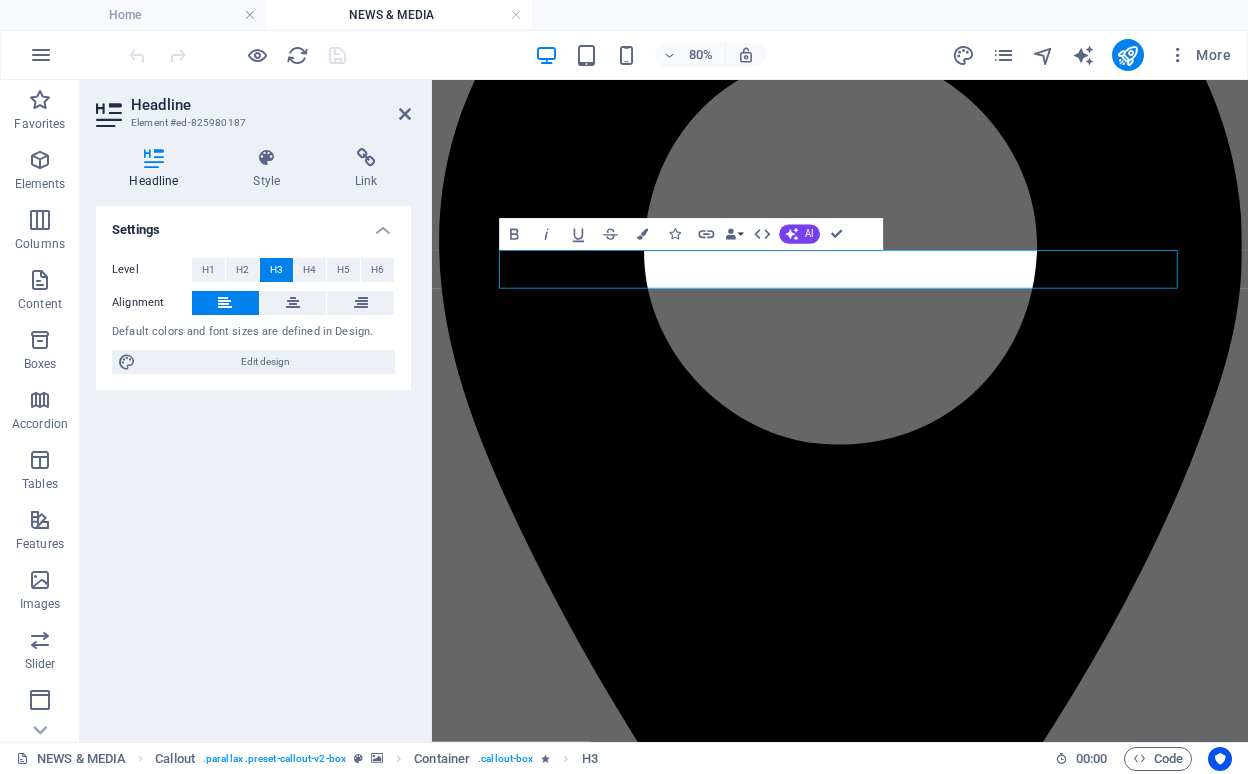 drag, startPoint x: 597, startPoint y: 323, endPoint x: 613, endPoint y: 323, distance: 16 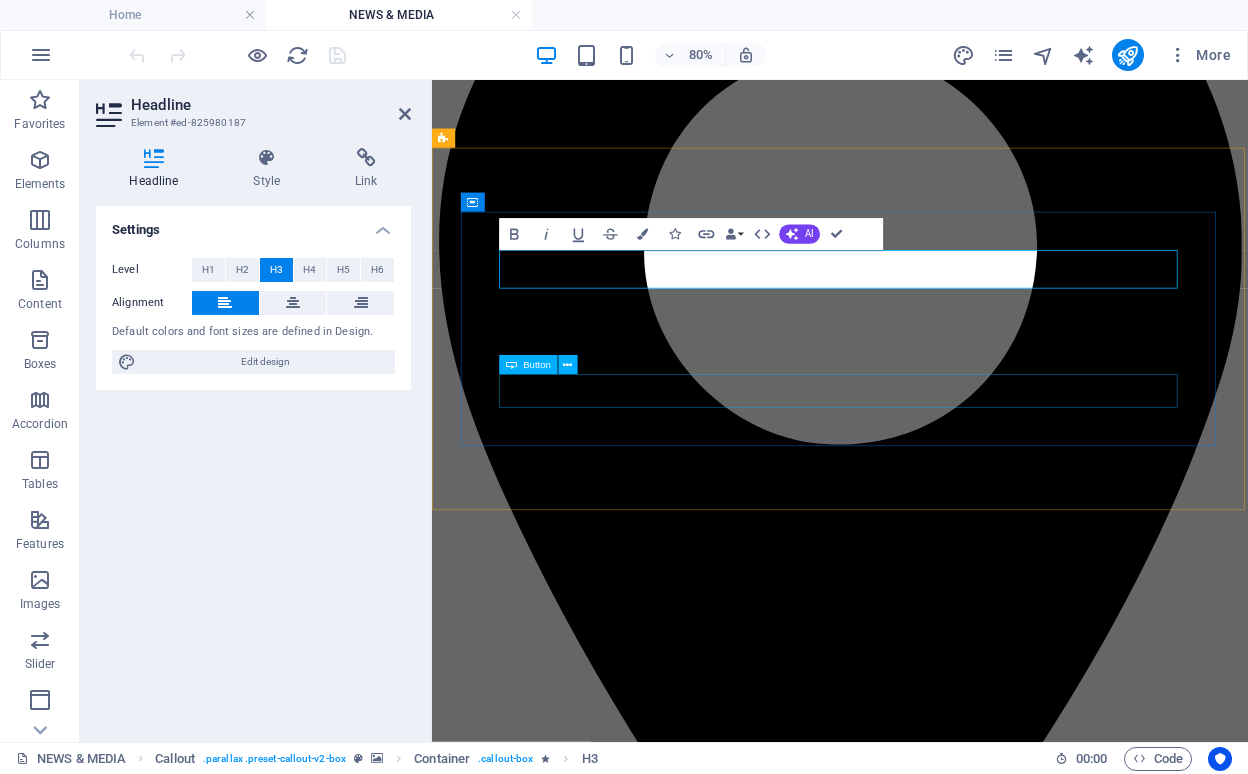 click on "Get in touch" at bounding box center (942, 16918) 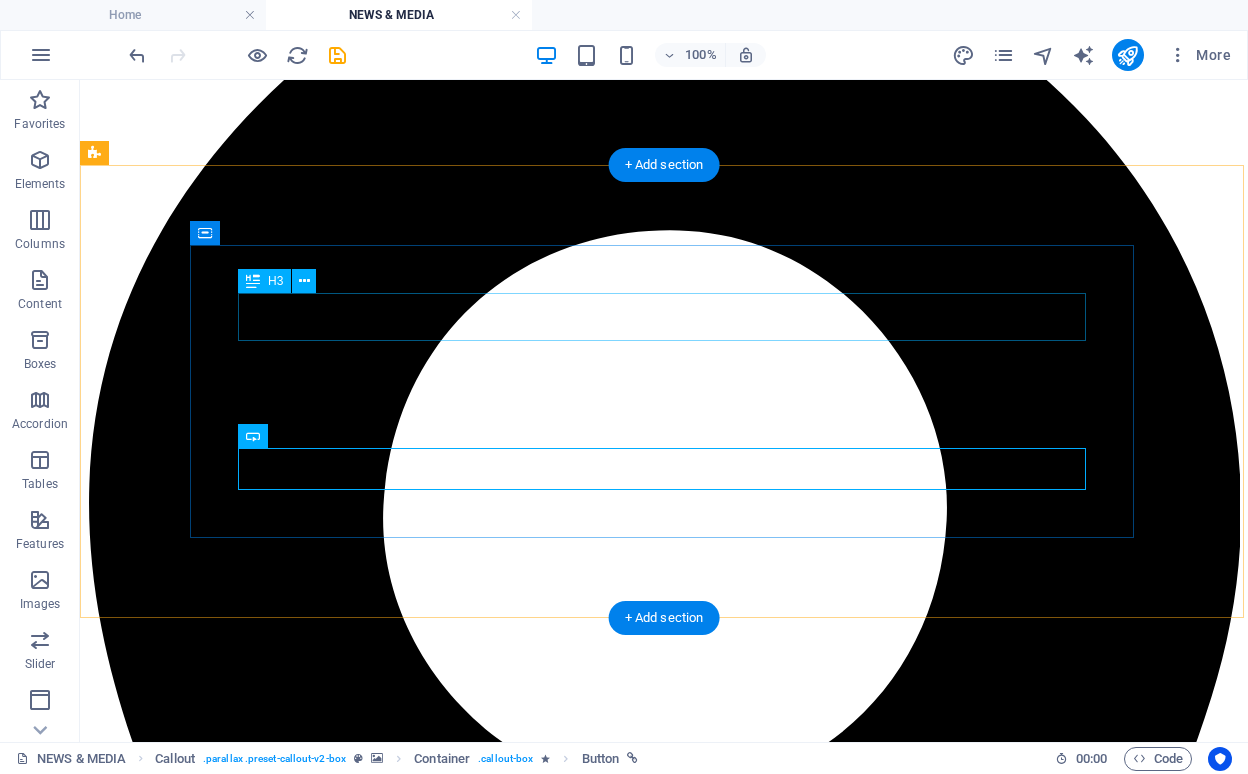 click on "GET 100% OFF YOUR FIRST Consultation." at bounding box center [664, 18714] 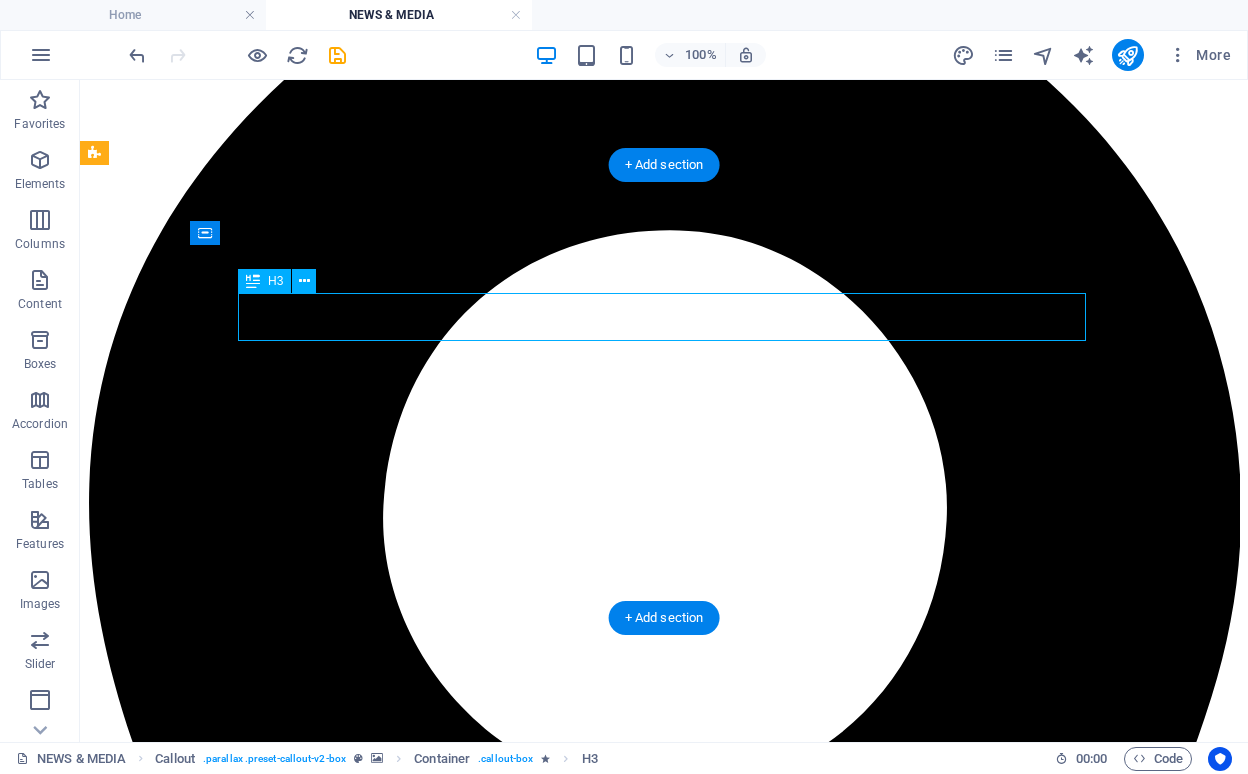 click on "GET 100% OFF YOUR FIRST Consultation." at bounding box center [664, 18714] 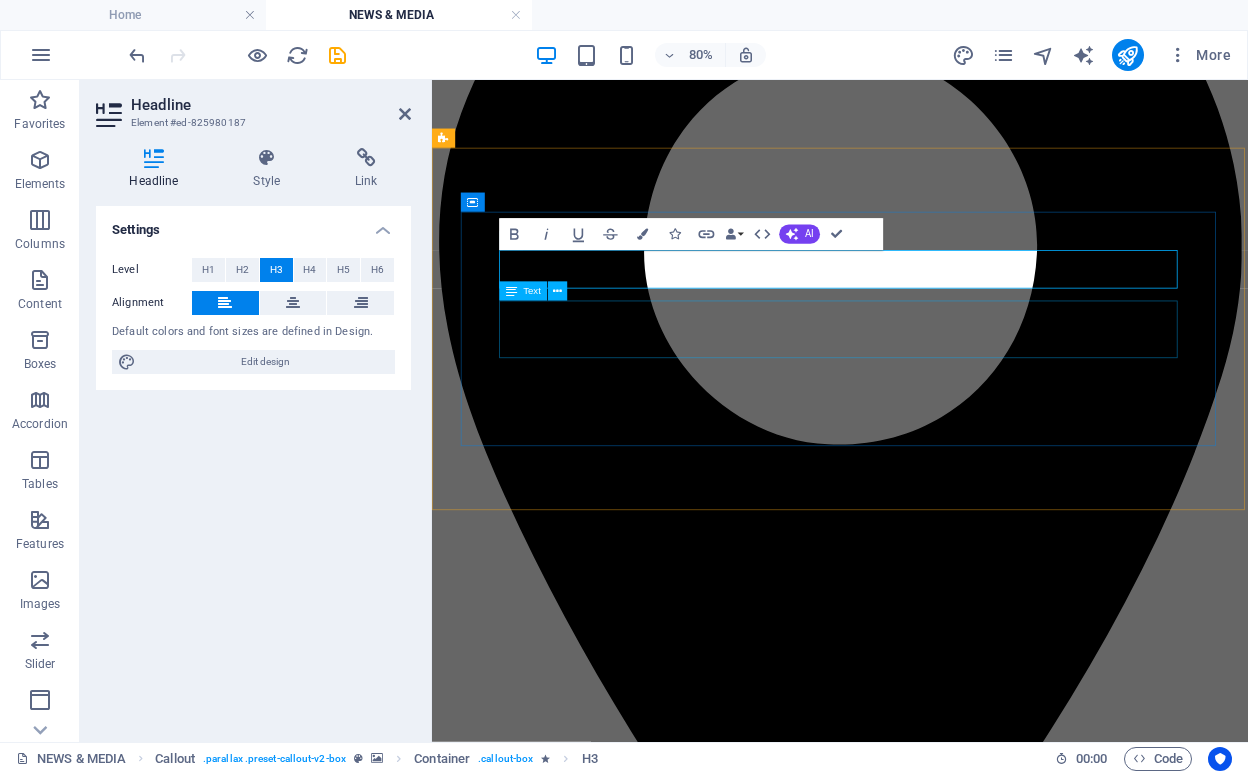 click on "Lorem ipsum dolor sit amet, consectetur adipisicing elit. Repellat, maiores, a libero atque assumenda praesentium cum magni odio dolor accusantium explicabo repudiandae molestiae itaque provident sit debitis aspernatur soluta deserunt incidunt ad cumque ex laboriosam. Distinctio, mollitia, molestias excepturi voluptatem veritatis iusto nam nulla." at bounding box center (942, 16846) 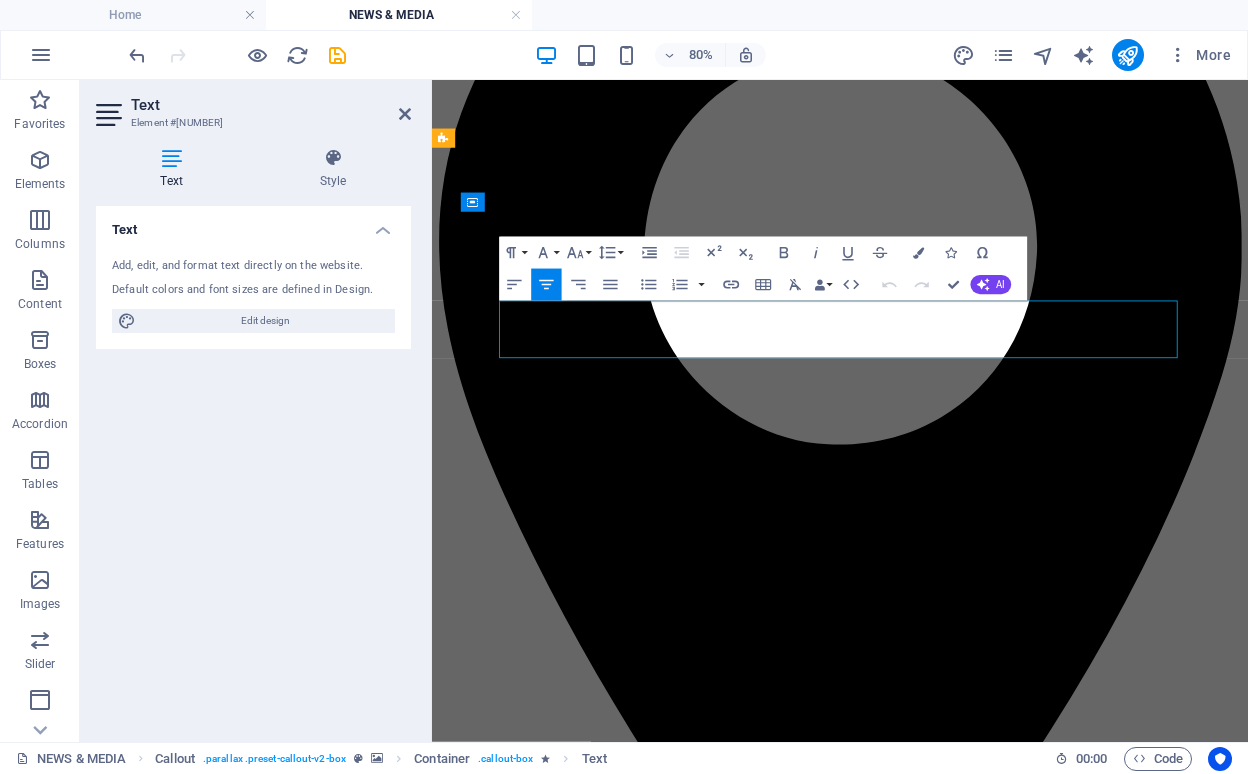 drag, startPoint x: 1245, startPoint y: 421, endPoint x: 566, endPoint y: 375, distance: 680.5564 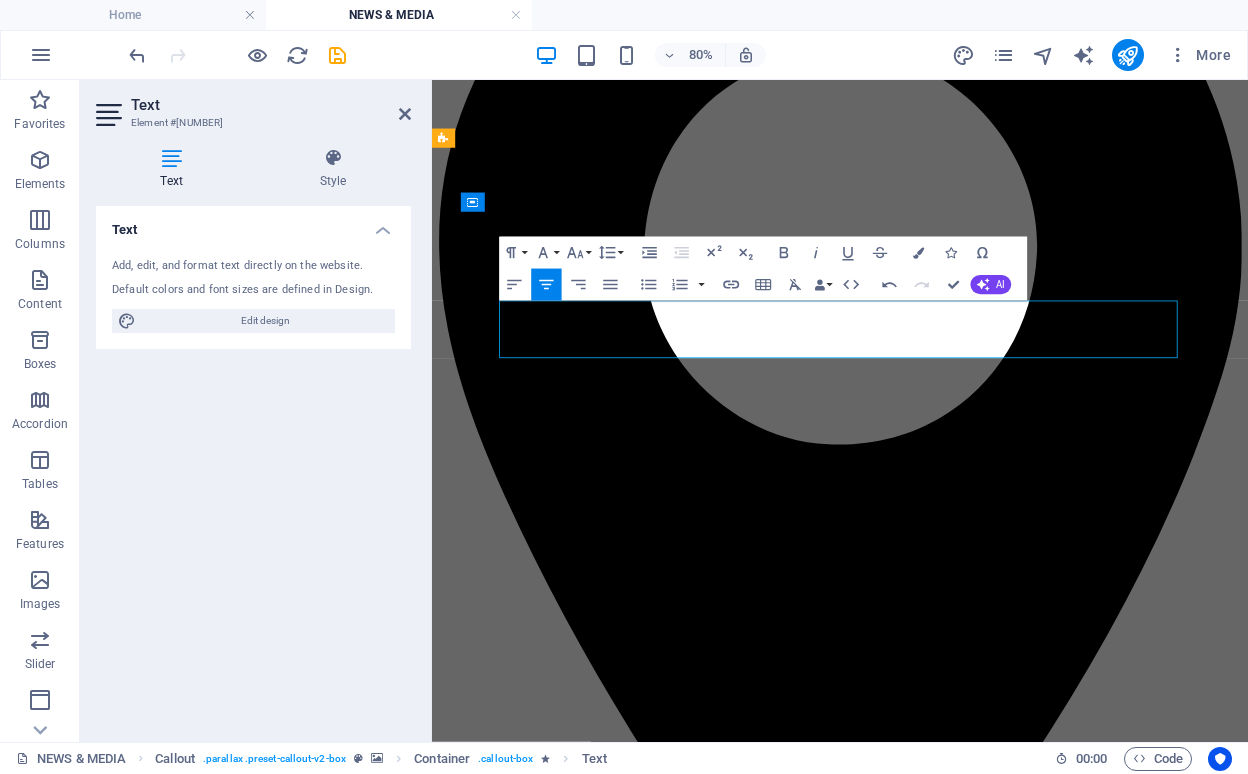 click on "Lorem  Ready to transform your journey? We're excited to offer you an exclusive opportunity:   100% OFF your first consultation!   Whether you're looking to enhance your skills, tackle challenges, or explore new possibilities, our expert team is here to guide you every step of the way." at bounding box center [942, 16837] 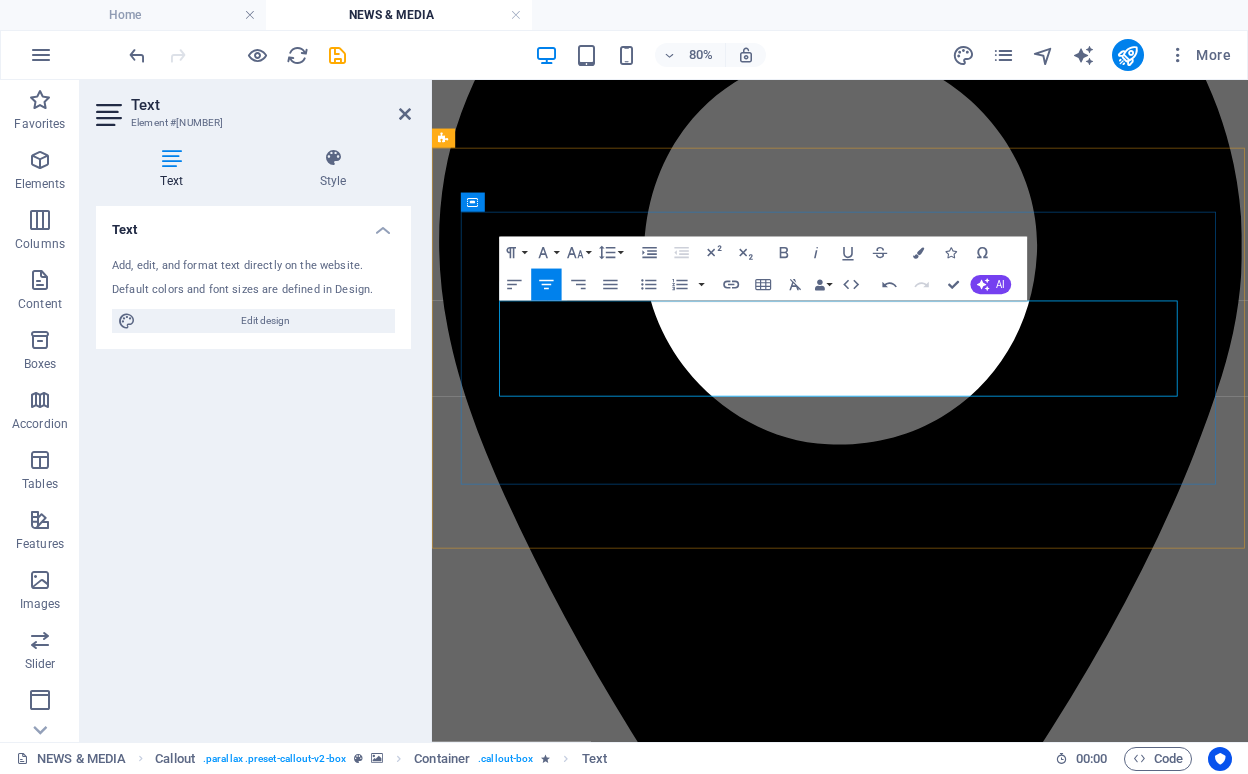 drag, startPoint x: 1091, startPoint y: 468, endPoint x: 568, endPoint y: 420, distance: 525.19806 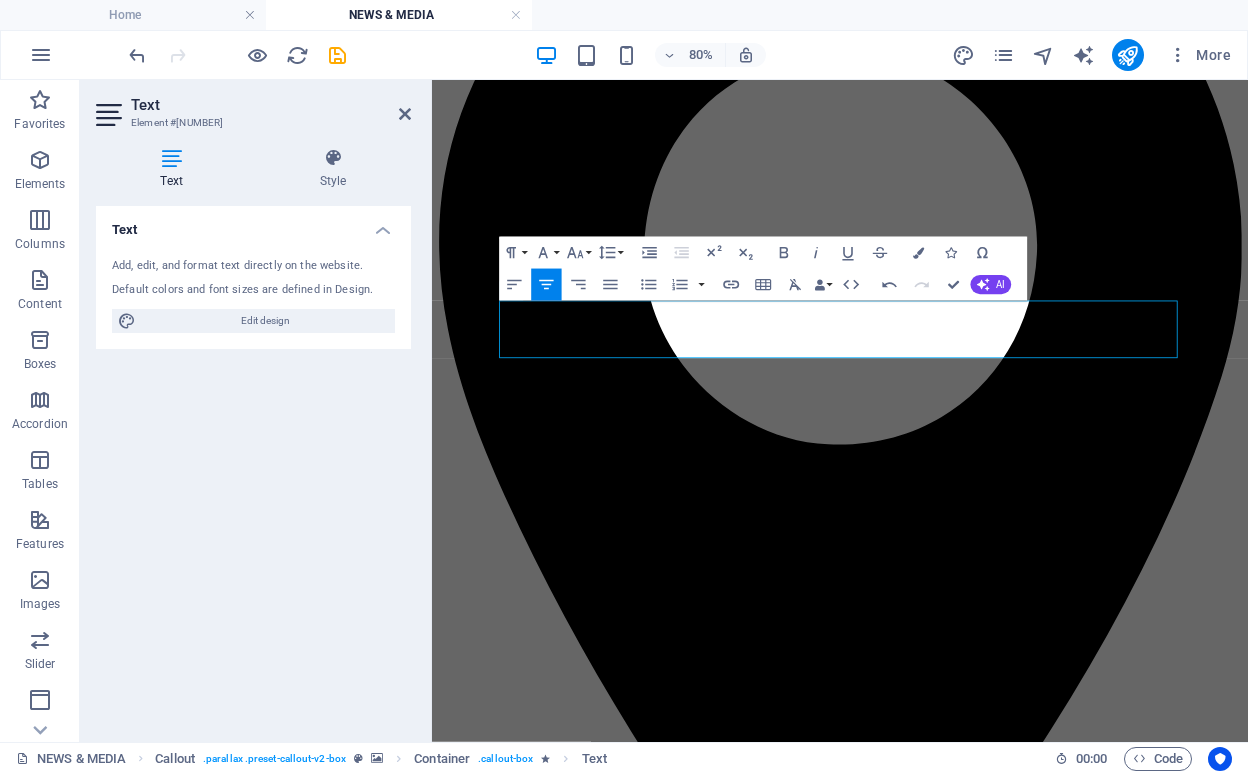 click on "Lorem Ready to transform your journey? We're excited to offer you an exclusive opportunity! 100% OFF your first consultation! Whether you're looking to enhance your business or explore new possibilities, our expert team is here to guide you every step of the way.  ​" at bounding box center [942, 16837] 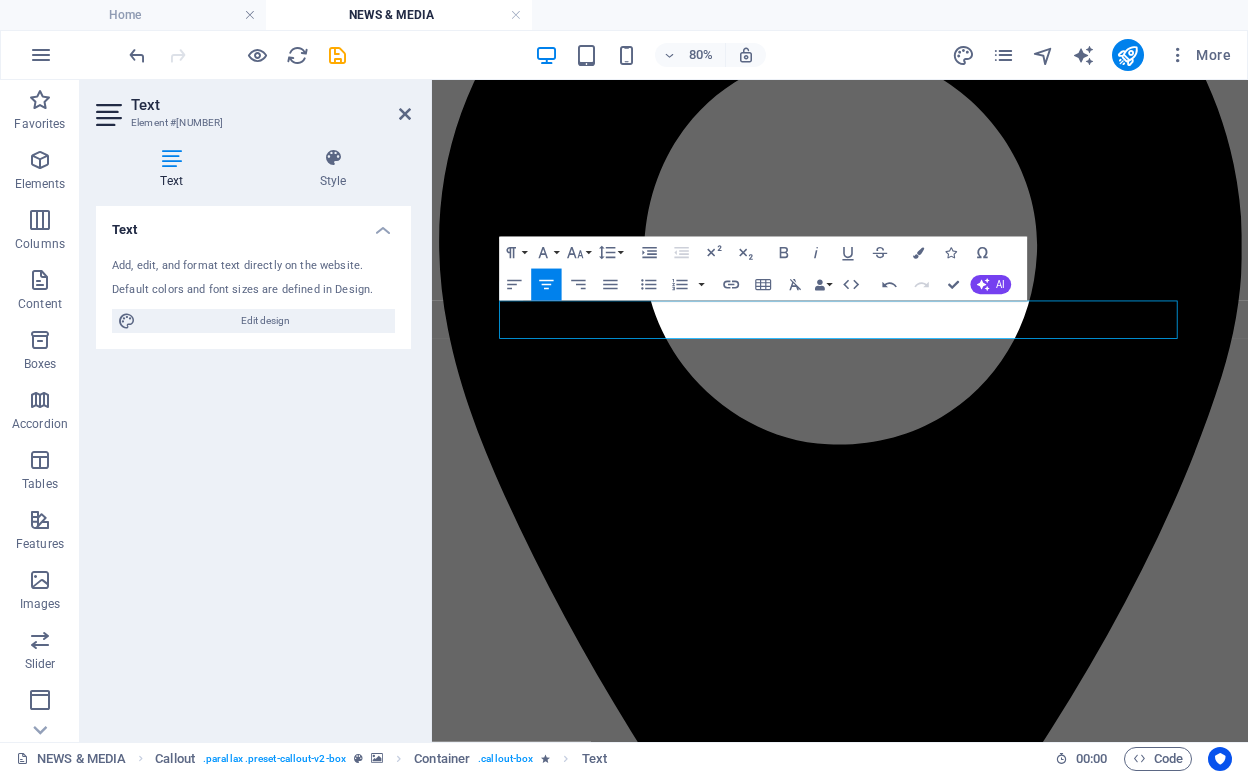 click at bounding box center [942, 16045] 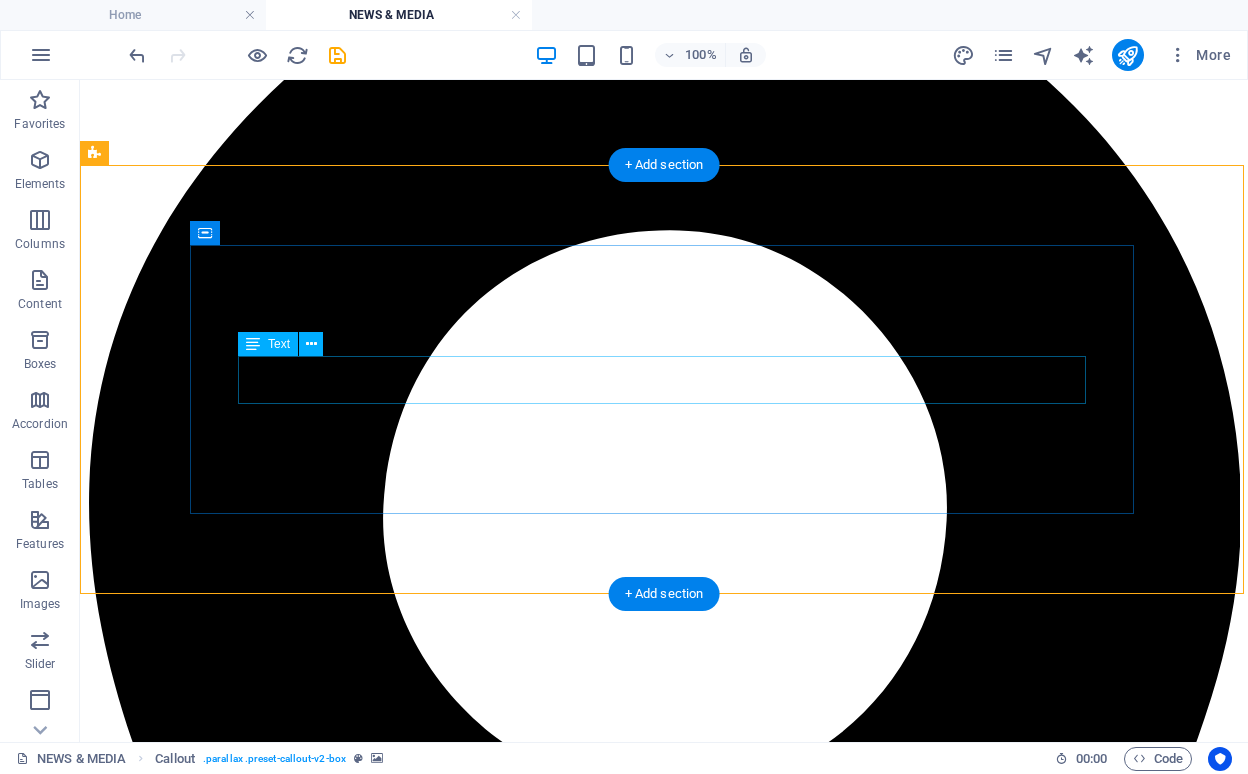 click on "Ready to transform your journey? We're excited to offer you an exclusive opportunity! 100% OFF your first consultation! Whether you're looking to enhance your business or explore new possibilities, our expert team is here to guide you every step of the way." at bounding box center [664, 18781] 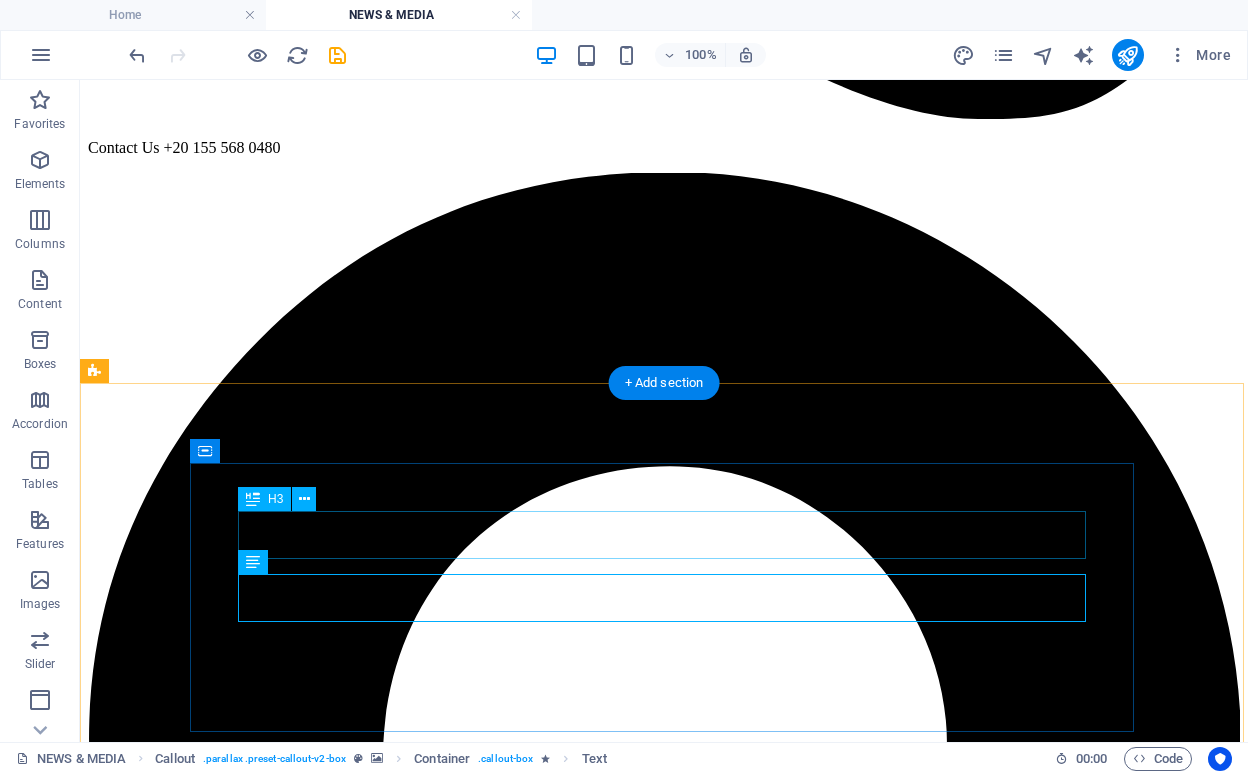 scroll, scrollTop: 1129, scrollLeft: 0, axis: vertical 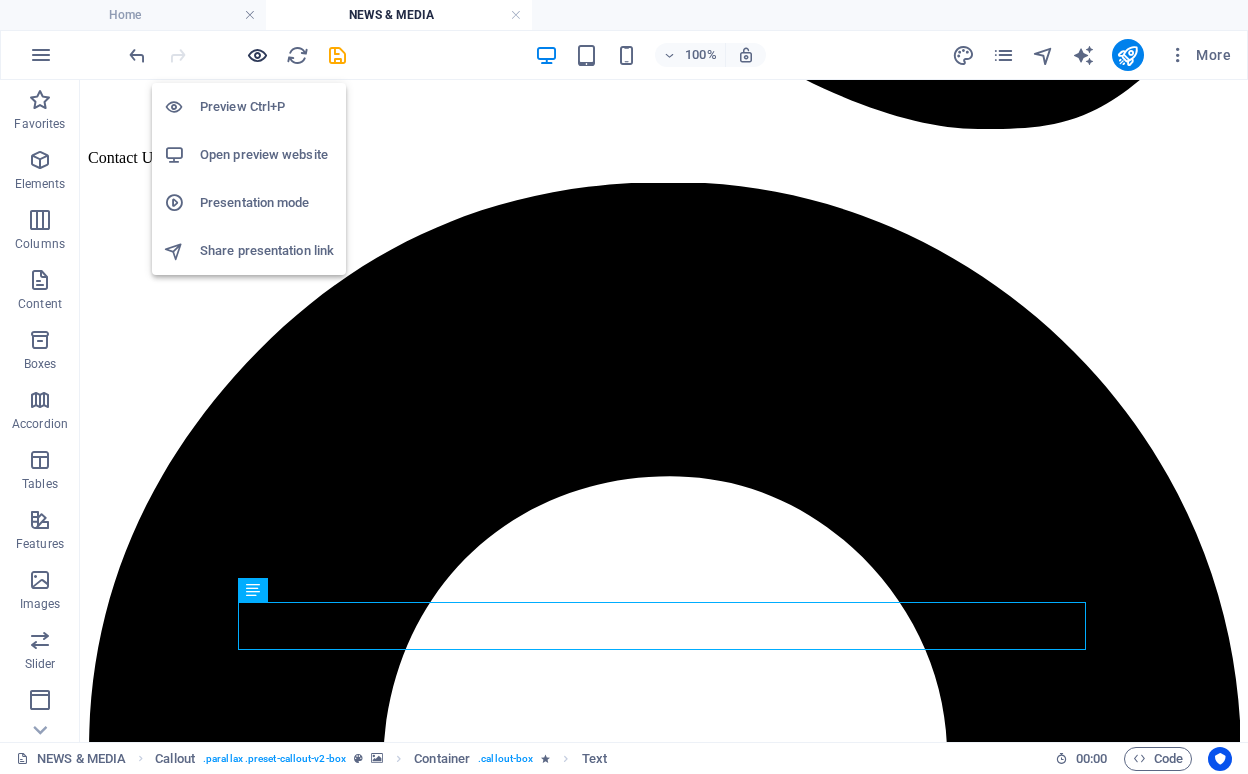 click at bounding box center [257, 55] 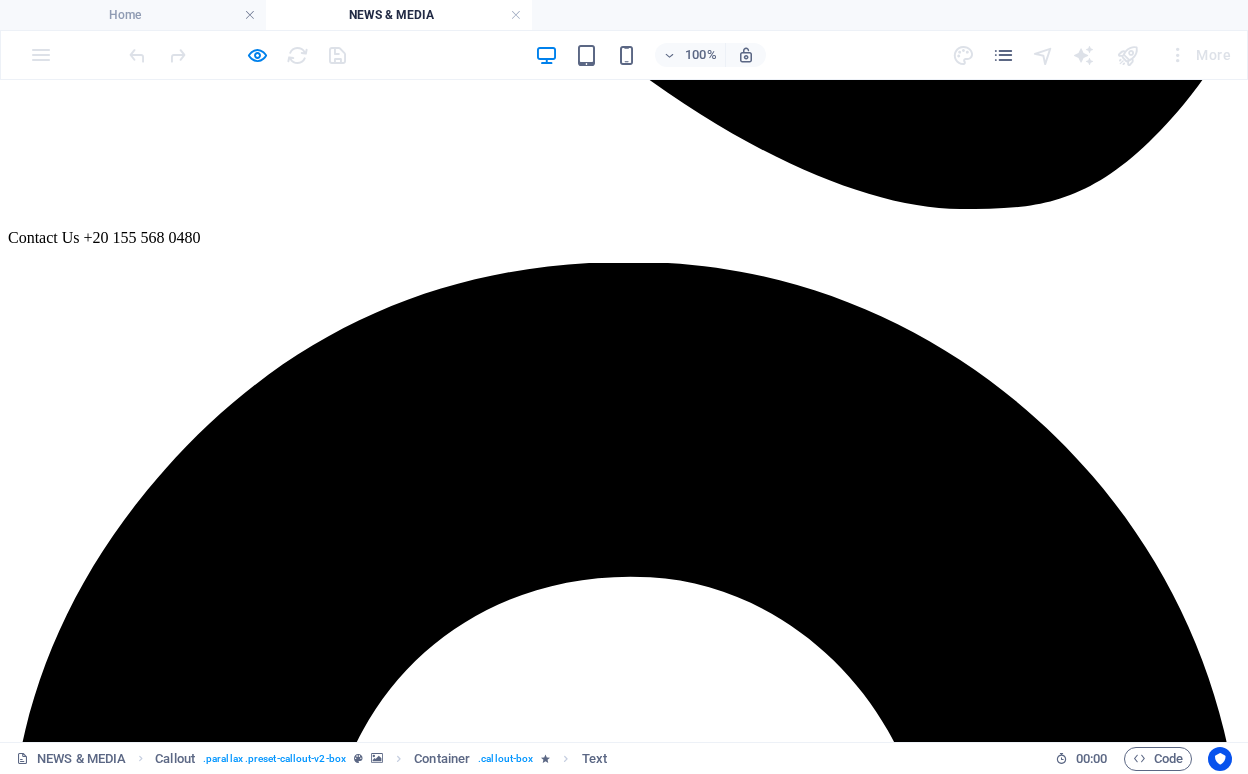click on "PORTFOLIO" at bounding box center [91, 9409] 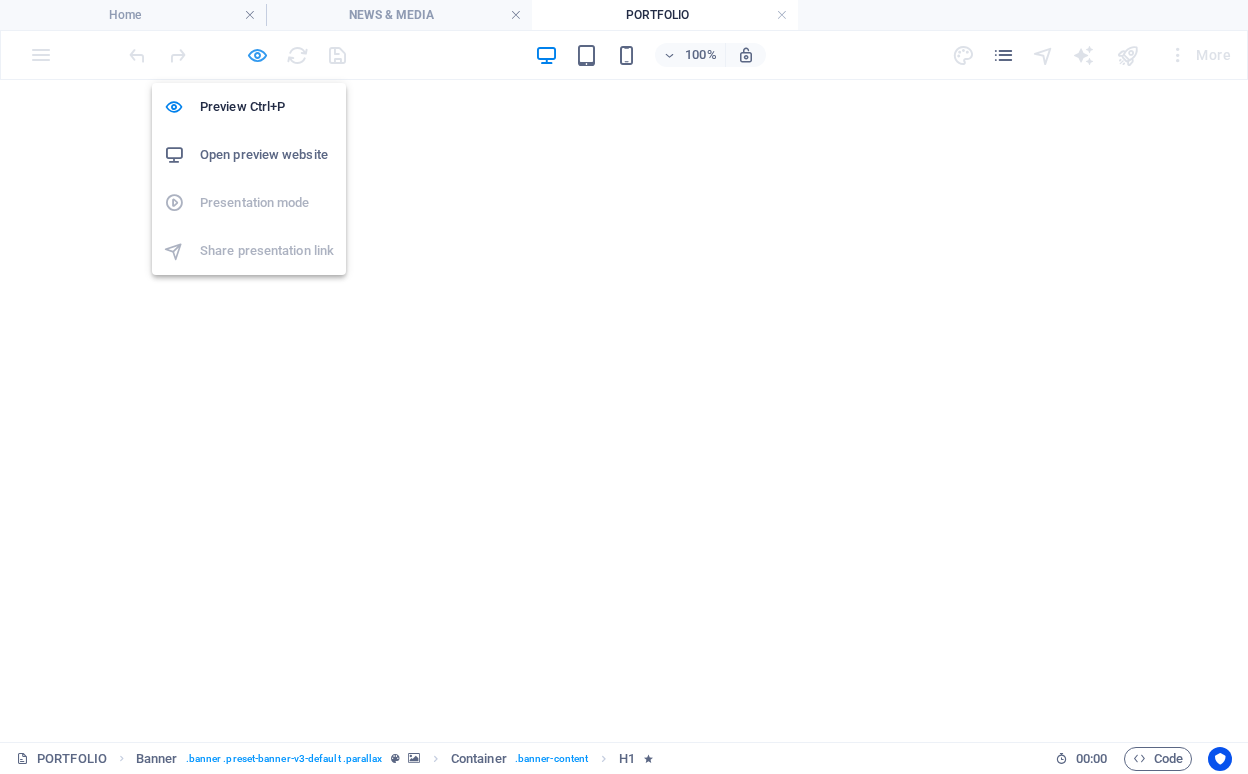 click at bounding box center [257, 55] 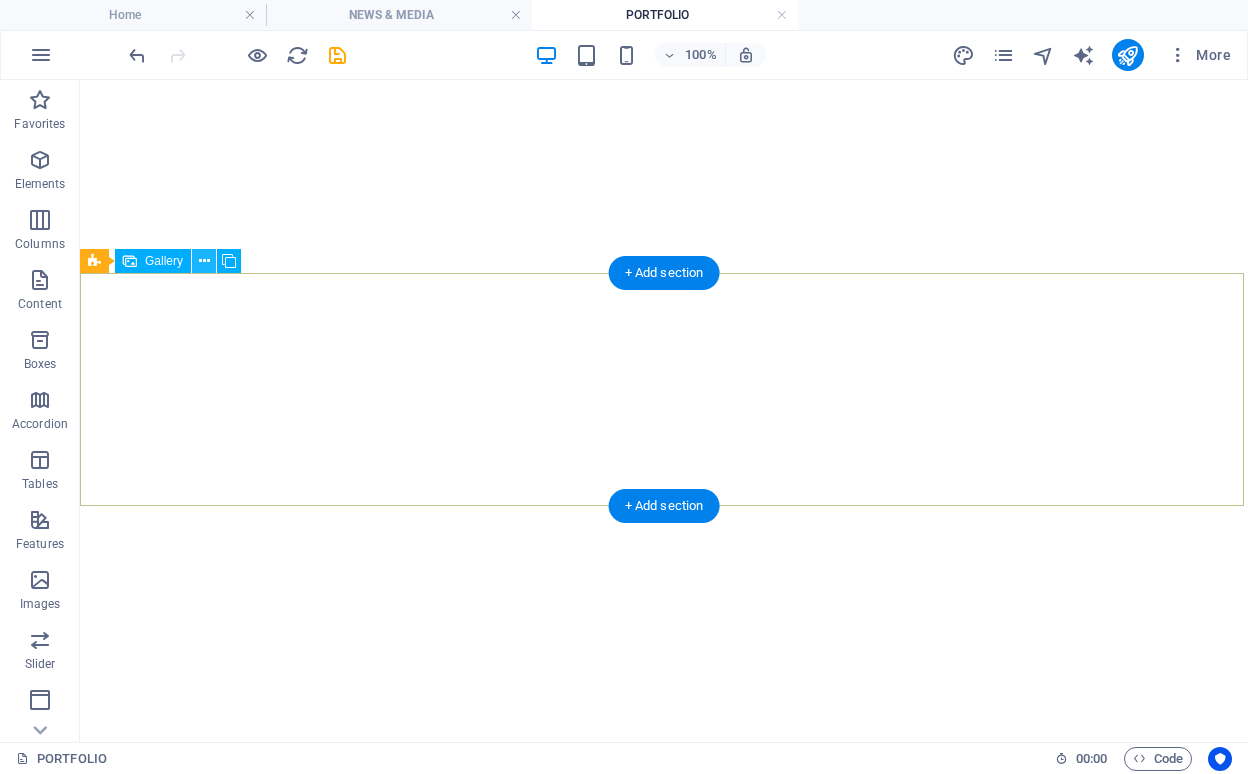 click at bounding box center (204, 261) 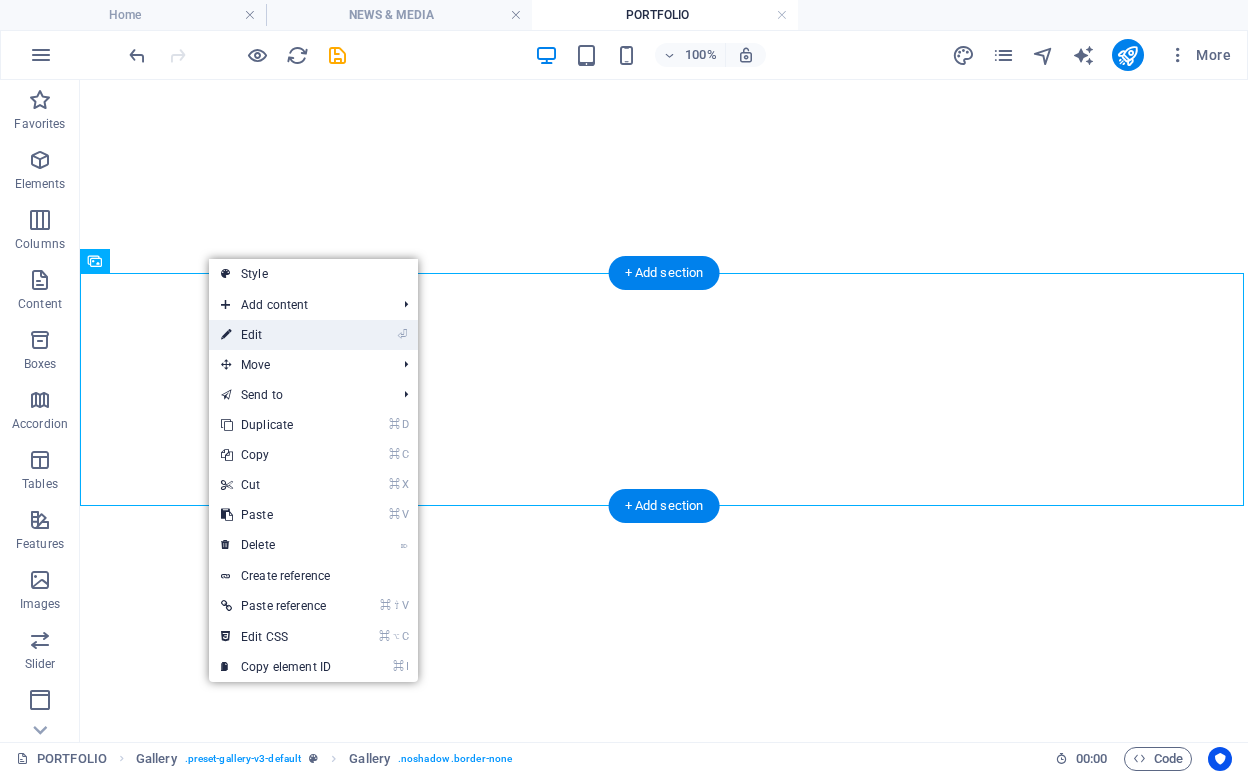 click on "⏎  Edit" at bounding box center [276, 335] 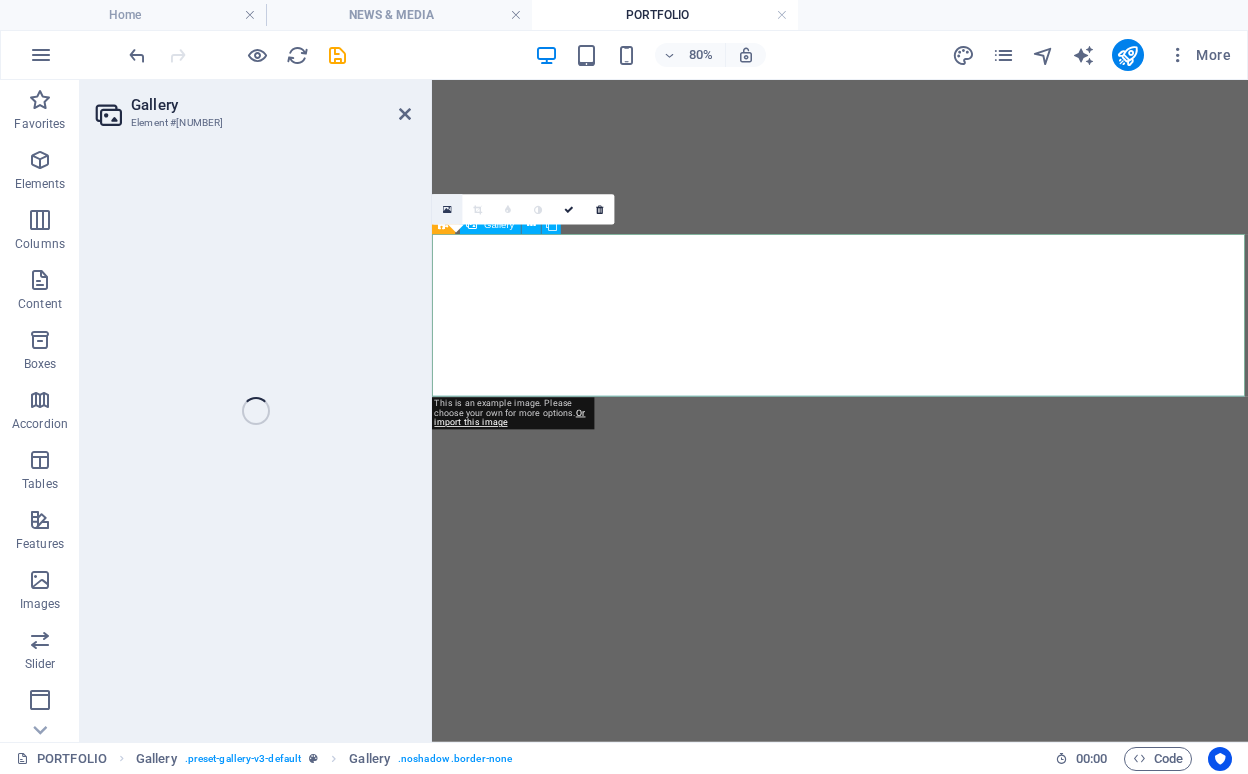 click at bounding box center (447, 209) 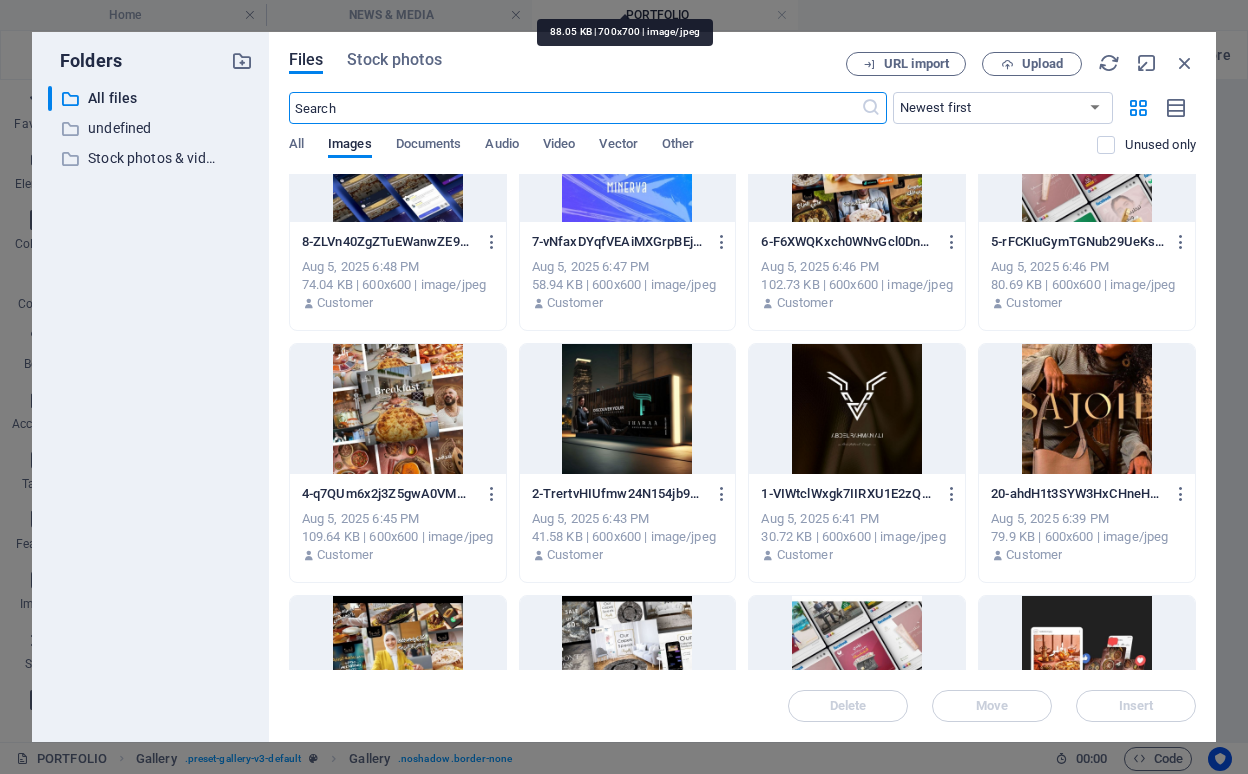 scroll, scrollTop: 840, scrollLeft: 0, axis: vertical 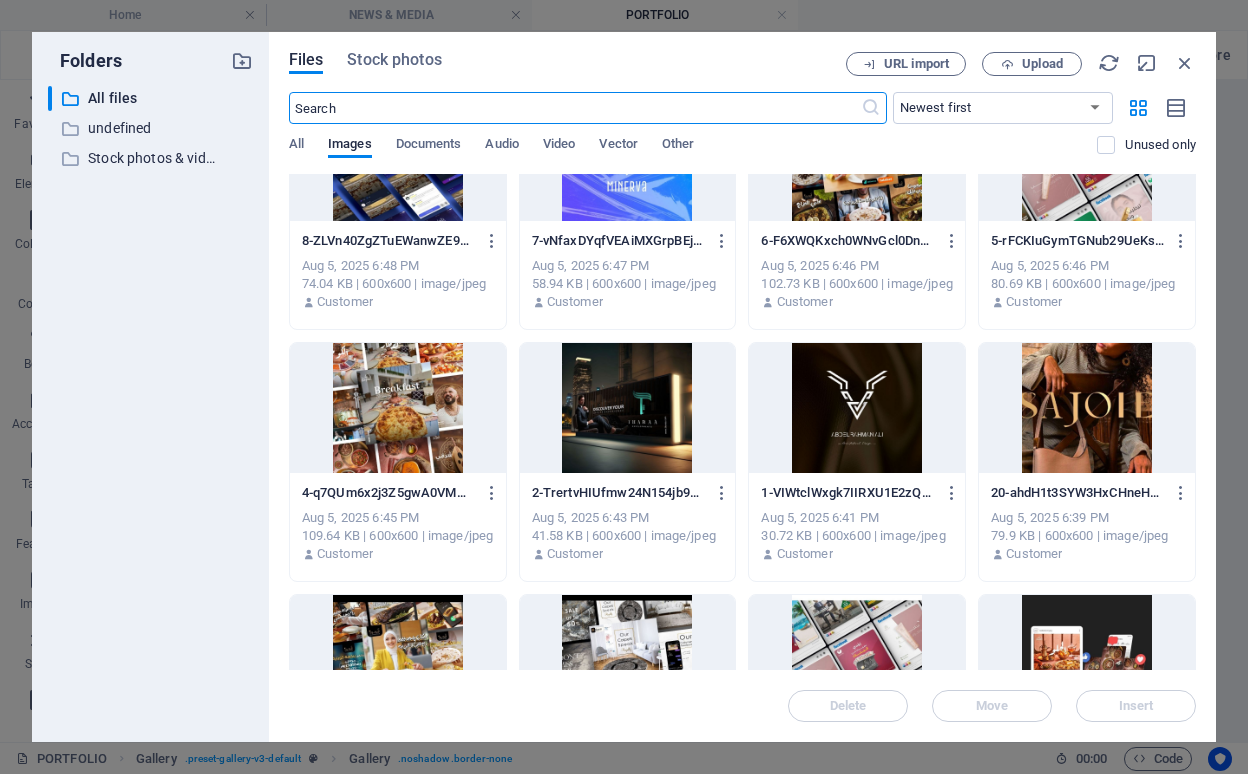click at bounding box center (628, 408) 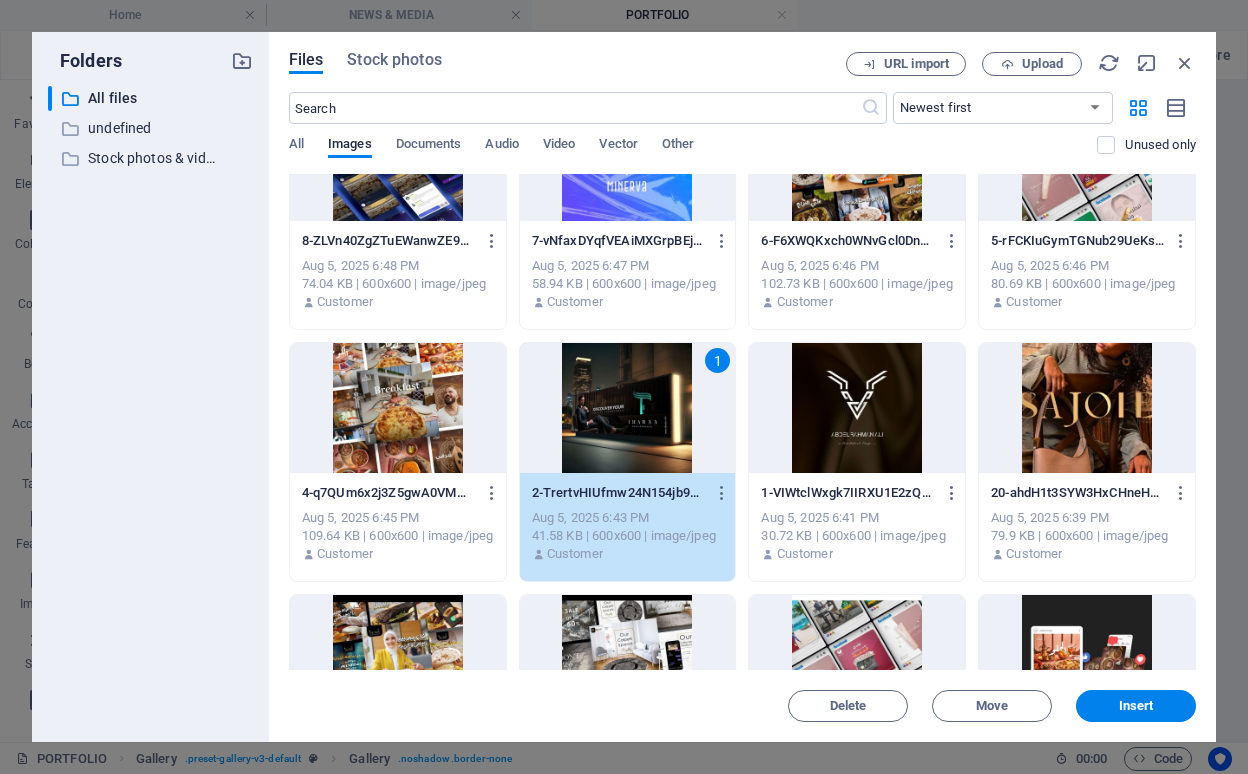 click on "1" at bounding box center [628, 408] 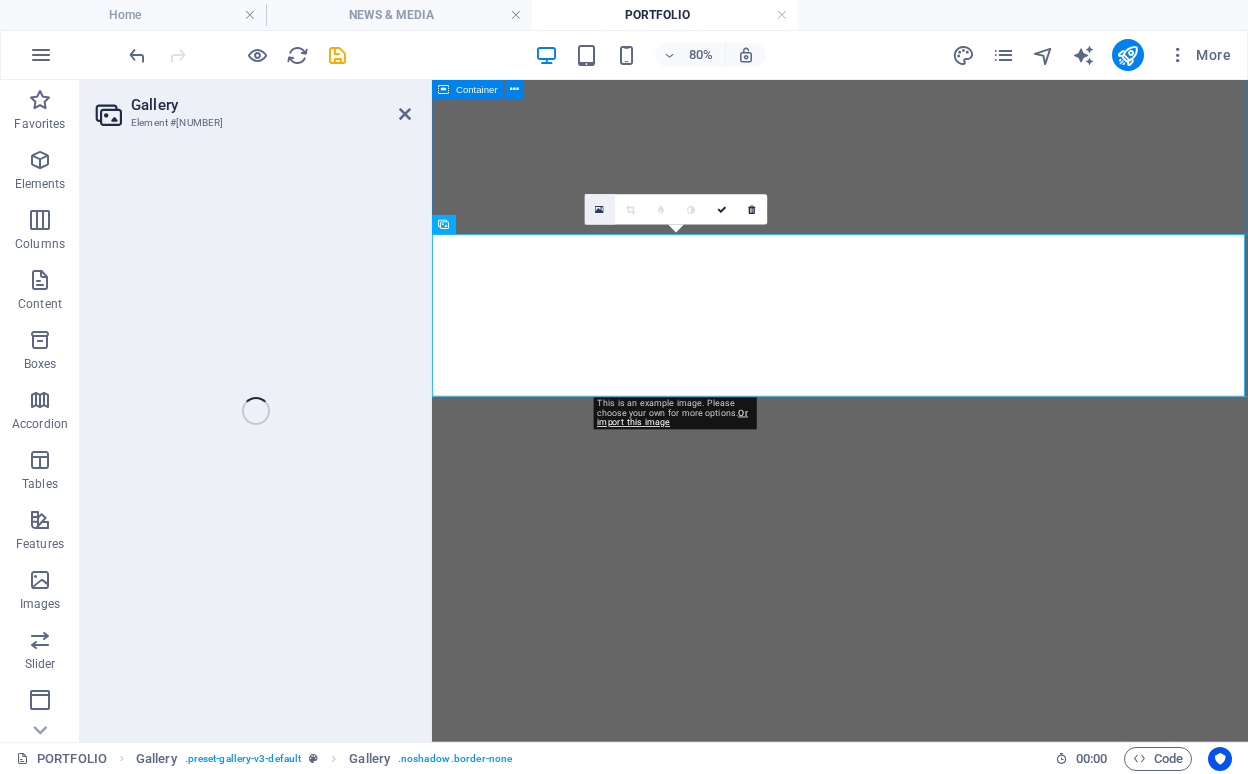 click at bounding box center (599, 209) 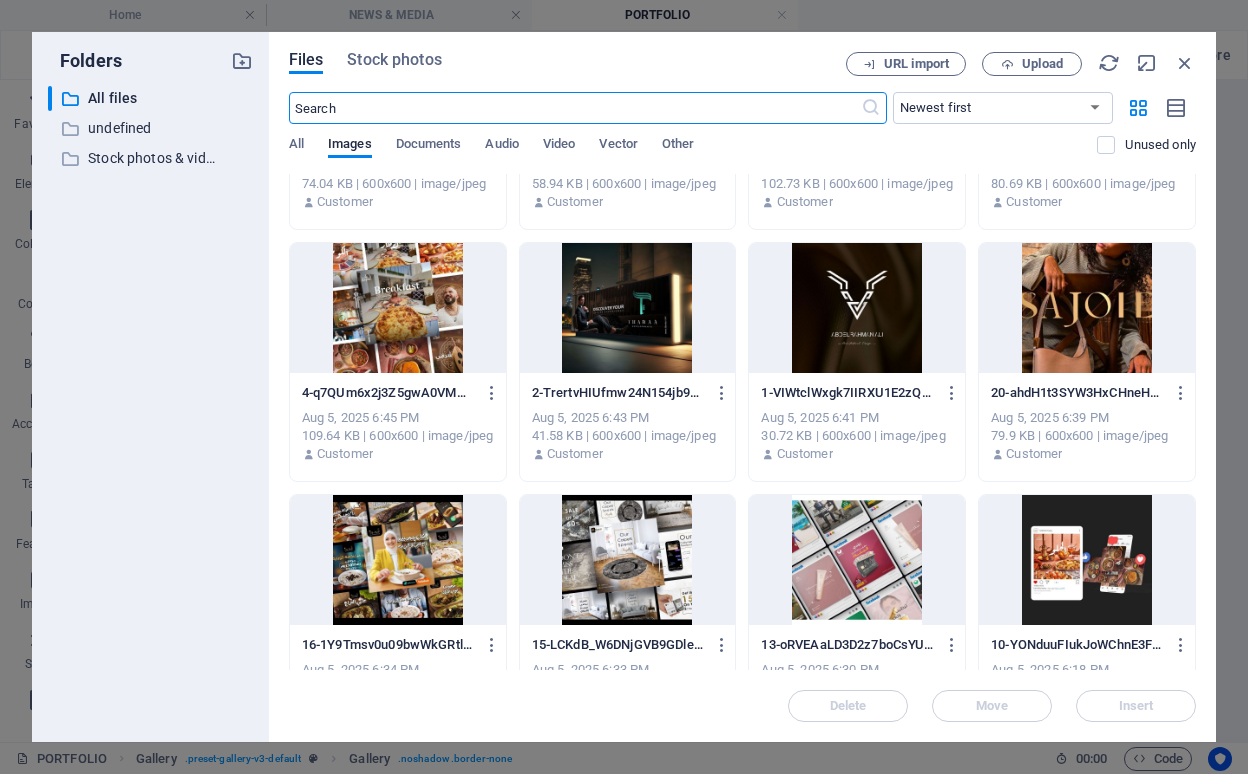 scroll, scrollTop: 942, scrollLeft: 0, axis: vertical 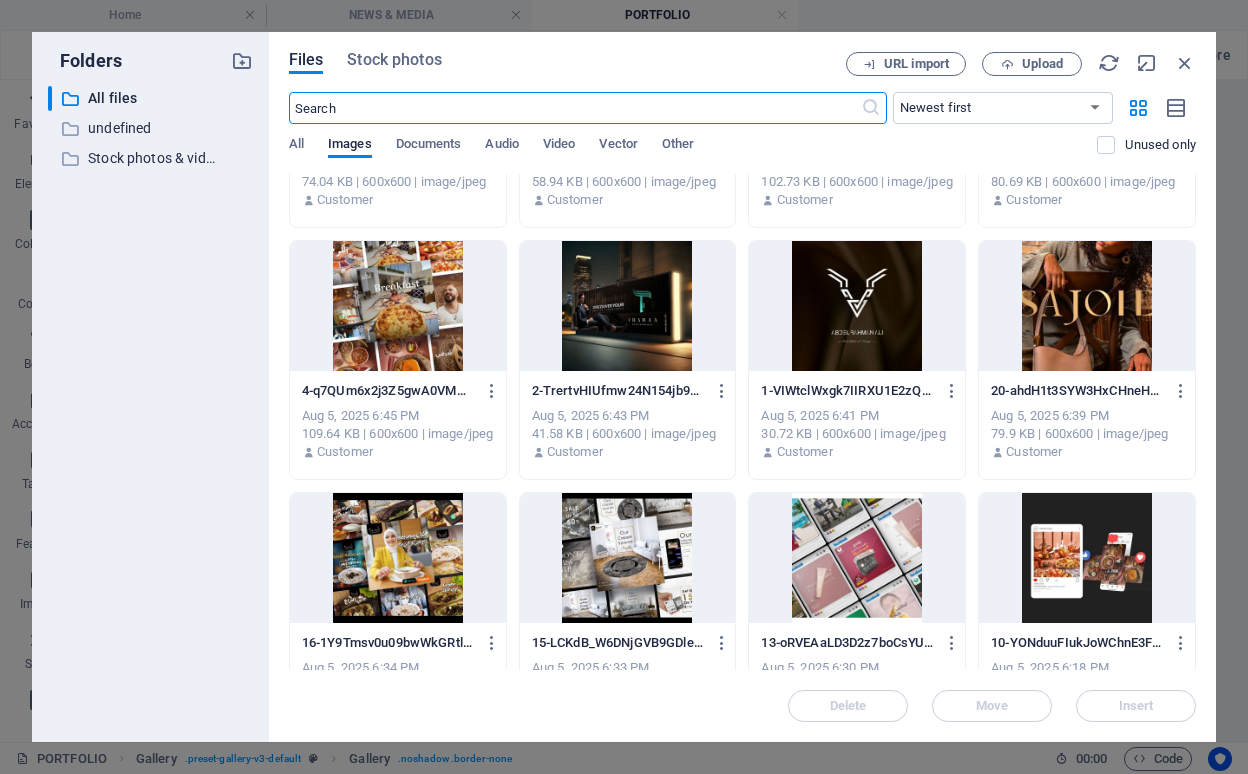 click at bounding box center [1087, 306] 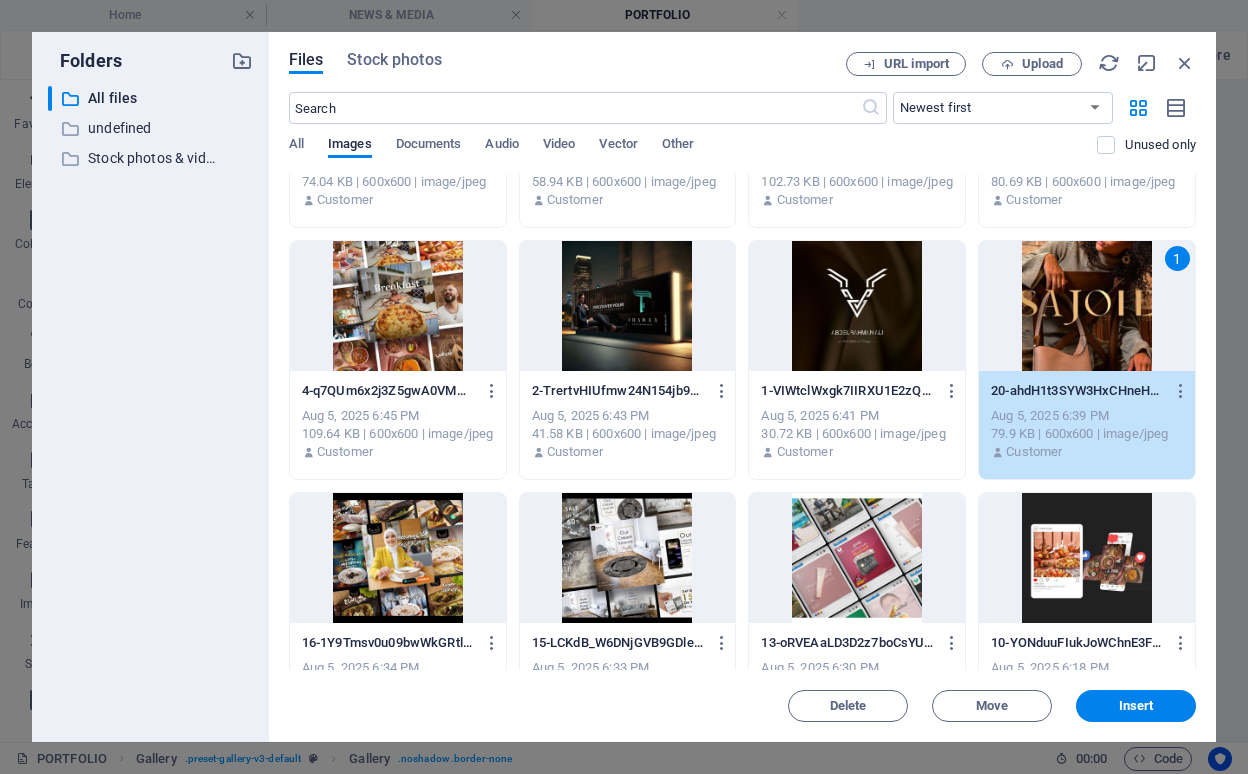 click on "1" at bounding box center [1087, 306] 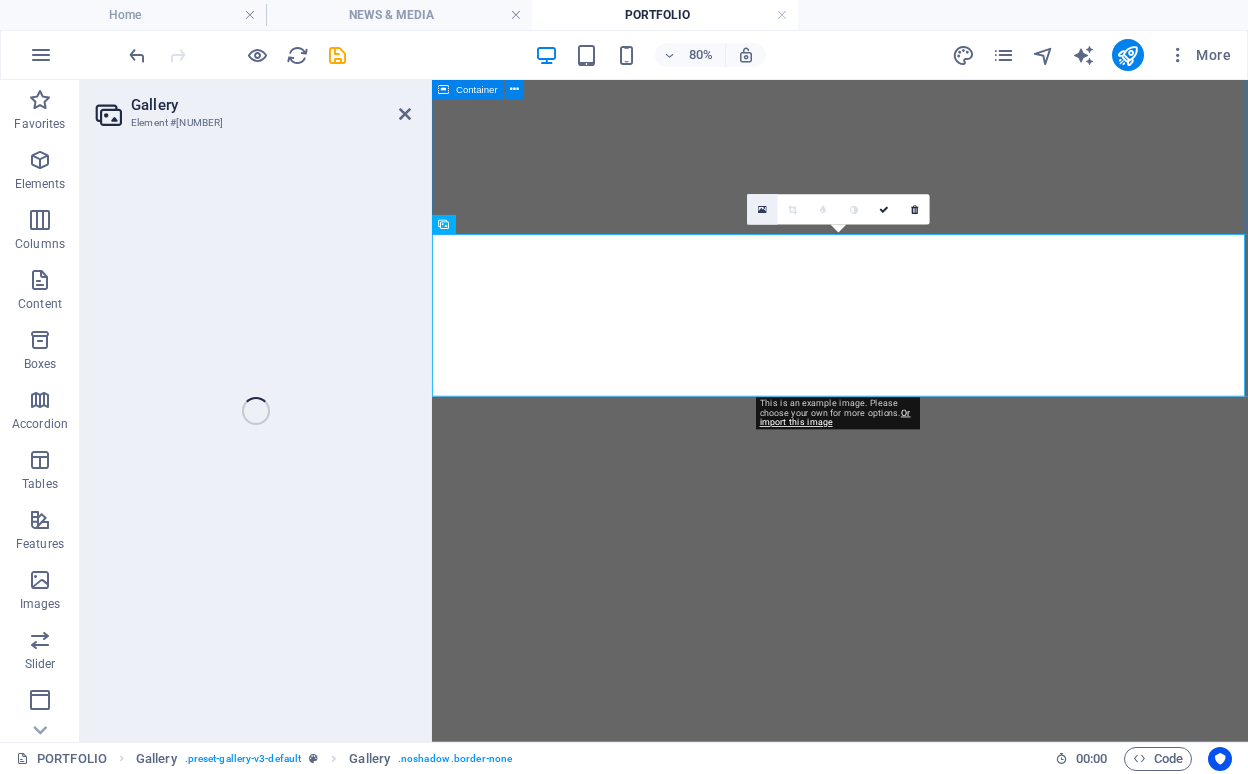 click at bounding box center (762, 209) 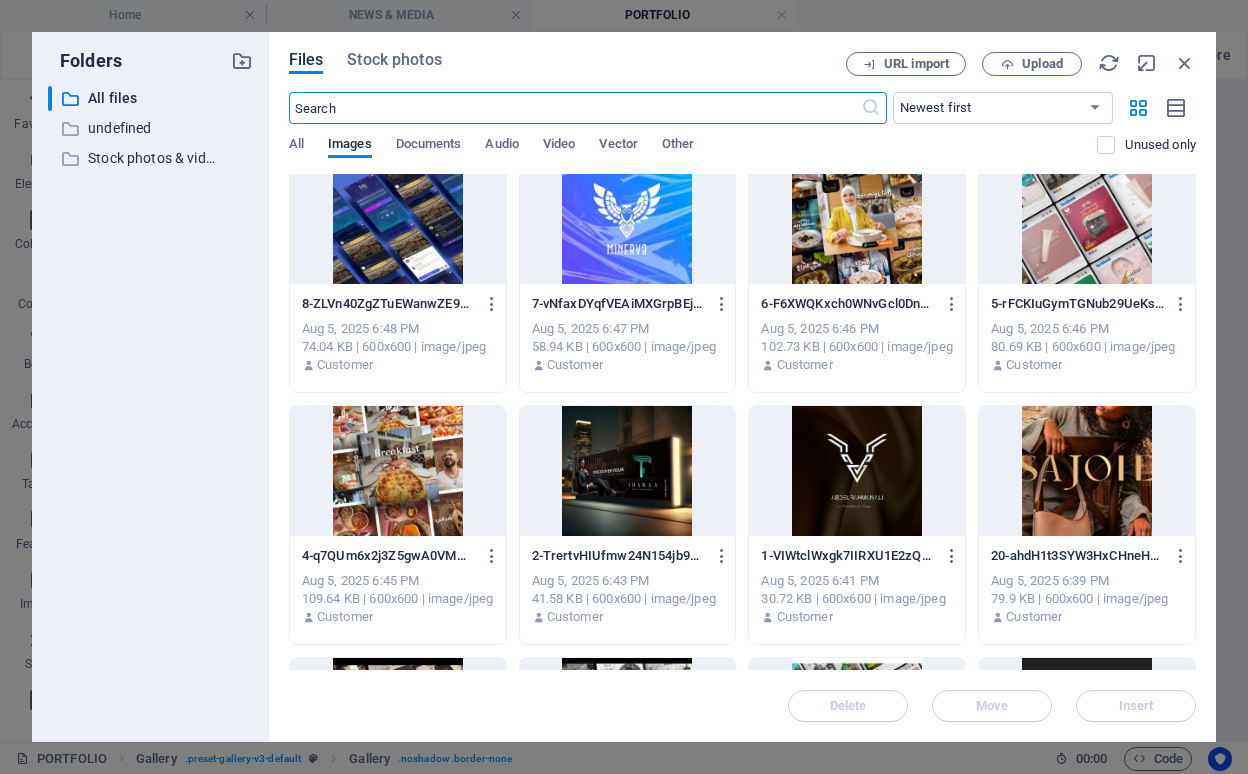 scroll, scrollTop: 832, scrollLeft: 0, axis: vertical 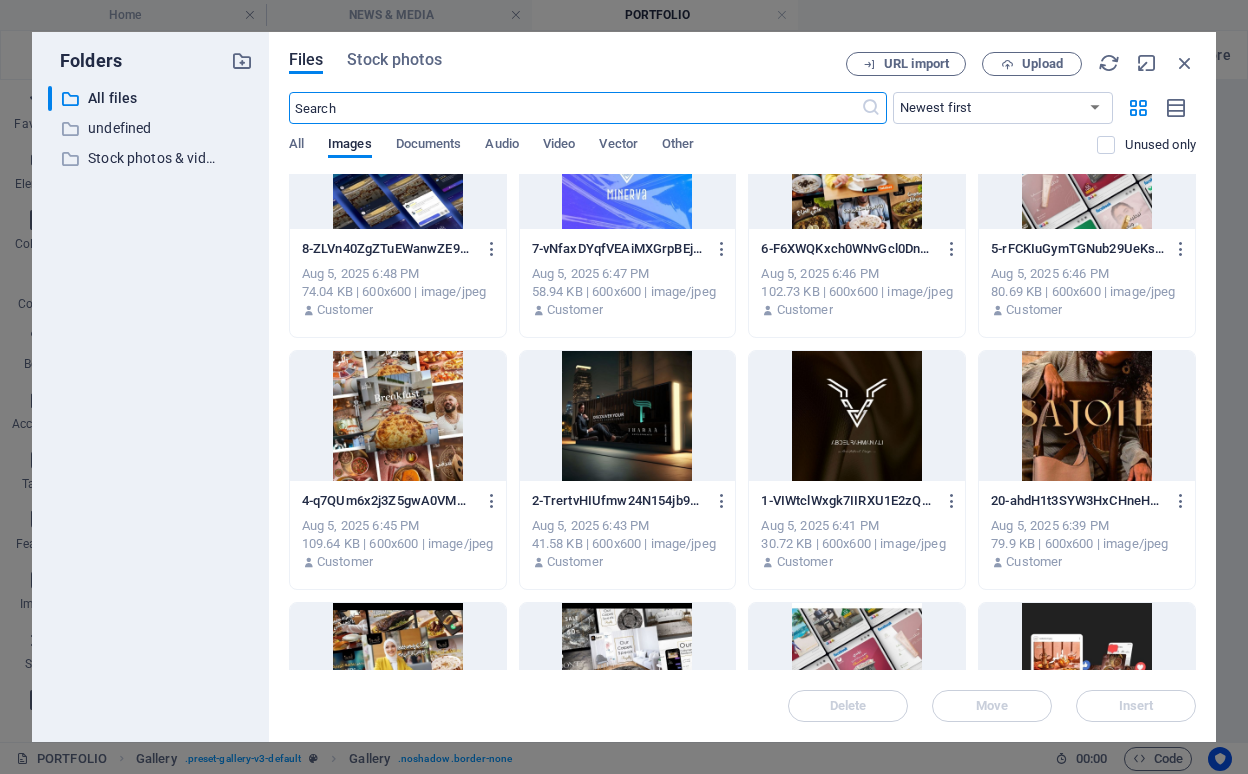 click at bounding box center (857, 416) 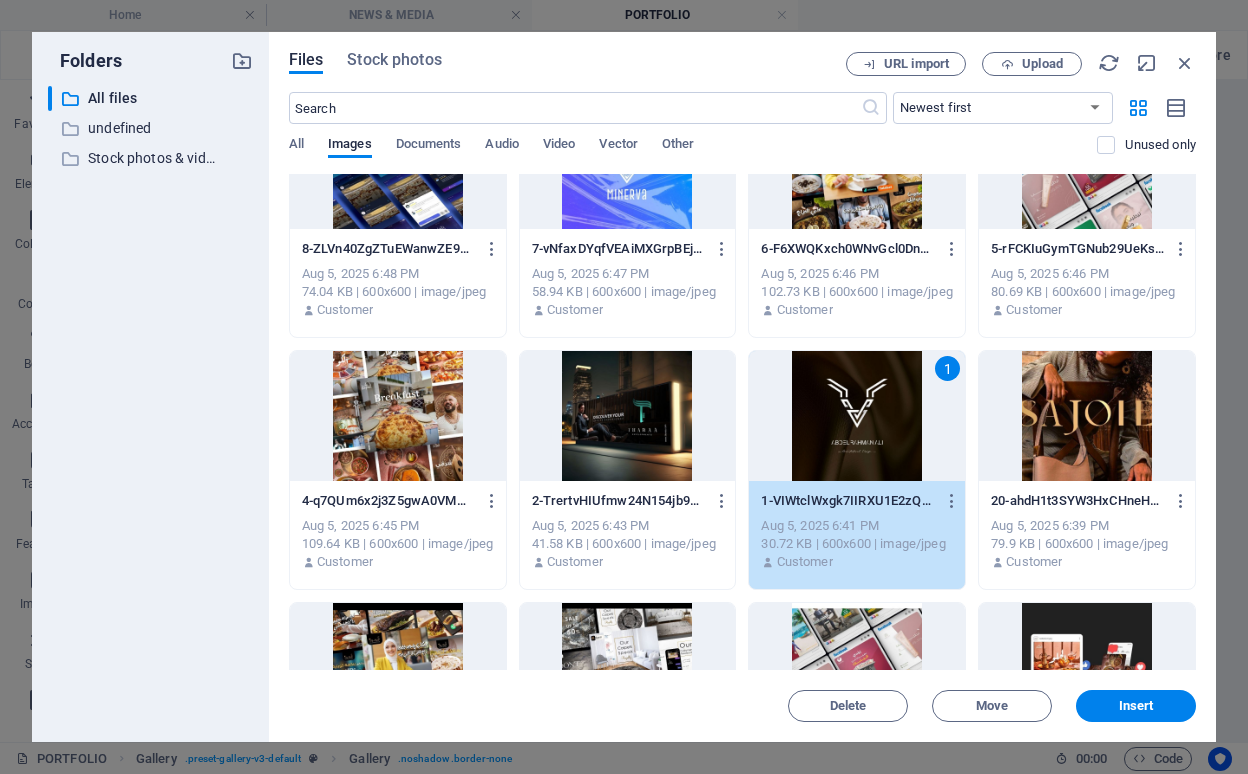 click on "1" at bounding box center (857, 416) 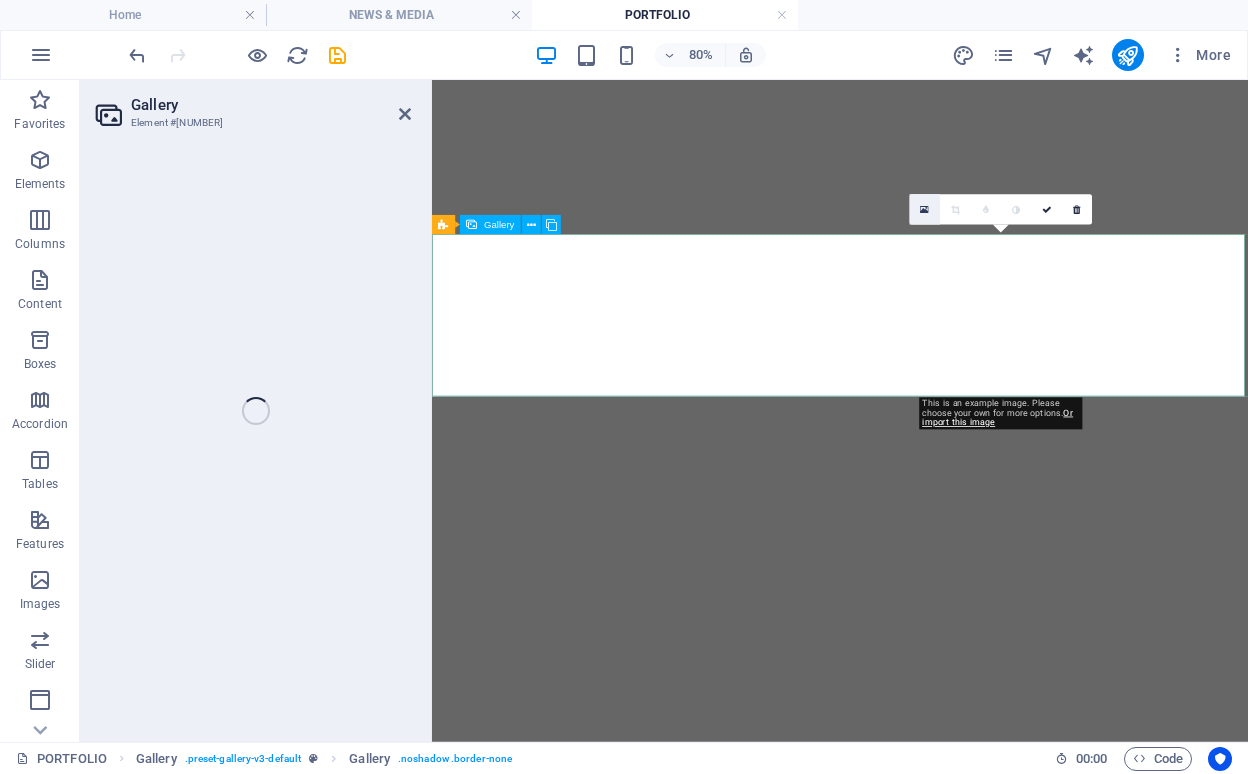 click at bounding box center [925, 209] 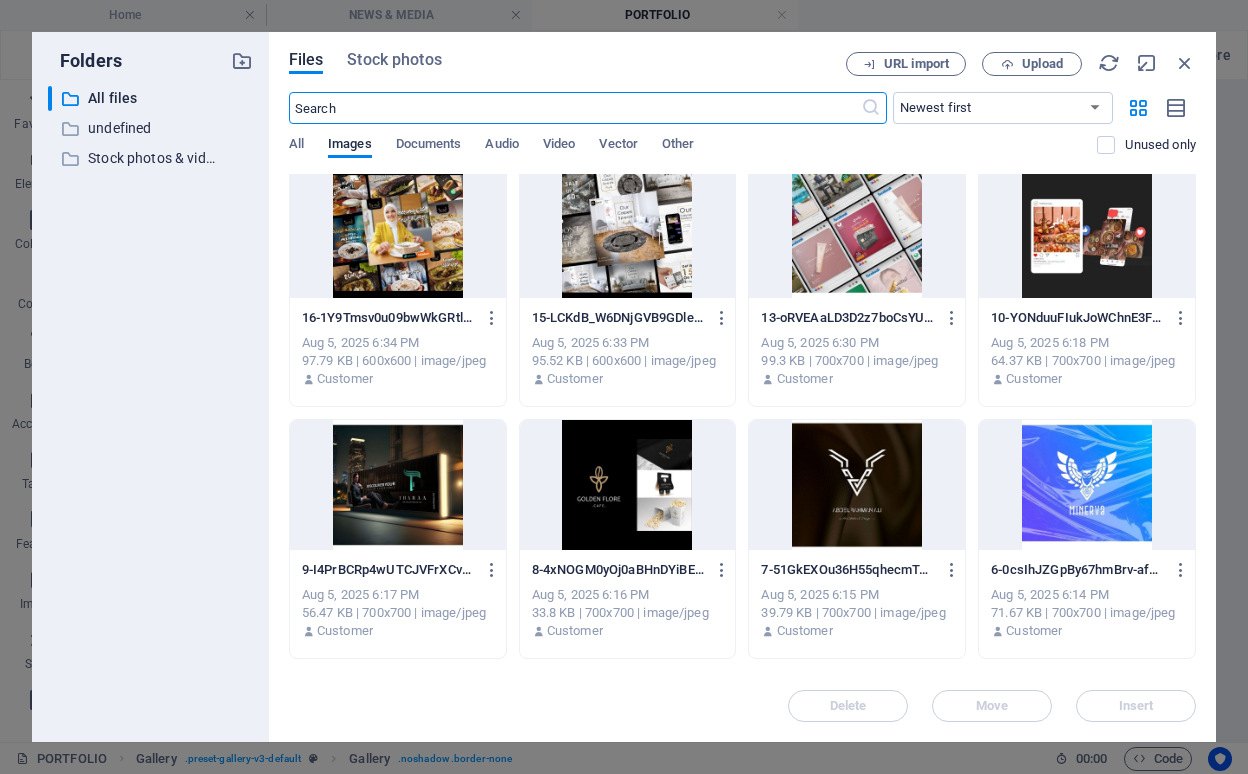 scroll, scrollTop: 1277, scrollLeft: 0, axis: vertical 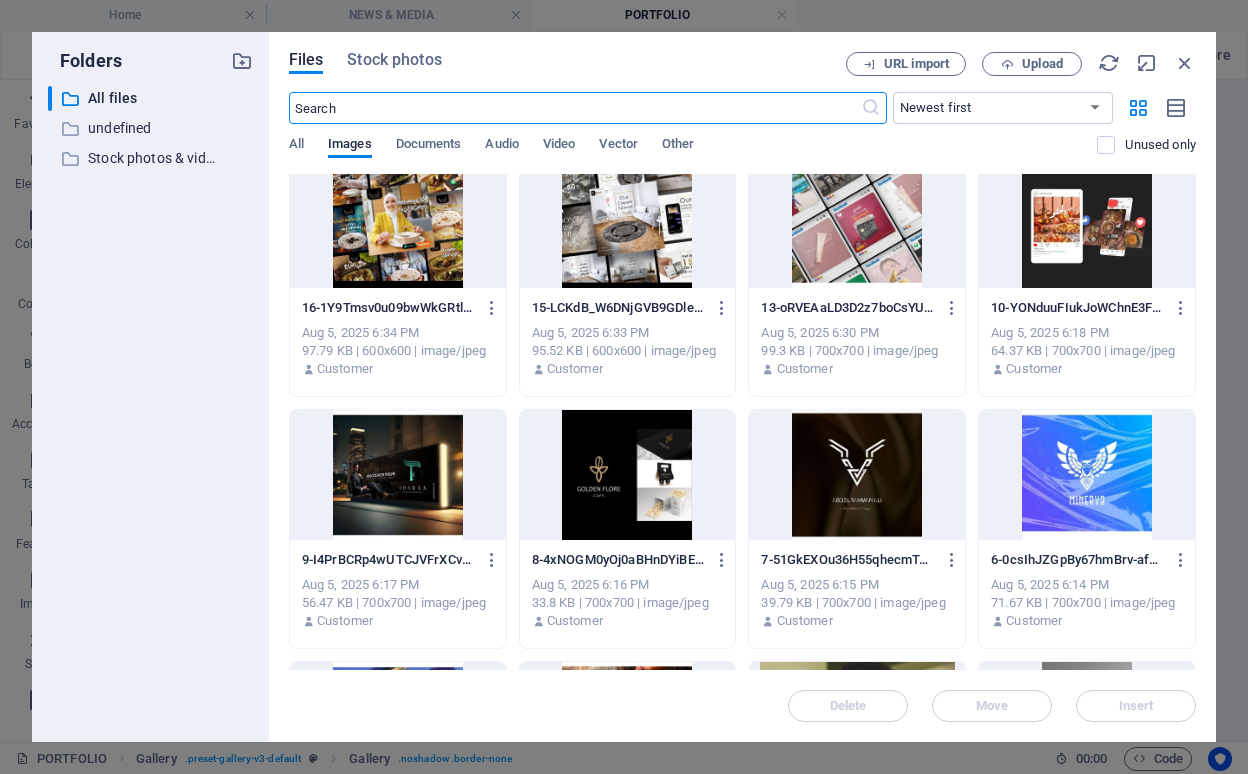 click at bounding box center (628, 475) 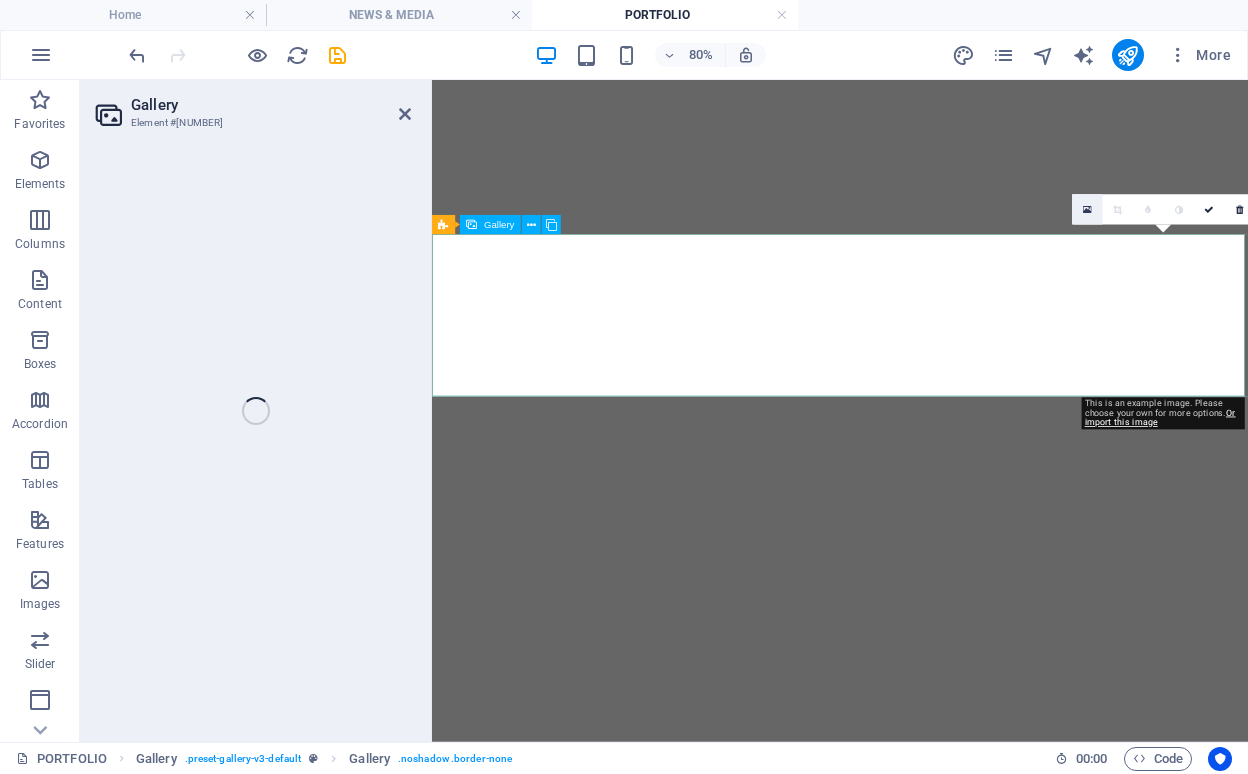 click at bounding box center (1087, 209) 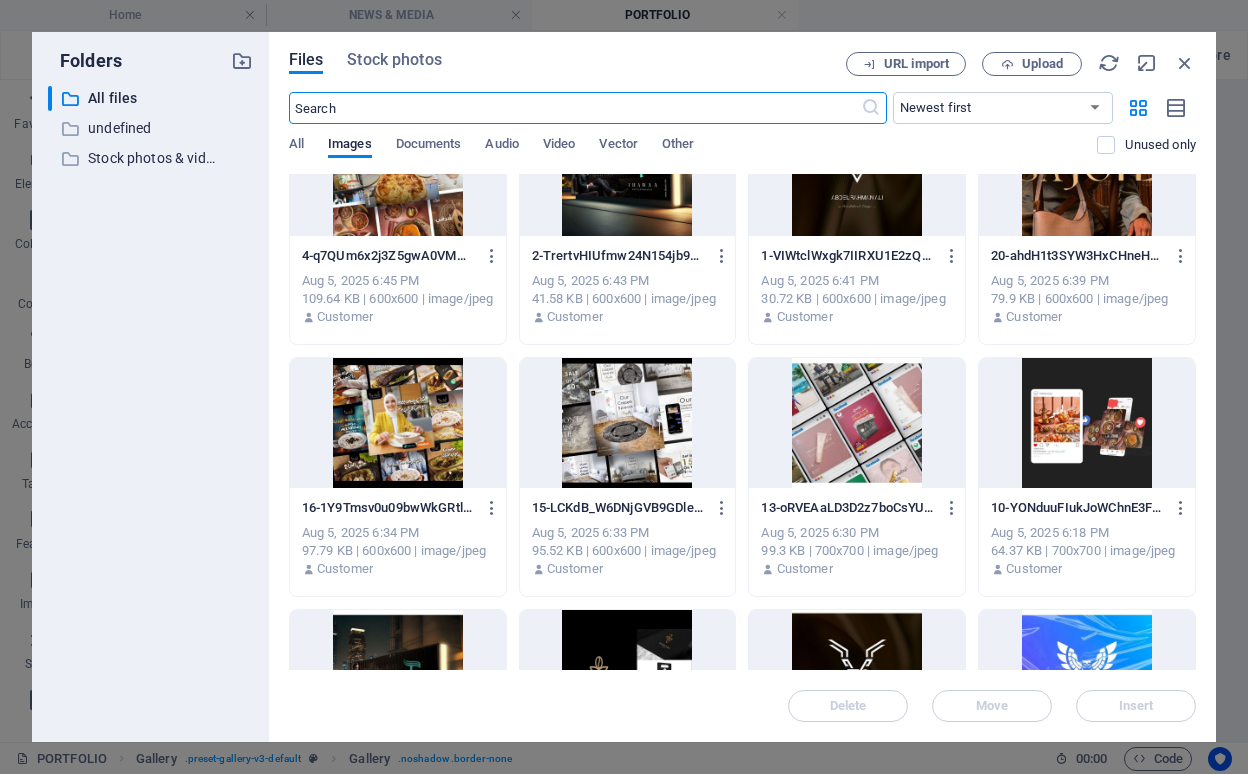 scroll, scrollTop: 1056, scrollLeft: 0, axis: vertical 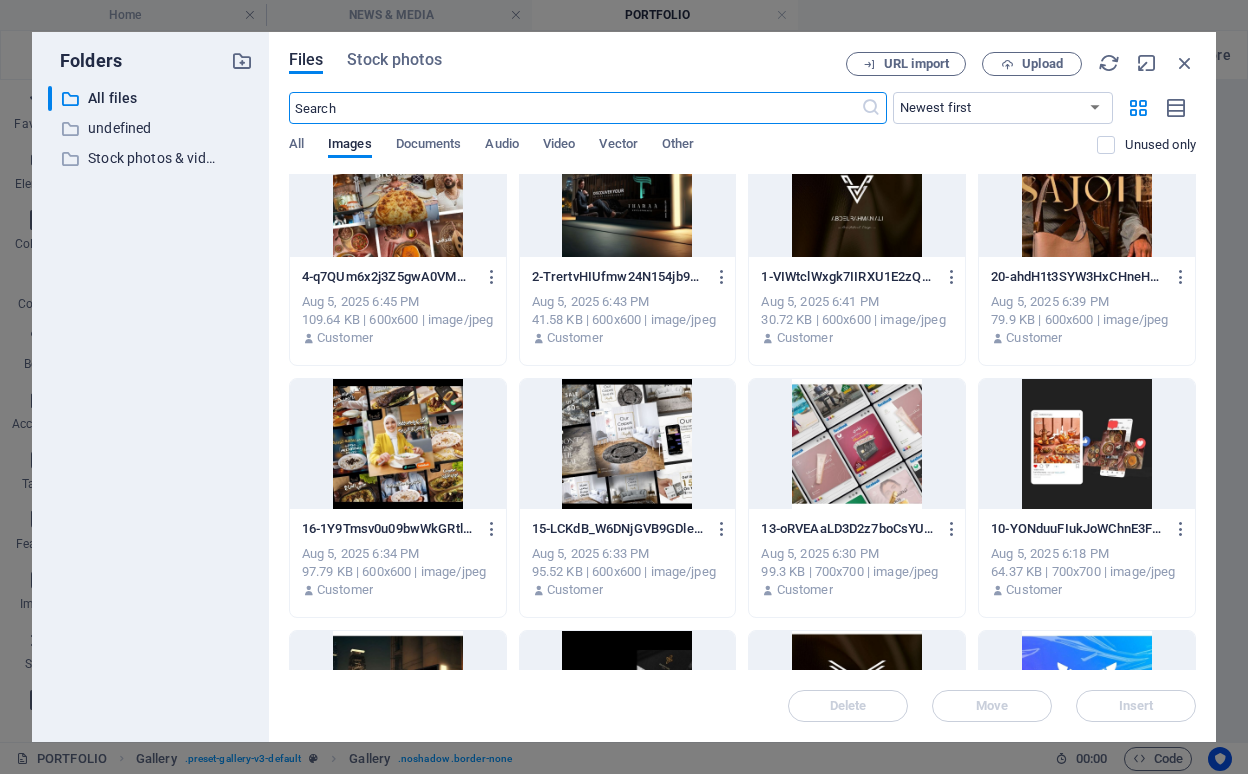 click at bounding box center [1087, 444] 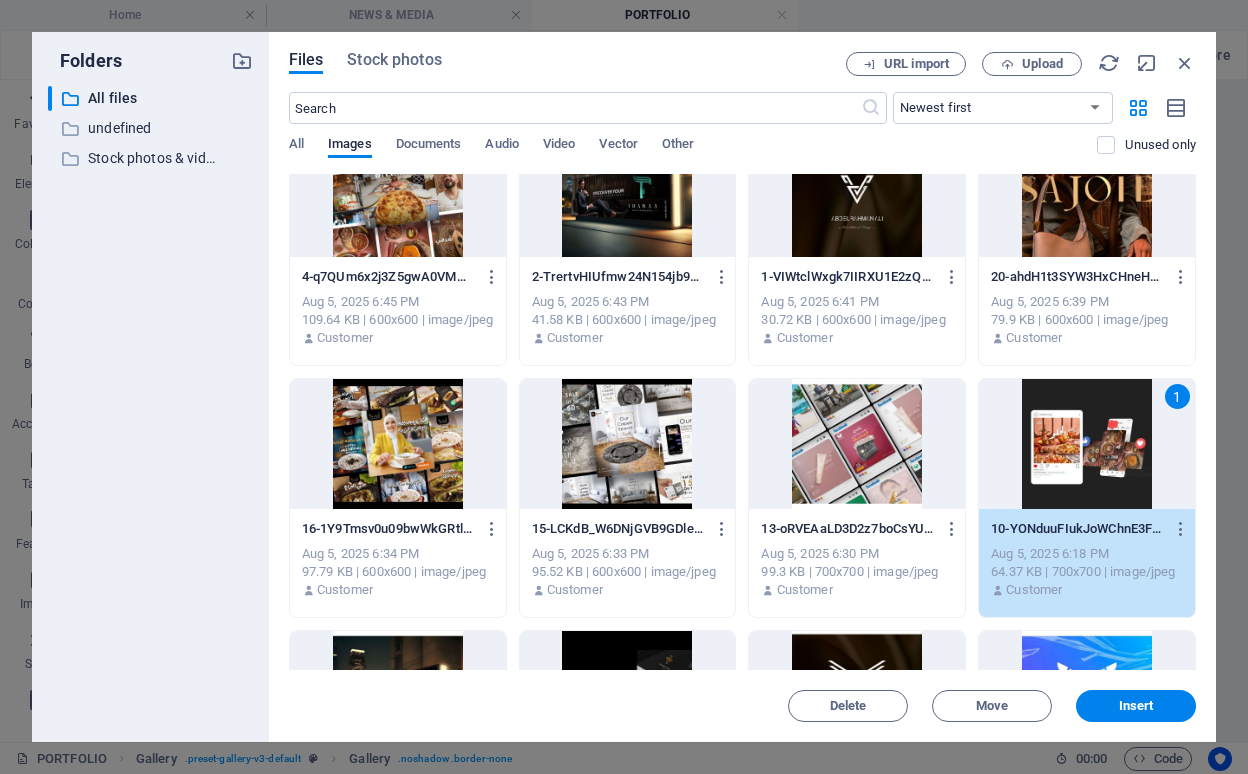 click on "1" at bounding box center [1087, 444] 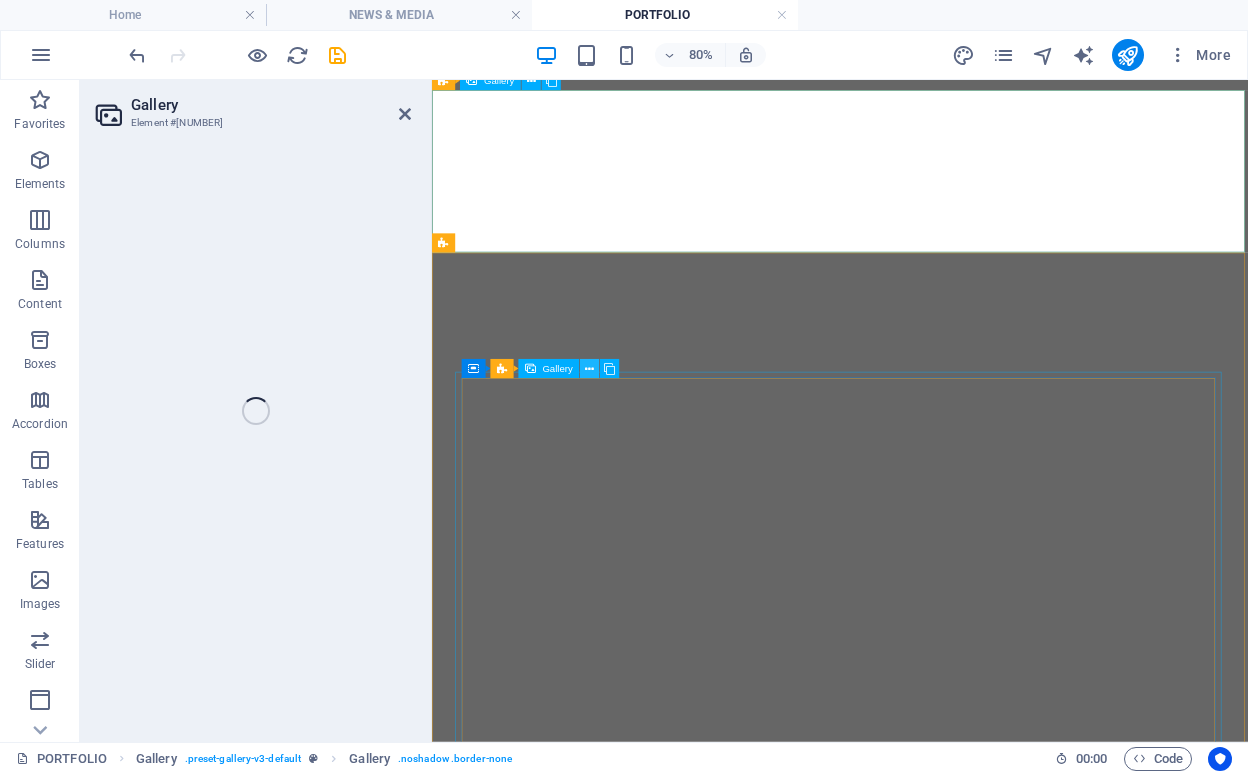 click at bounding box center [589, 369] 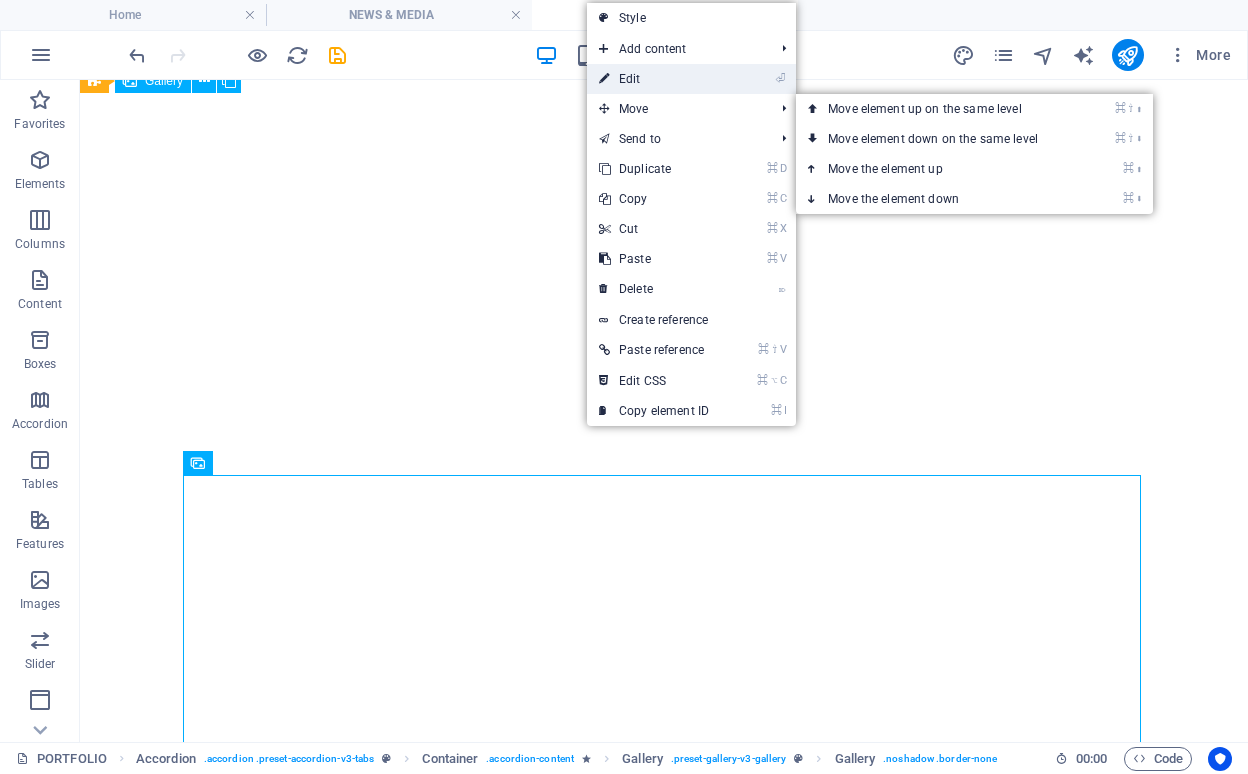click on "⏎  Edit" at bounding box center (691, 79) 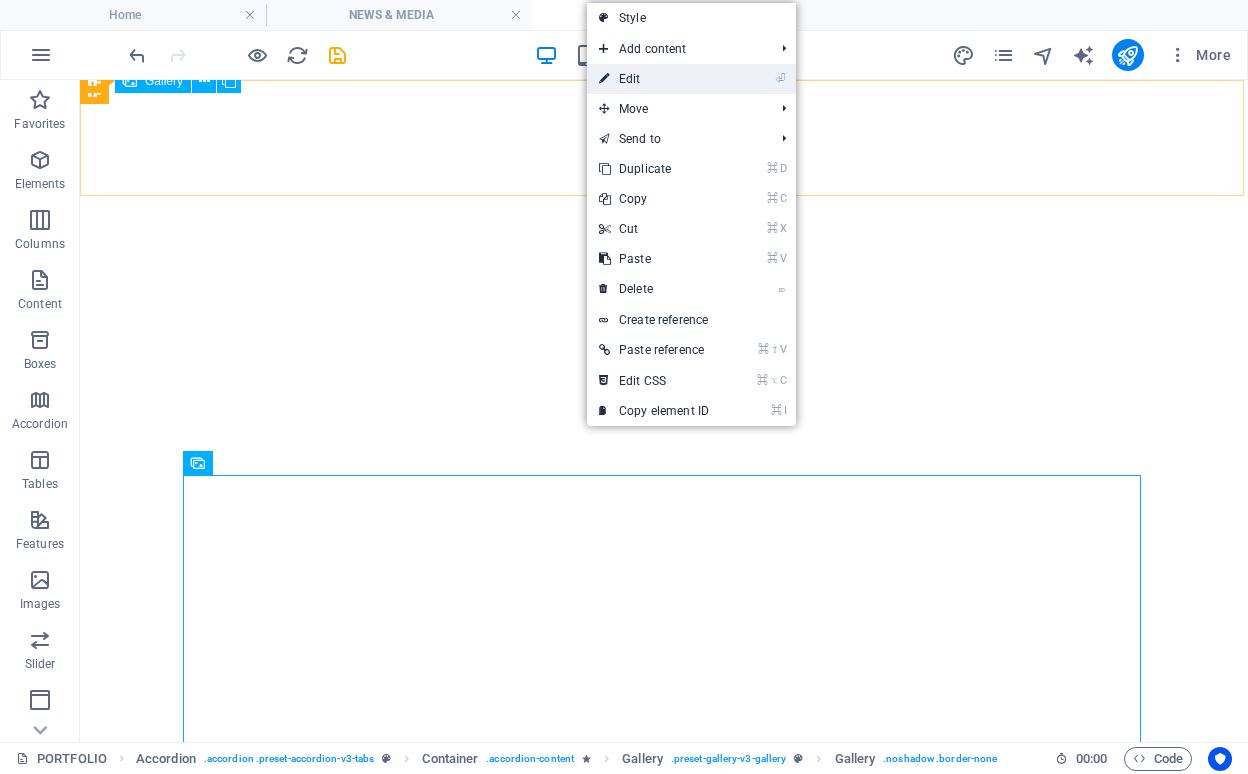 click on "⏎  Edit" at bounding box center [691, 79] 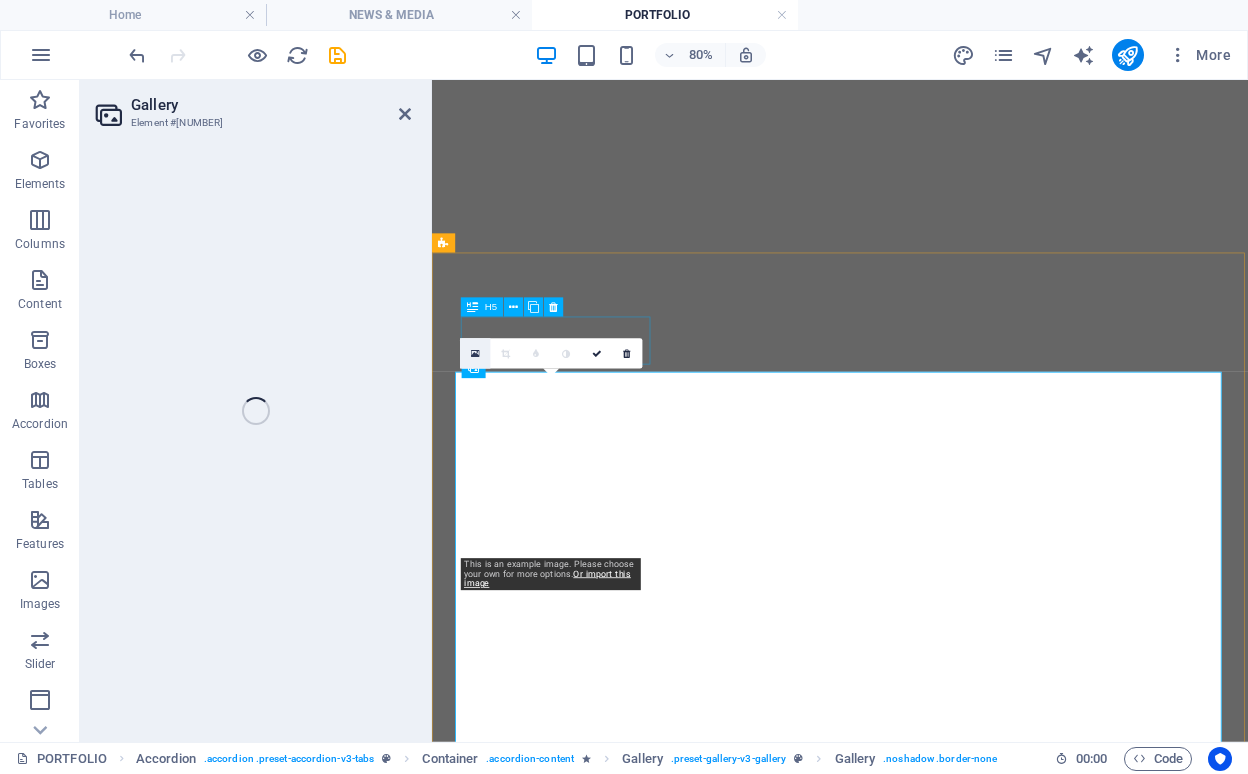 click at bounding box center [475, 353] 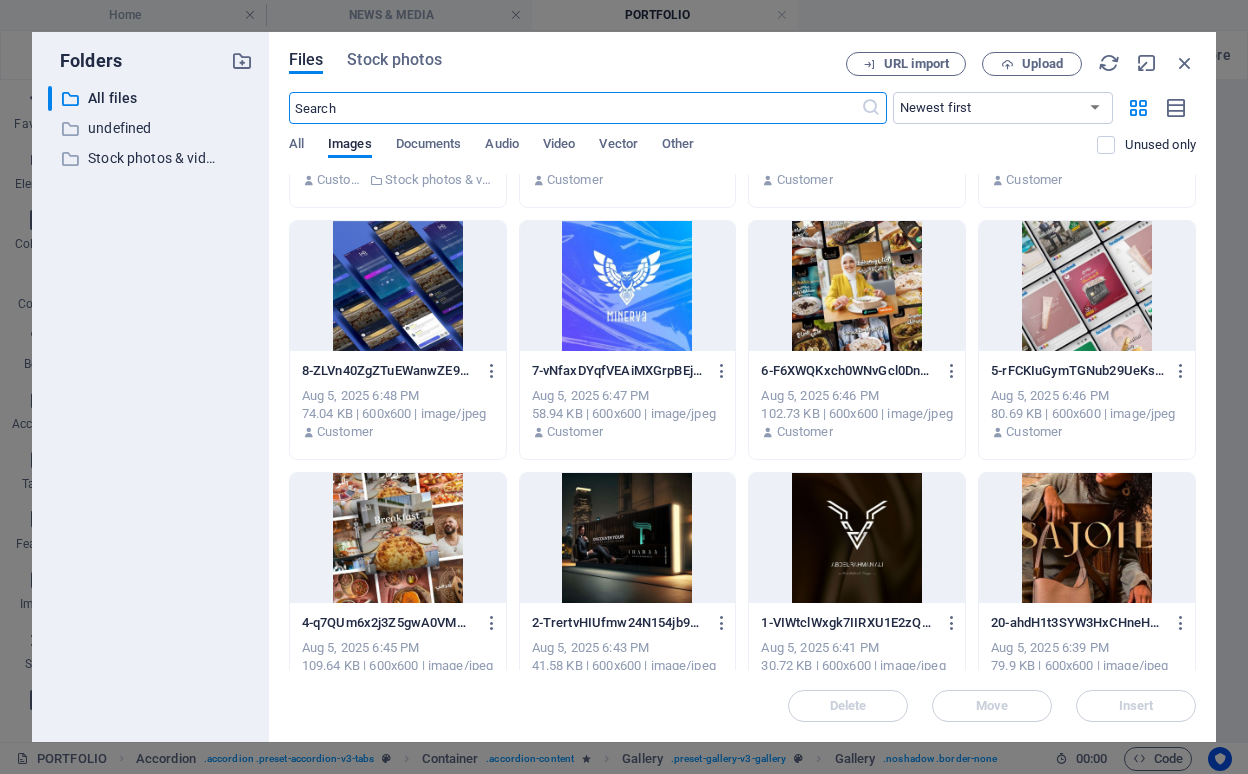 scroll, scrollTop: 681, scrollLeft: 0, axis: vertical 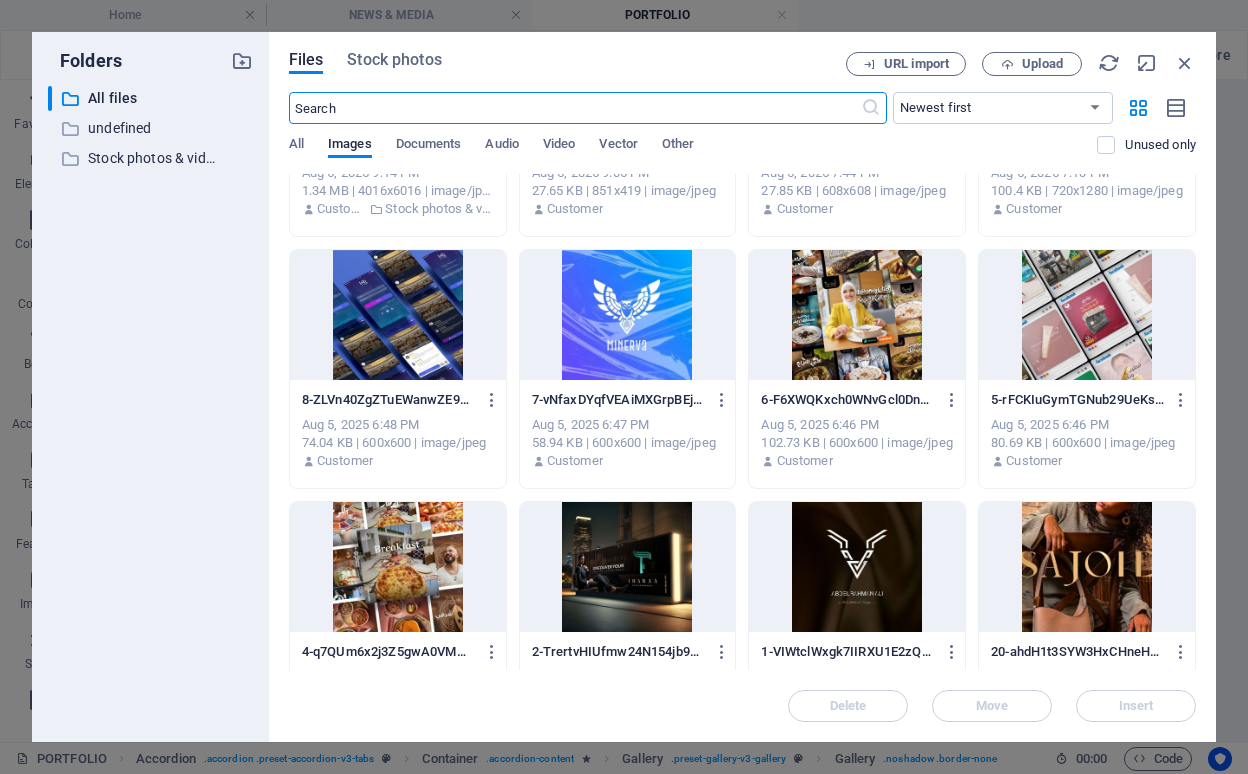 click at bounding box center (628, 315) 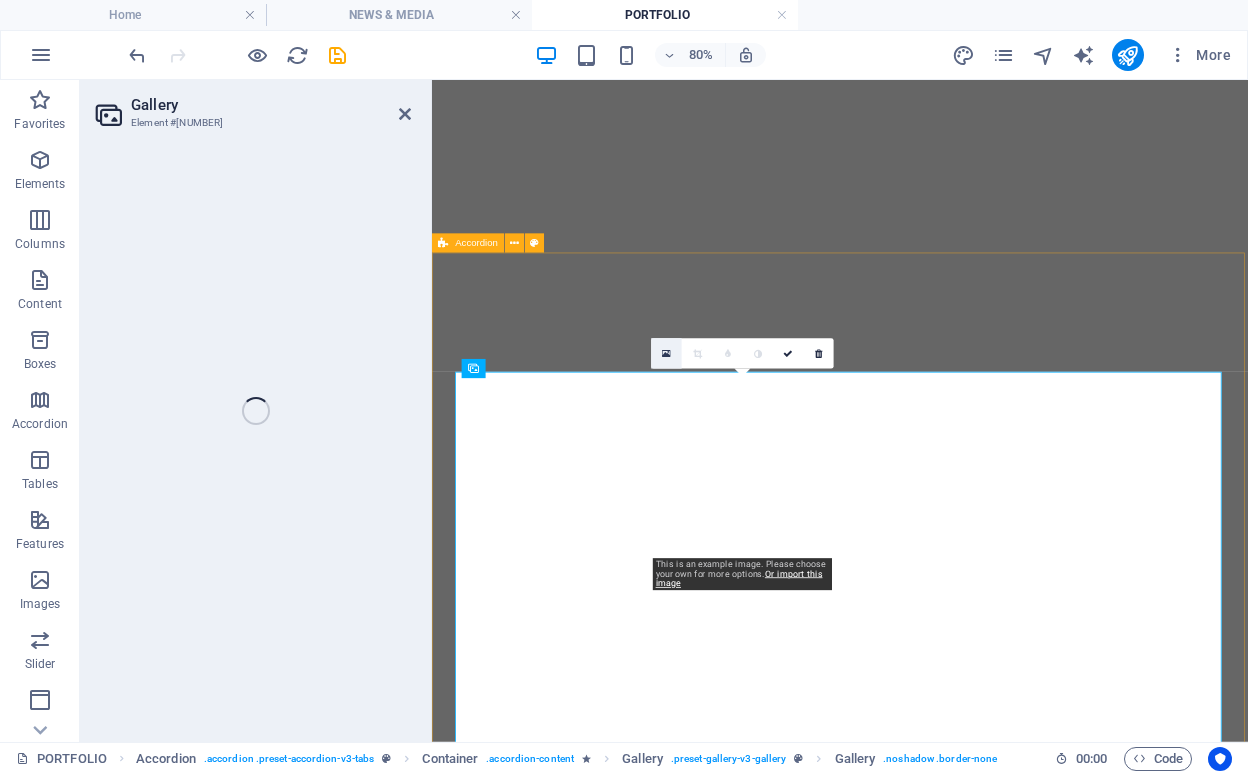 click at bounding box center [666, 354] 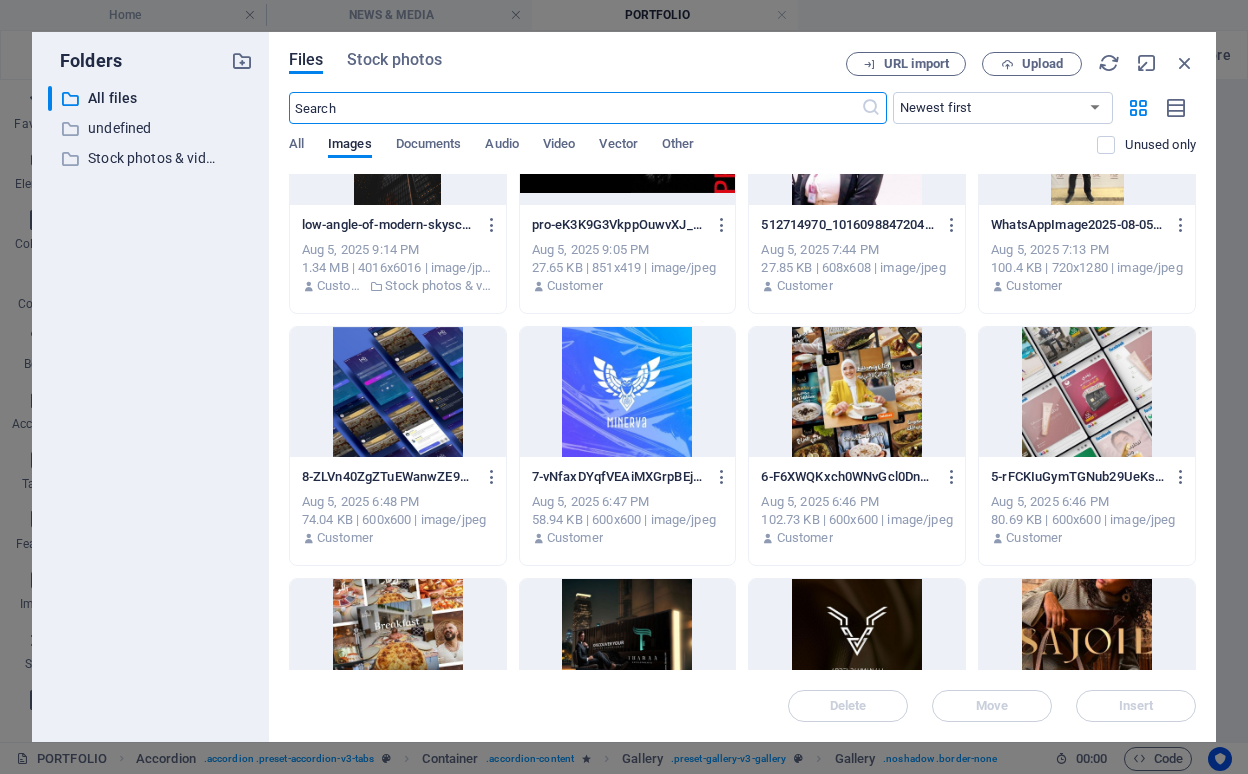 scroll, scrollTop: 672, scrollLeft: 0, axis: vertical 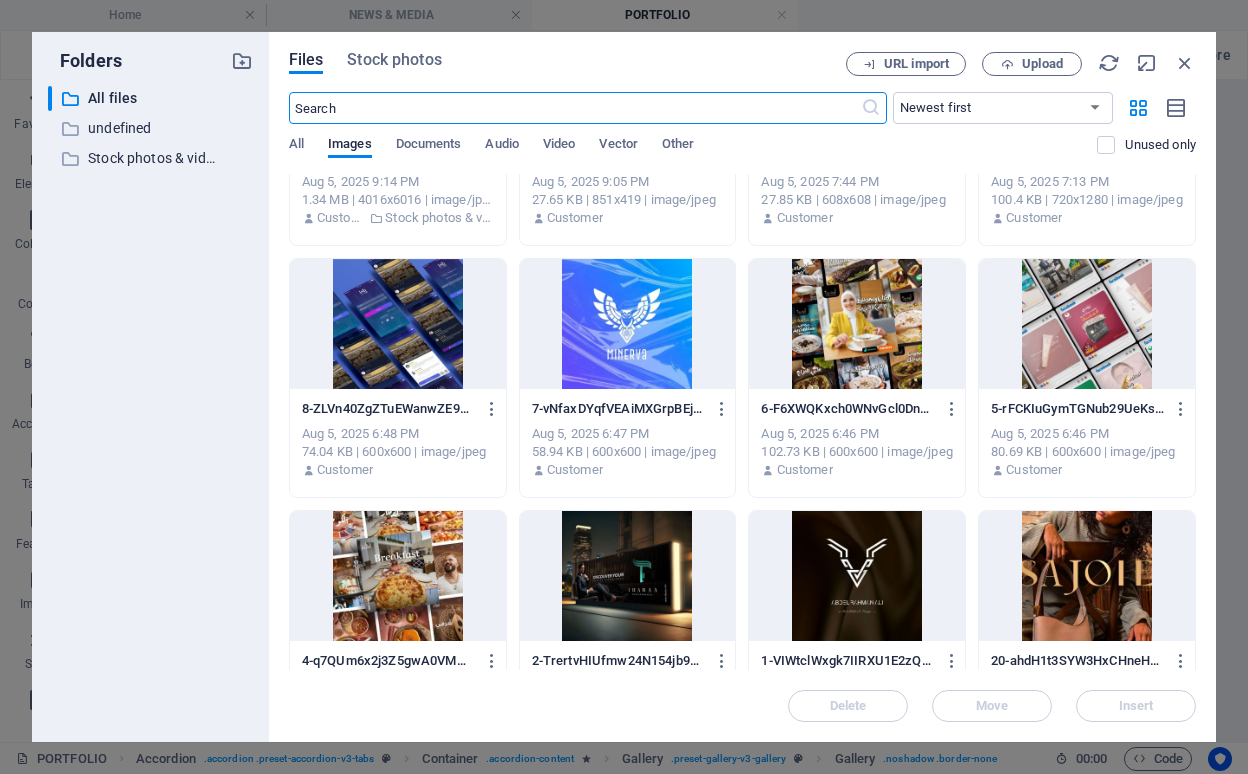 click at bounding box center [398, 324] 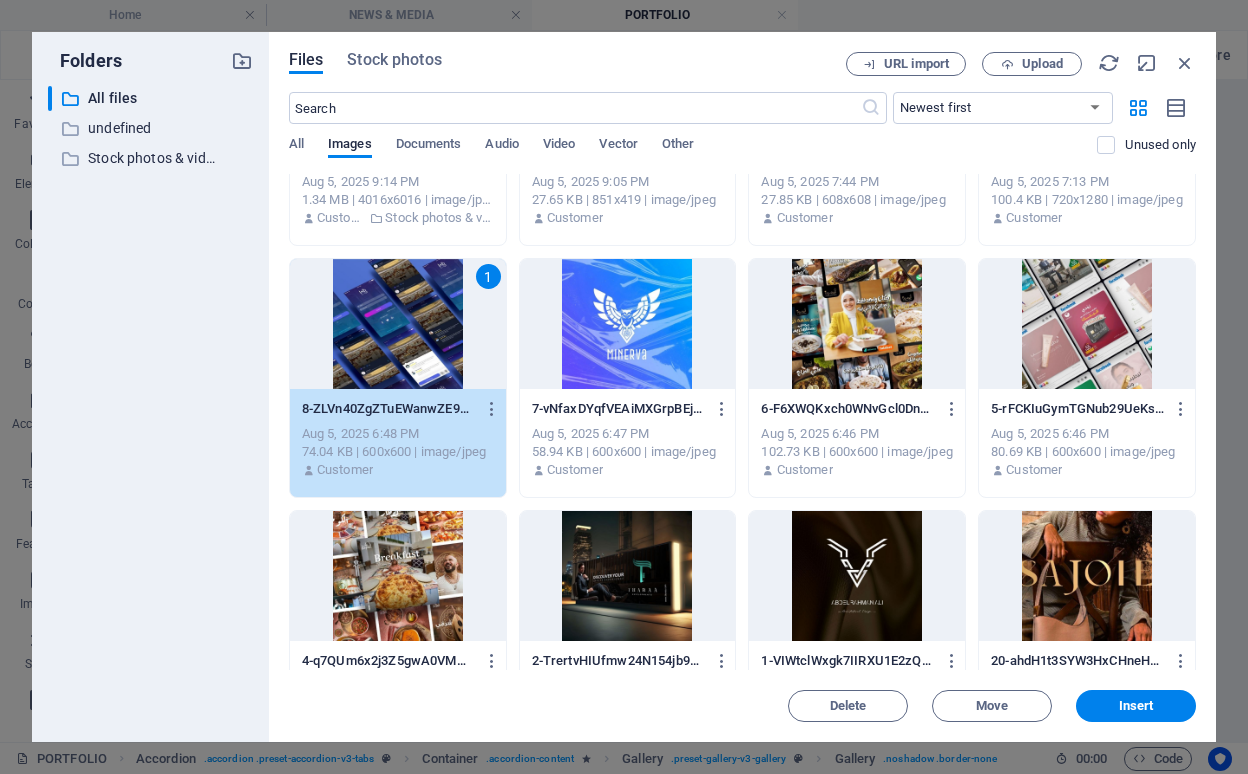 click on "1" at bounding box center [398, 324] 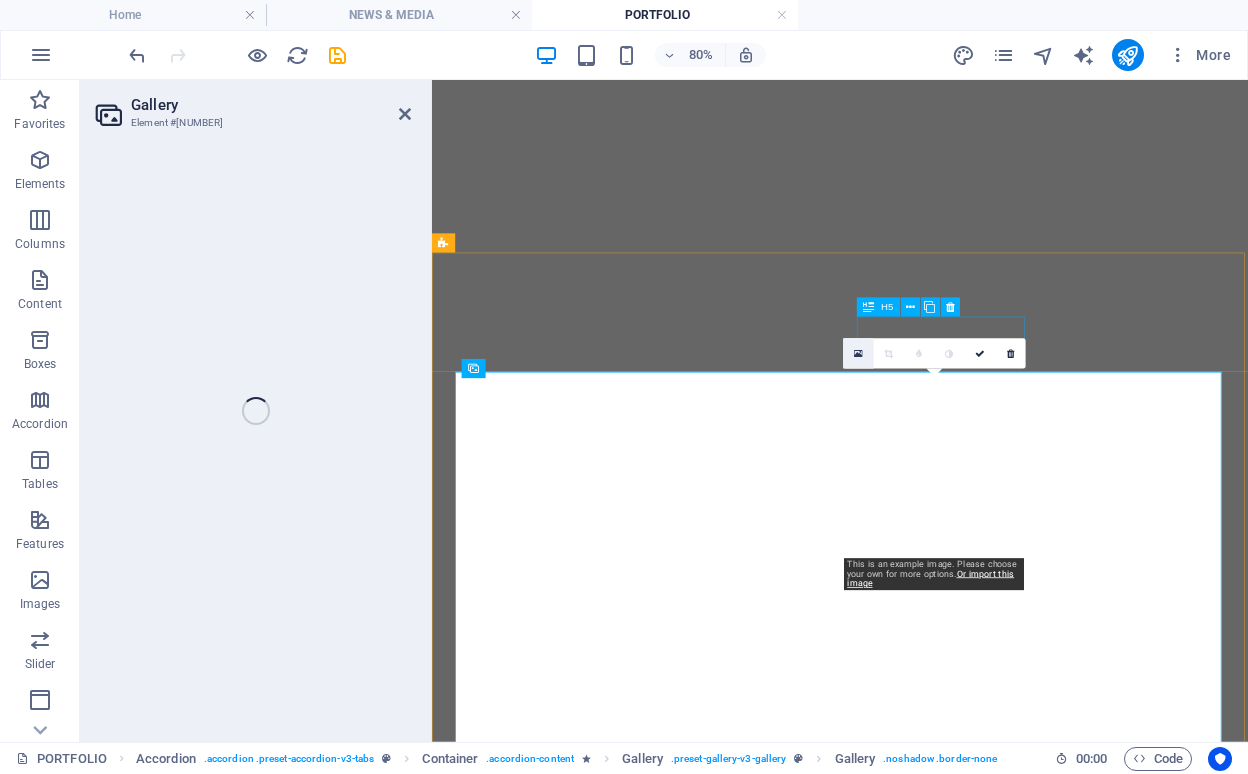 click at bounding box center [858, 353] 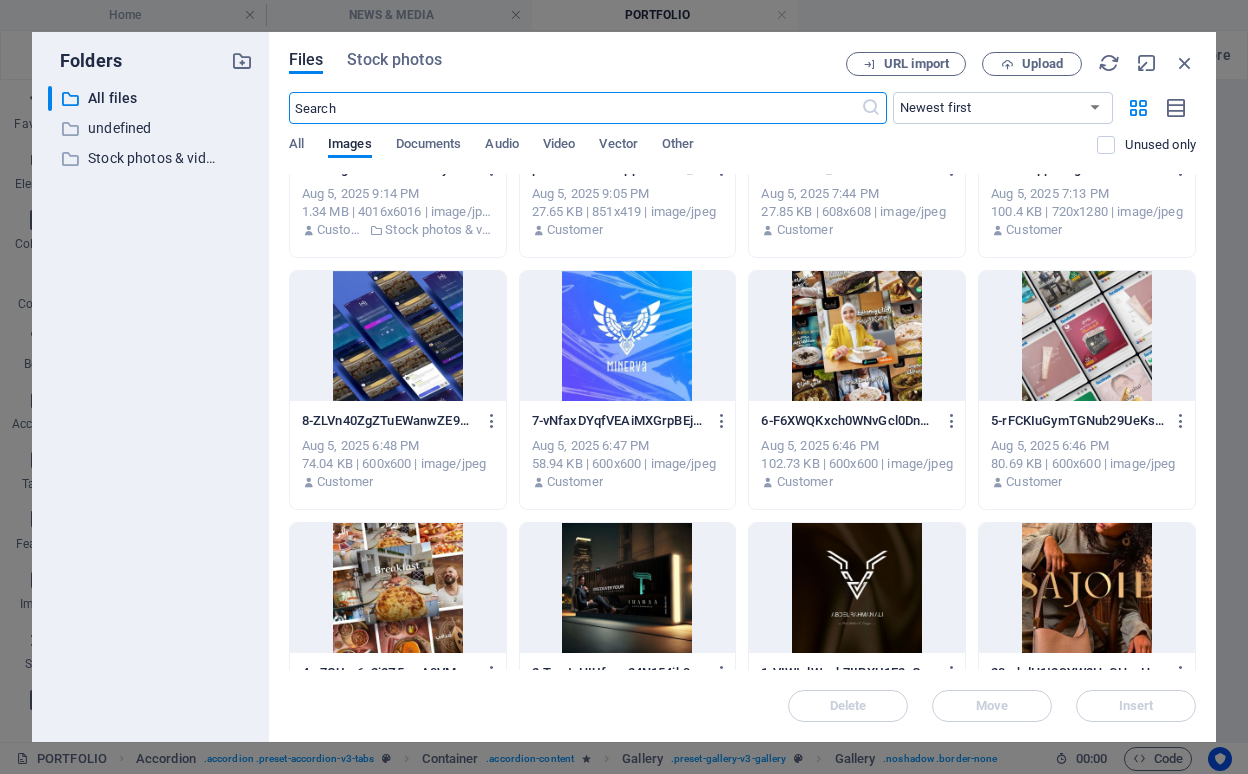 scroll, scrollTop: 662, scrollLeft: 0, axis: vertical 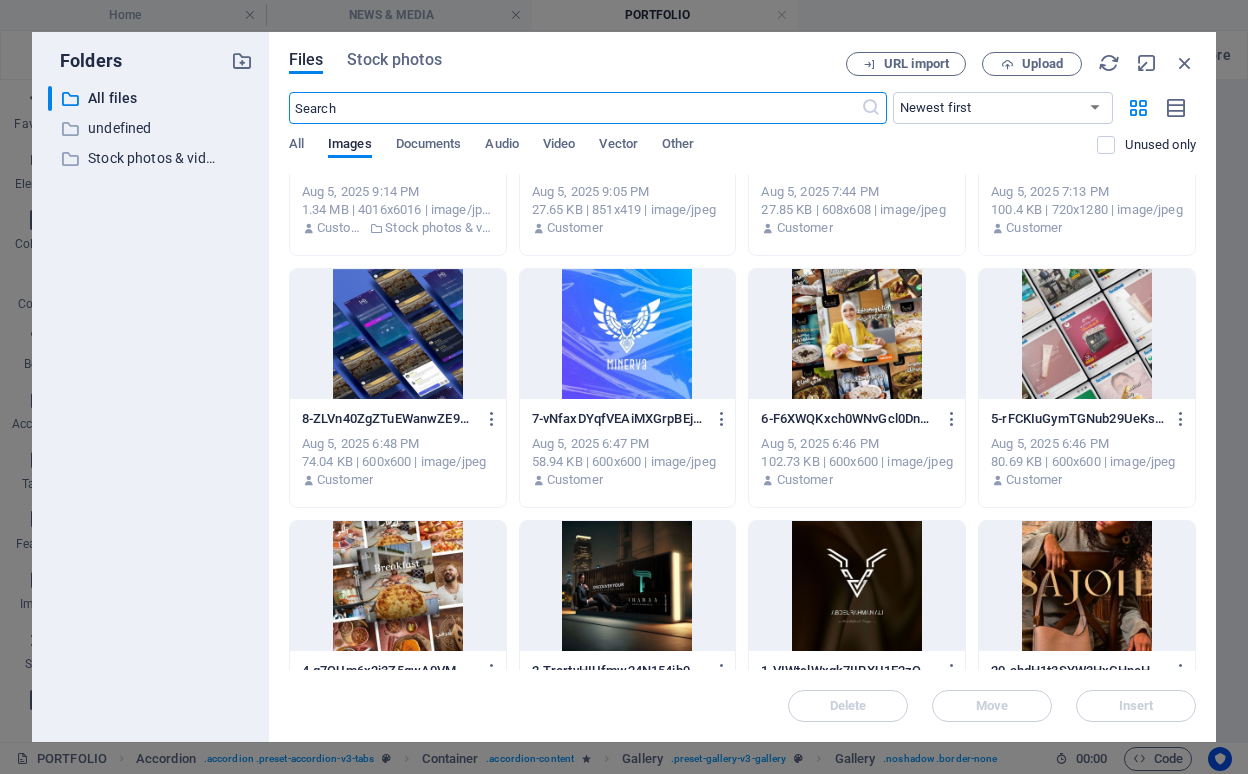 click at bounding box center (857, 334) 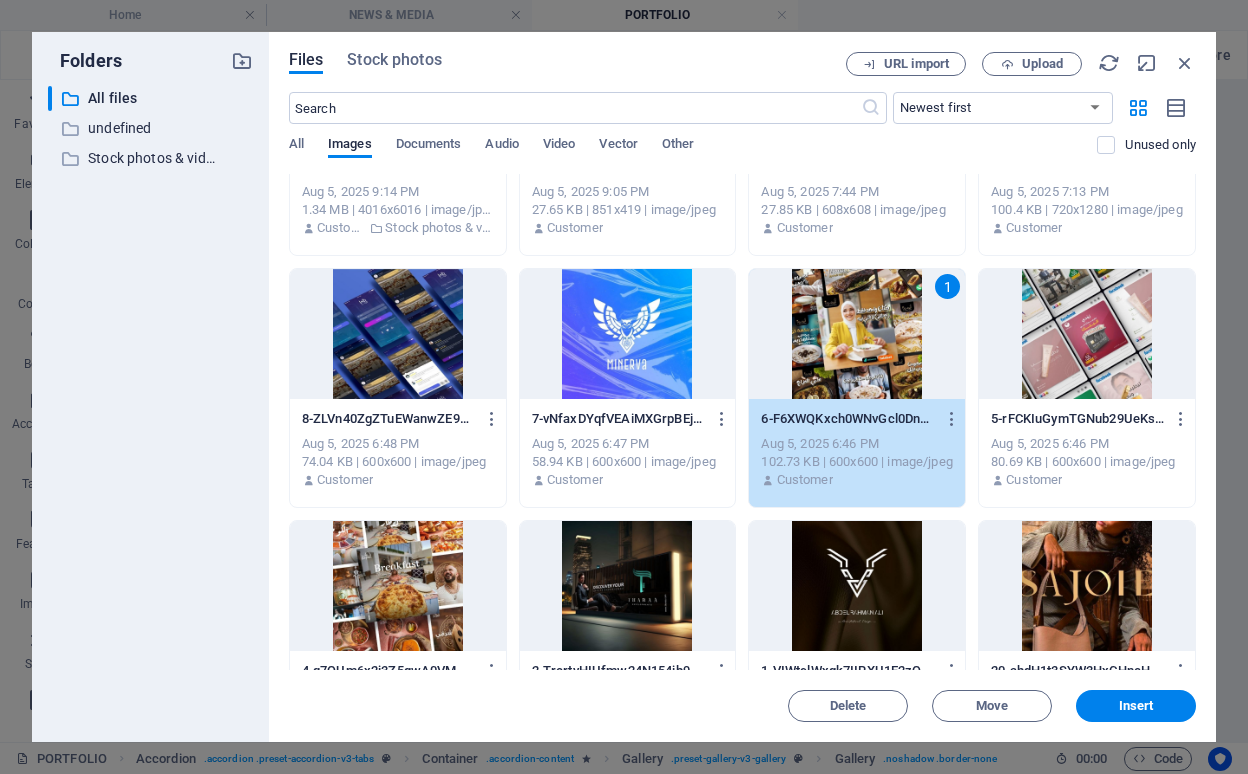 click on "1" at bounding box center [857, 334] 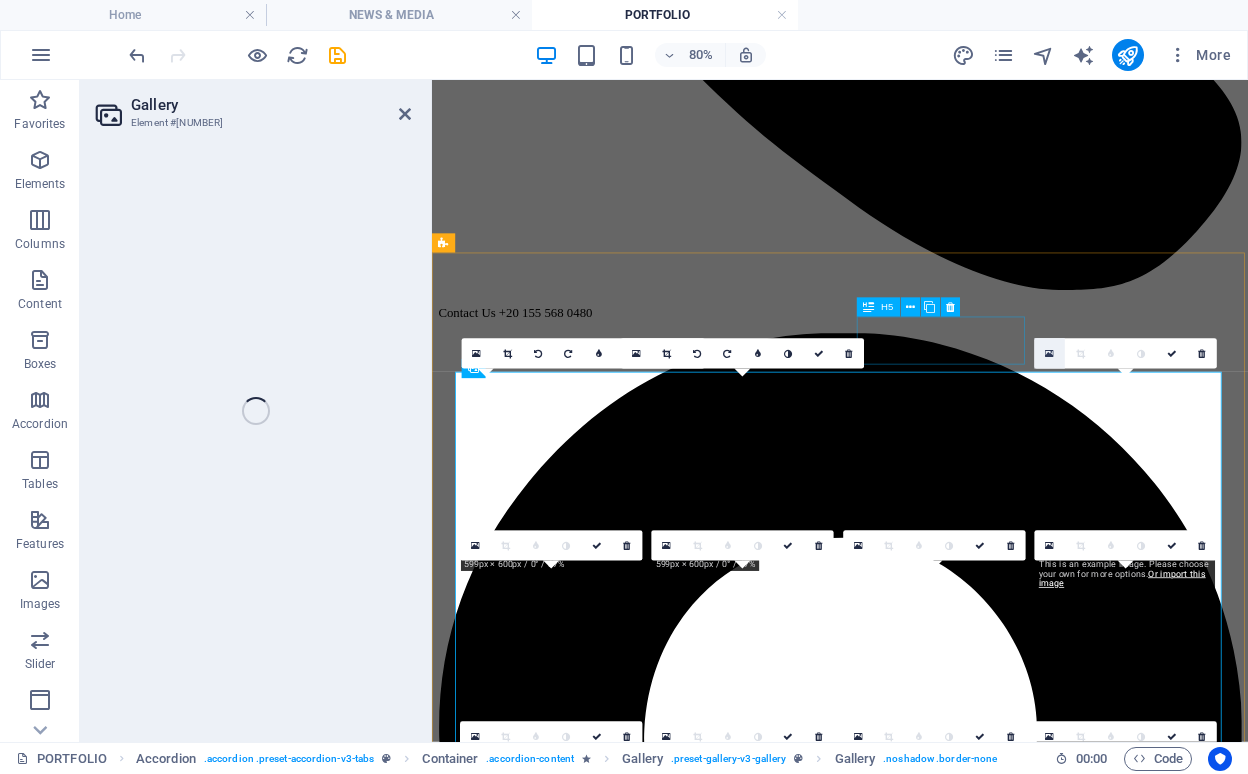click at bounding box center [1050, 354] 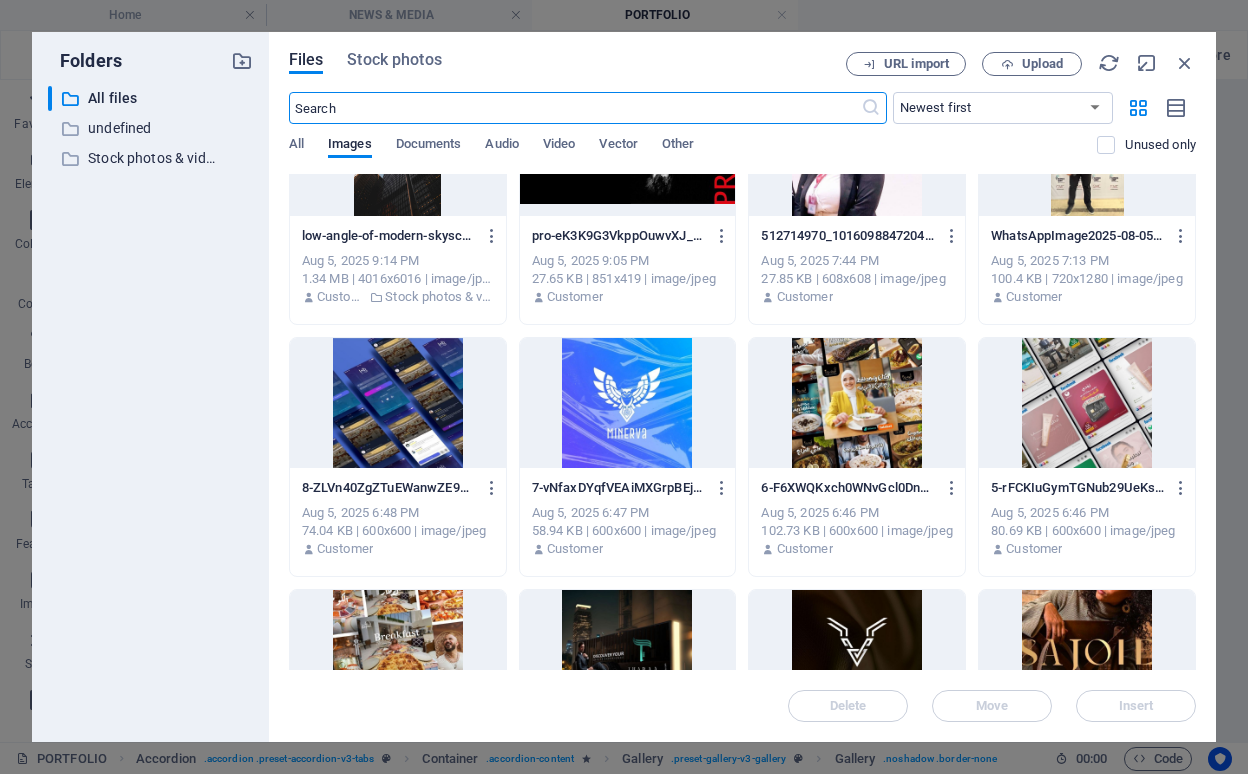 scroll, scrollTop: 604, scrollLeft: 0, axis: vertical 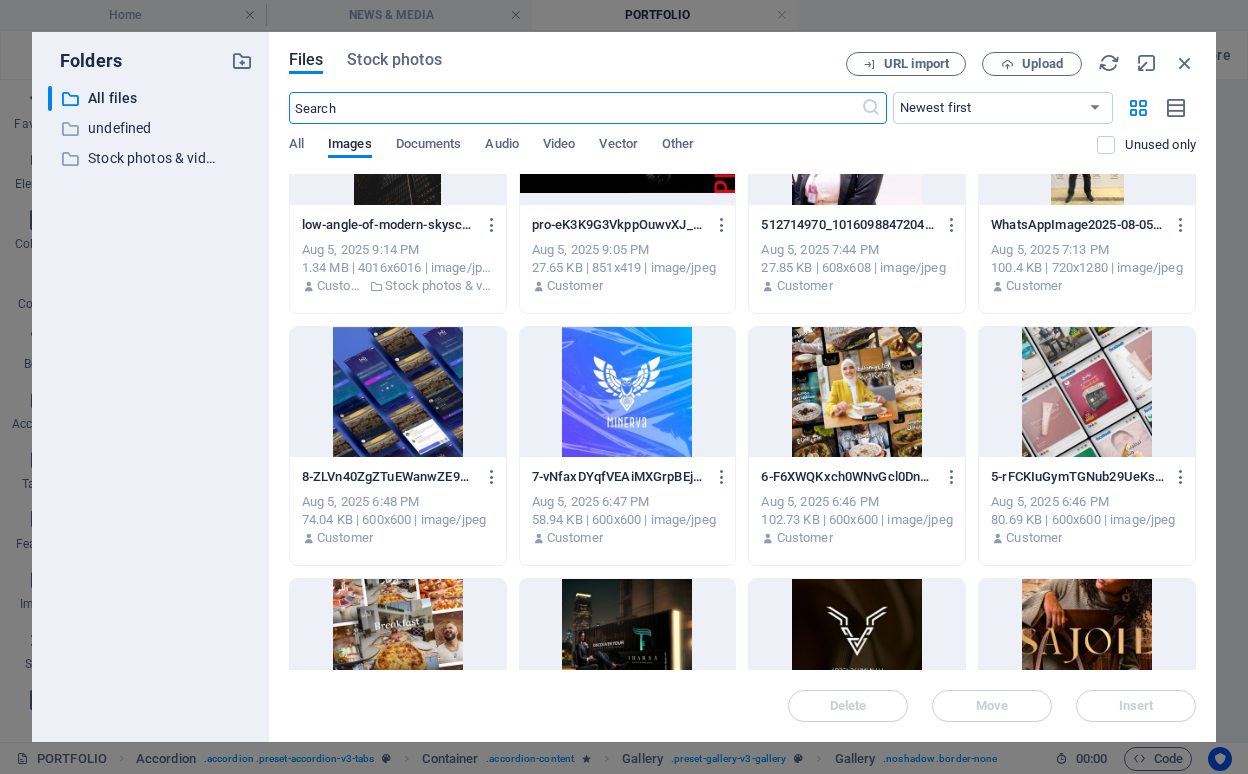 click at bounding box center (1087, 392) 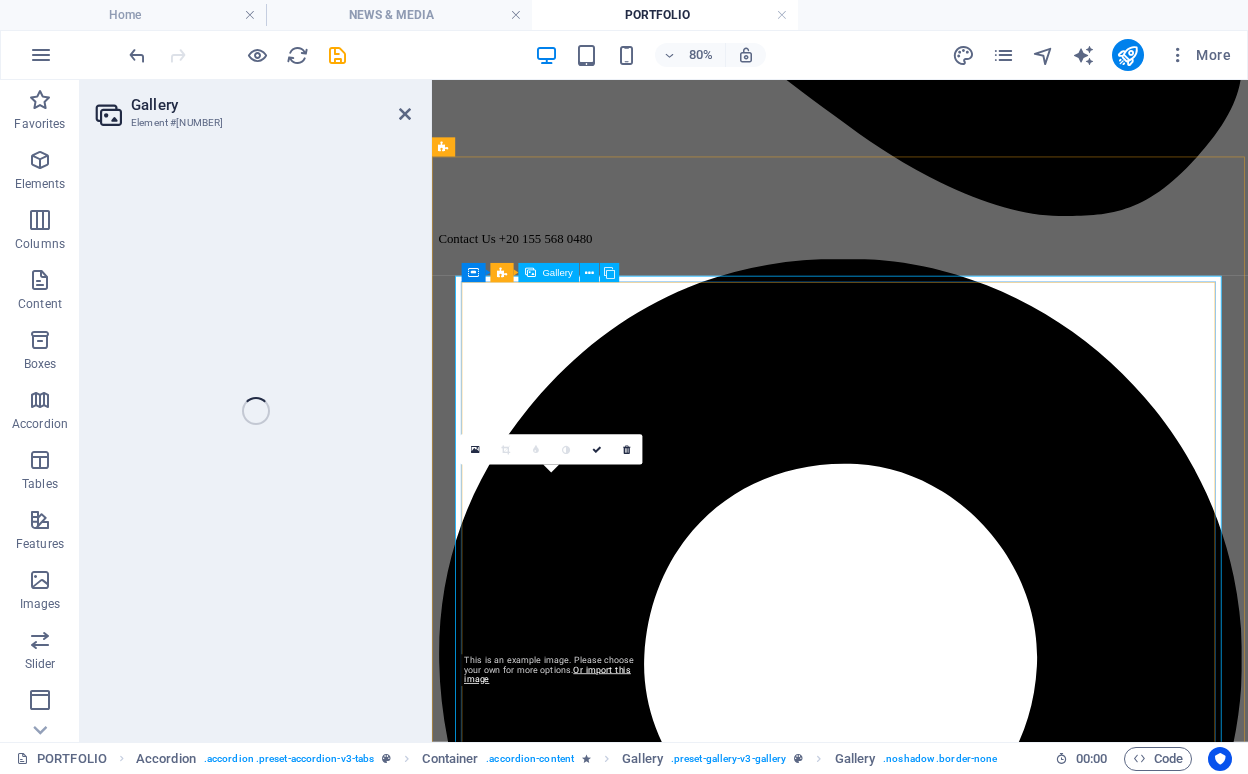 scroll, scrollTop: 899, scrollLeft: 0, axis: vertical 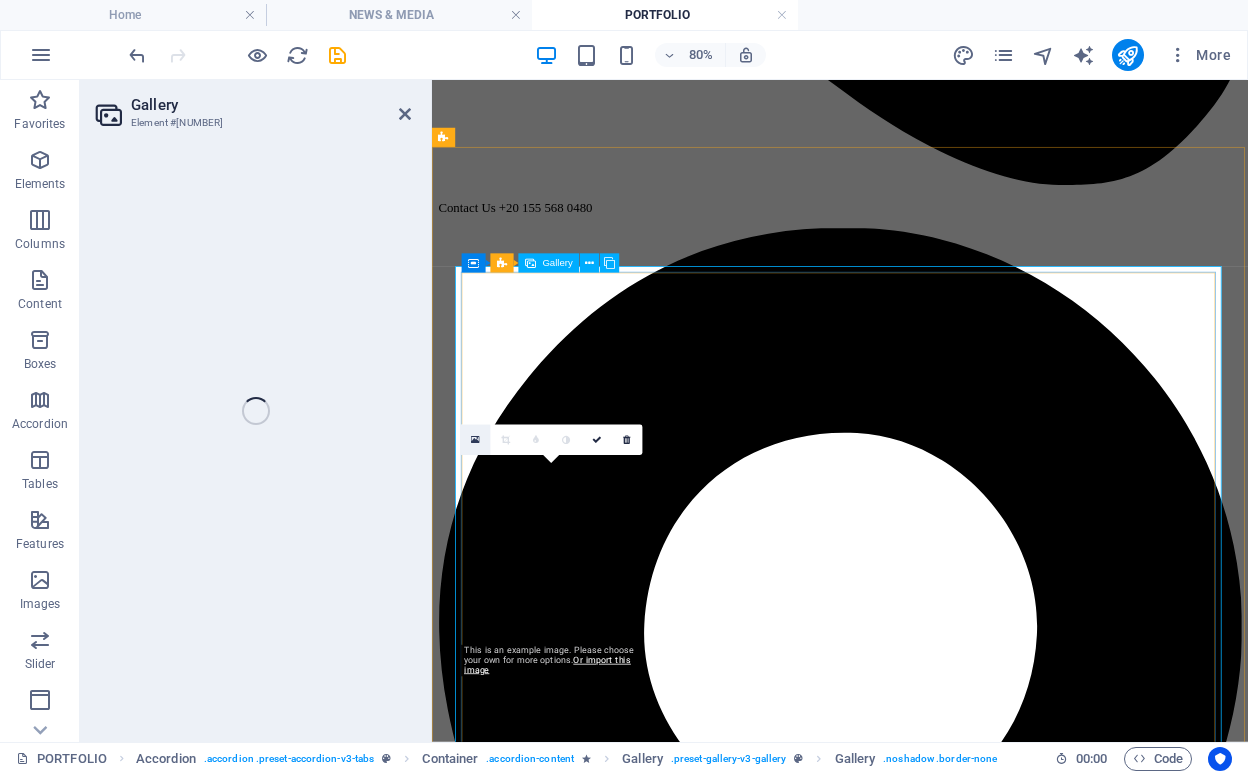 click at bounding box center (475, 440) 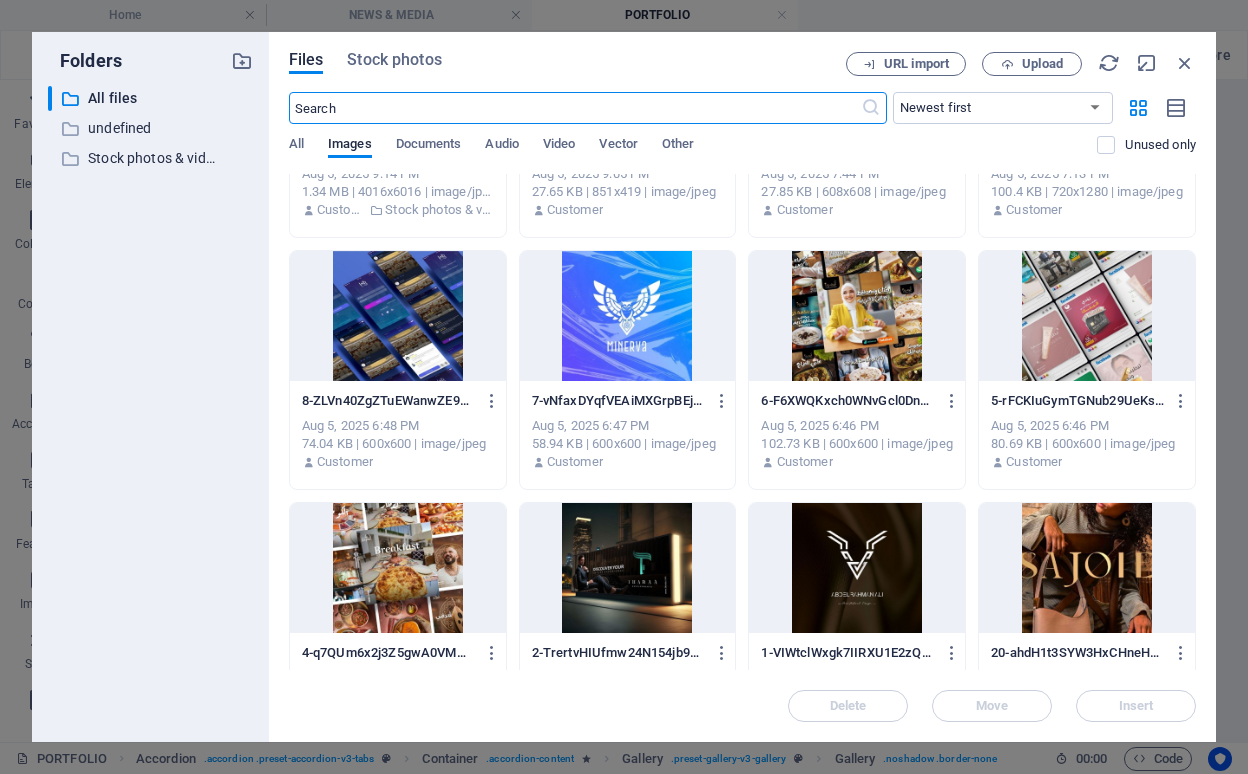 scroll, scrollTop: 803, scrollLeft: 0, axis: vertical 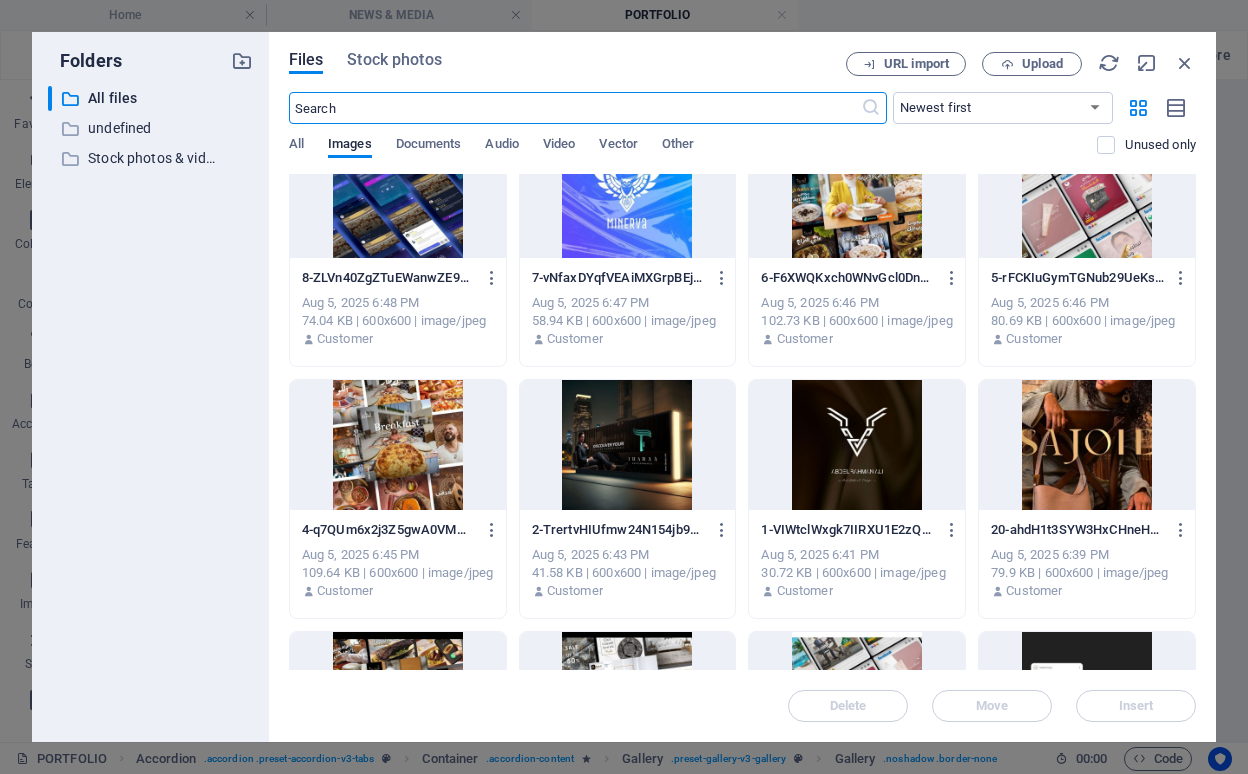 click at bounding box center (398, 445) 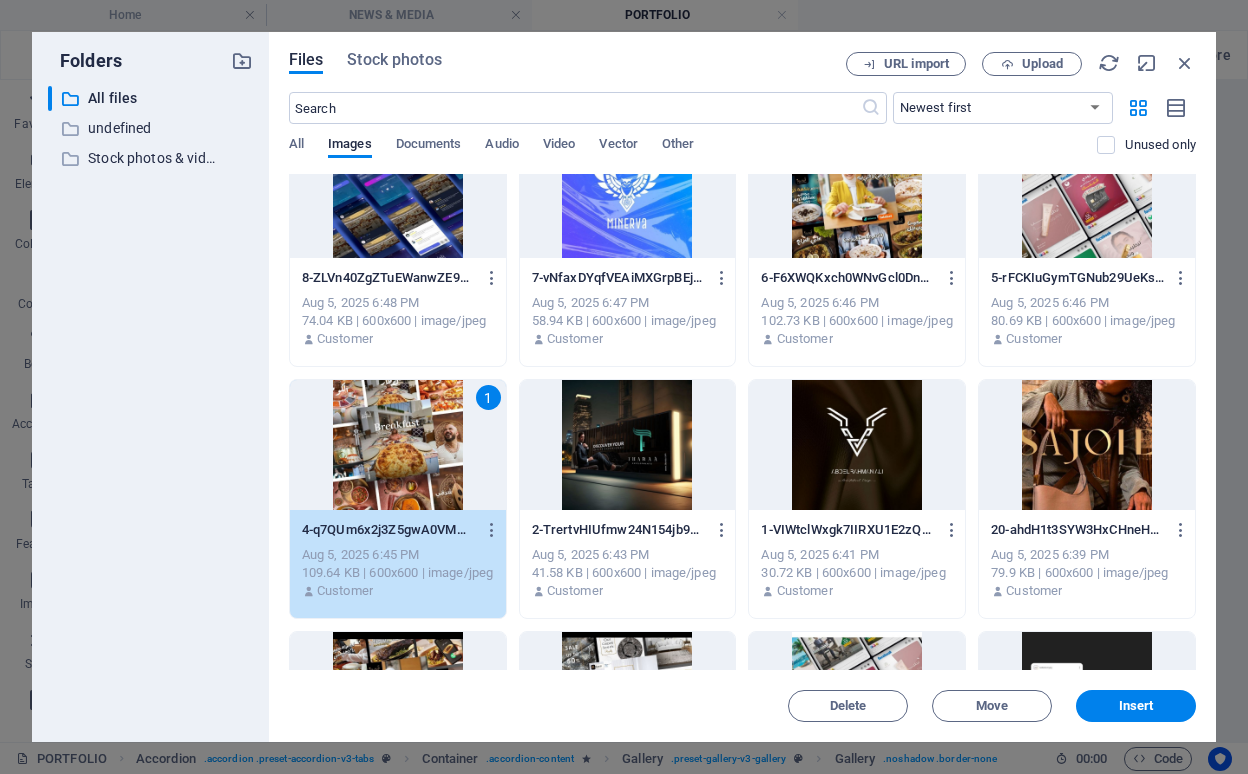 click on "1" at bounding box center (398, 445) 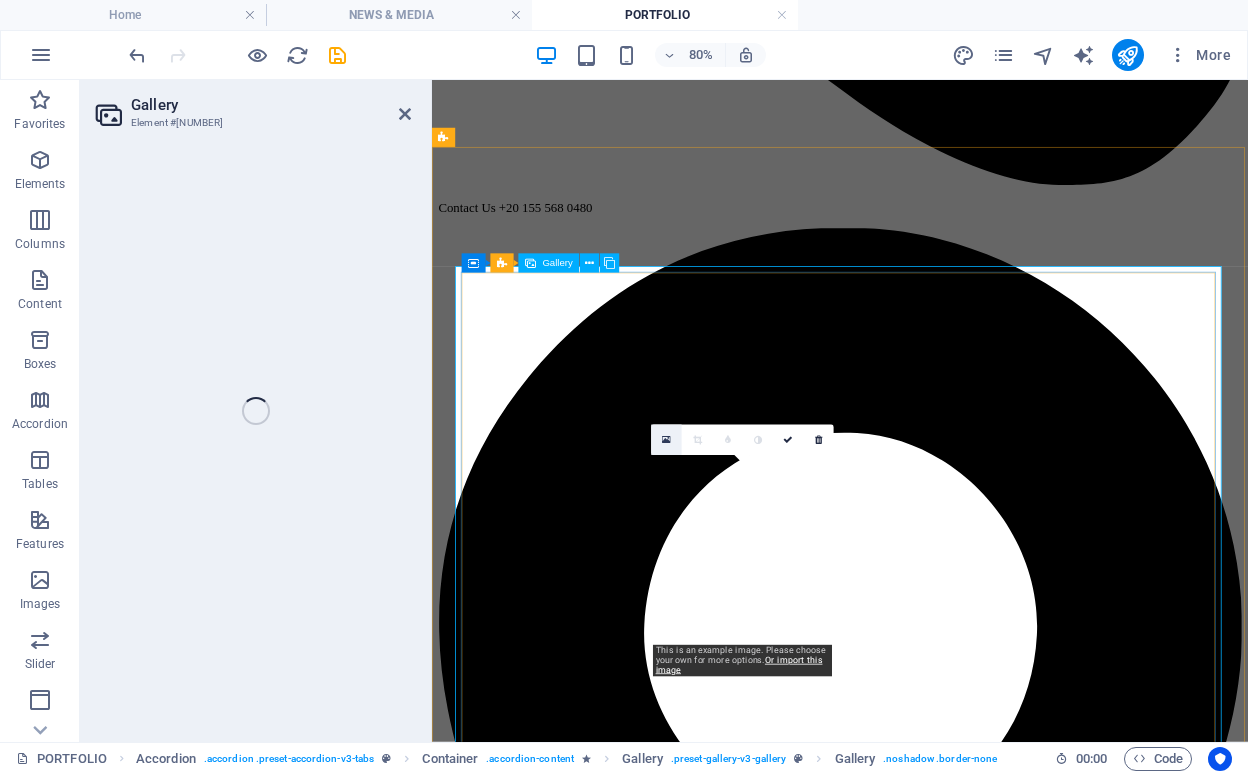 click at bounding box center (666, 439) 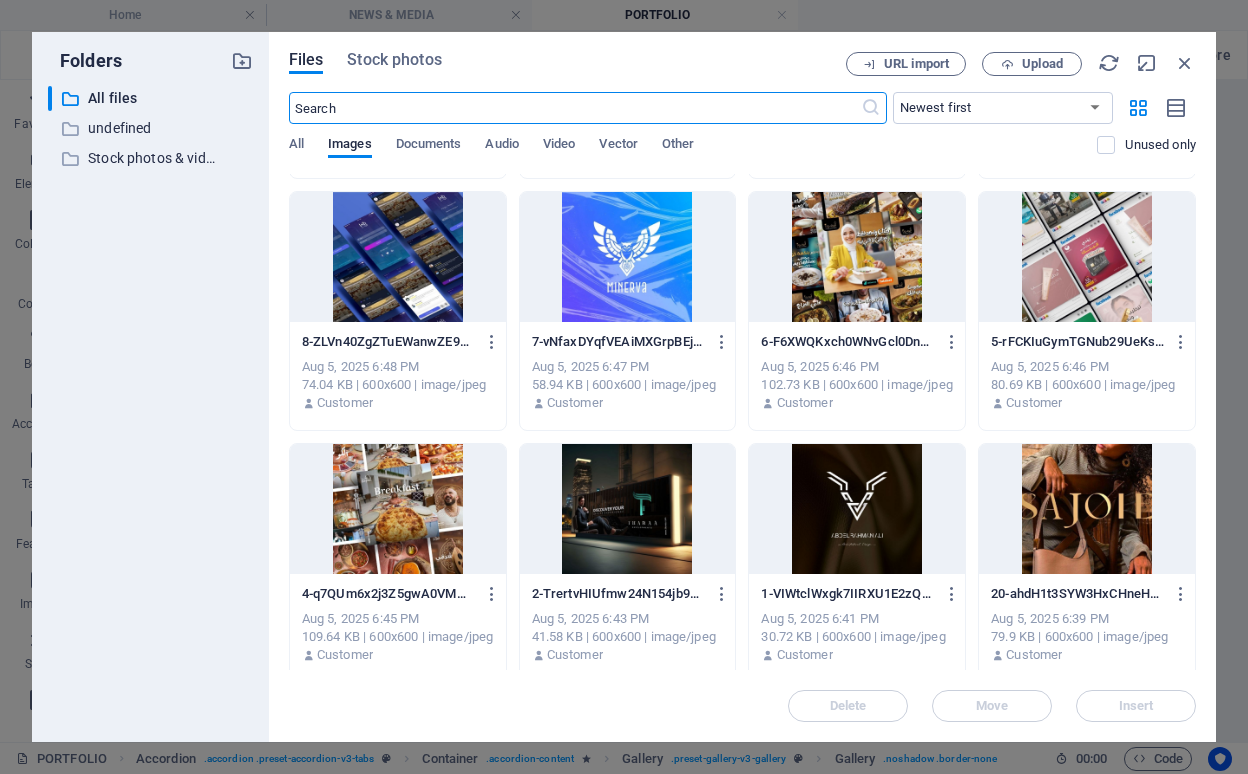 scroll, scrollTop: 818, scrollLeft: 0, axis: vertical 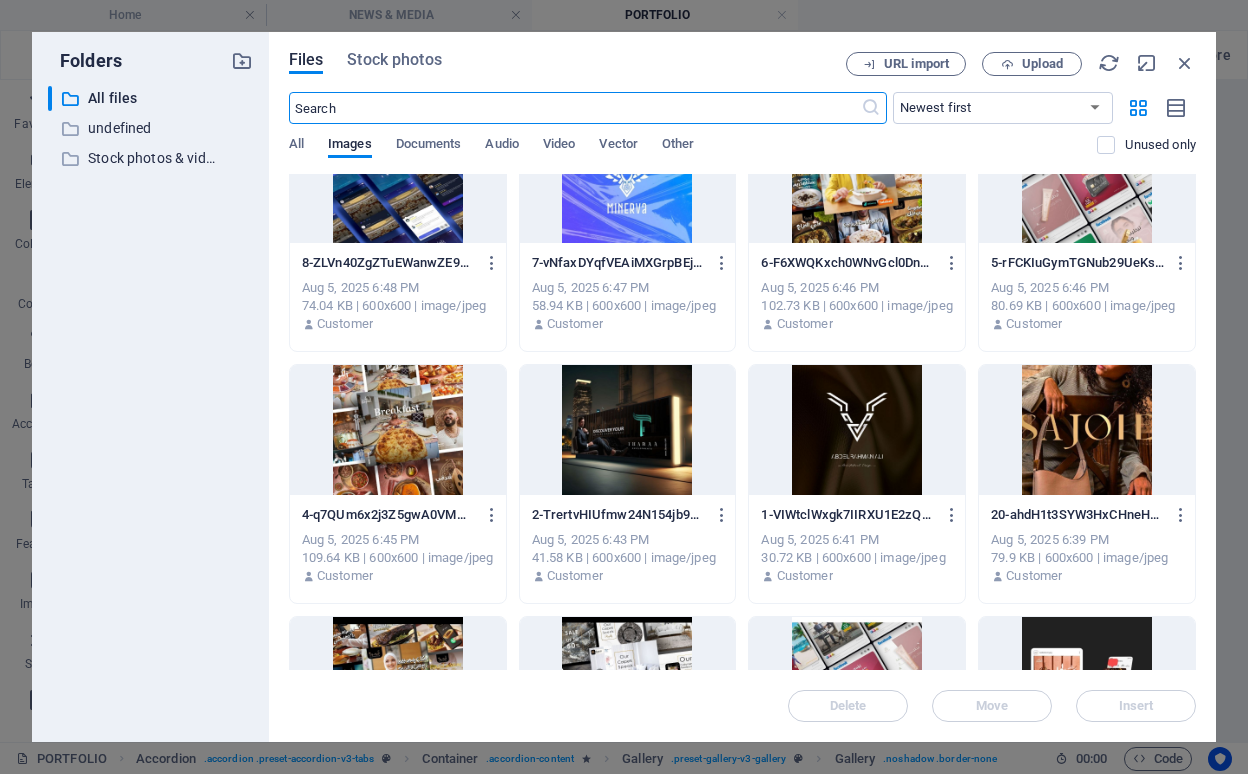 click at bounding box center (628, 430) 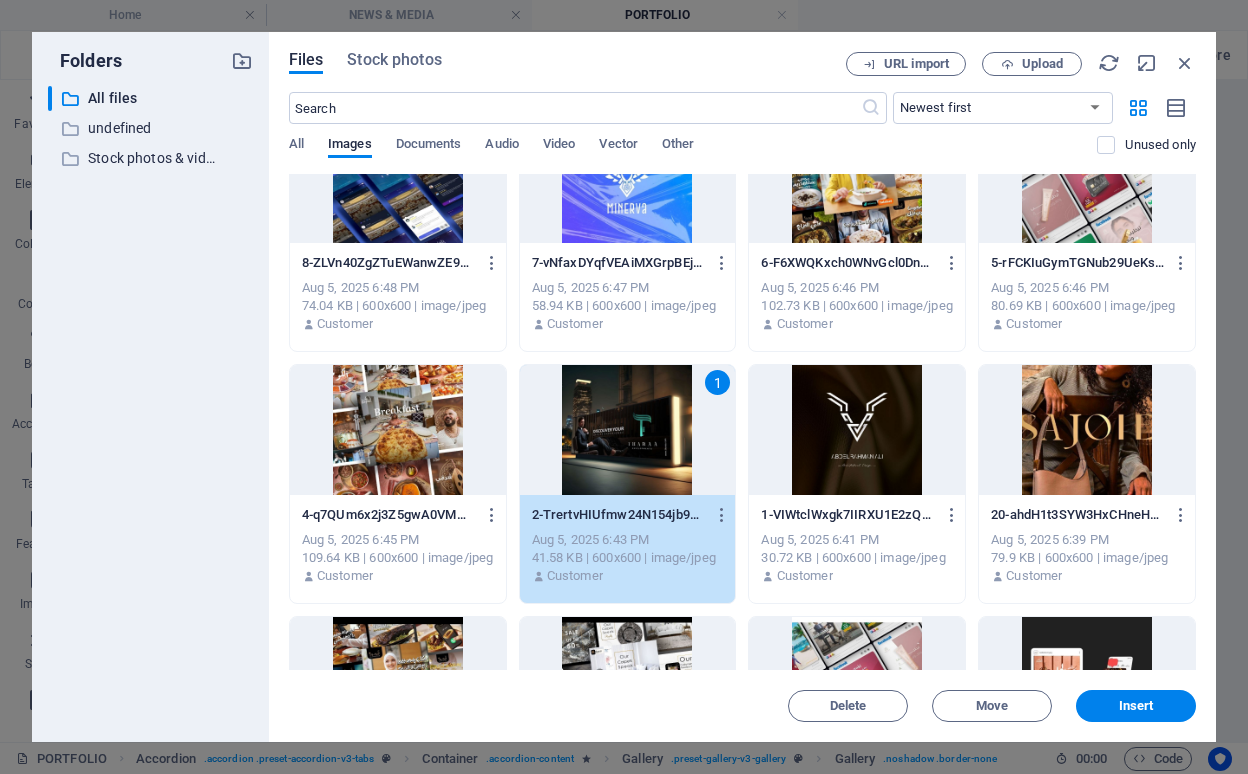 click on "1" at bounding box center [628, 430] 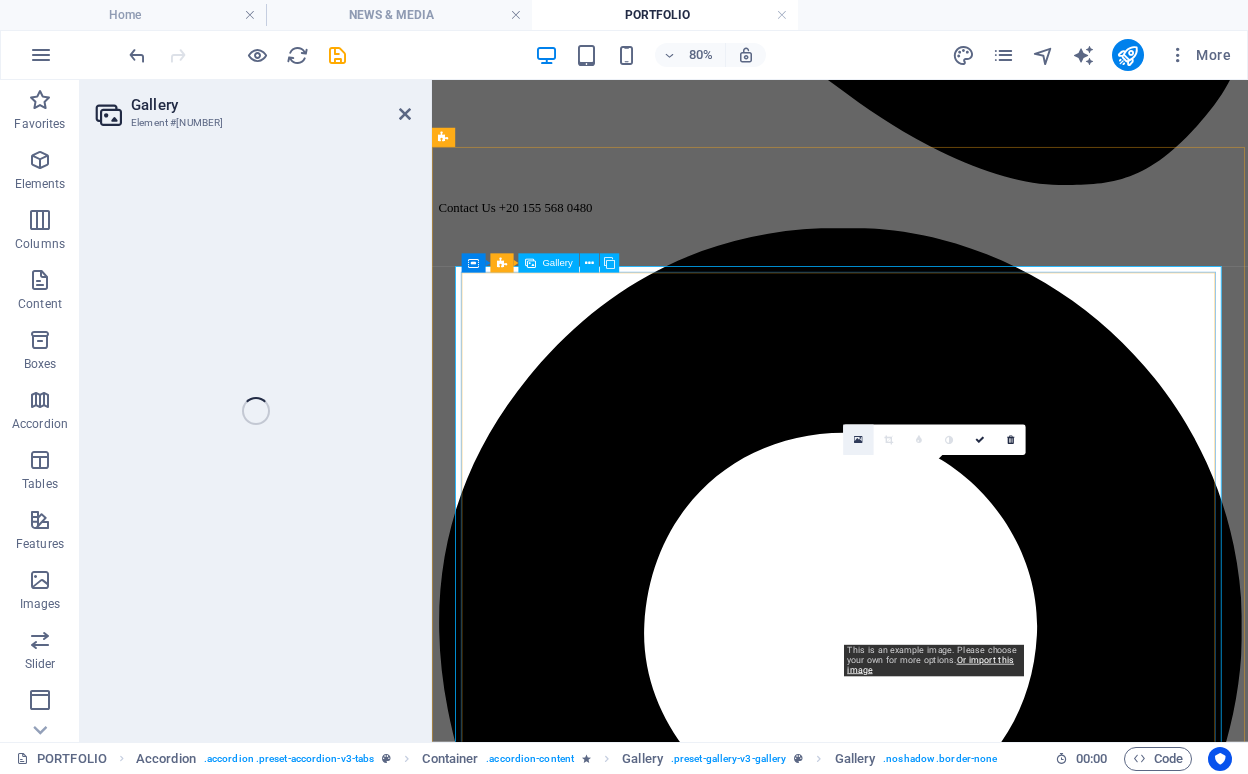 click at bounding box center [858, 440] 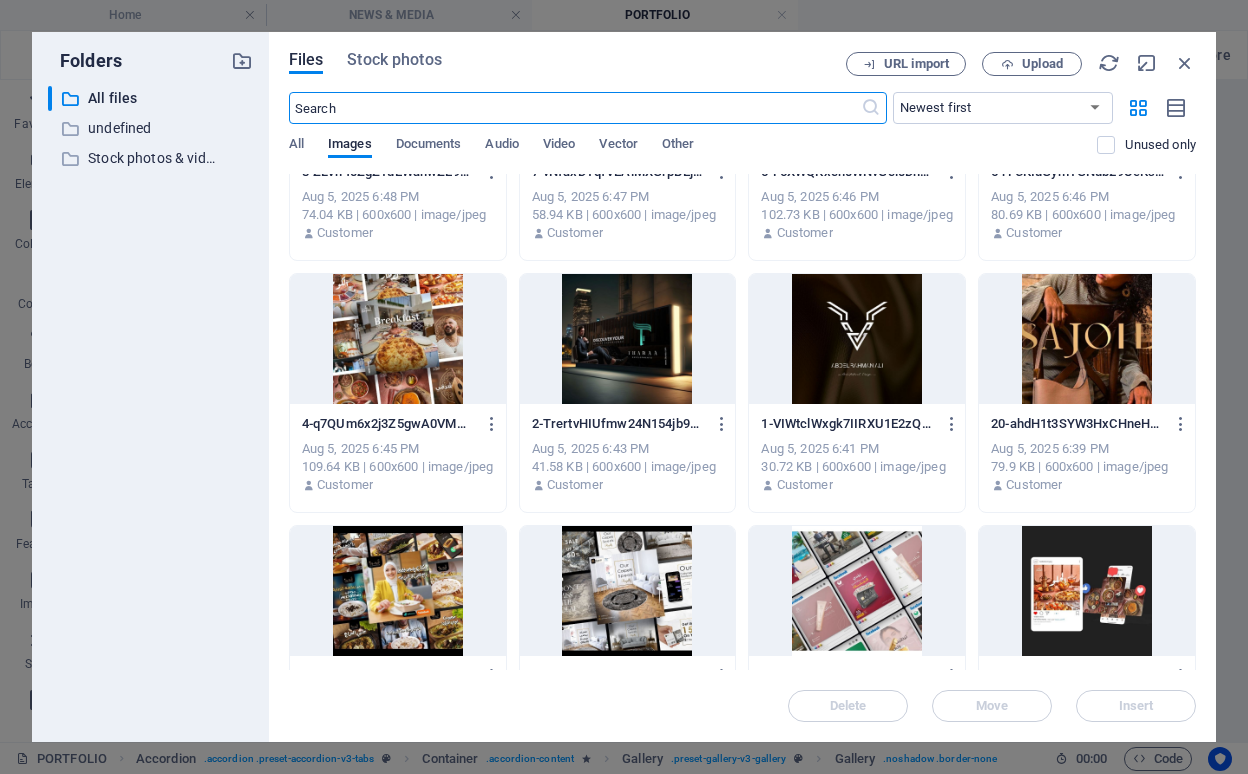 scroll, scrollTop: 921, scrollLeft: 0, axis: vertical 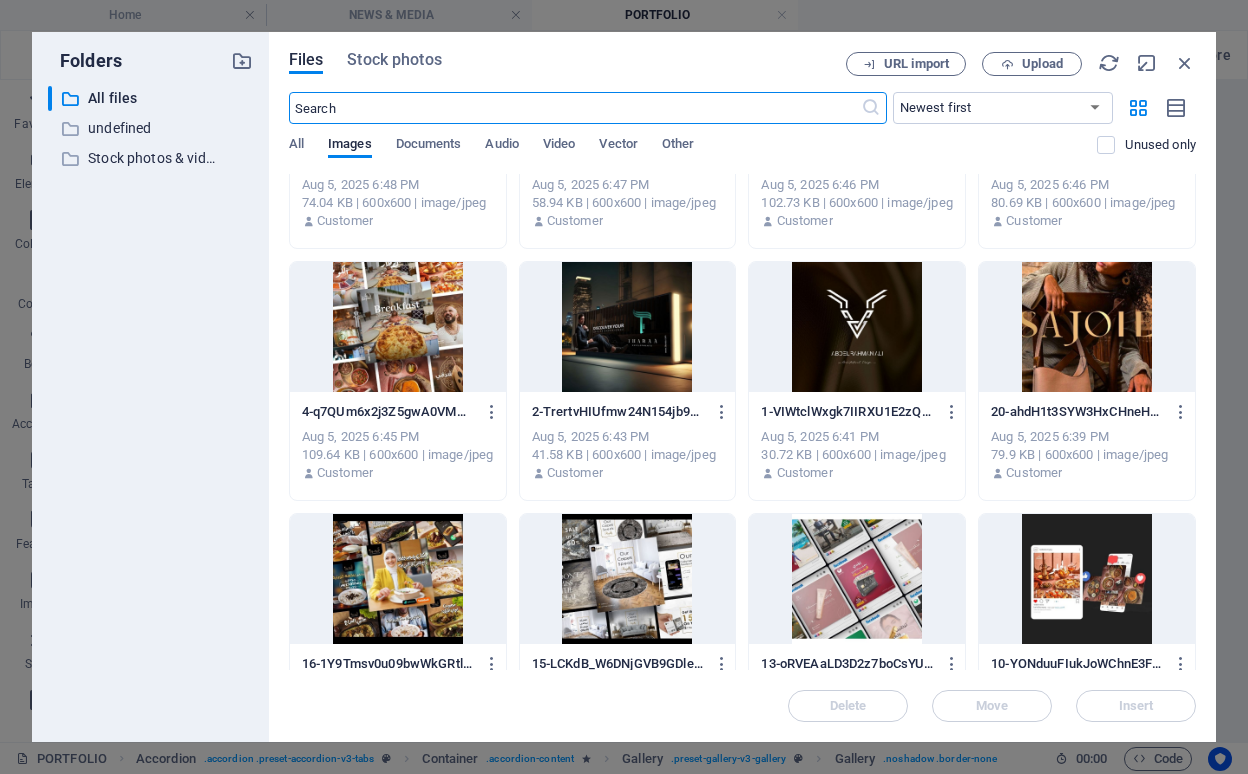 click at bounding box center (857, 327) 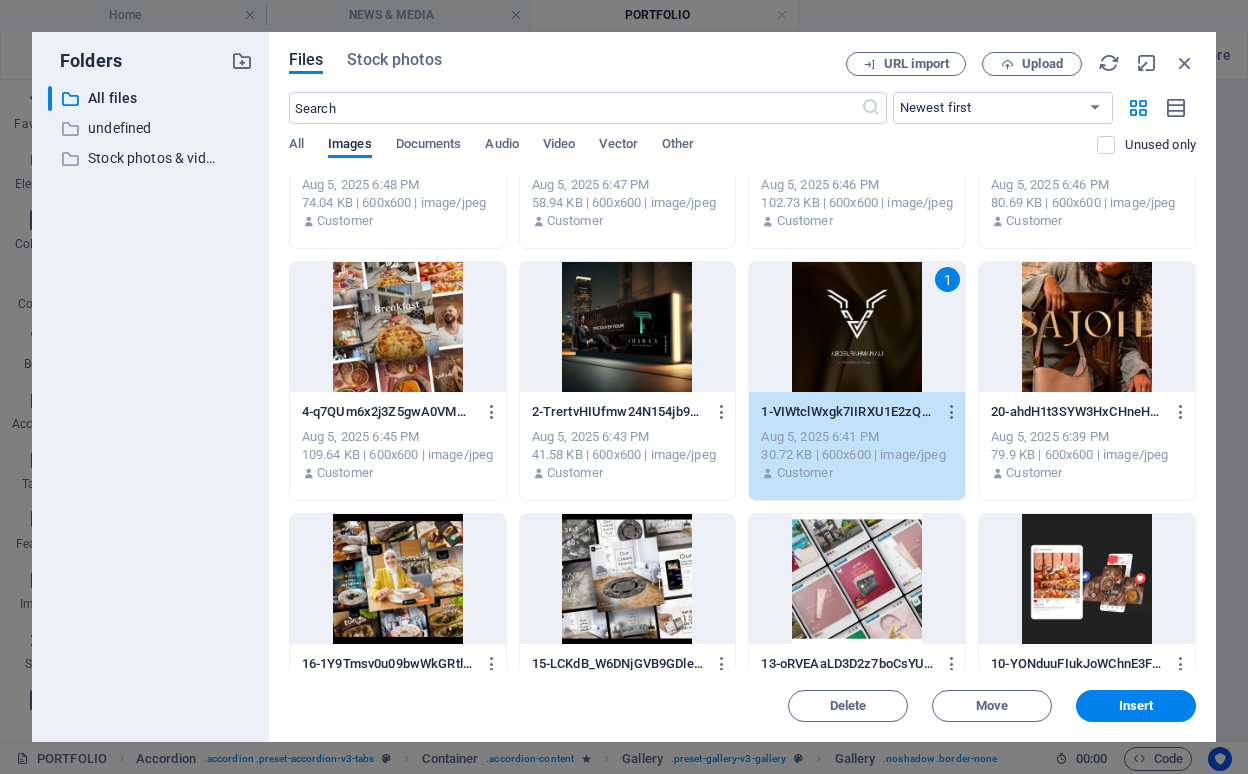 click on "1" at bounding box center [857, 327] 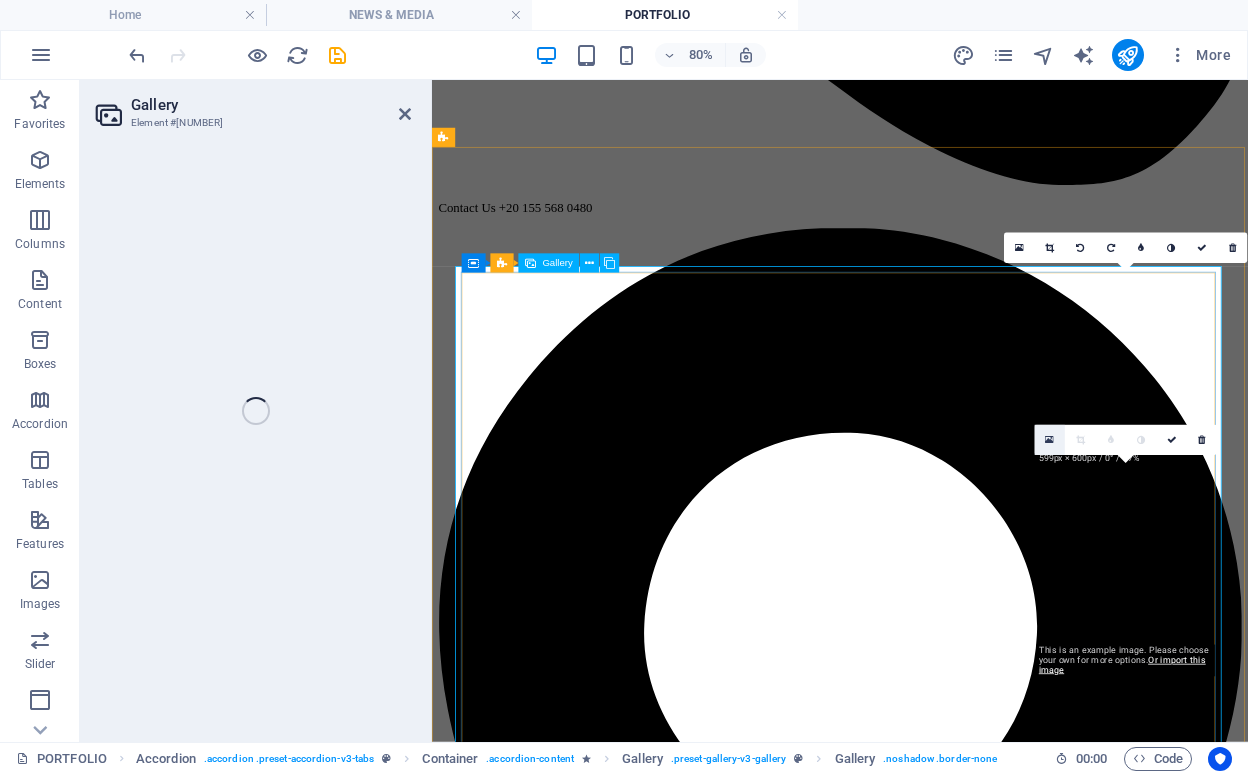 click at bounding box center [1050, 440] 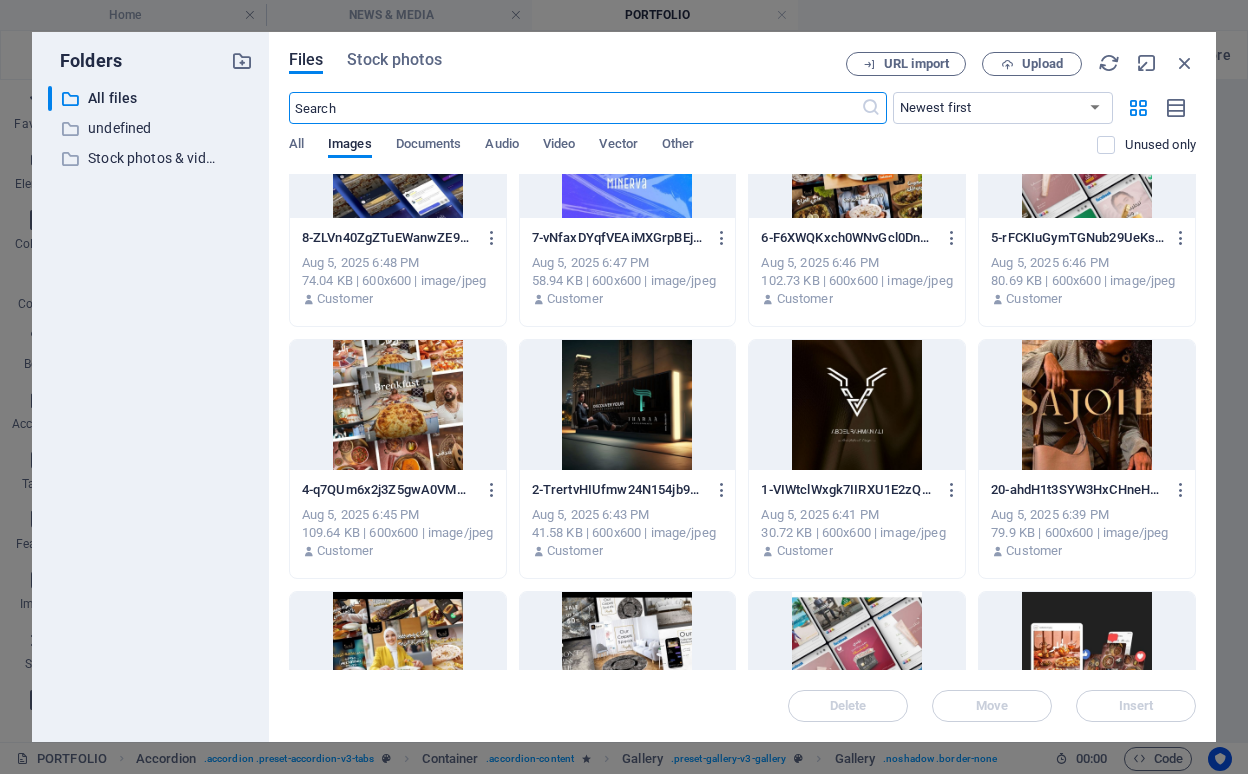 scroll, scrollTop: 855, scrollLeft: 0, axis: vertical 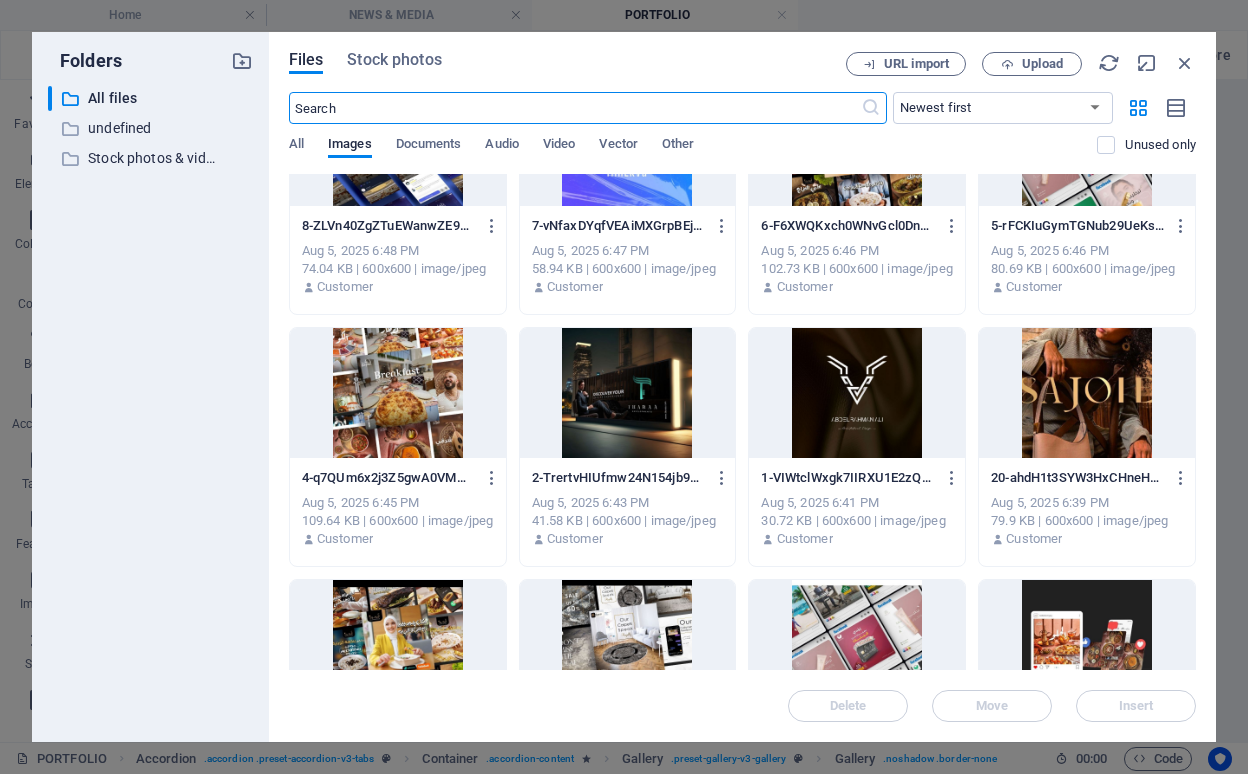 click at bounding box center [1087, 393] 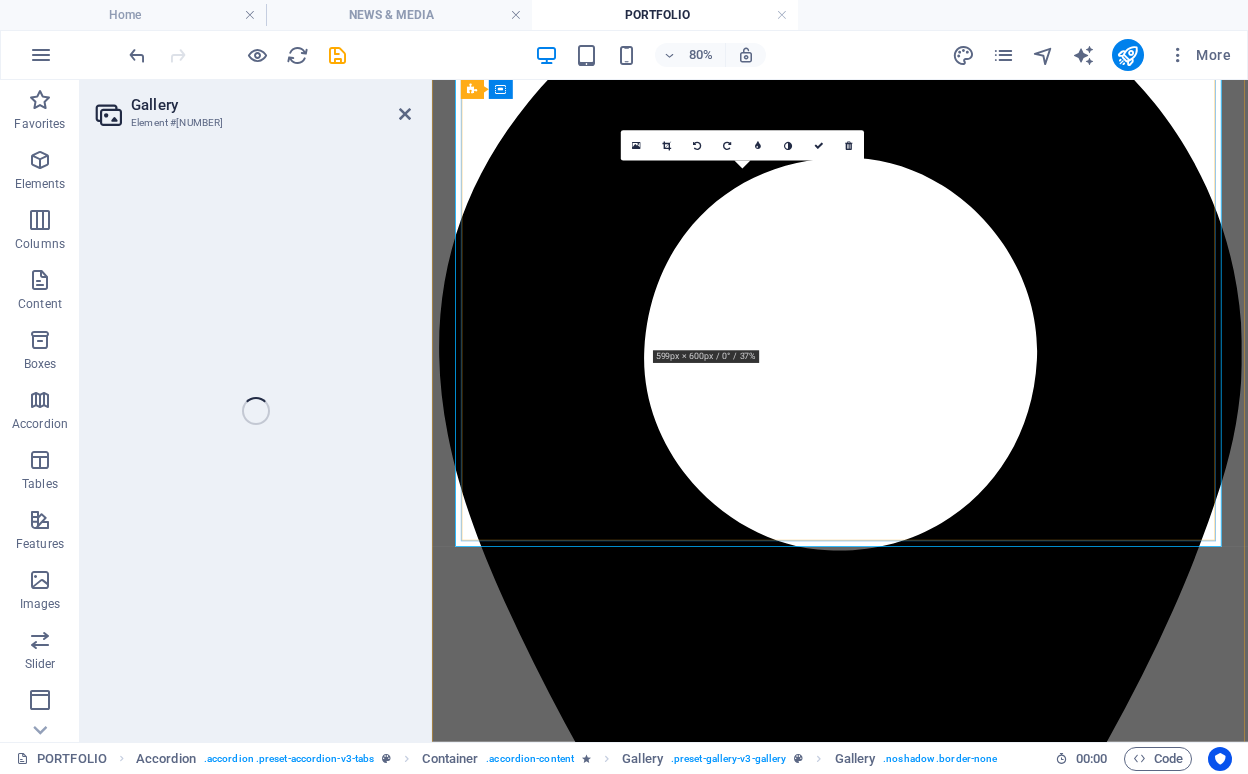 scroll, scrollTop: 1267, scrollLeft: 0, axis: vertical 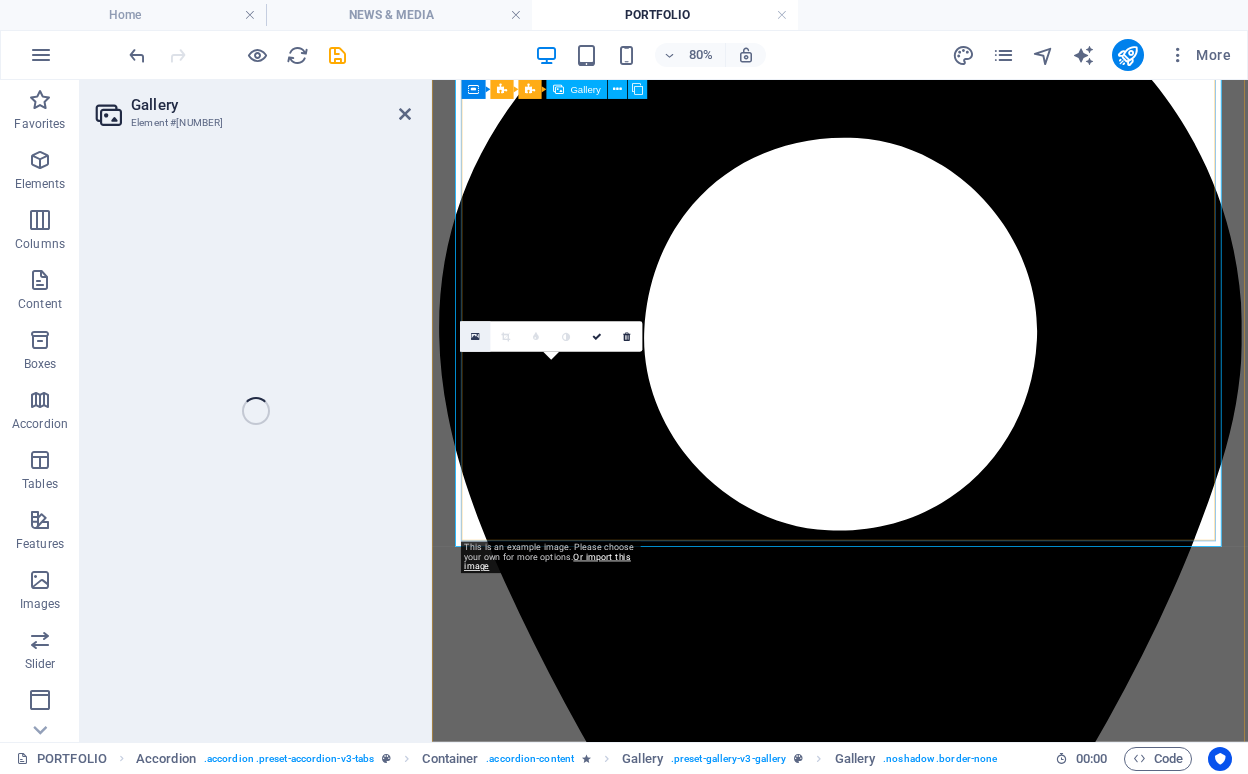 click at bounding box center (475, 336) 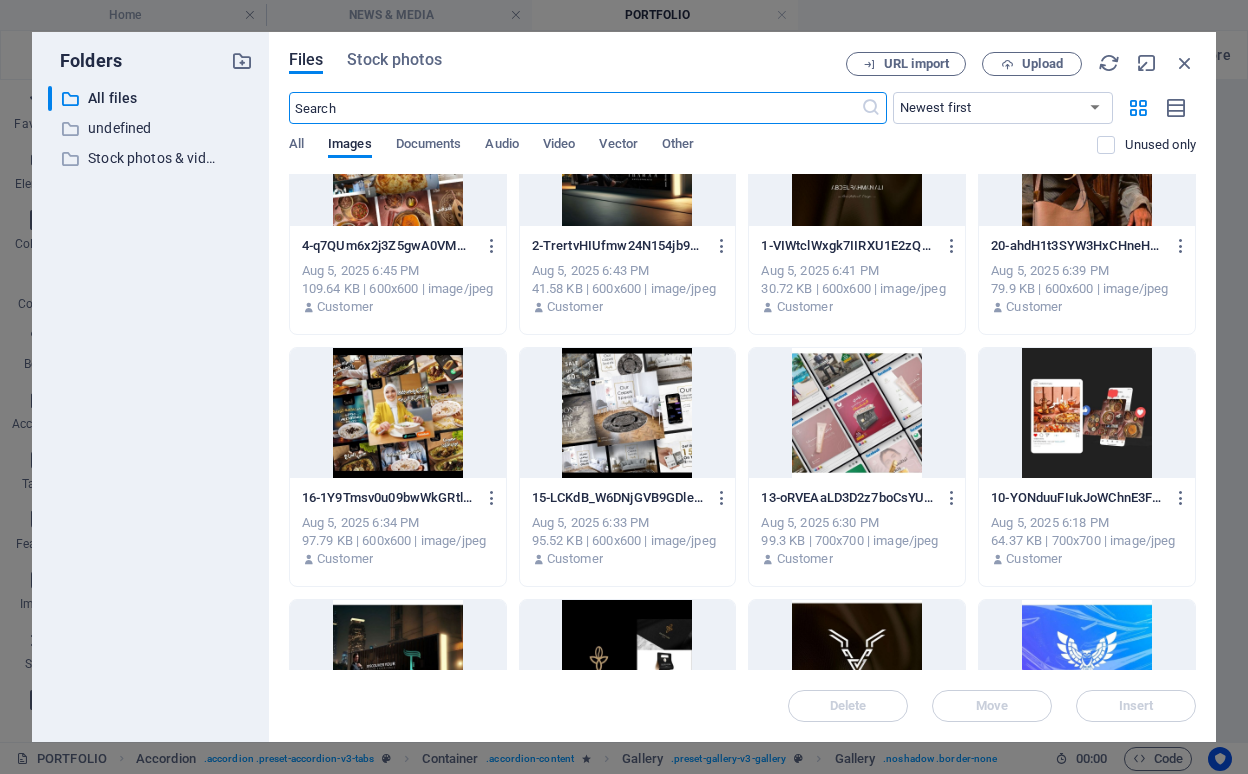 scroll, scrollTop: 1083, scrollLeft: 0, axis: vertical 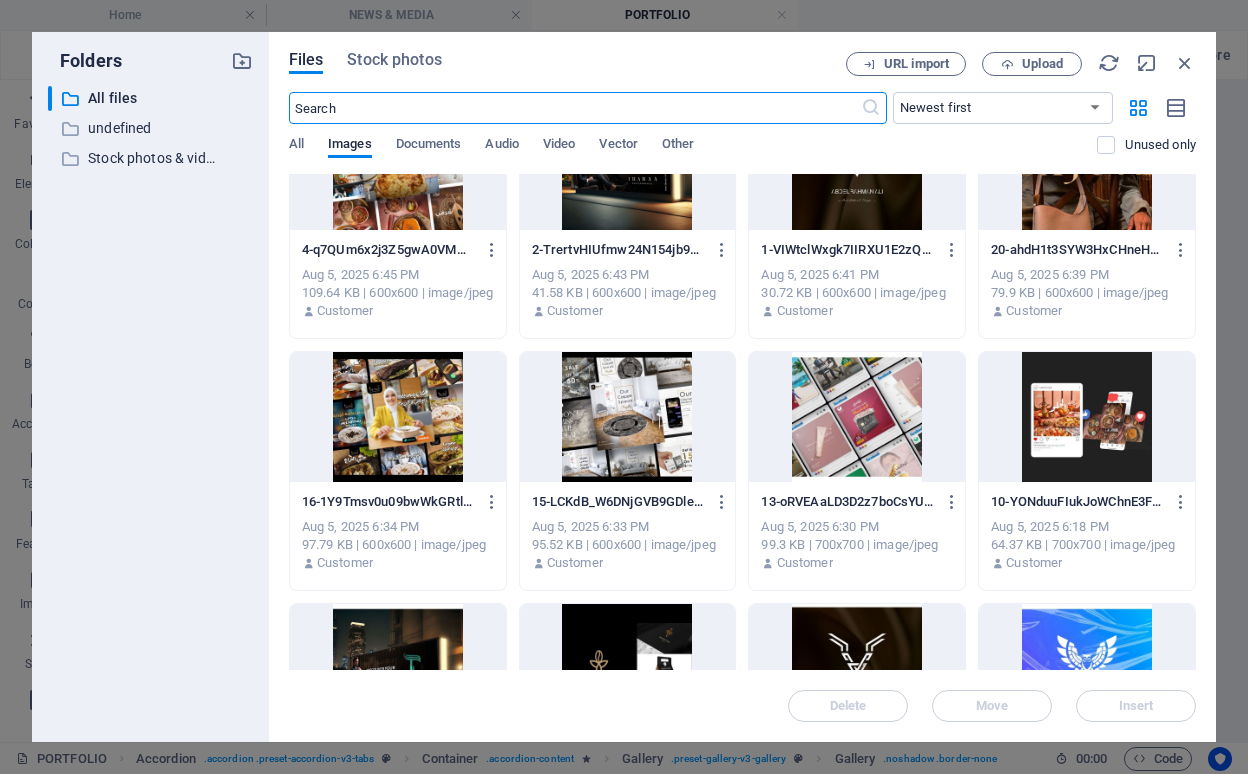 click at bounding box center (628, 417) 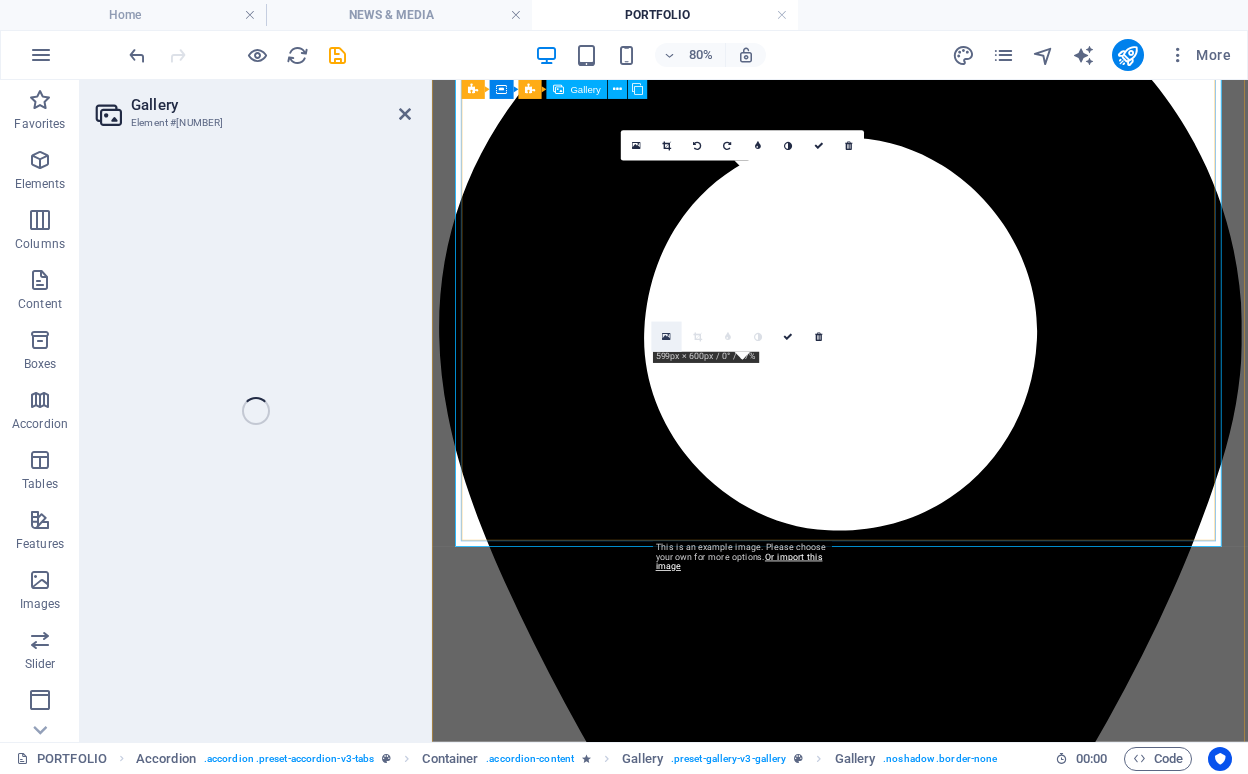 click at bounding box center [666, 337] 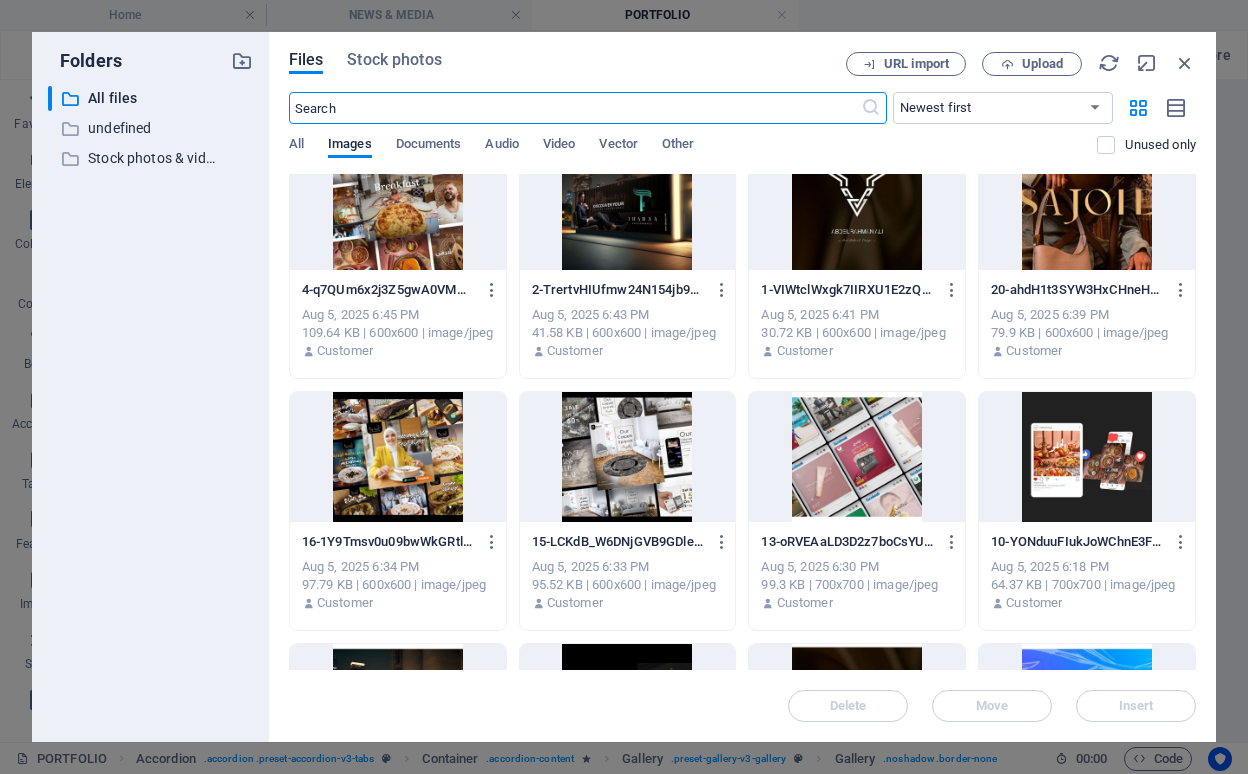 scroll, scrollTop: 1048, scrollLeft: 0, axis: vertical 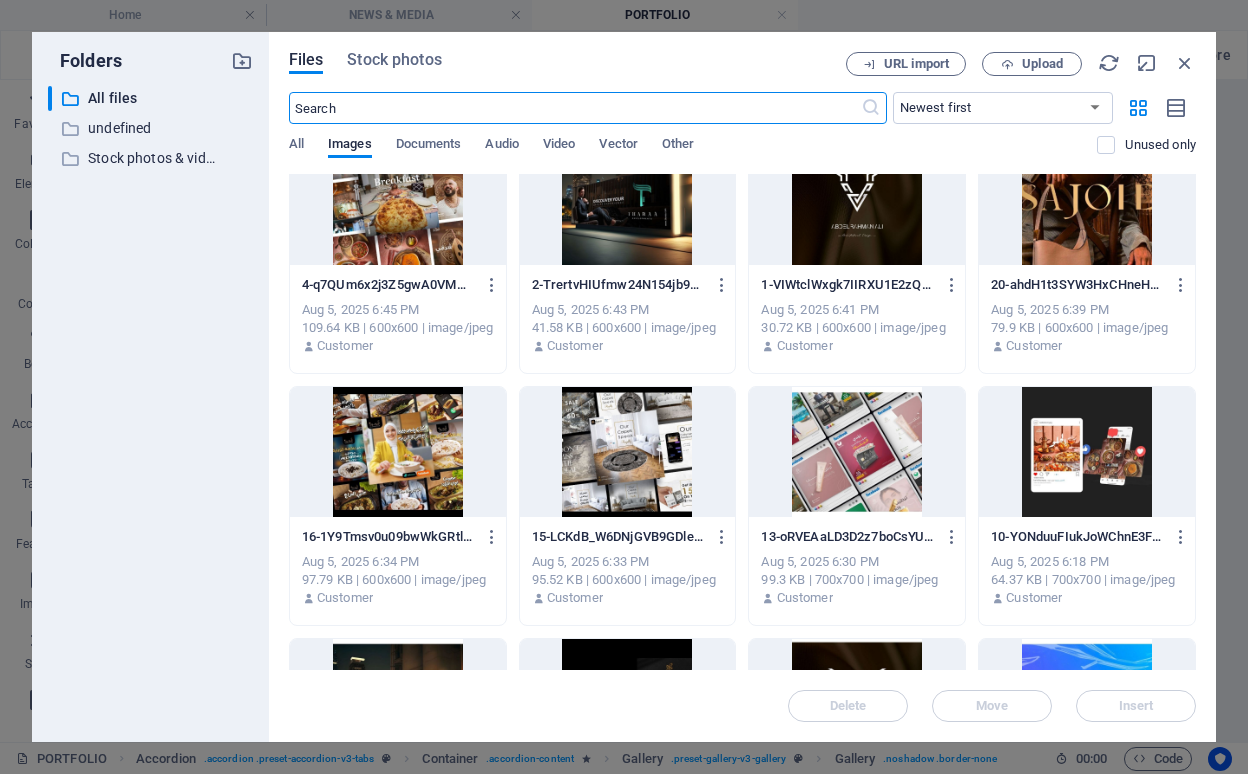 click at bounding box center (1087, 452) 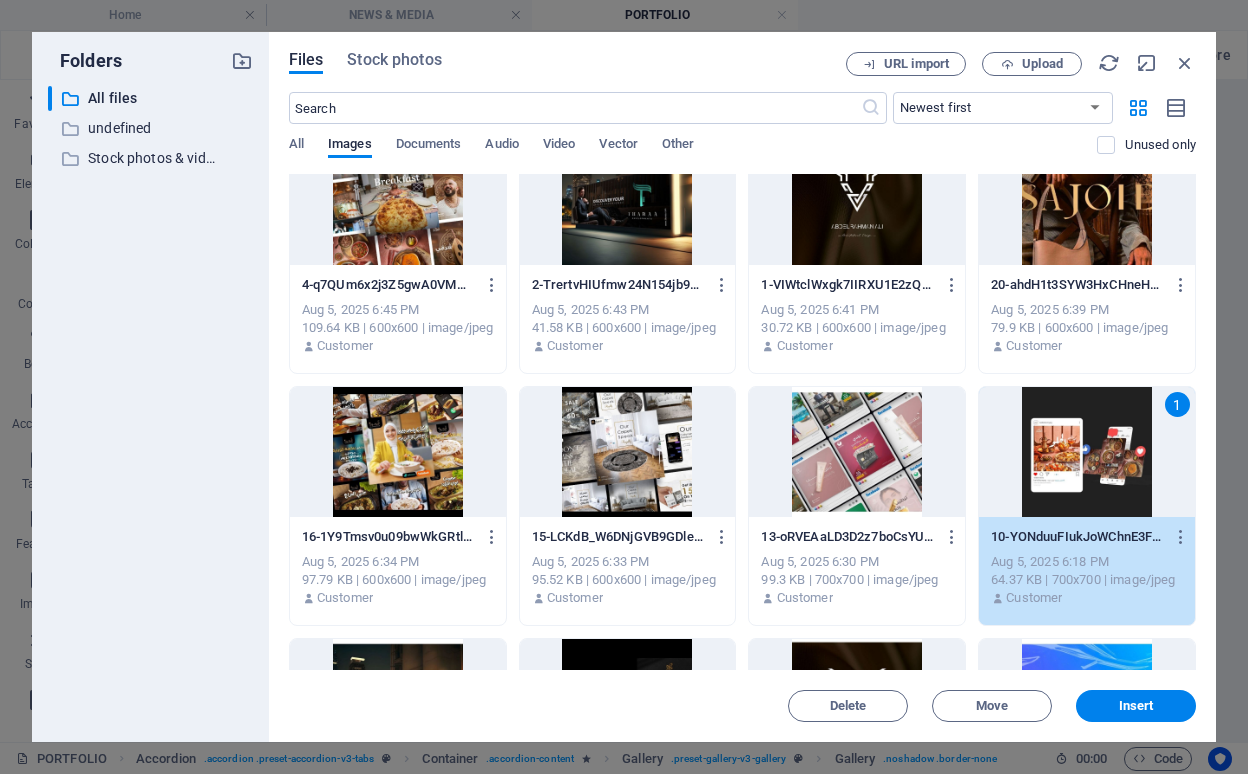 click on "1" at bounding box center (1087, 452) 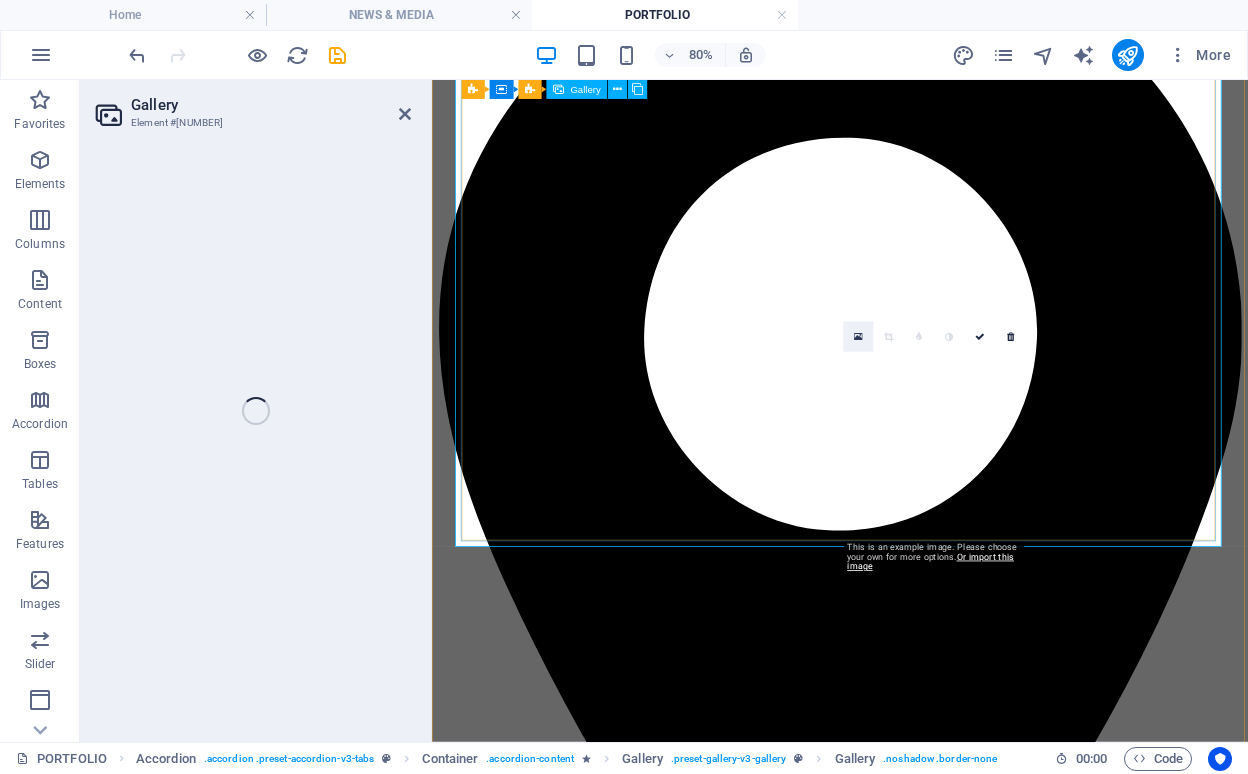 click at bounding box center [858, 337] 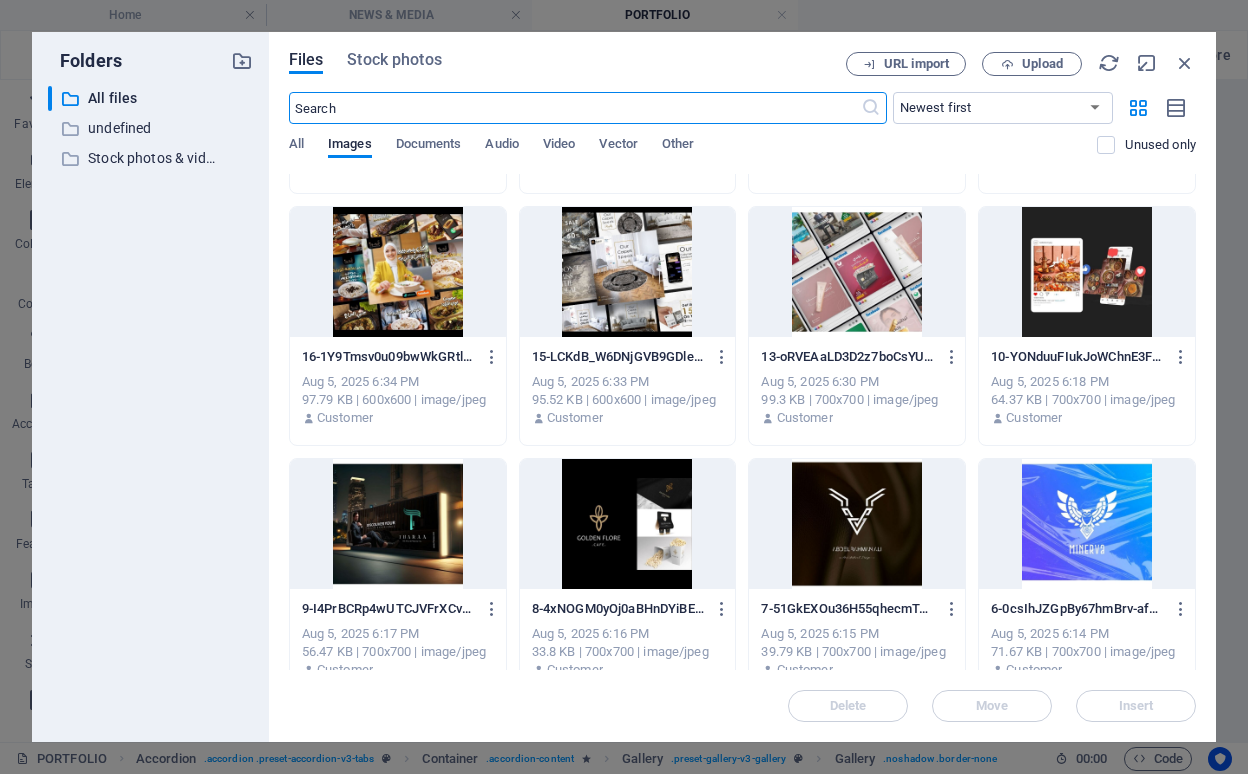scroll, scrollTop: 1231, scrollLeft: 0, axis: vertical 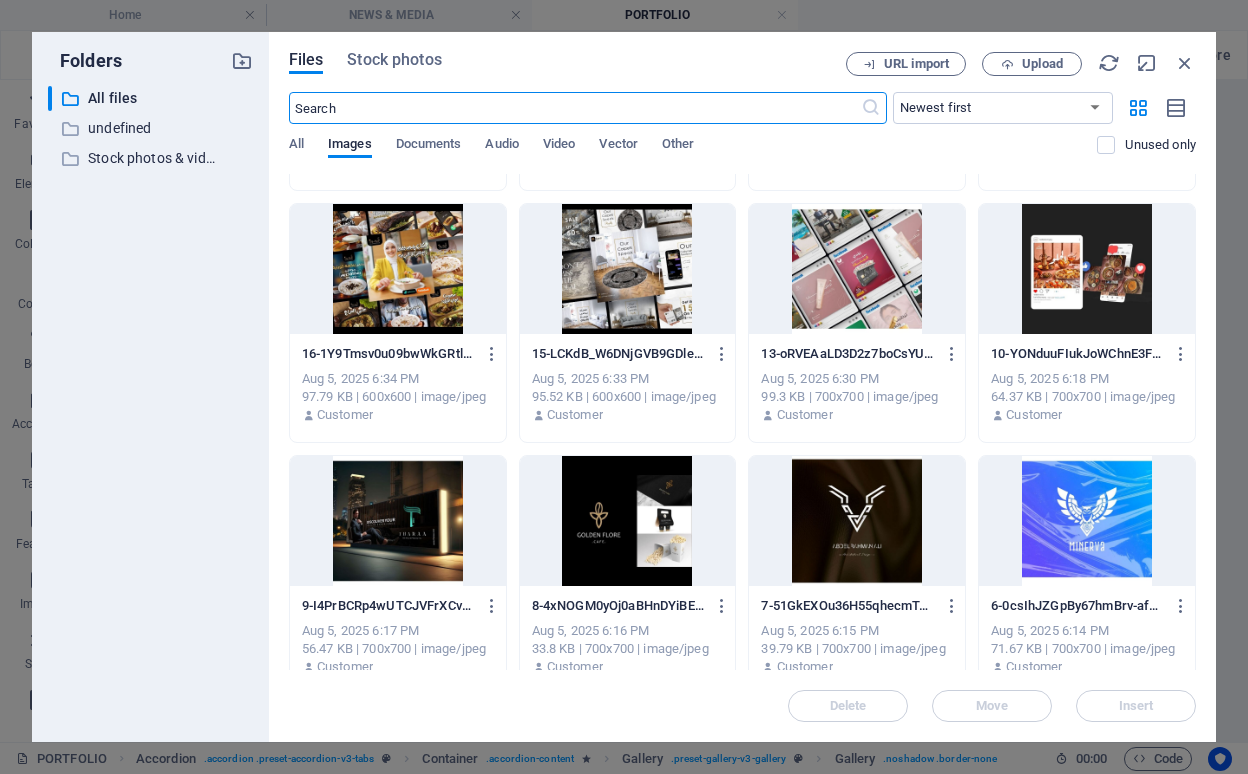 click at bounding box center (628, 521) 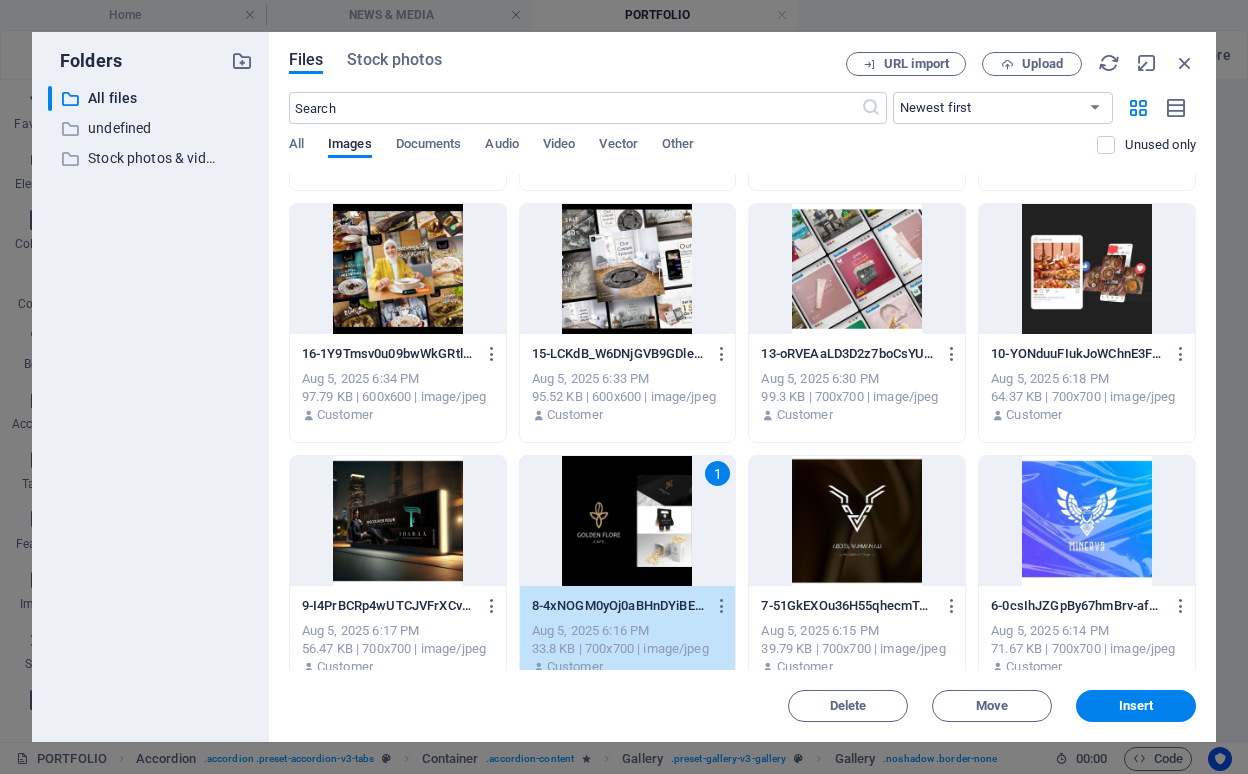 click on "1" at bounding box center (628, 521) 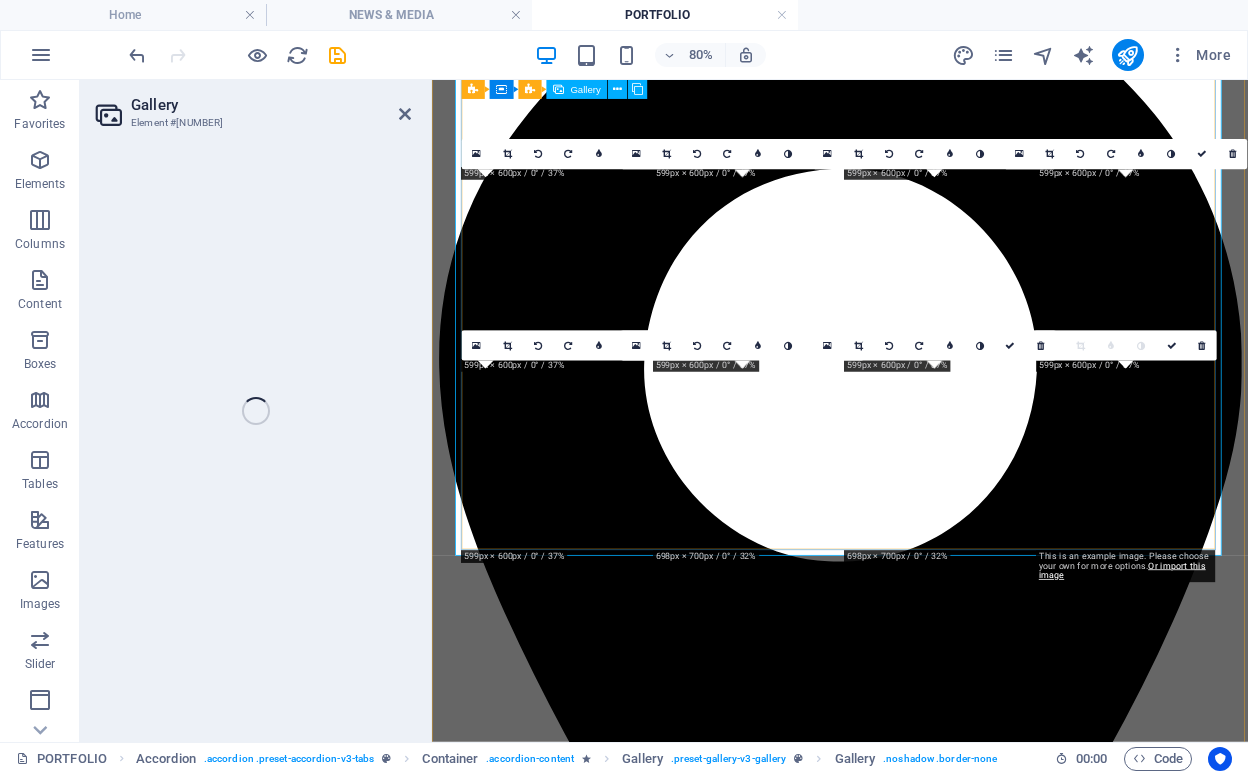 scroll, scrollTop: 1256, scrollLeft: 0, axis: vertical 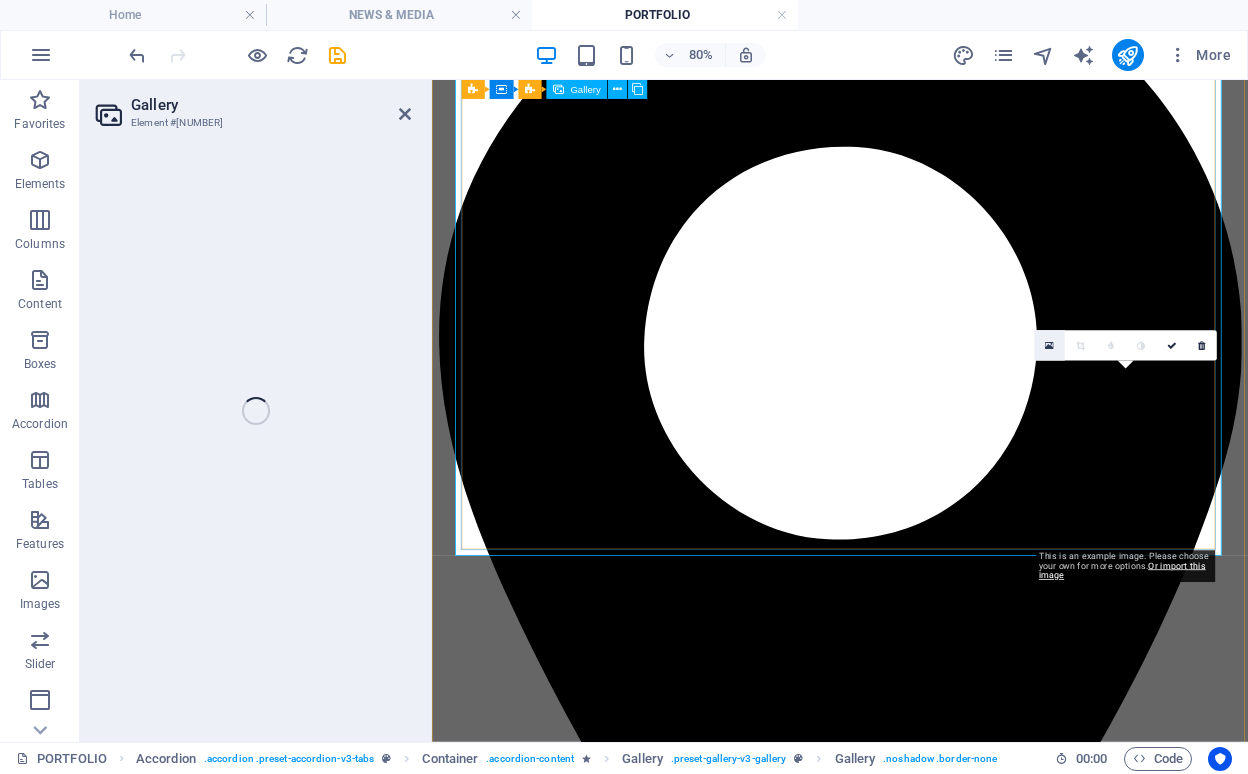 click at bounding box center (1050, 346) 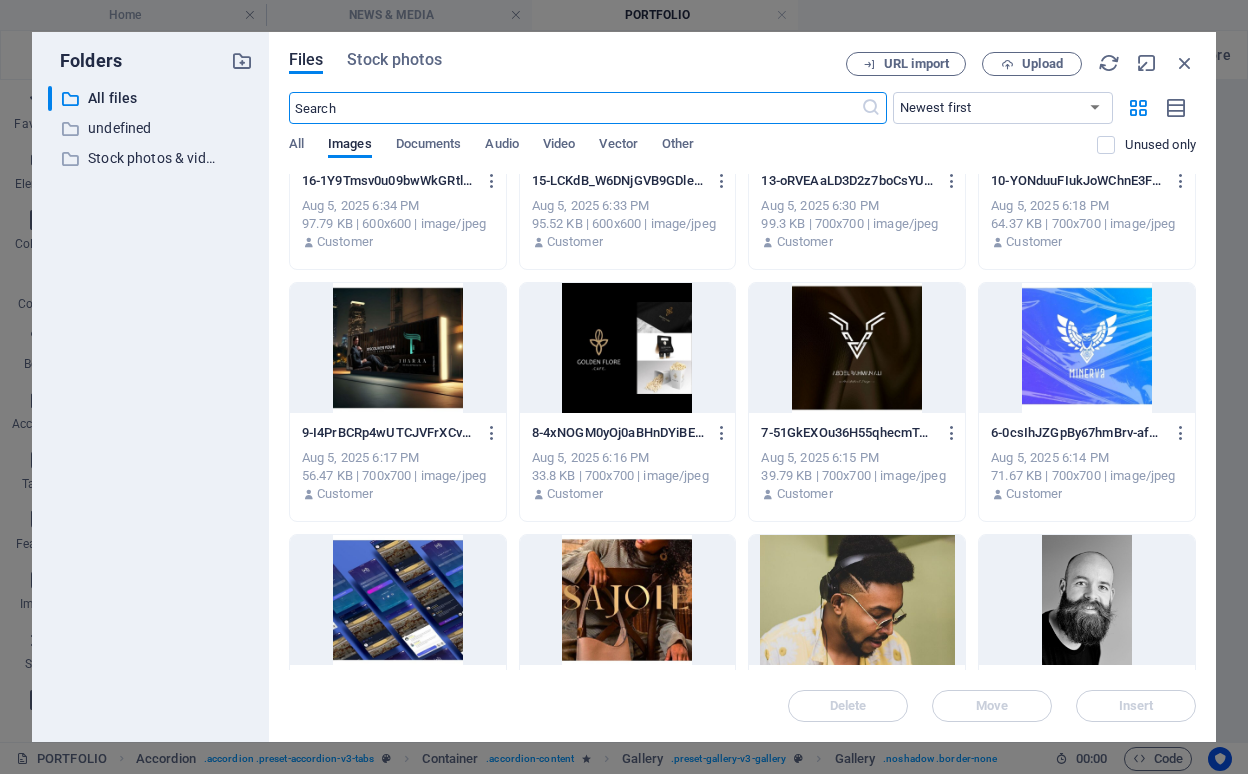 scroll, scrollTop: 1406, scrollLeft: 0, axis: vertical 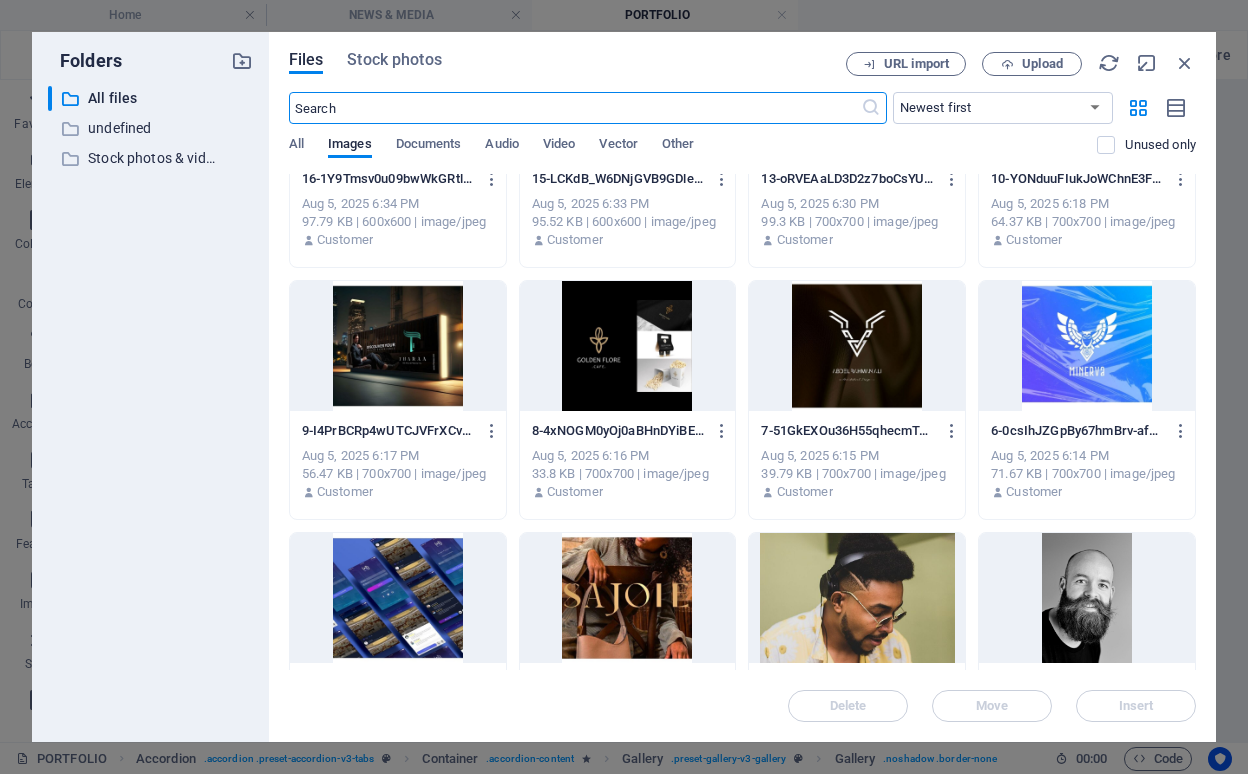 click at bounding box center [1087, 346] 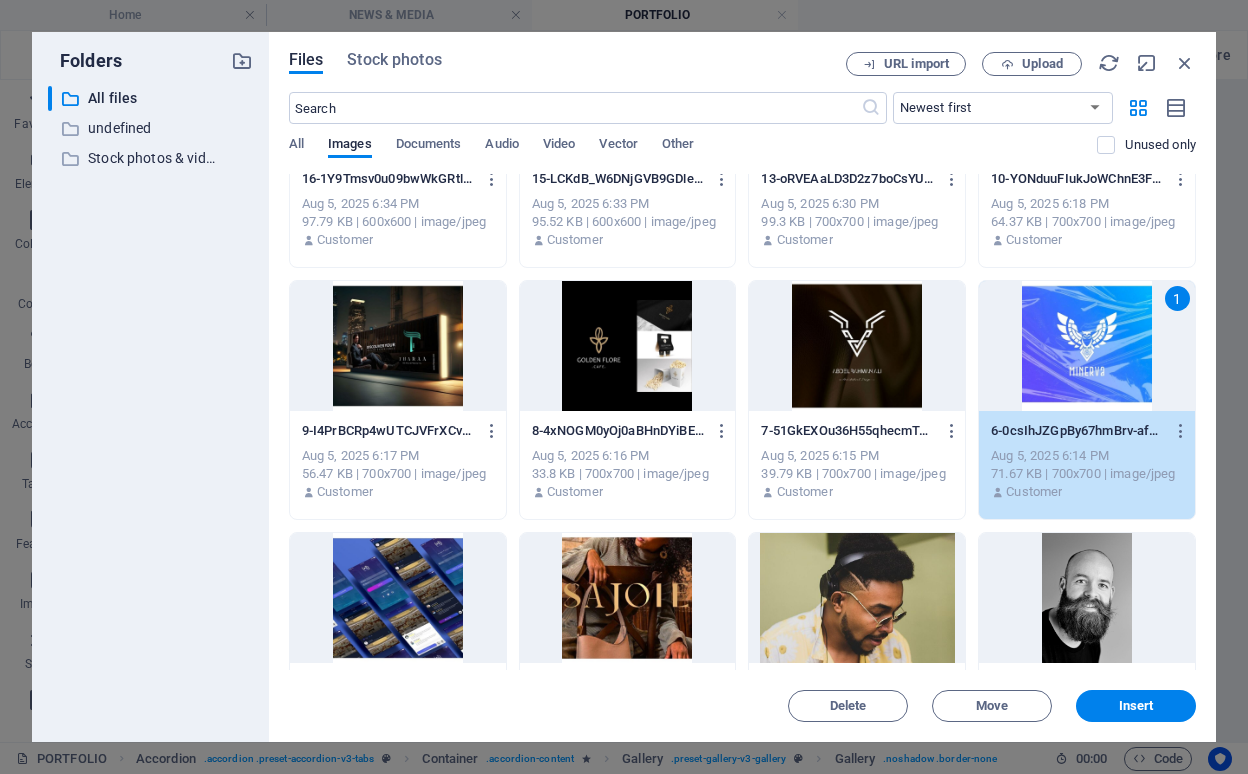 click on "1" at bounding box center [1087, 346] 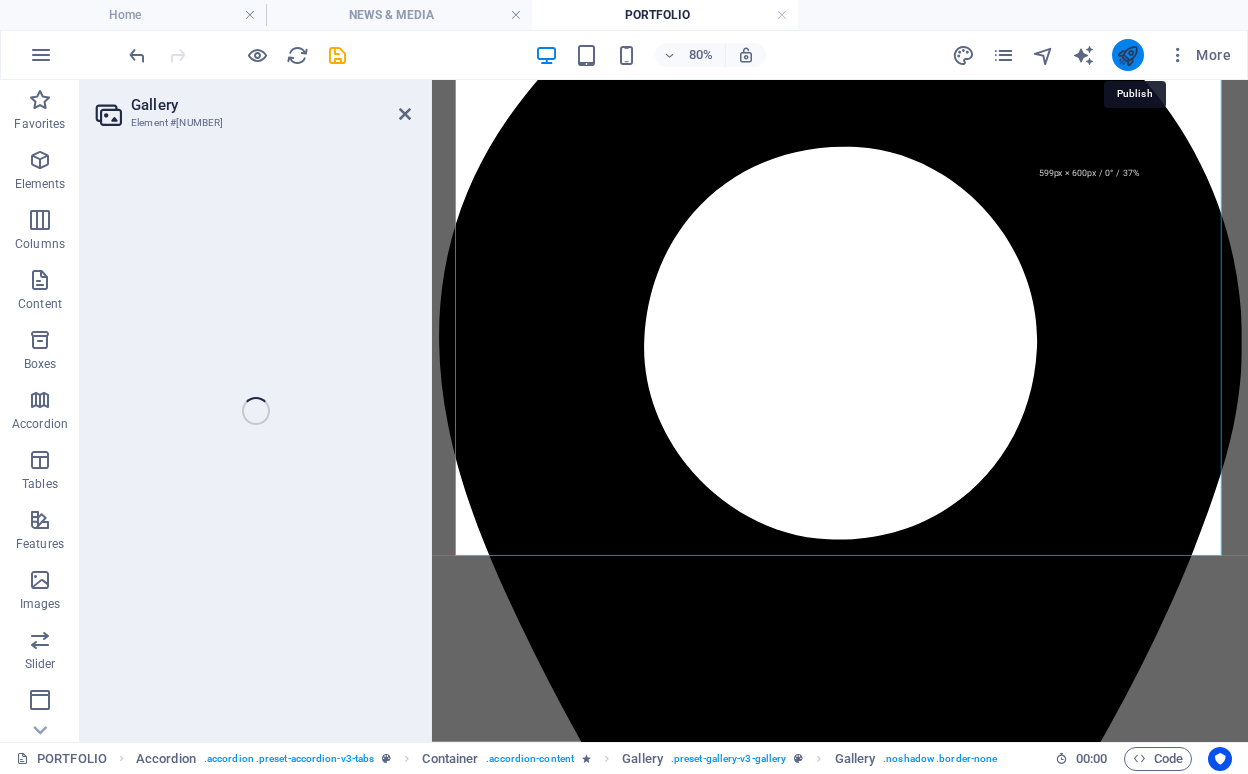 click at bounding box center (1127, 55) 